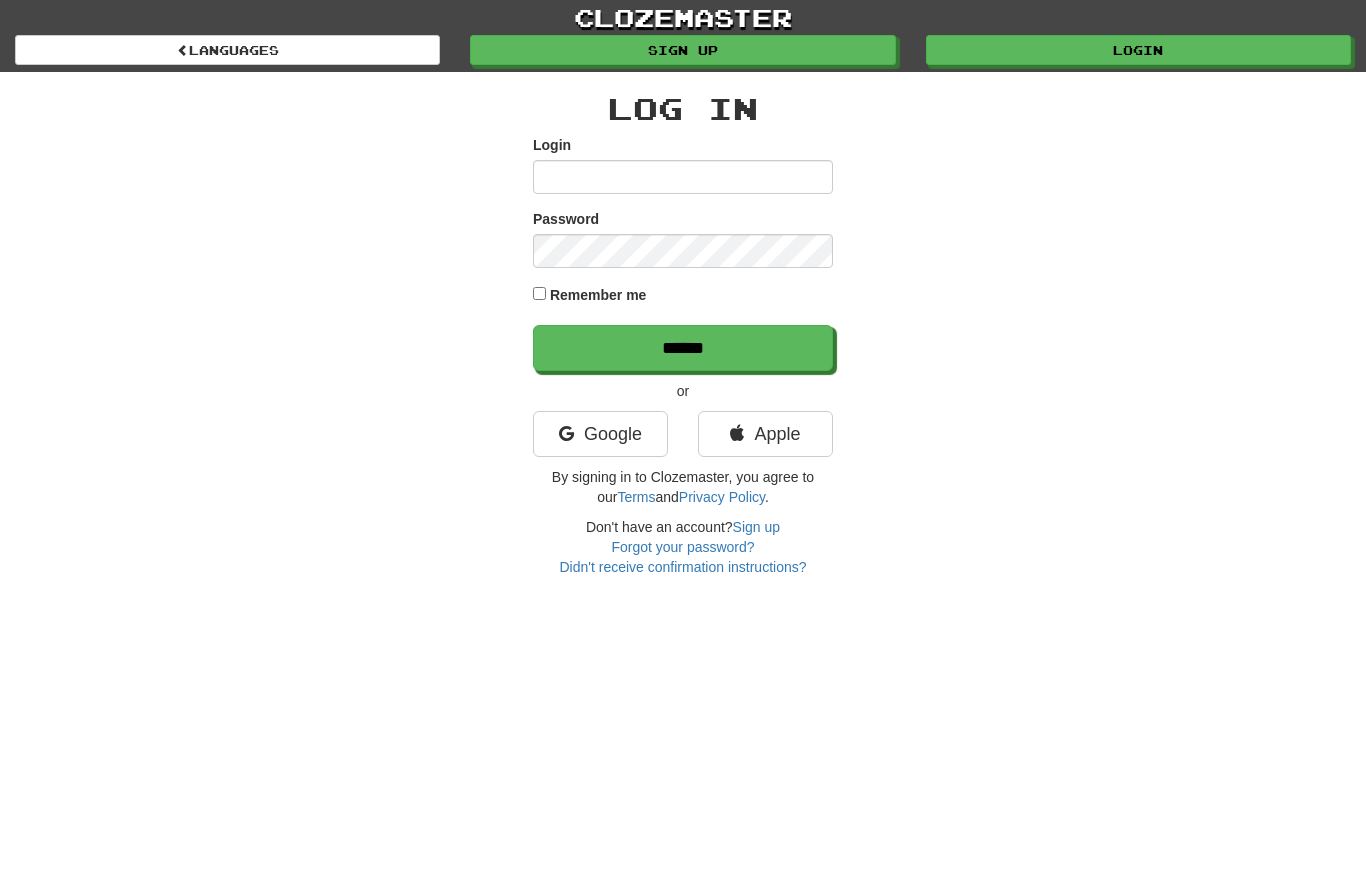 scroll, scrollTop: 130, scrollLeft: 0, axis: vertical 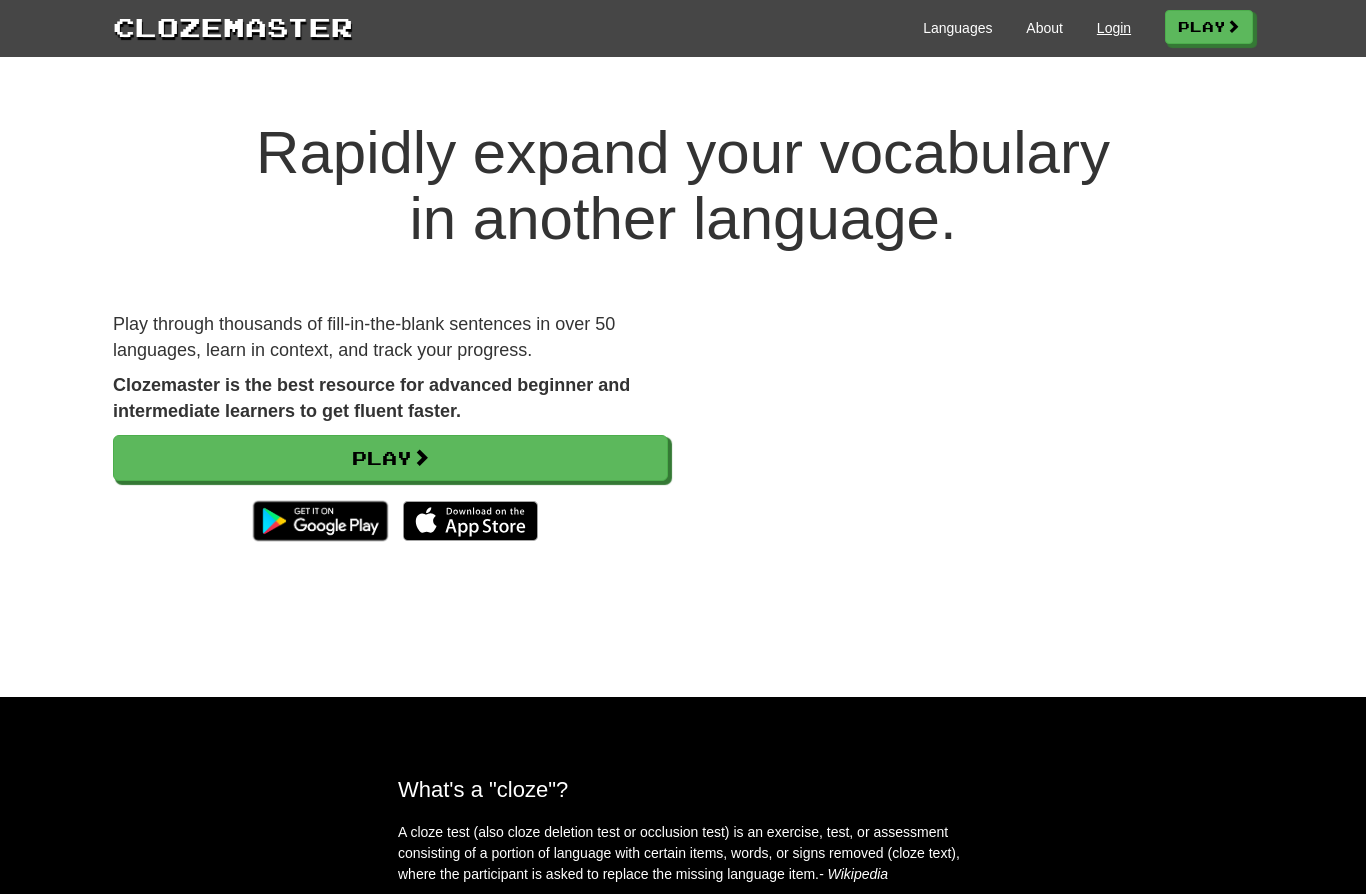 click on "Login" at bounding box center [1114, 28] 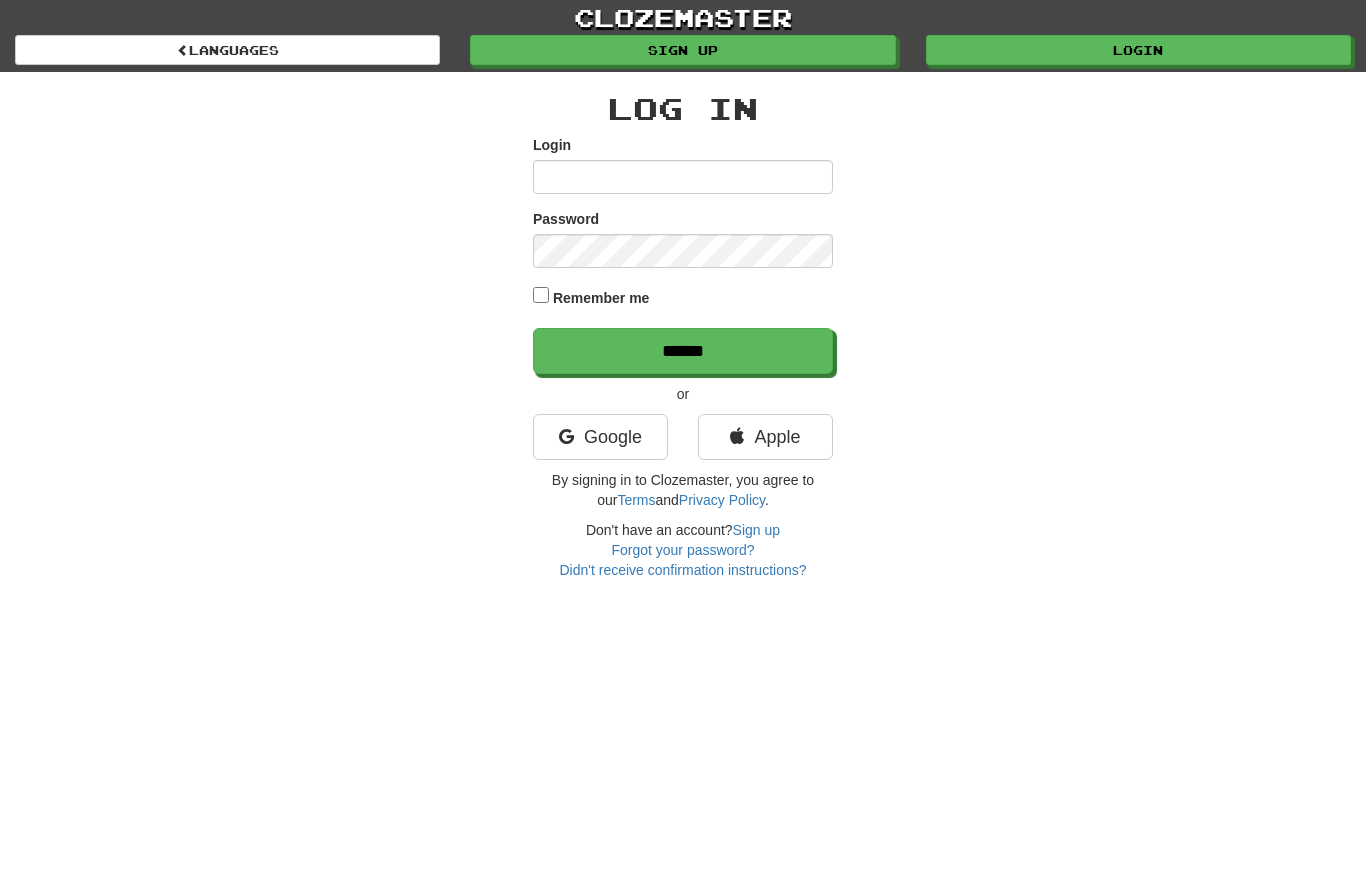 scroll, scrollTop: 0, scrollLeft: 0, axis: both 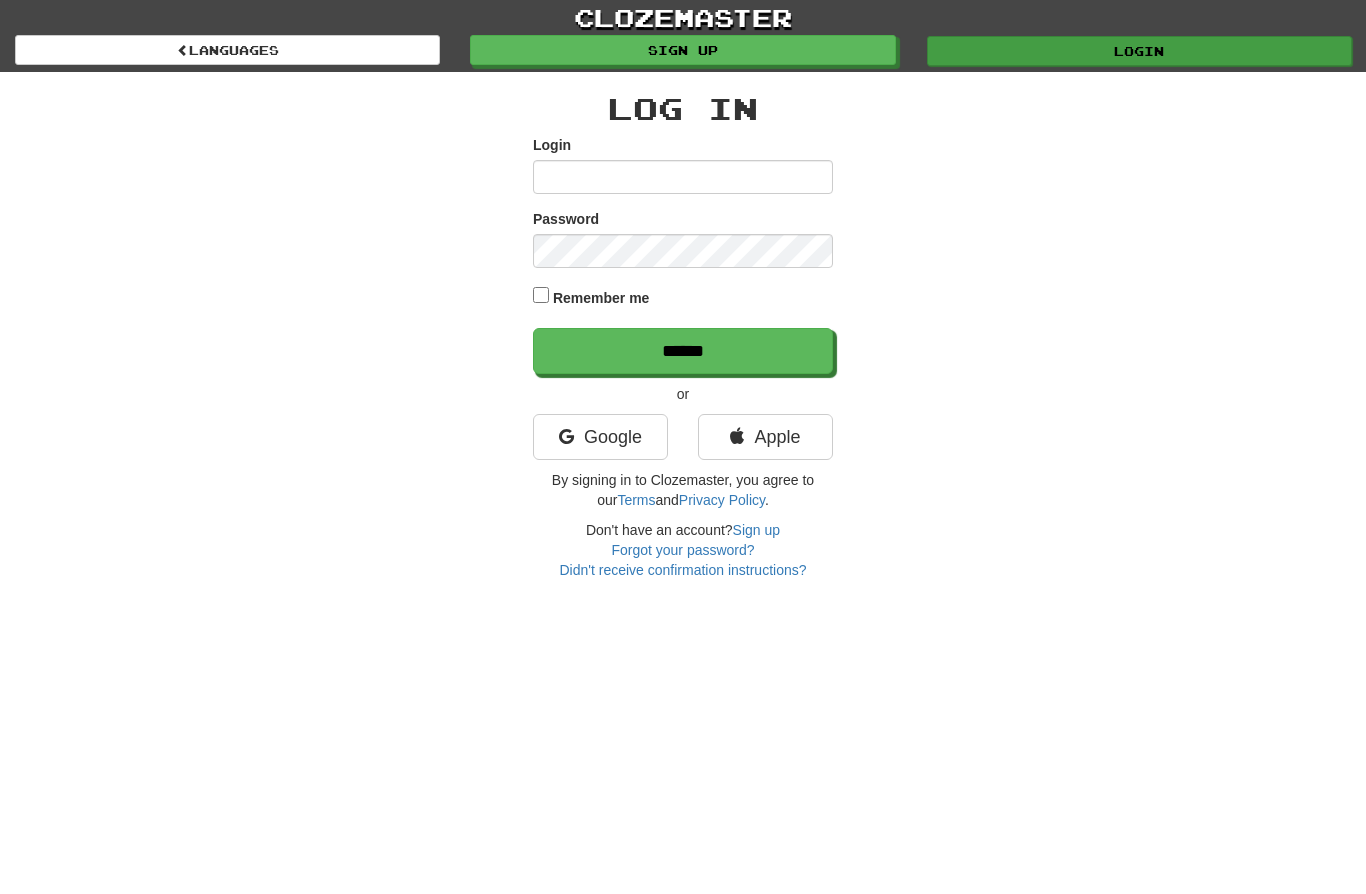 click on "Login" at bounding box center (1139, 51) 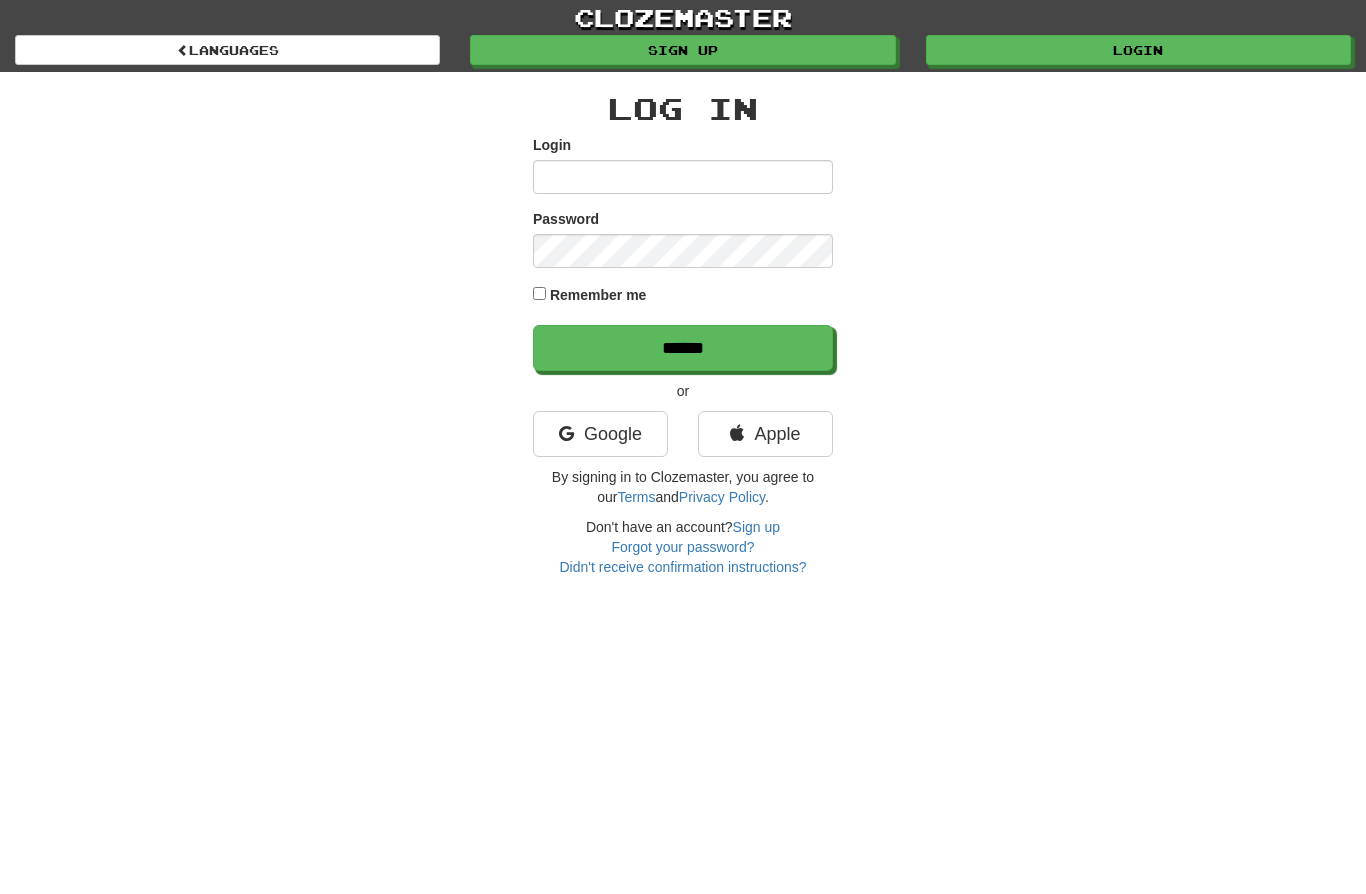 click on "Login" at bounding box center [683, 177] 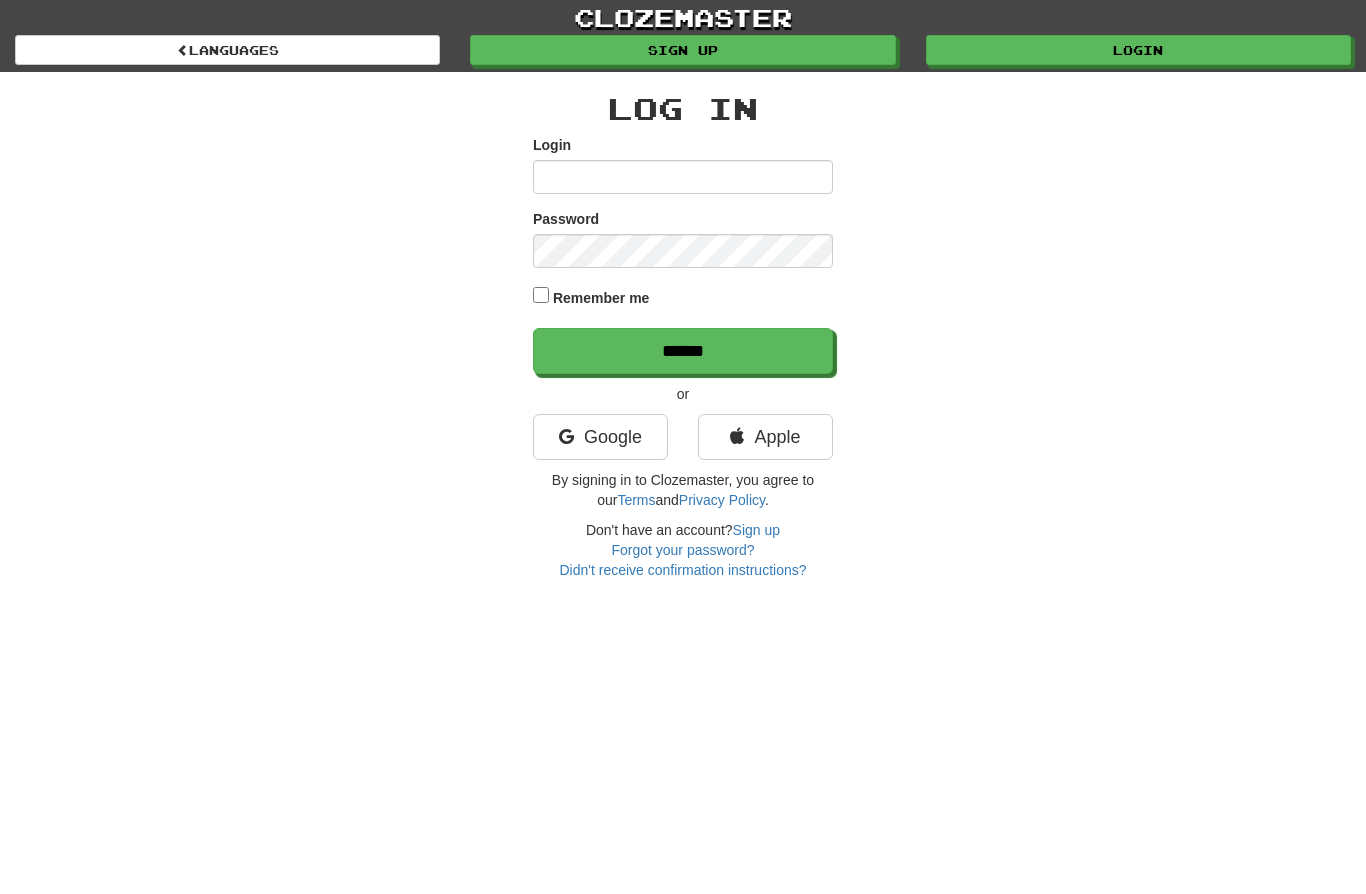 scroll, scrollTop: 0, scrollLeft: 0, axis: both 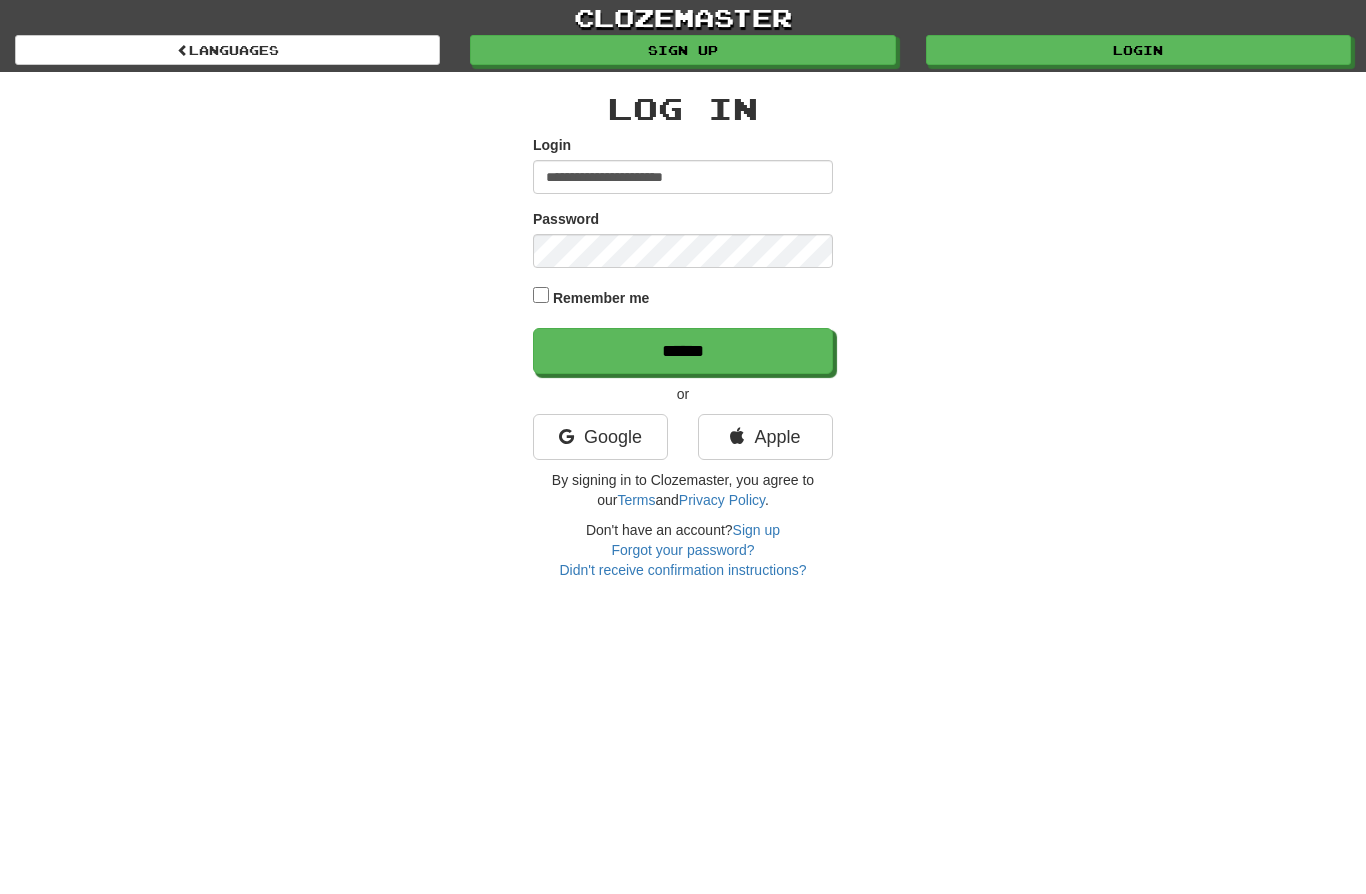 type on "**********" 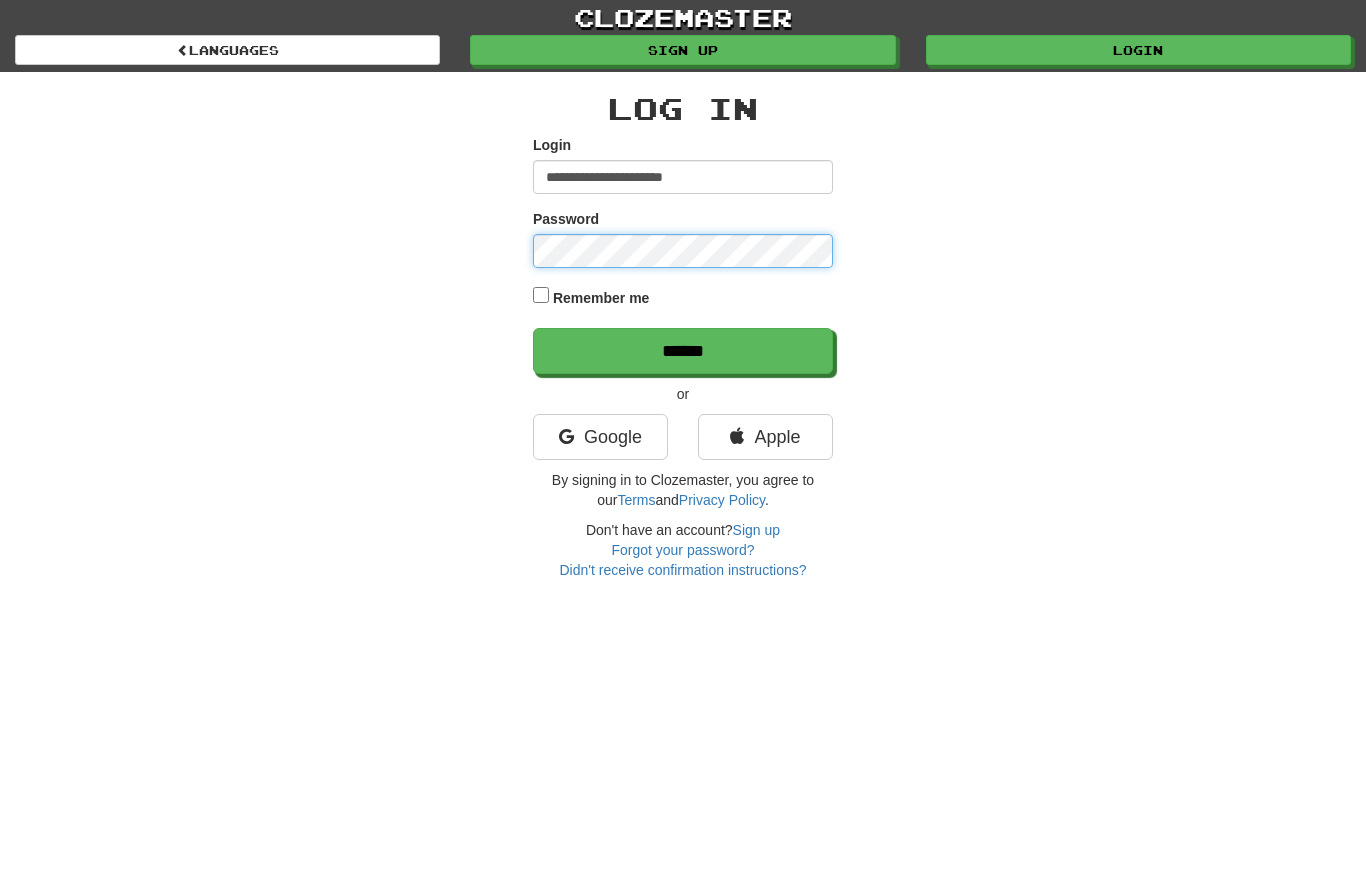 click on "******" at bounding box center (683, 351) 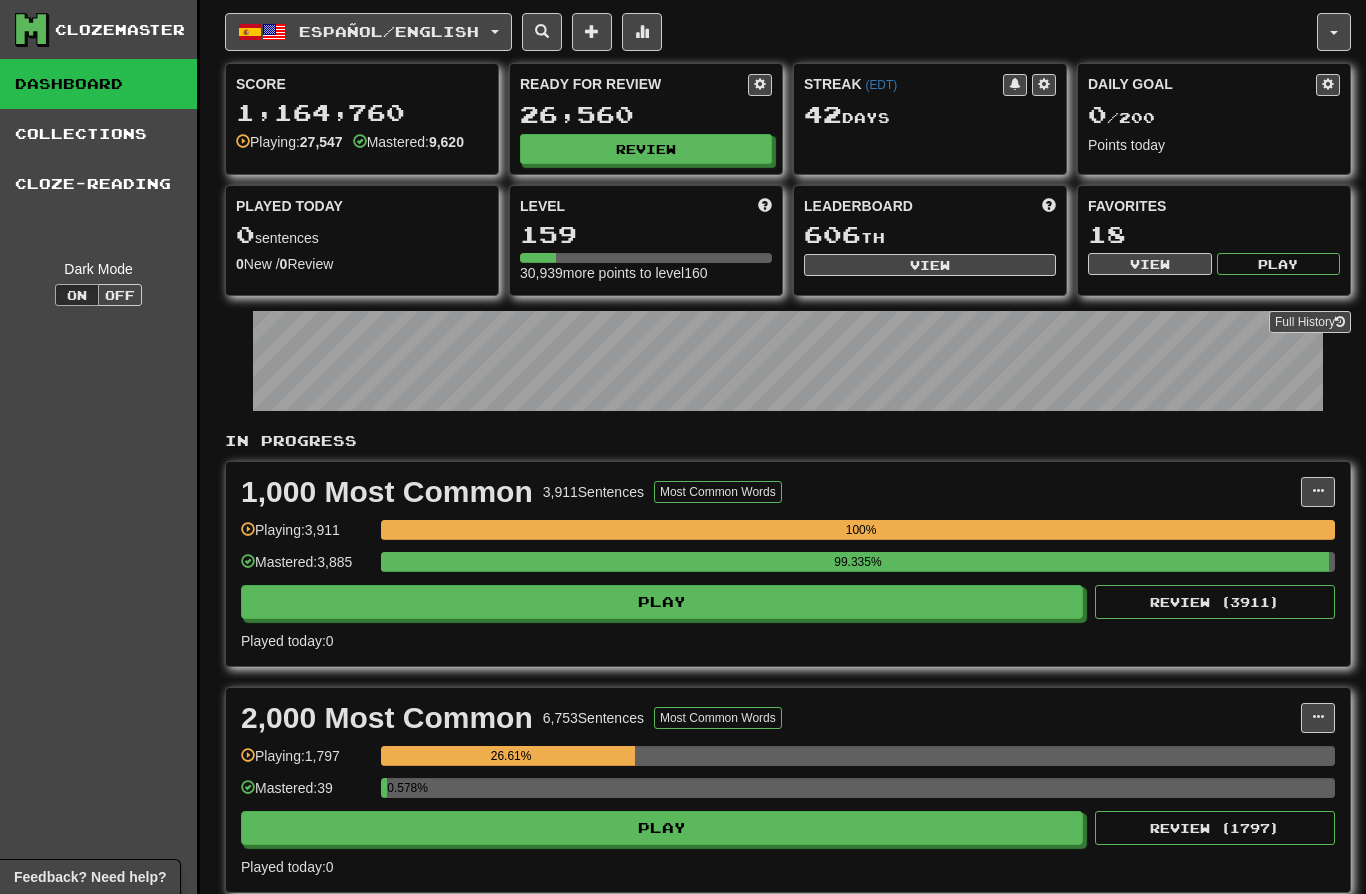 scroll, scrollTop: 0, scrollLeft: 0, axis: both 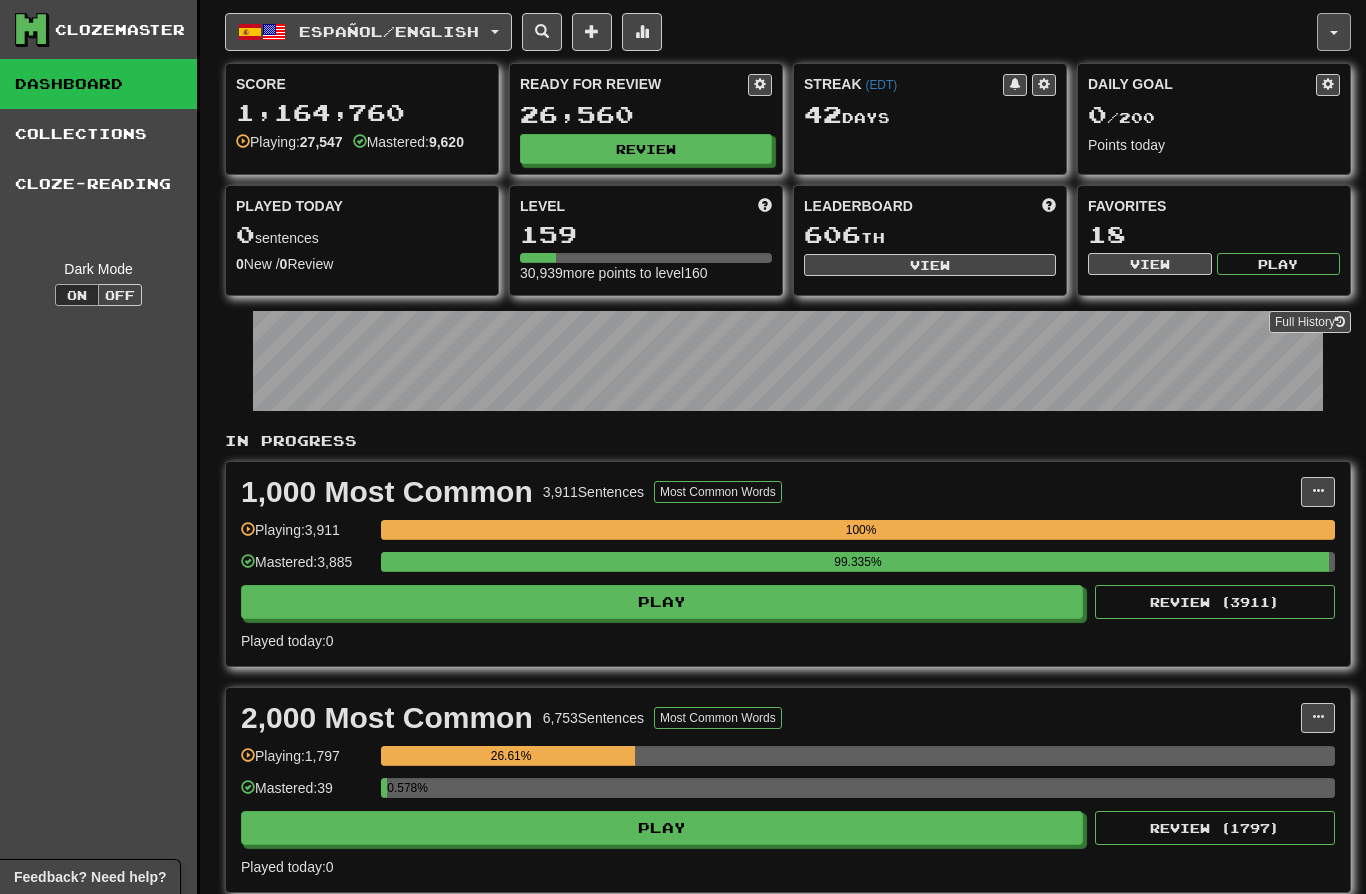 click at bounding box center (1334, 32) 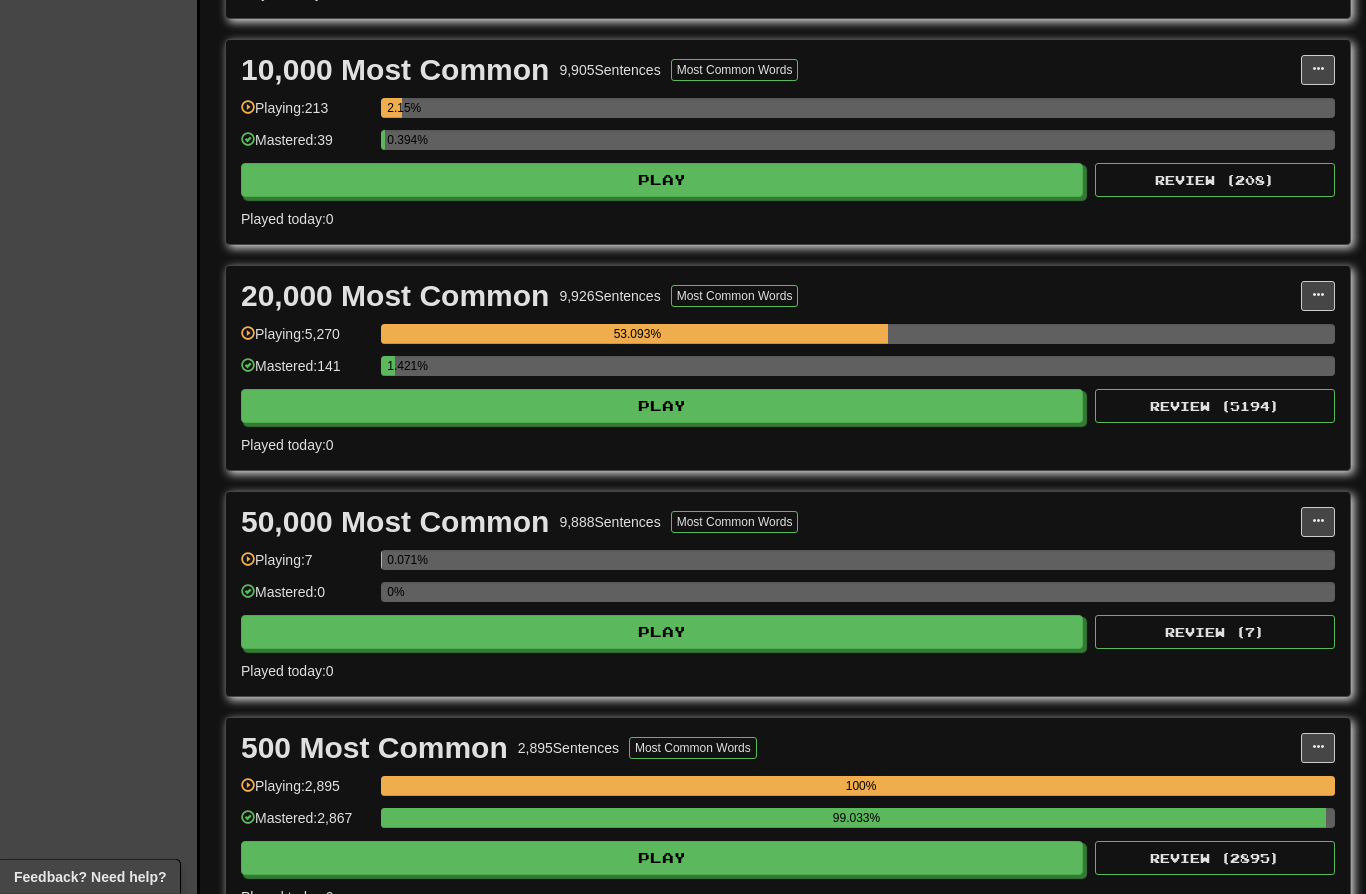 scroll, scrollTop: 1100, scrollLeft: 0, axis: vertical 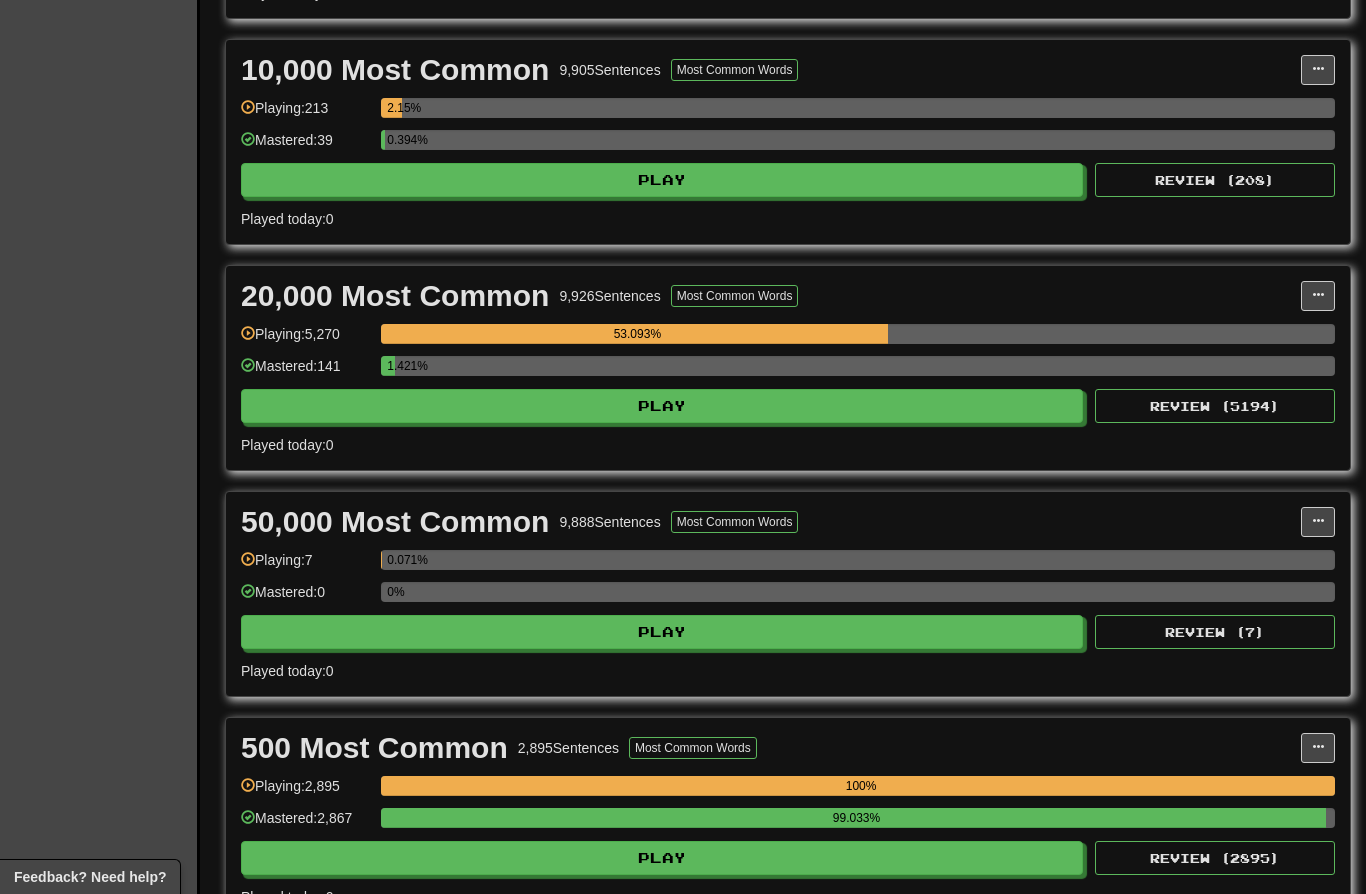 click at bounding box center [683, 447] 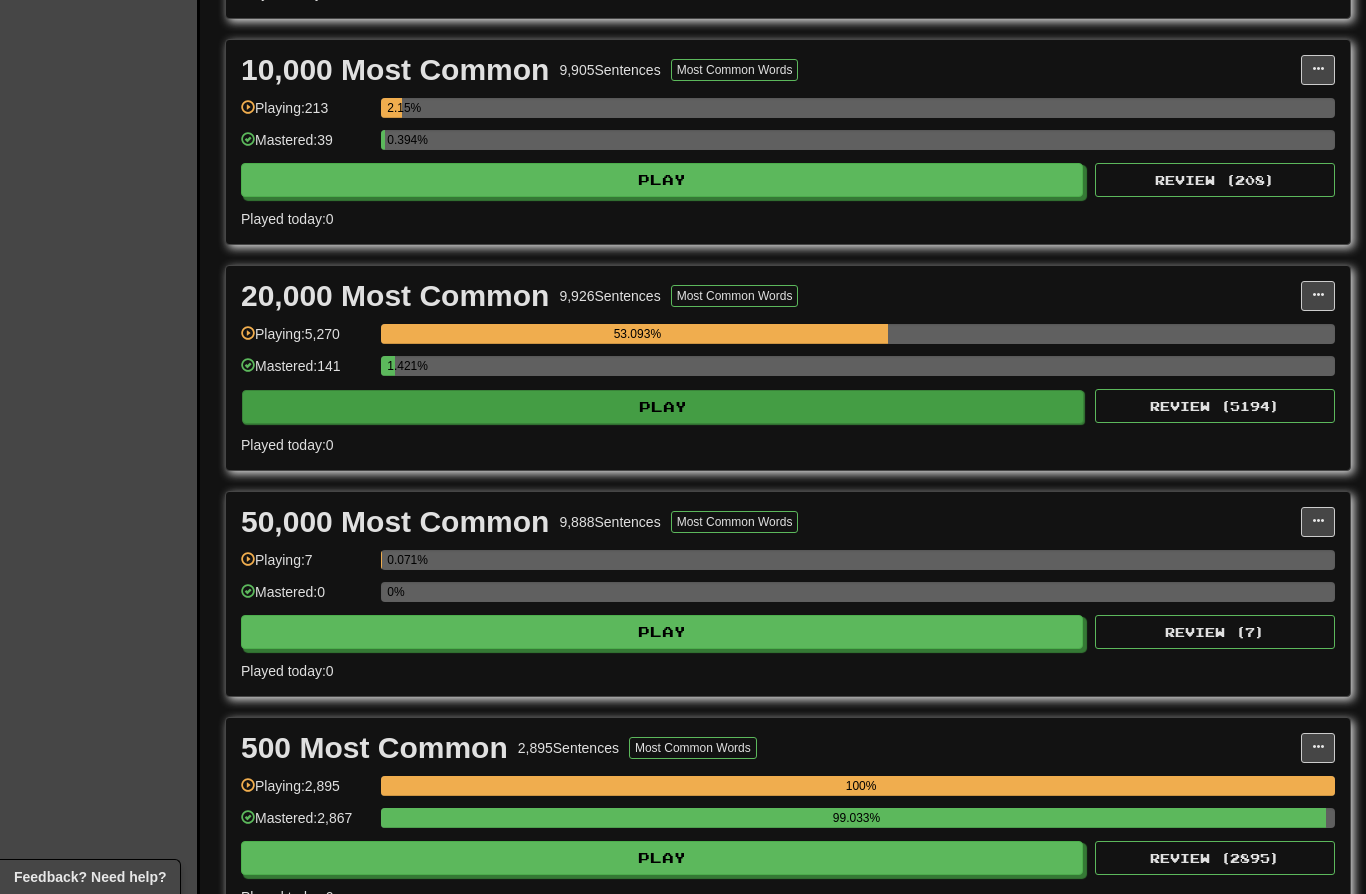 click on "Play" at bounding box center [663, 407] 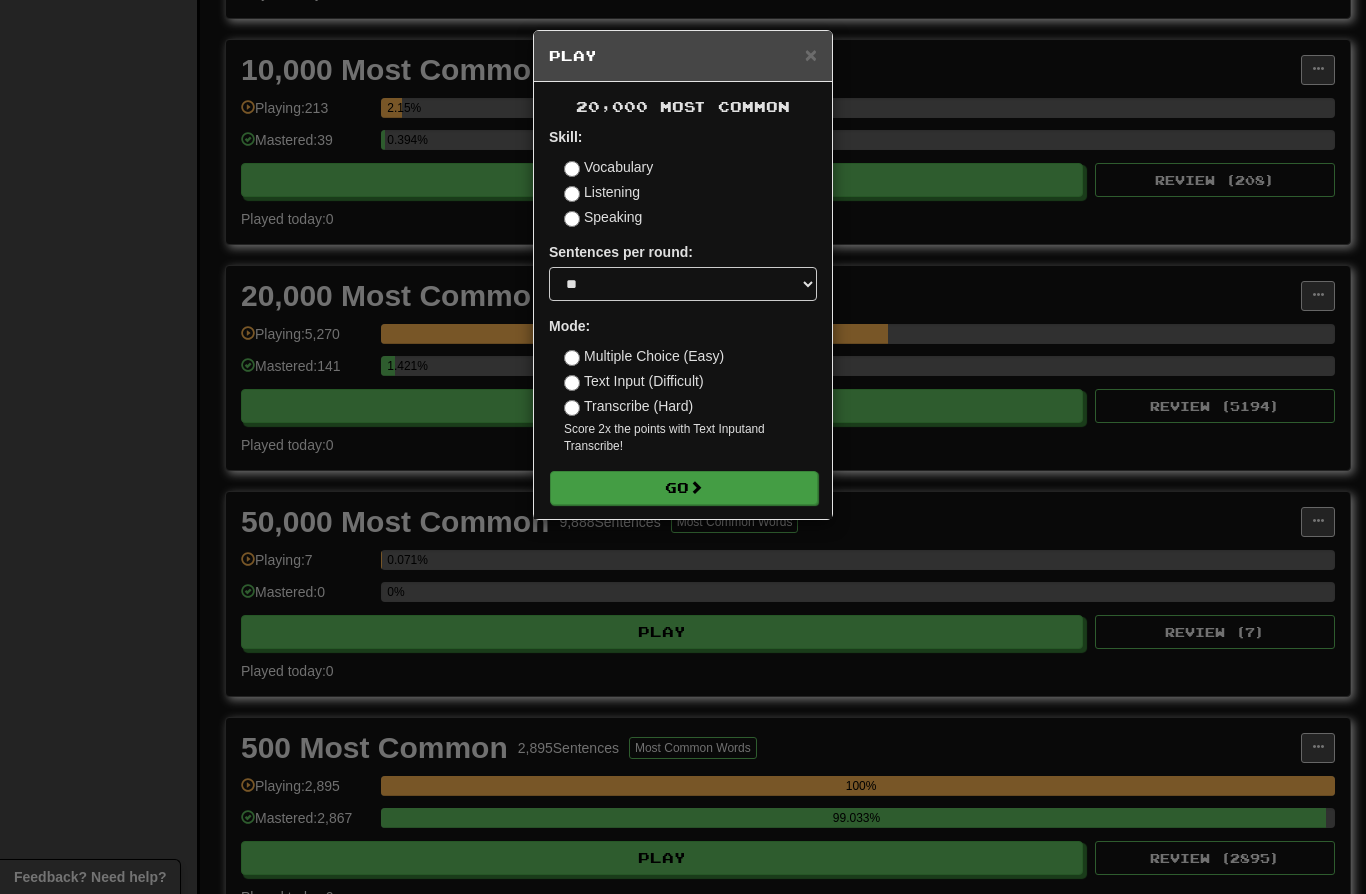 click on "Go" at bounding box center (684, 488) 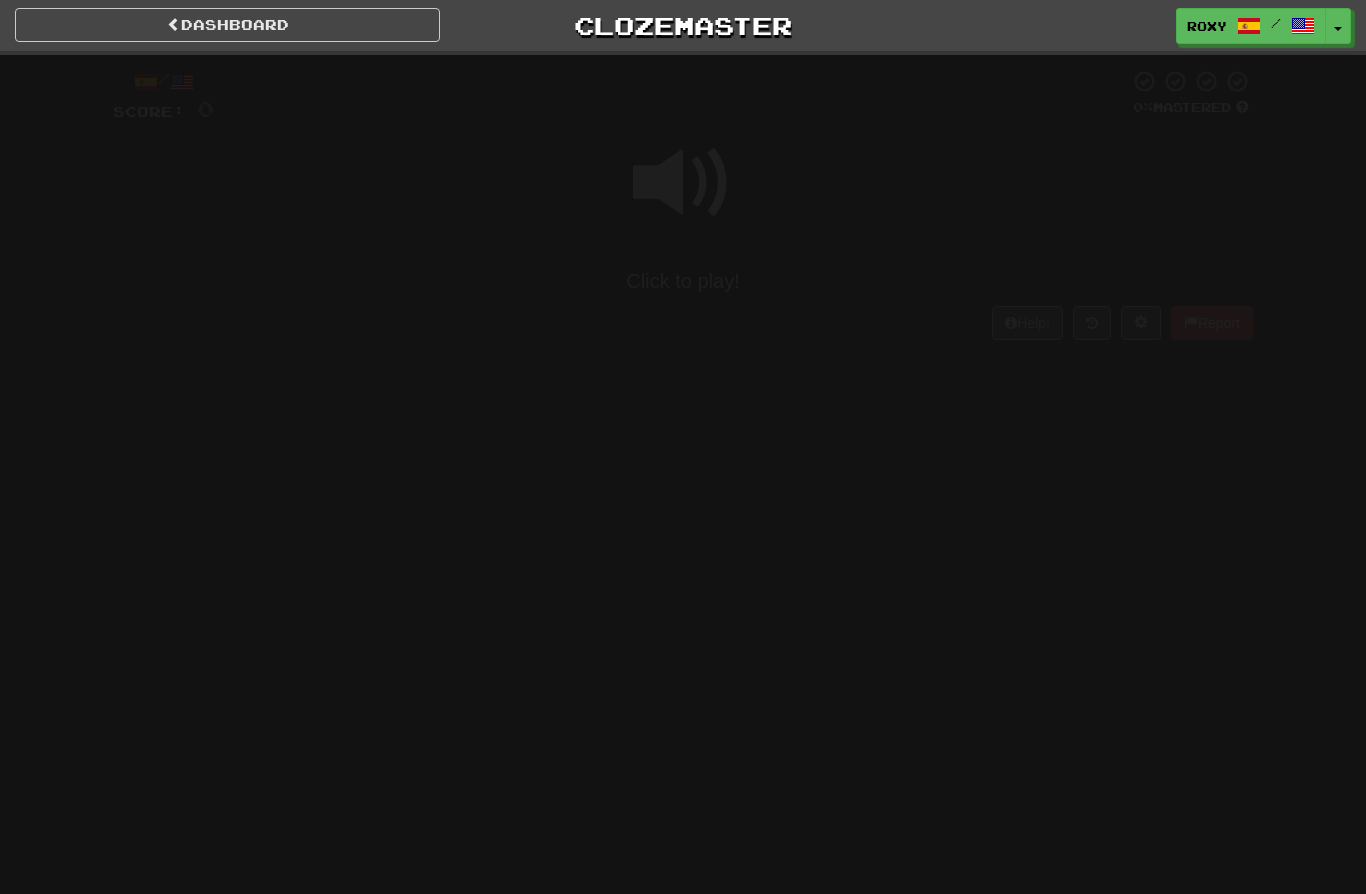 scroll, scrollTop: 0, scrollLeft: 0, axis: both 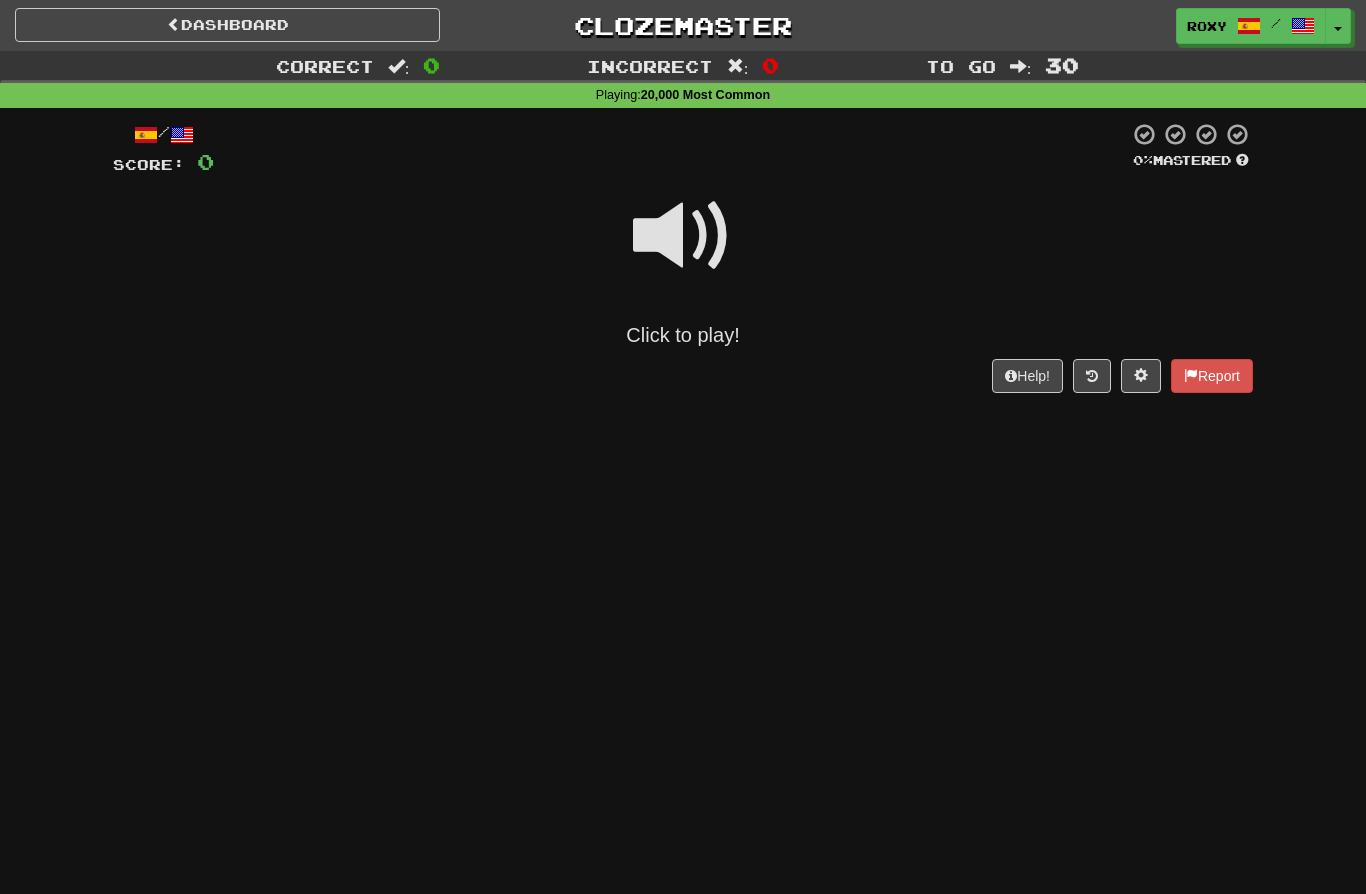 click at bounding box center (683, 236) 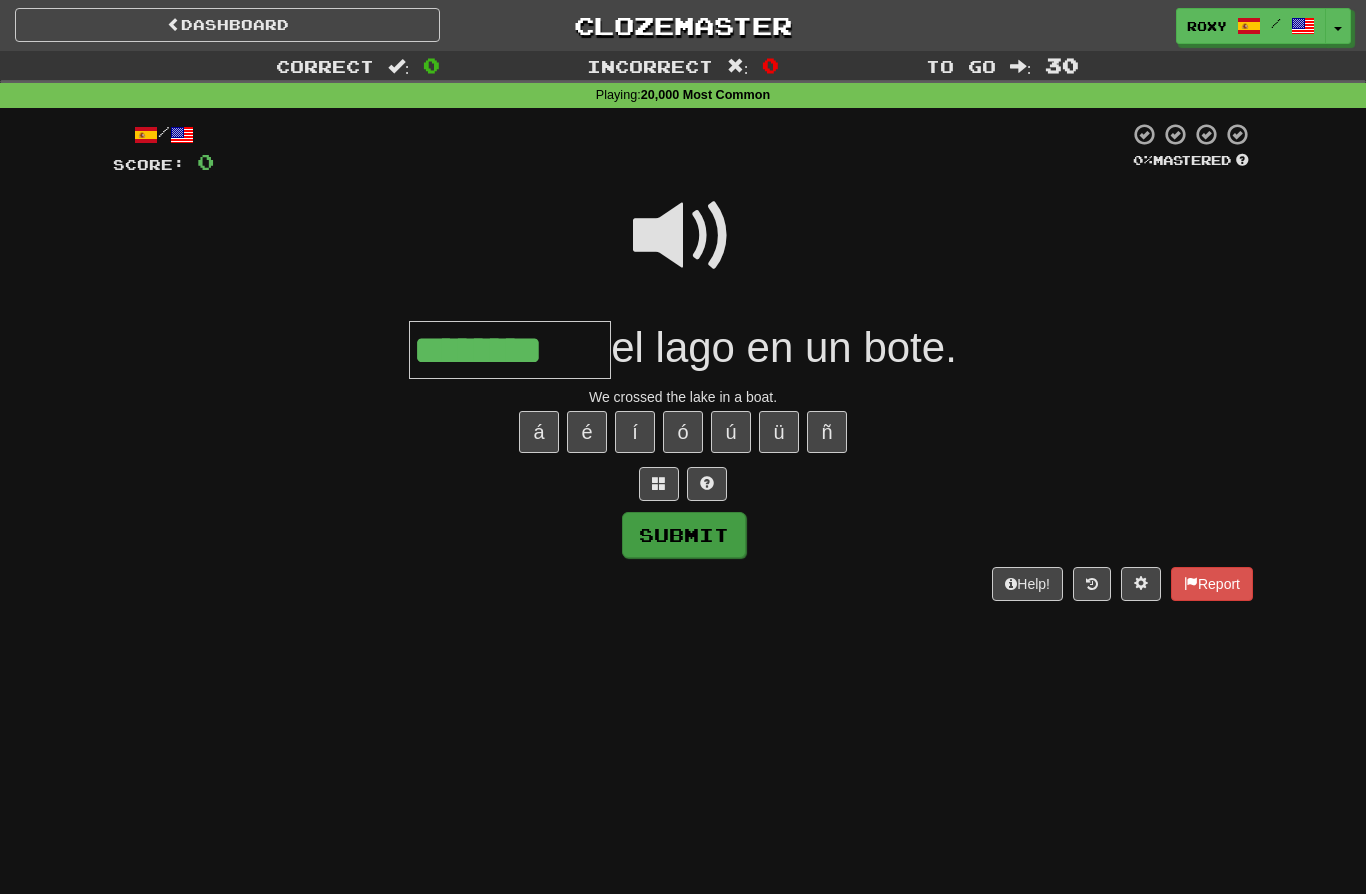 type on "********" 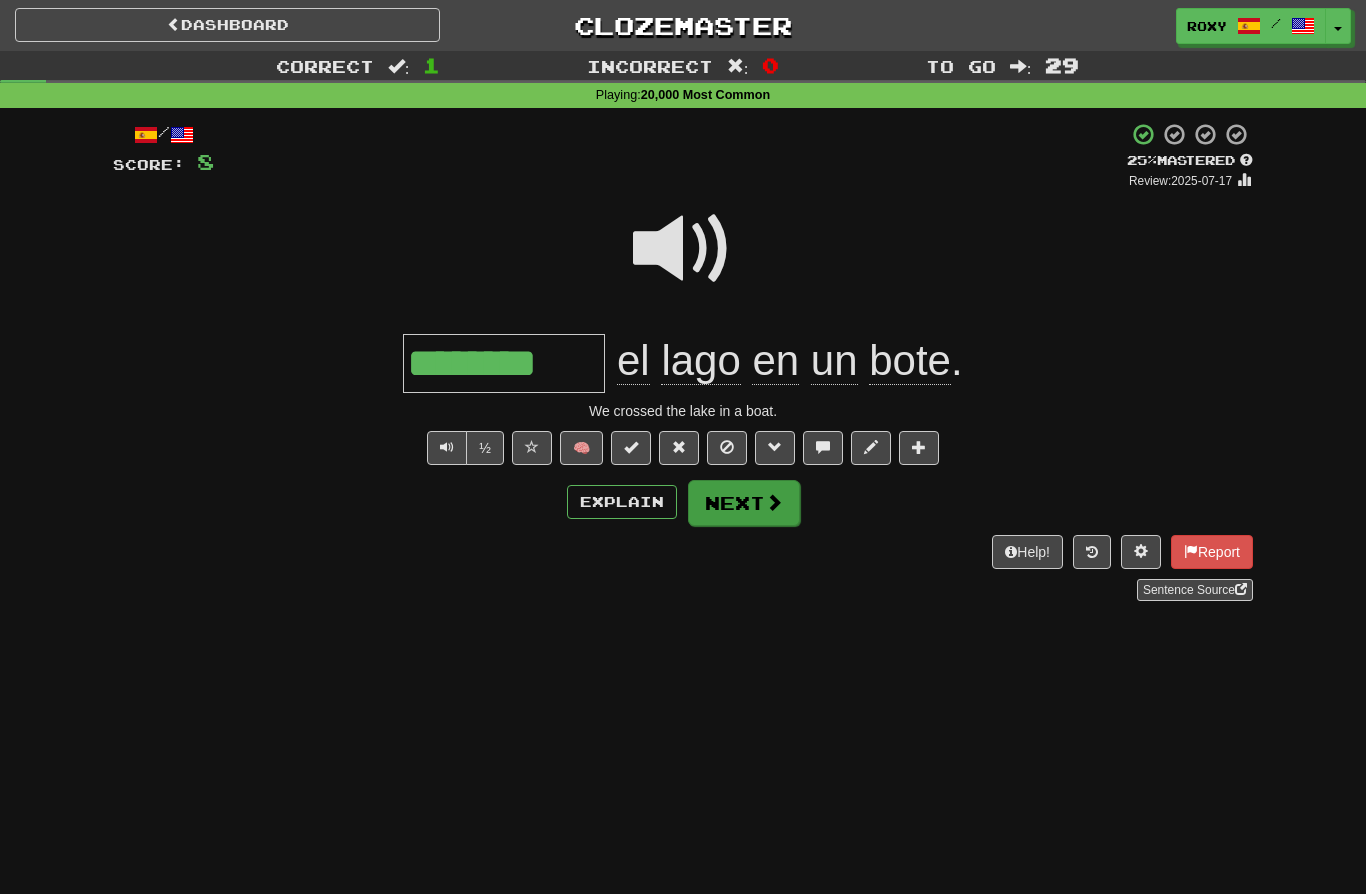 click on "Next" at bounding box center [744, 503] 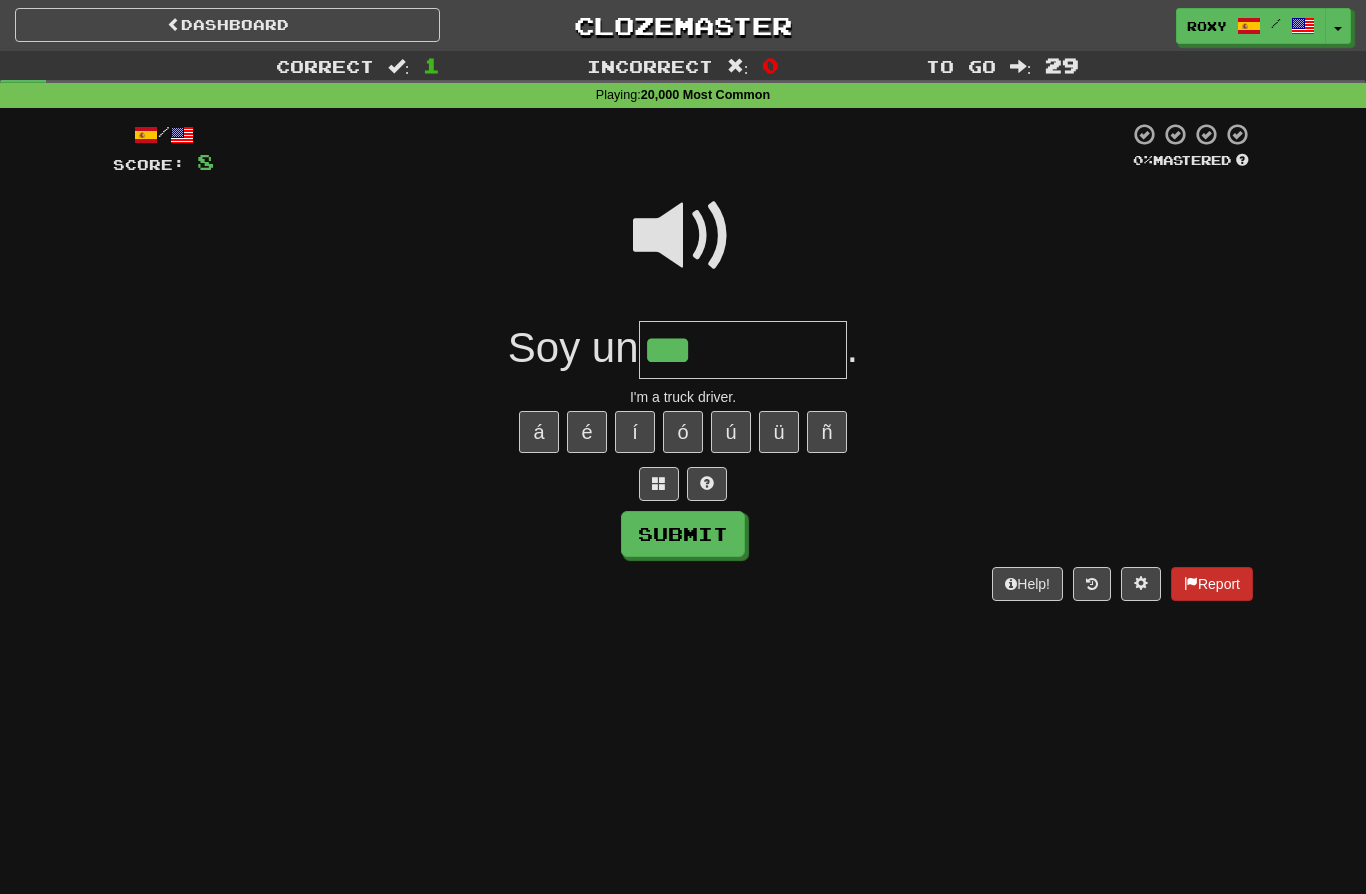 click on "Report" at bounding box center [1212, 584] 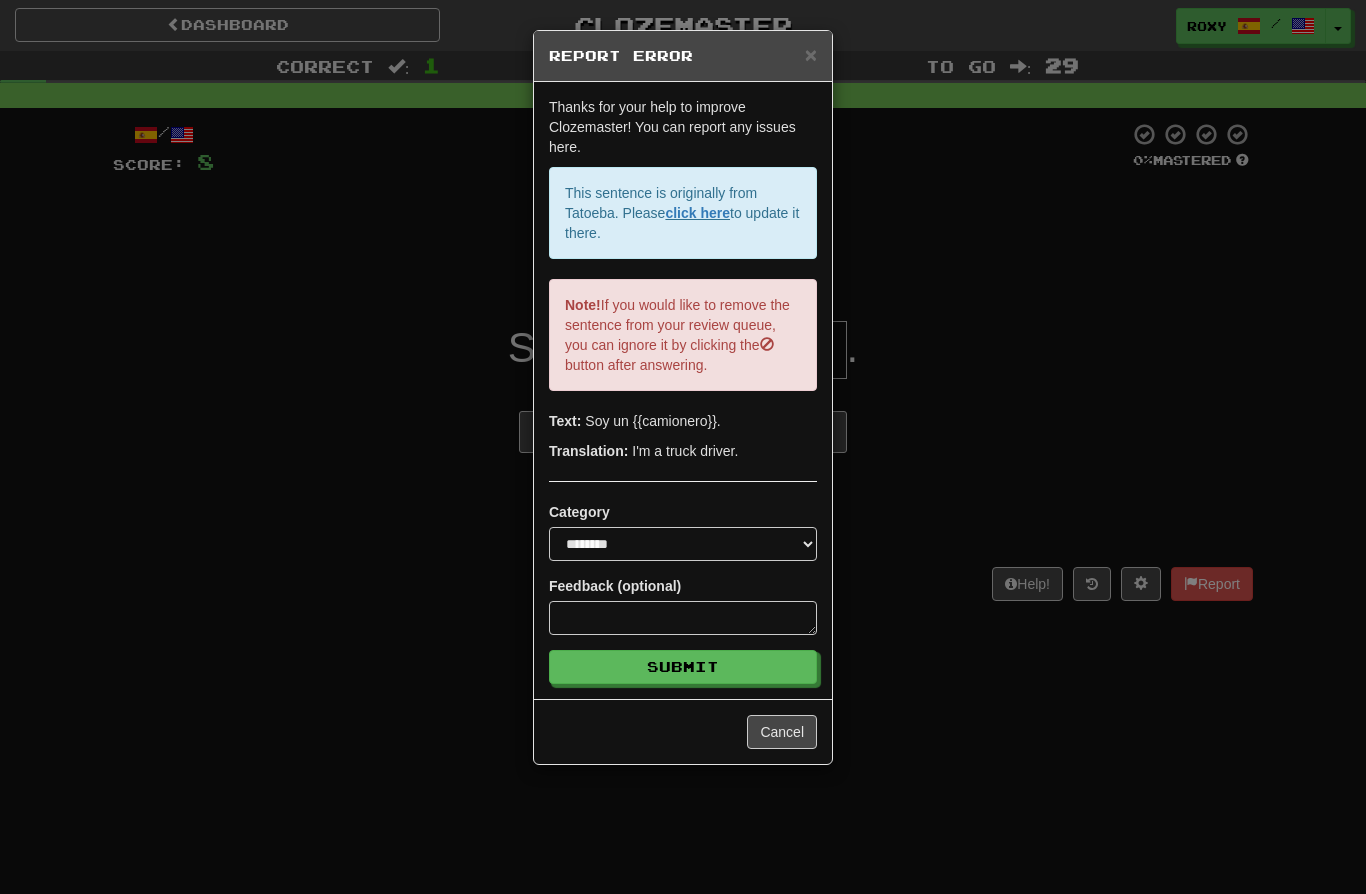 click on "**********" at bounding box center (683, 447) 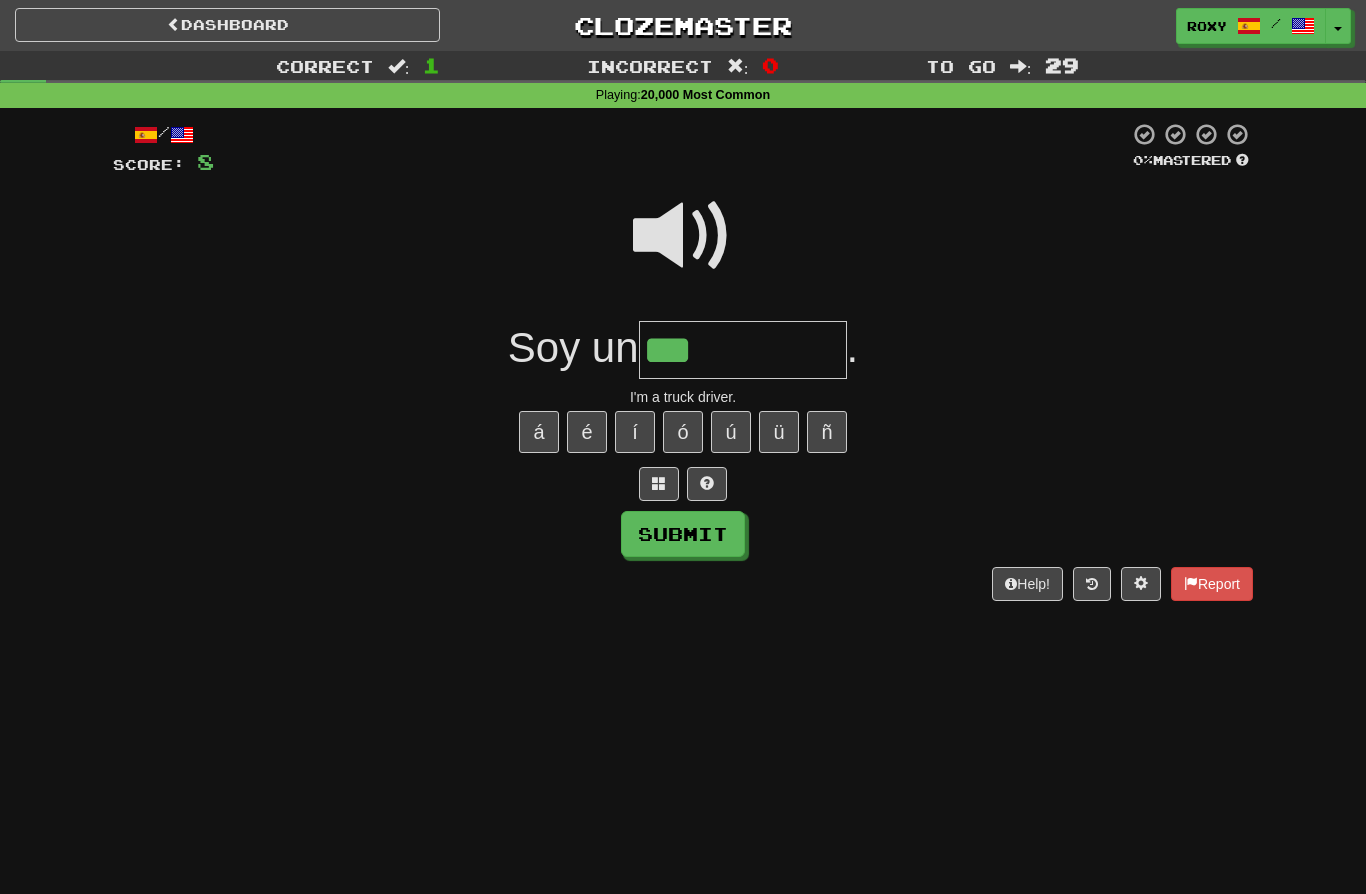 click on "***" at bounding box center [743, 350] 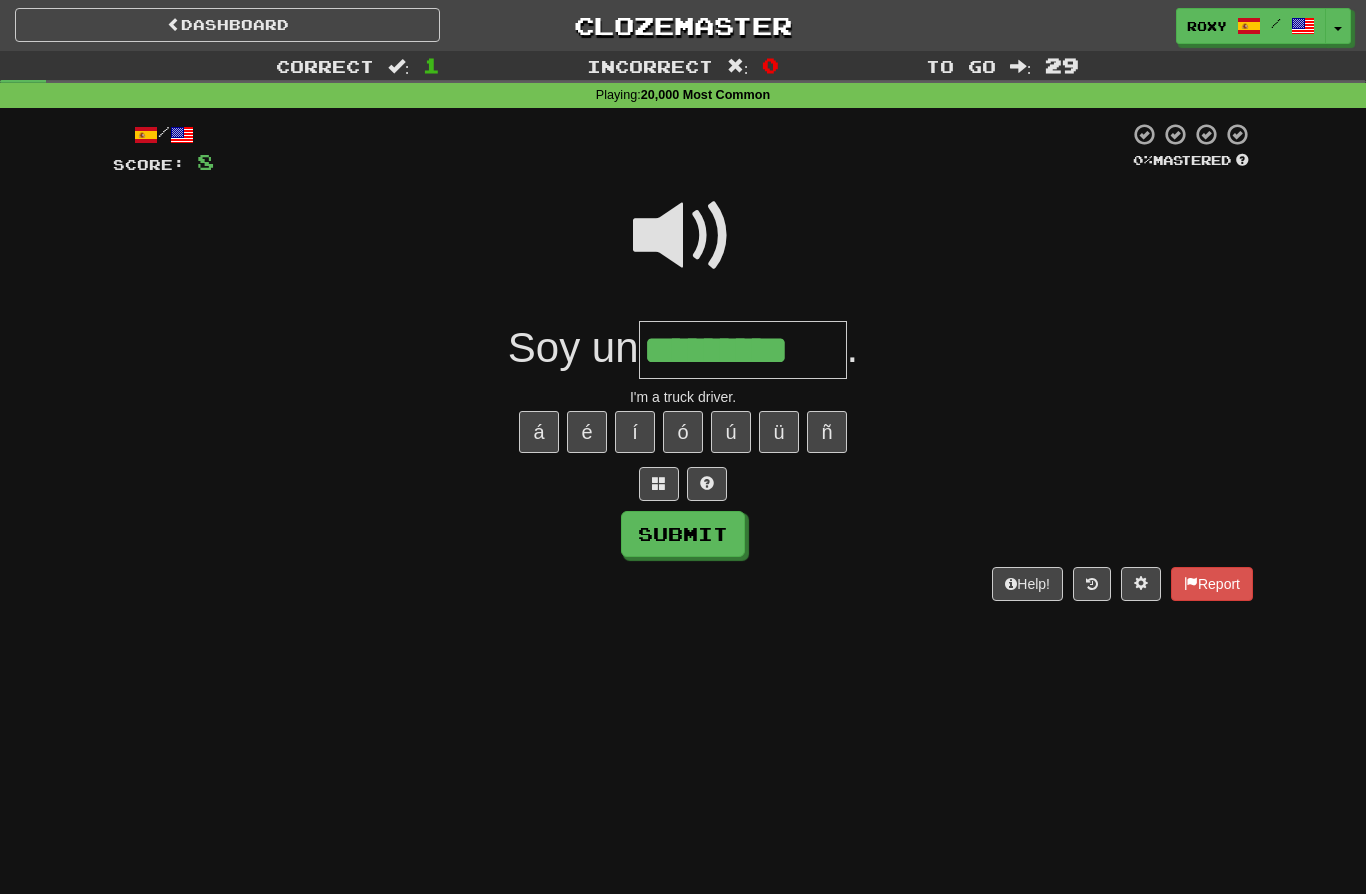 type on "*********" 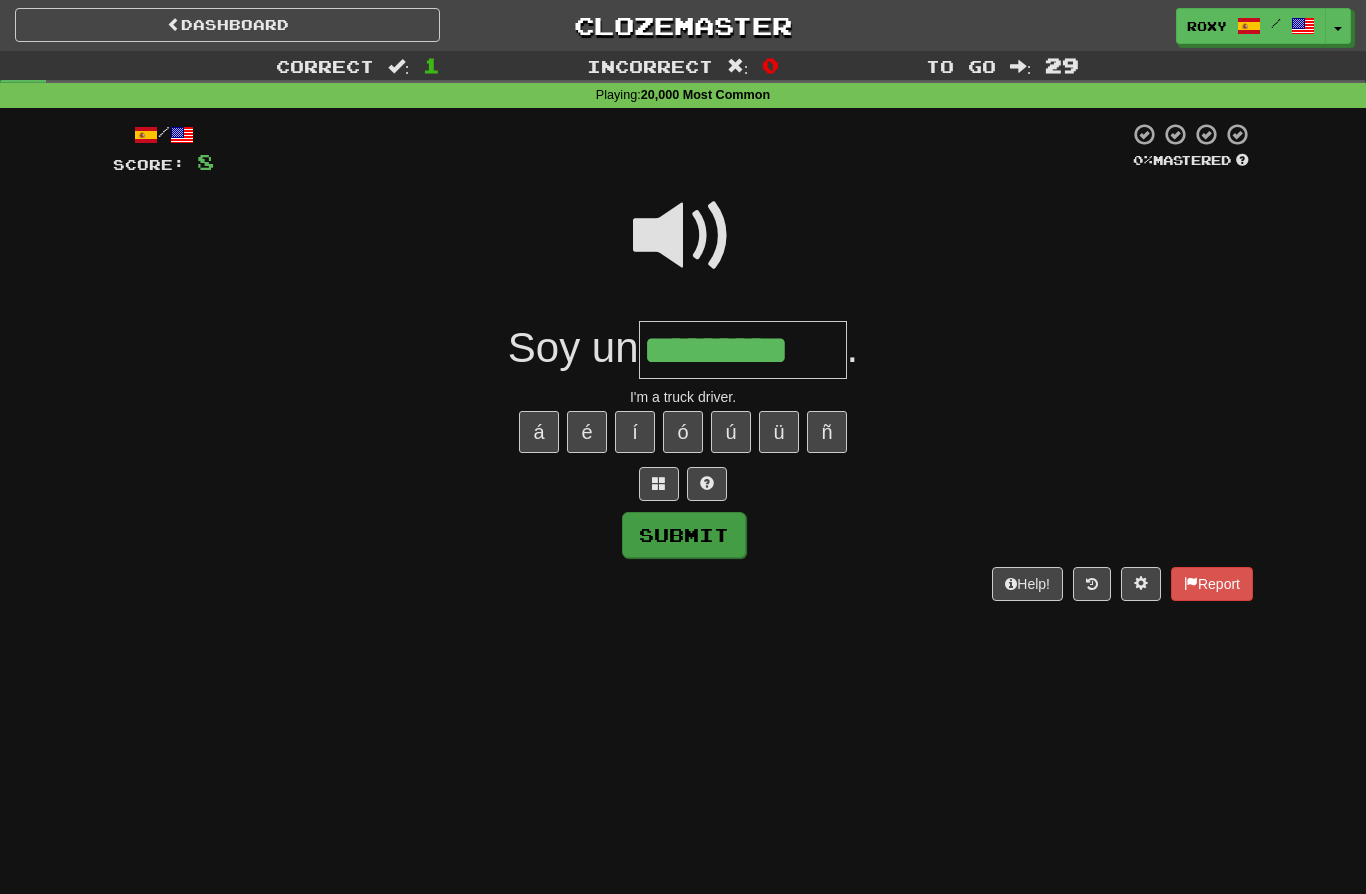 click on "Submit" at bounding box center (684, 535) 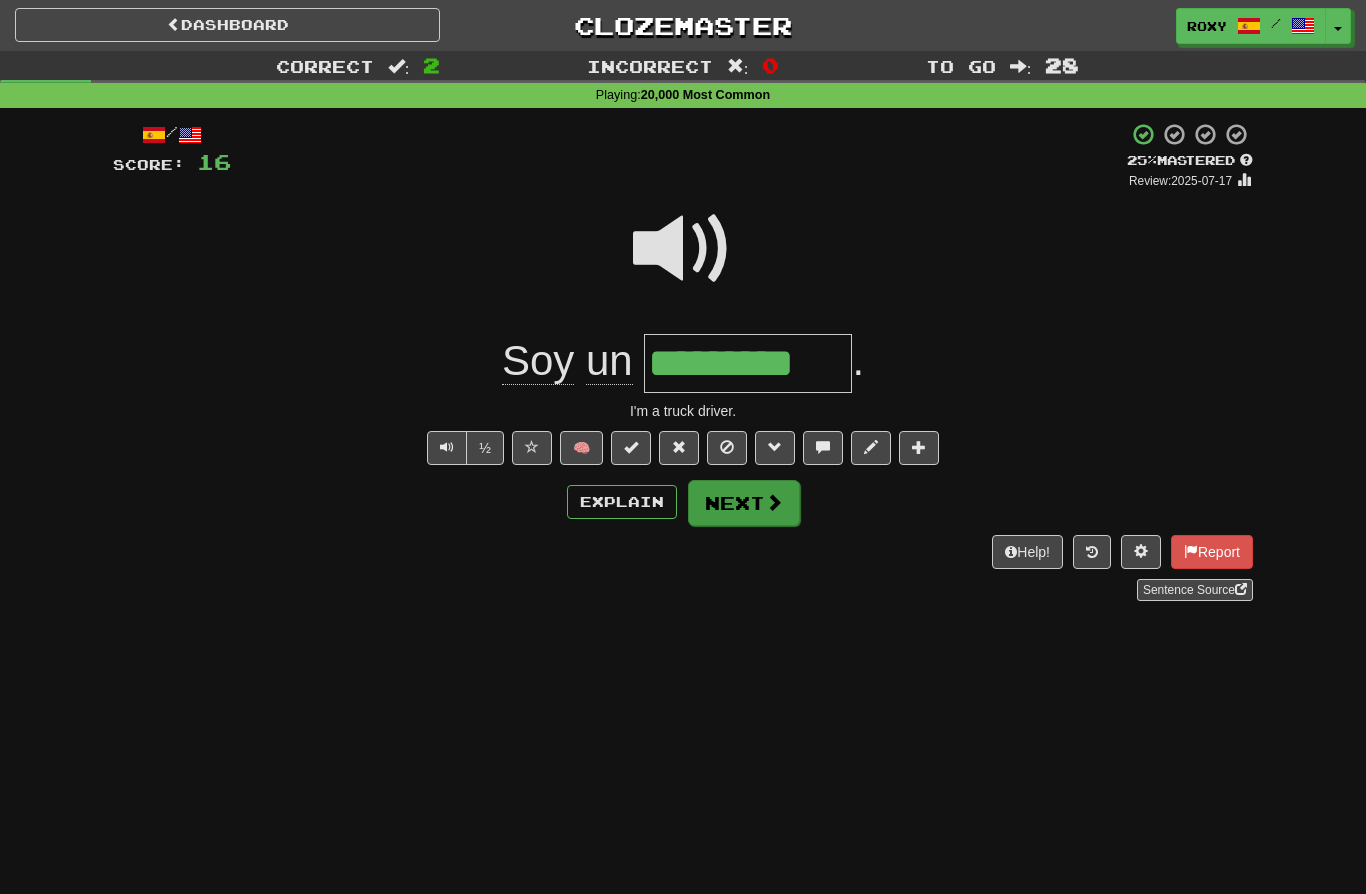 click on "Next" at bounding box center [744, 503] 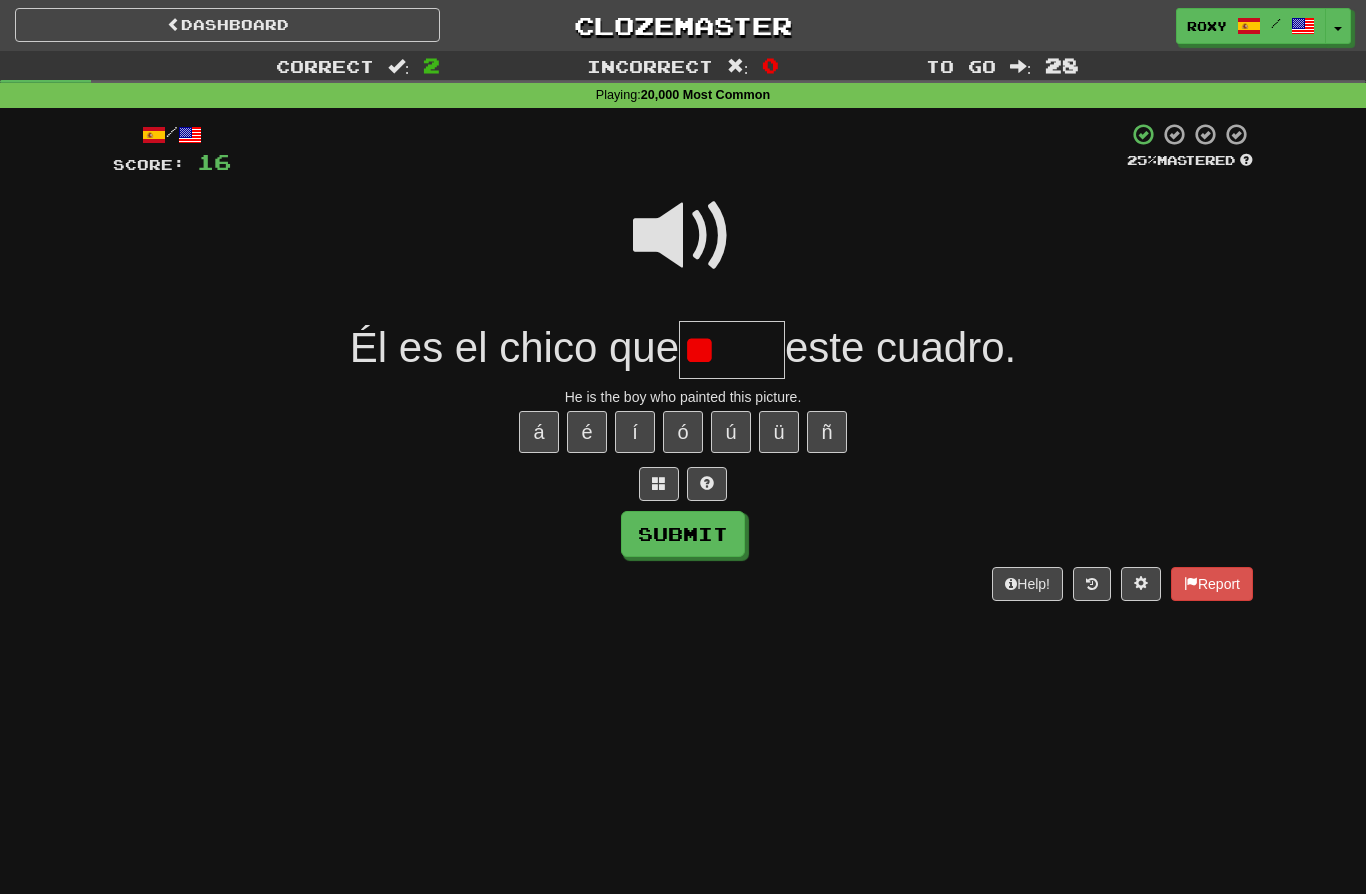 type on "*" 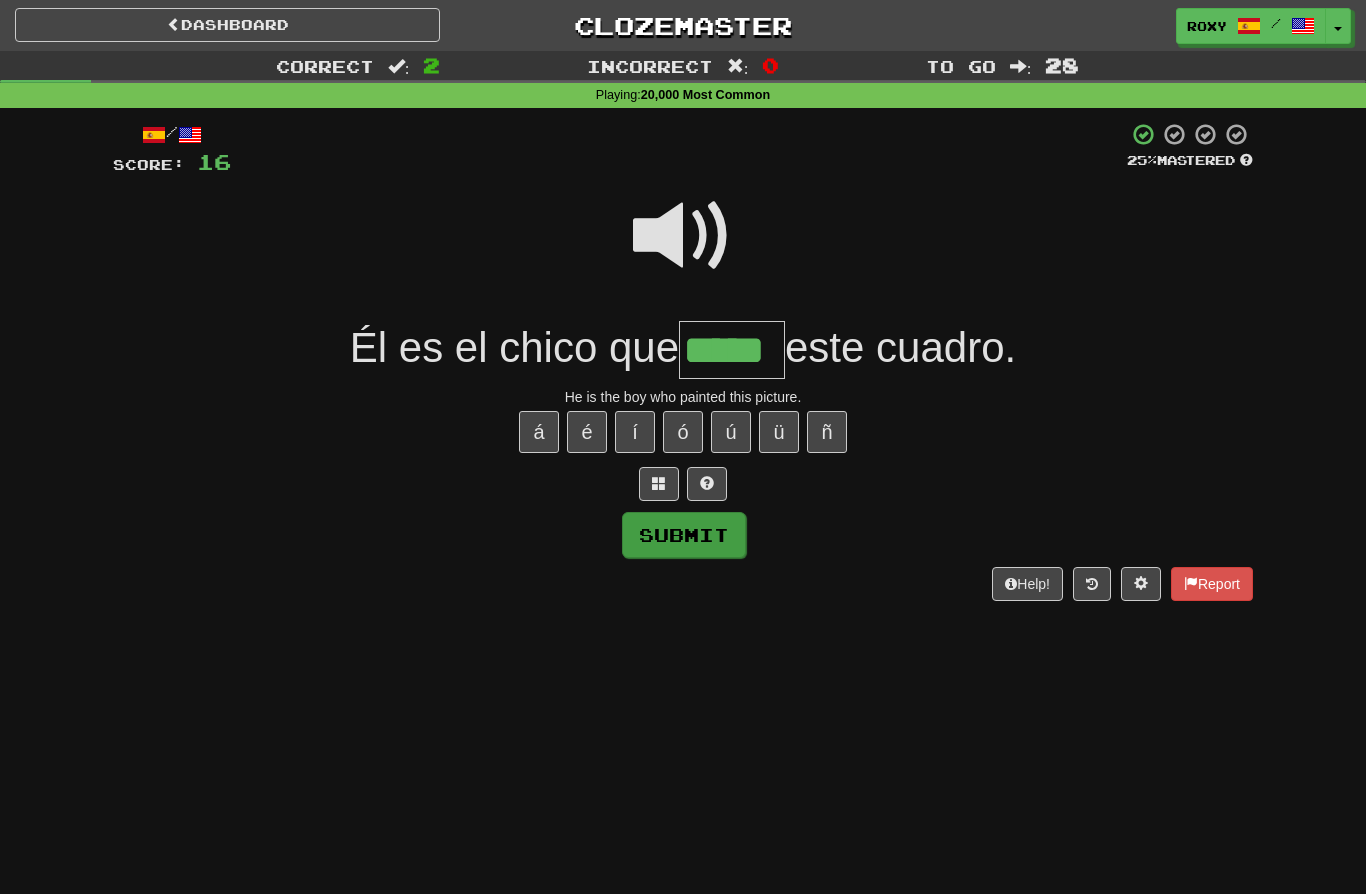 type on "*****" 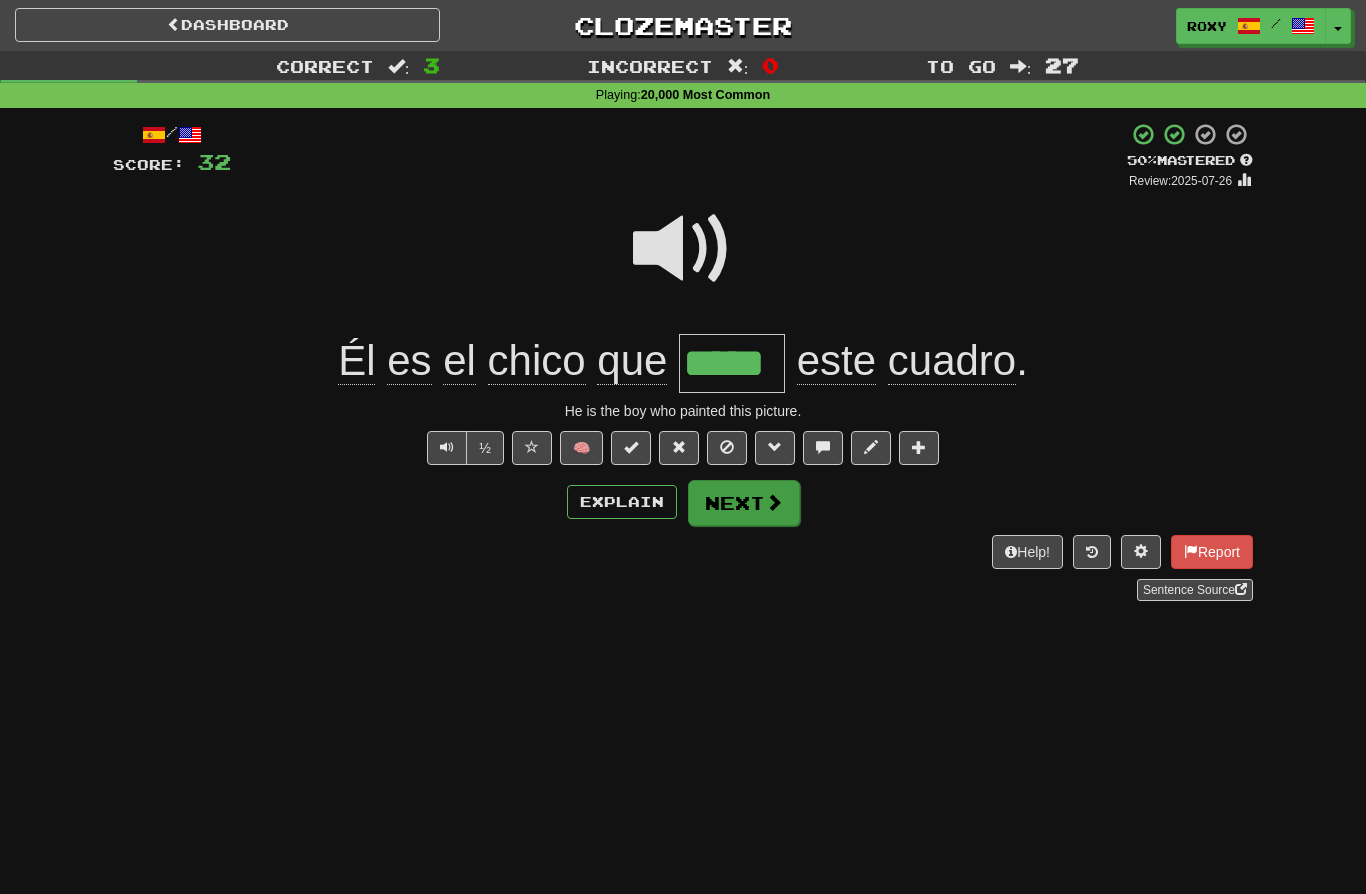 click on "Next" at bounding box center [744, 503] 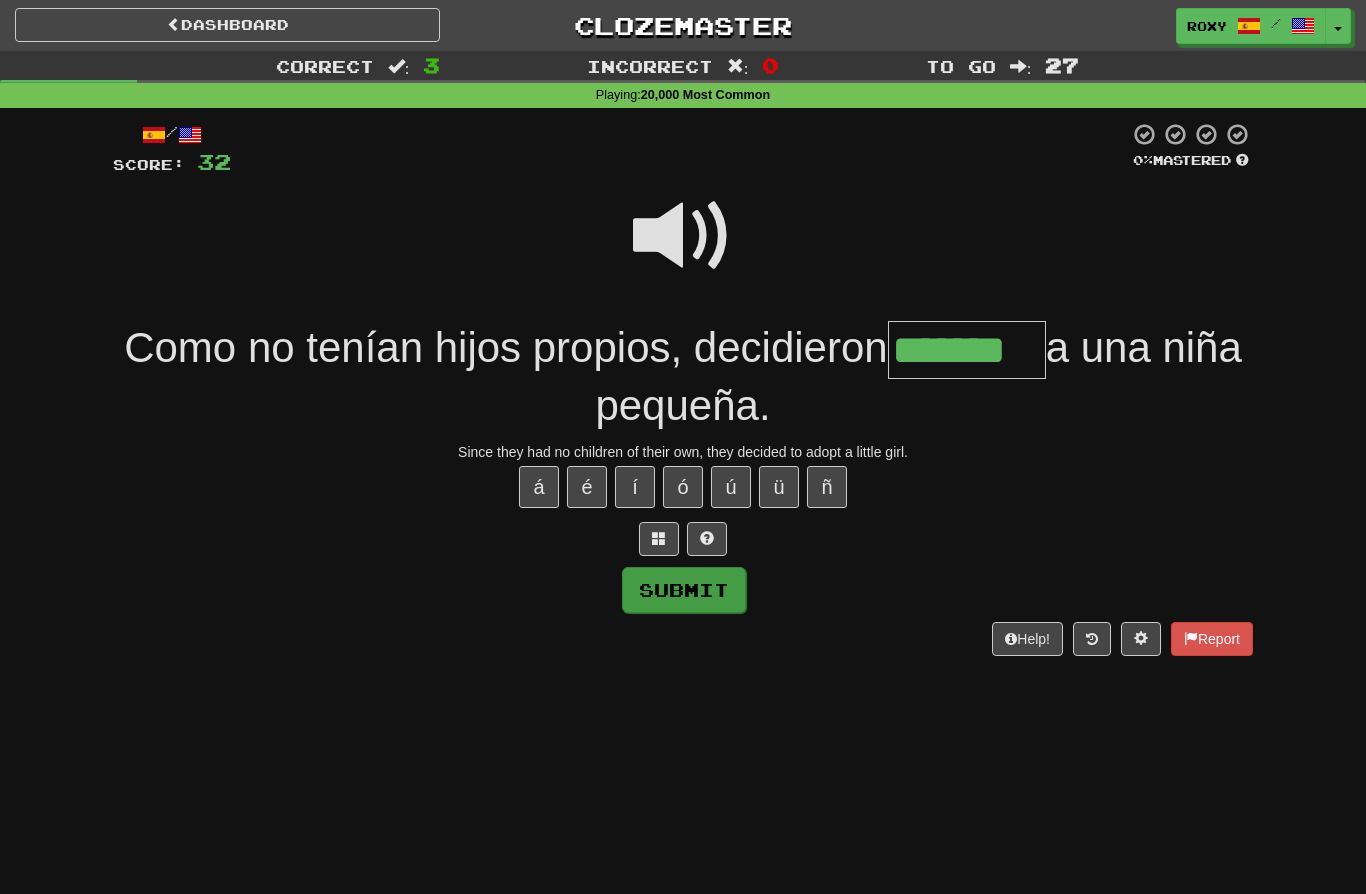 type on "*******" 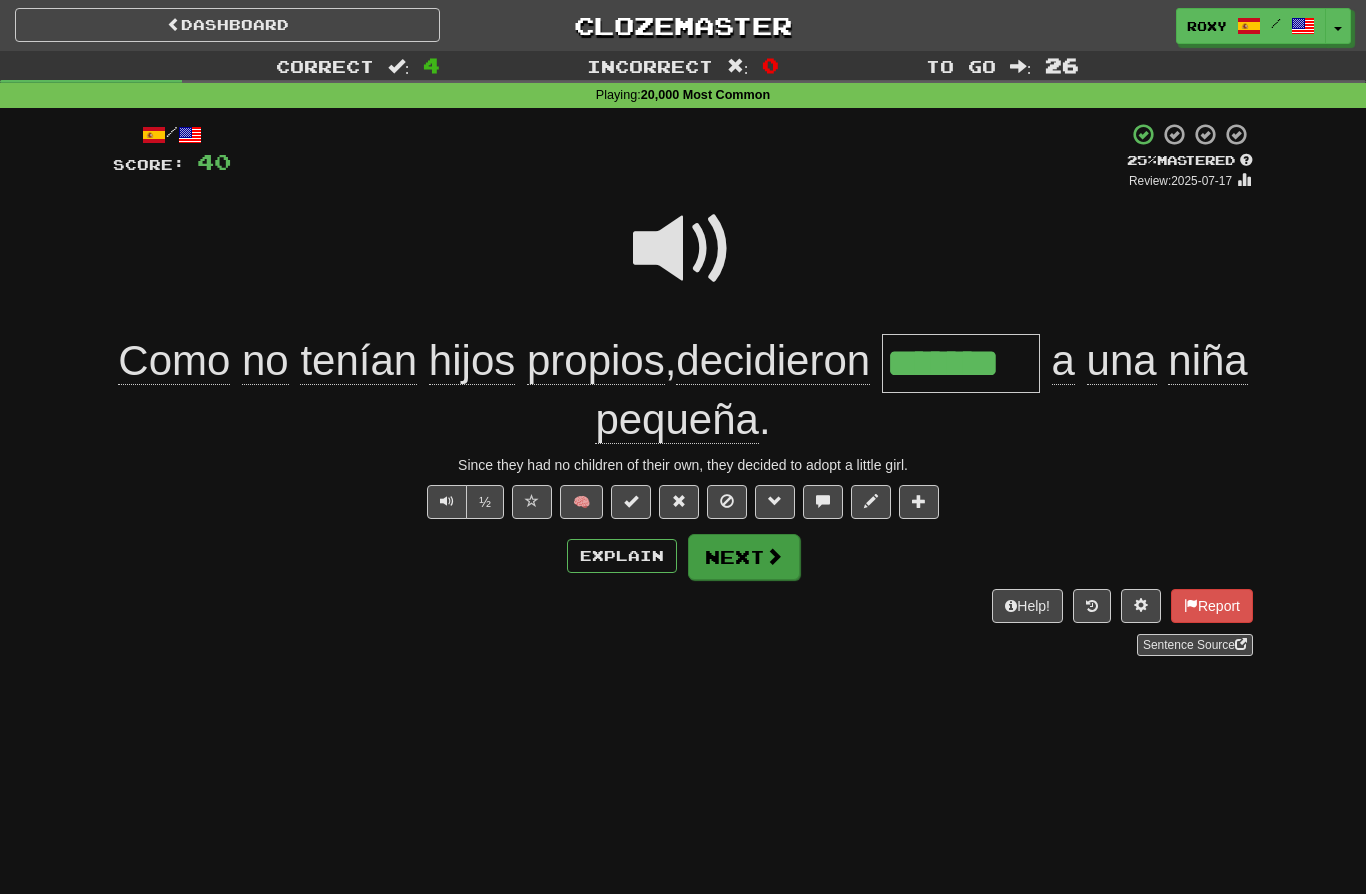 click on "Next" at bounding box center (744, 557) 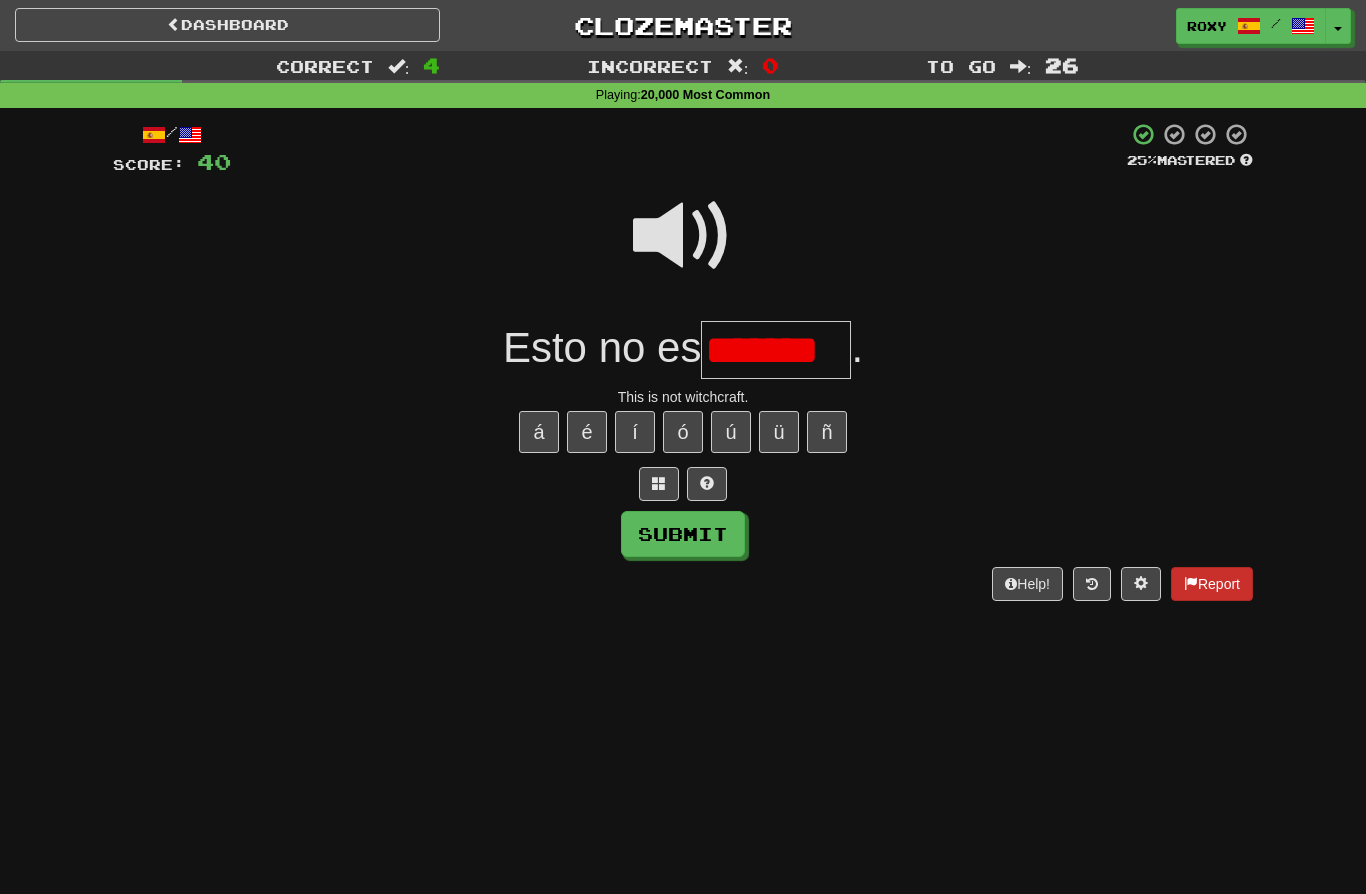 click on "Report" at bounding box center (1212, 584) 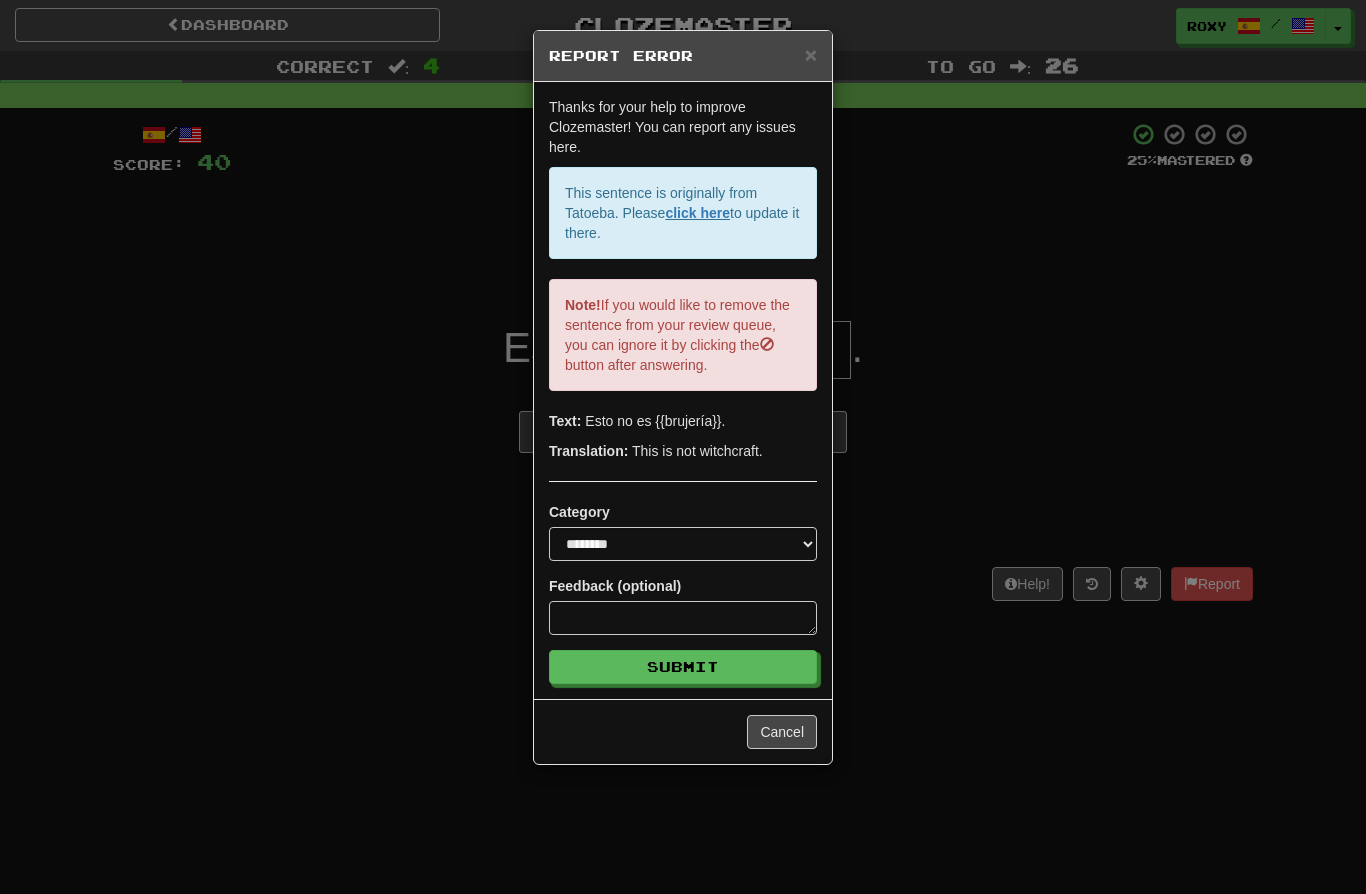 click on "**********" at bounding box center [683, 447] 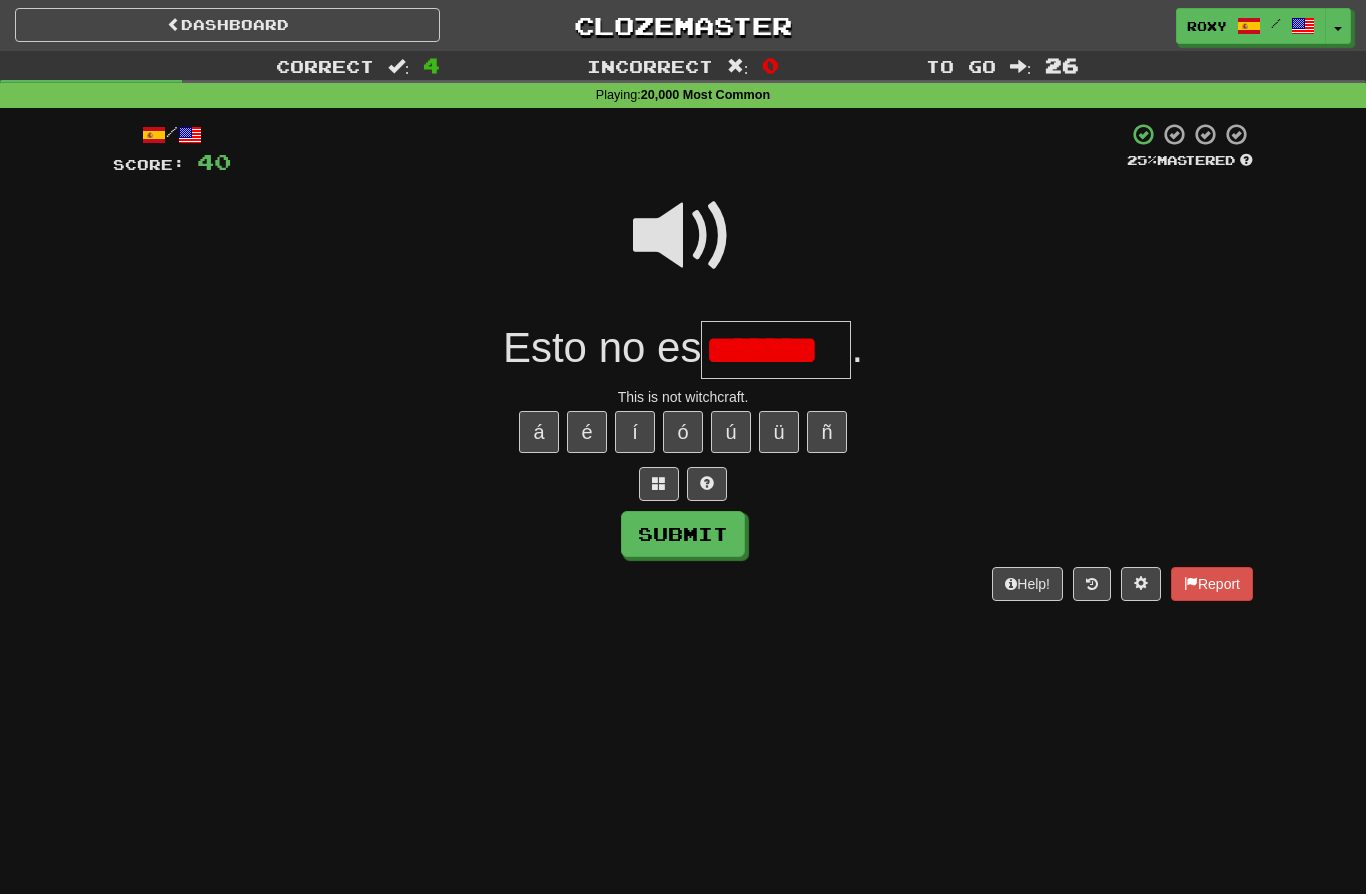 click on "*******" at bounding box center (776, 350) 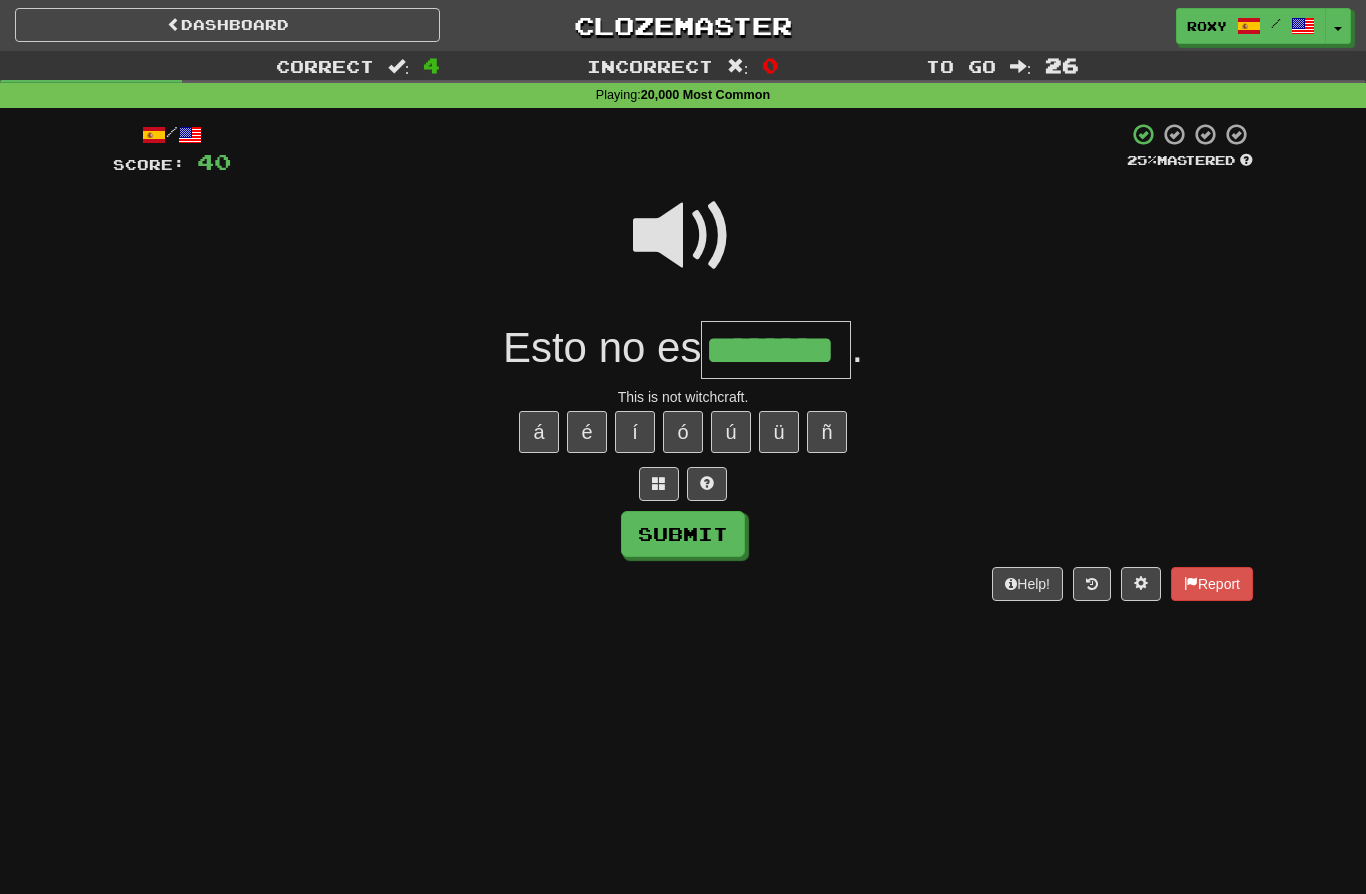type on "********" 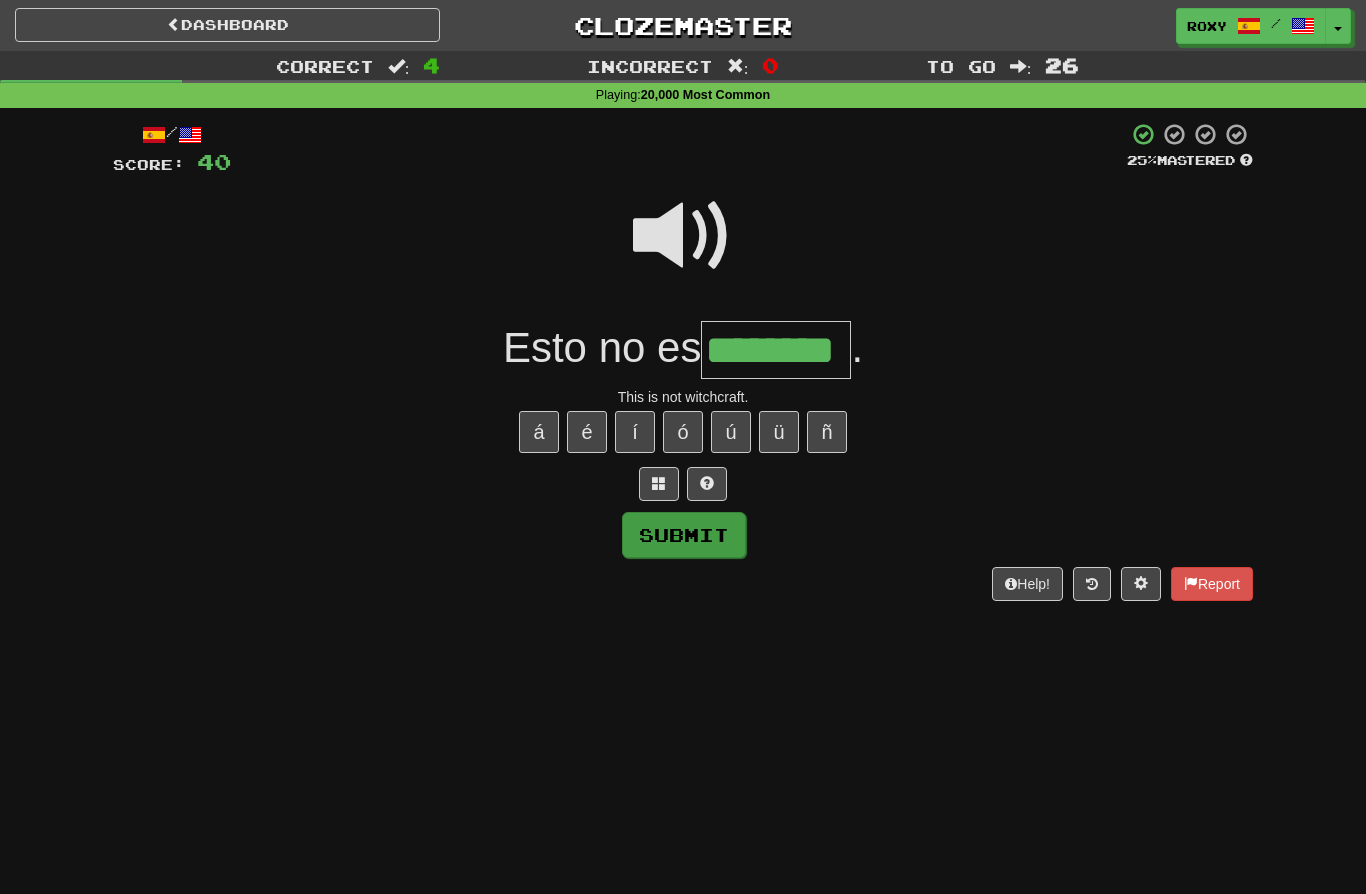 click on "Submit" at bounding box center (684, 535) 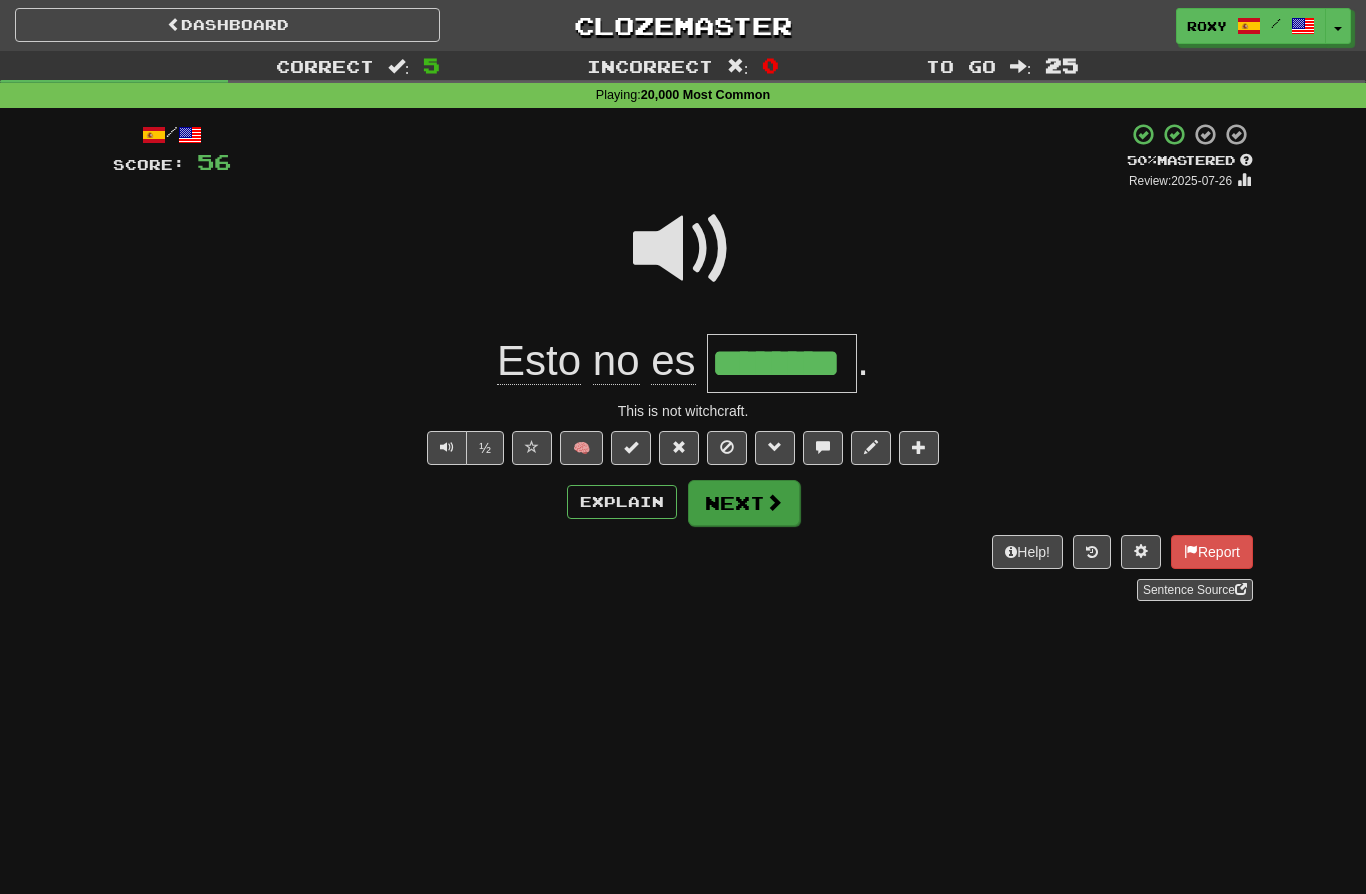 click on "Next" at bounding box center [744, 503] 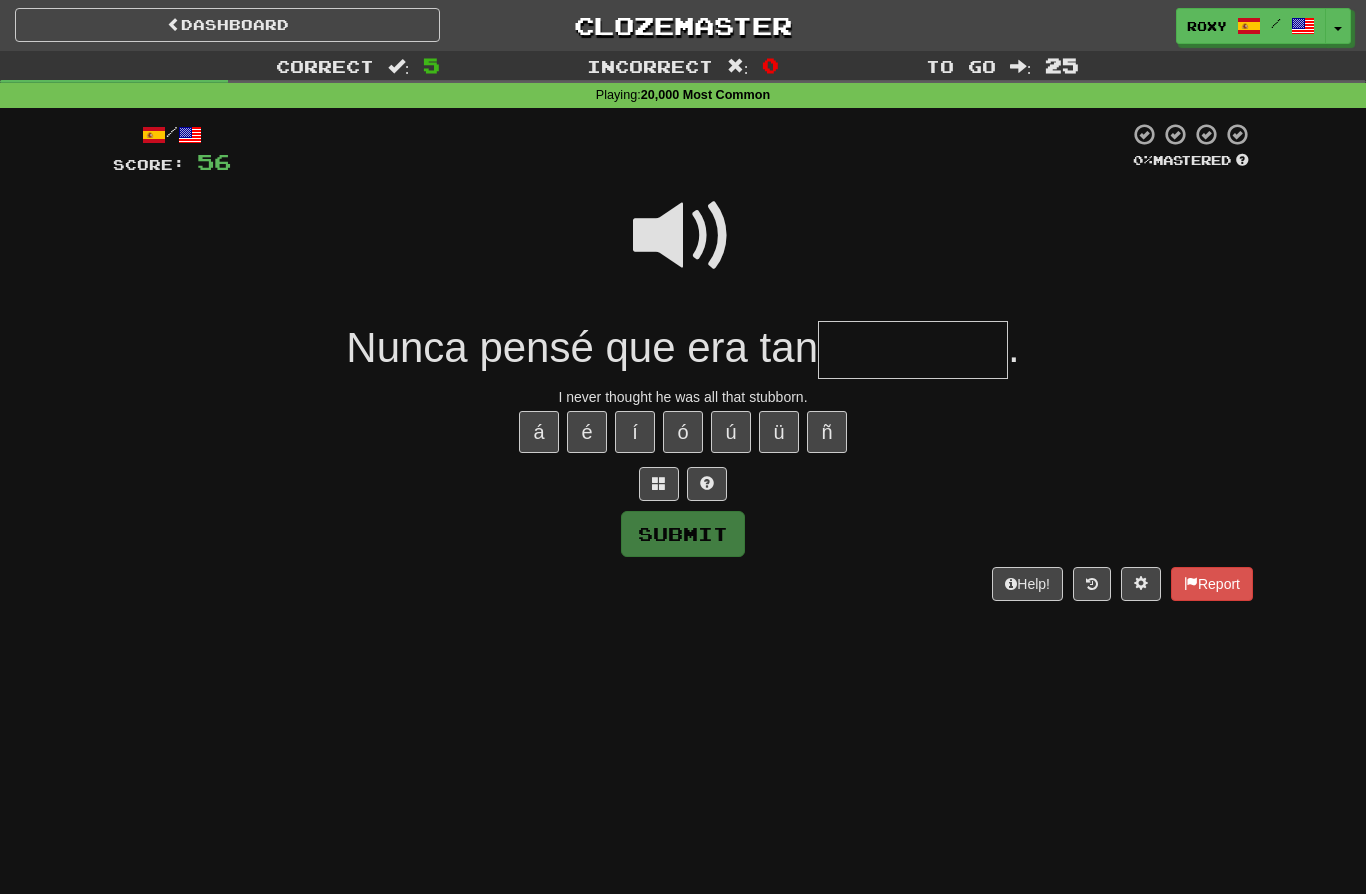 click at bounding box center [683, 236] 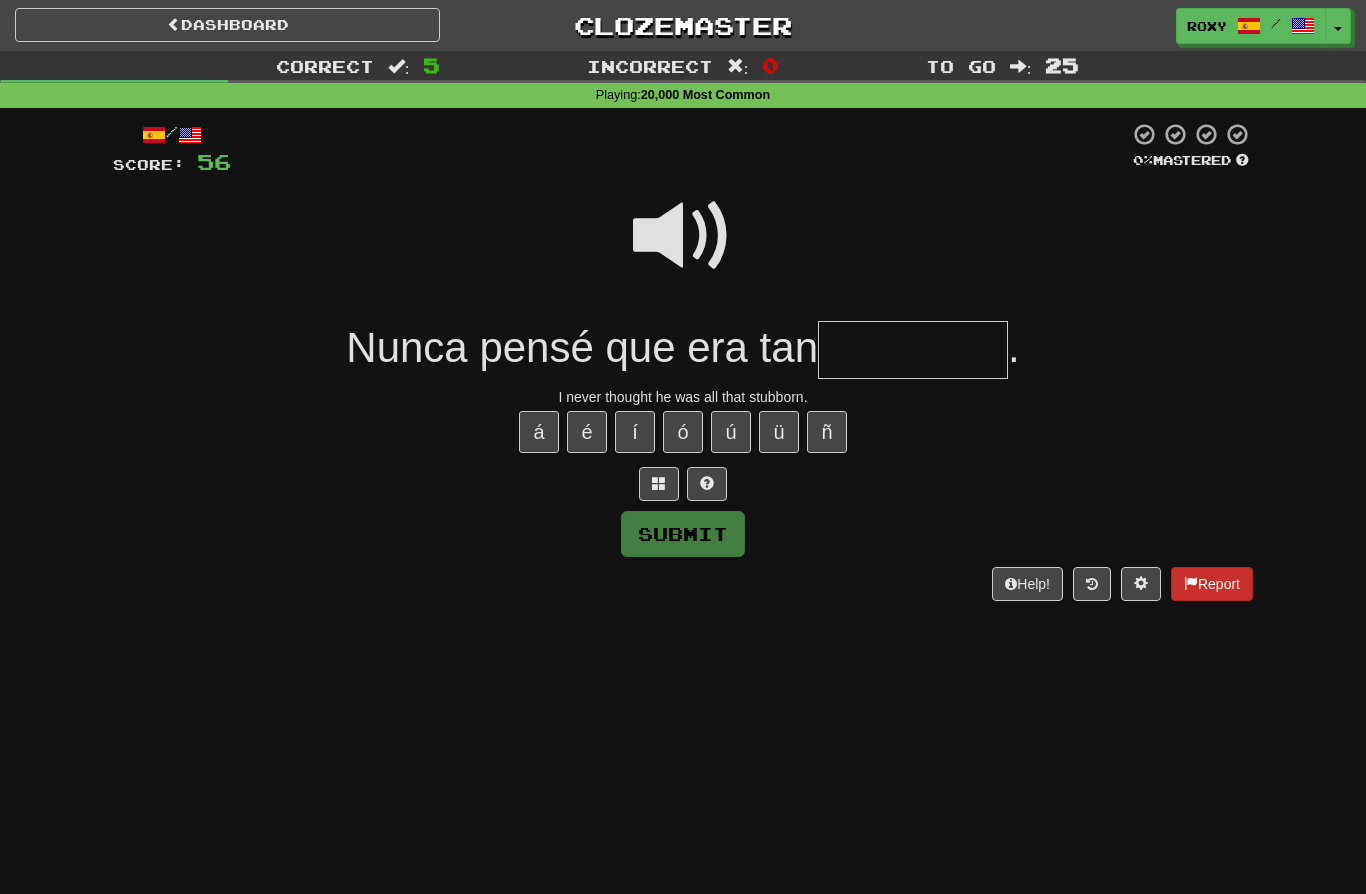 click on "Report" at bounding box center (1212, 584) 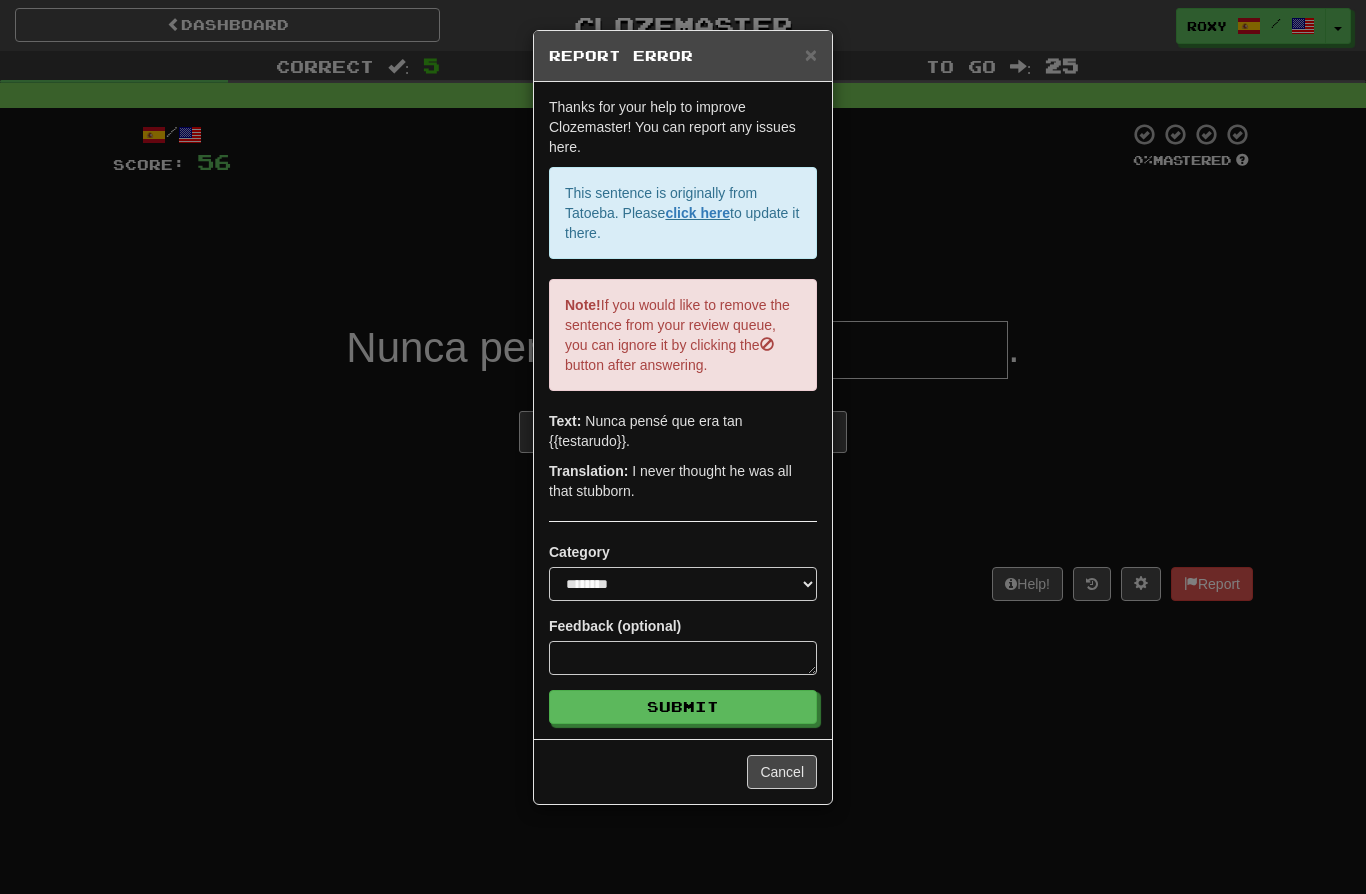 click on "**********" at bounding box center [683, 447] 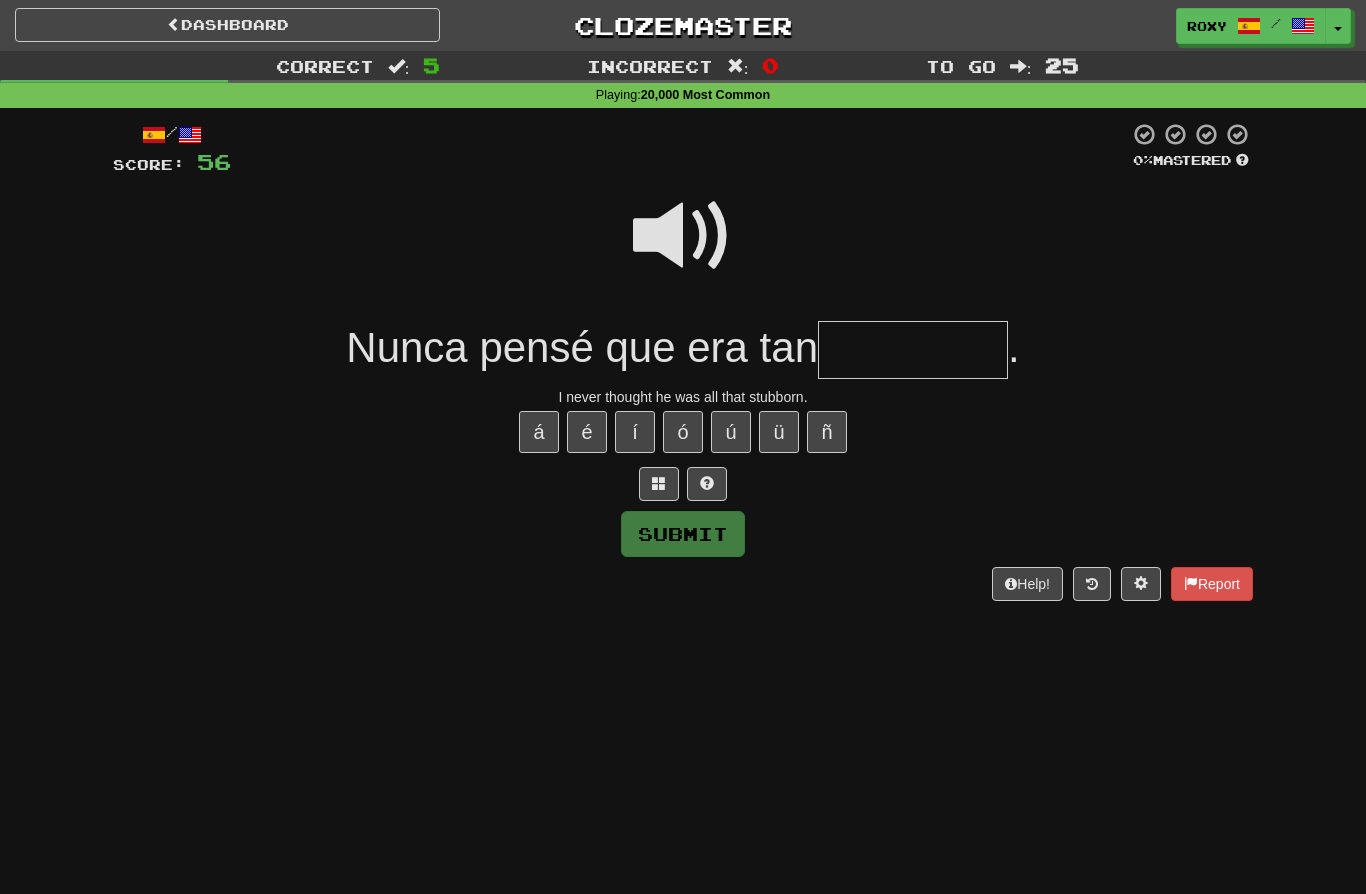 click at bounding box center [913, 350] 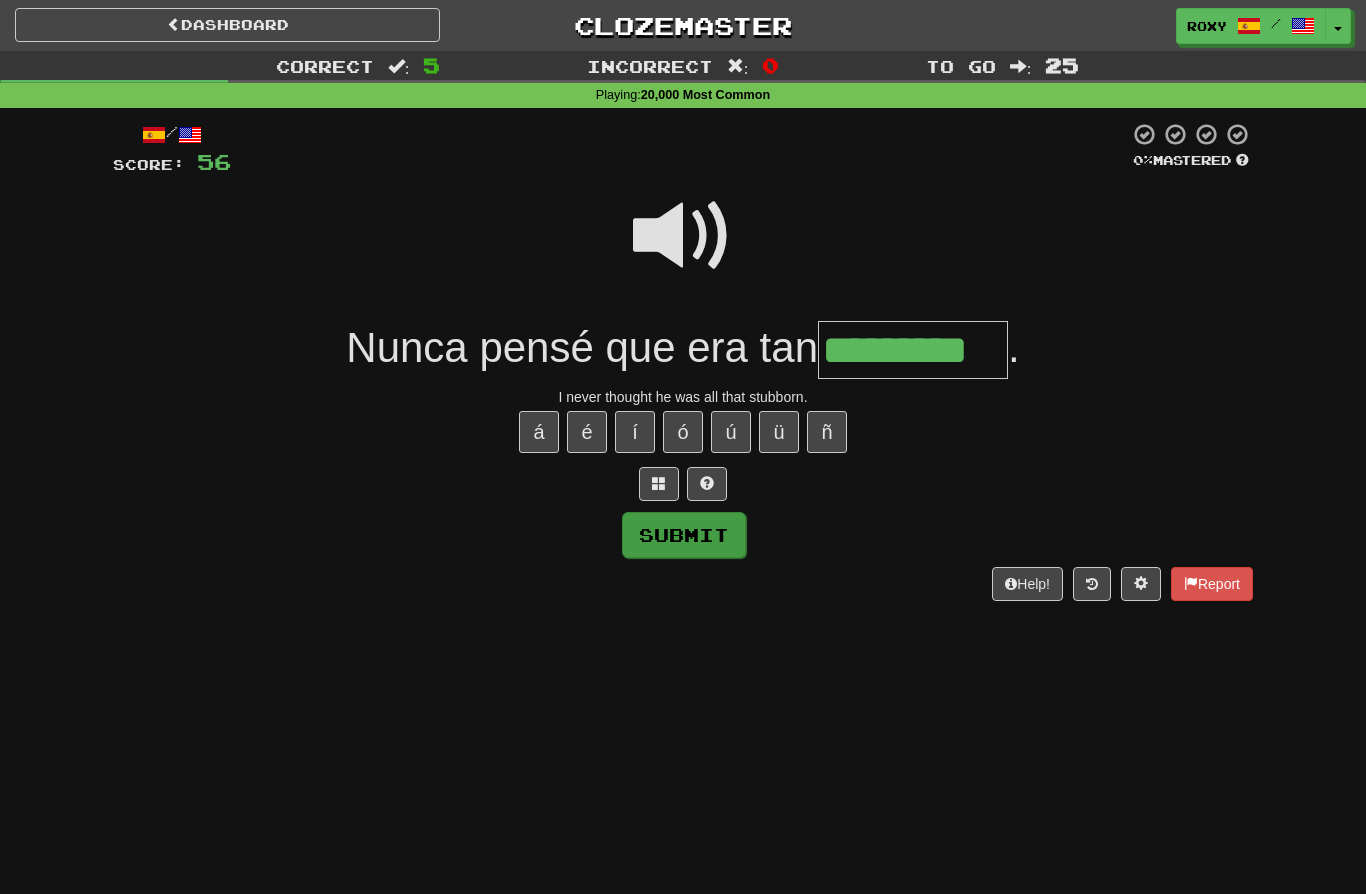 type on "*********" 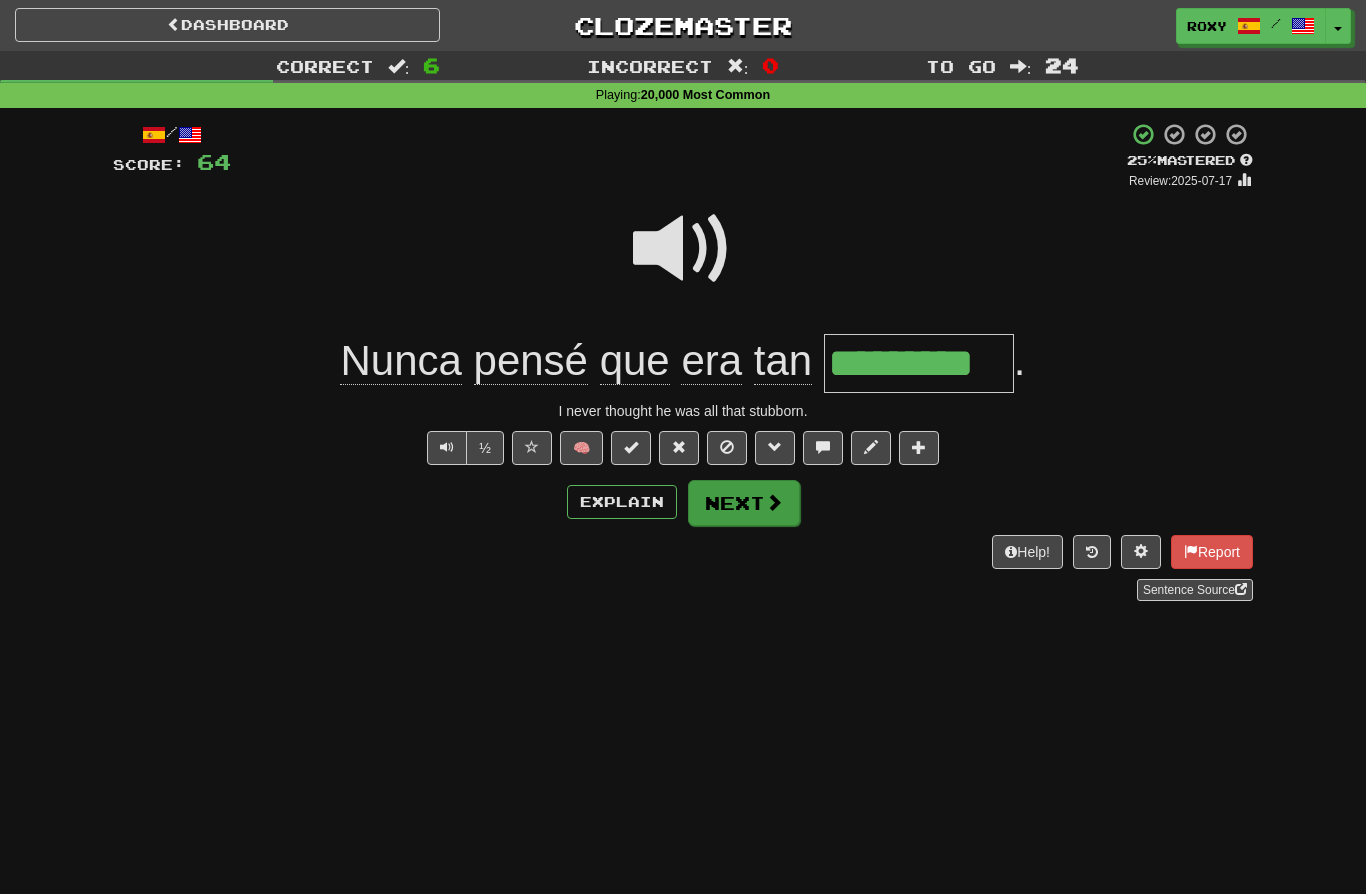 click on "Next" at bounding box center (744, 503) 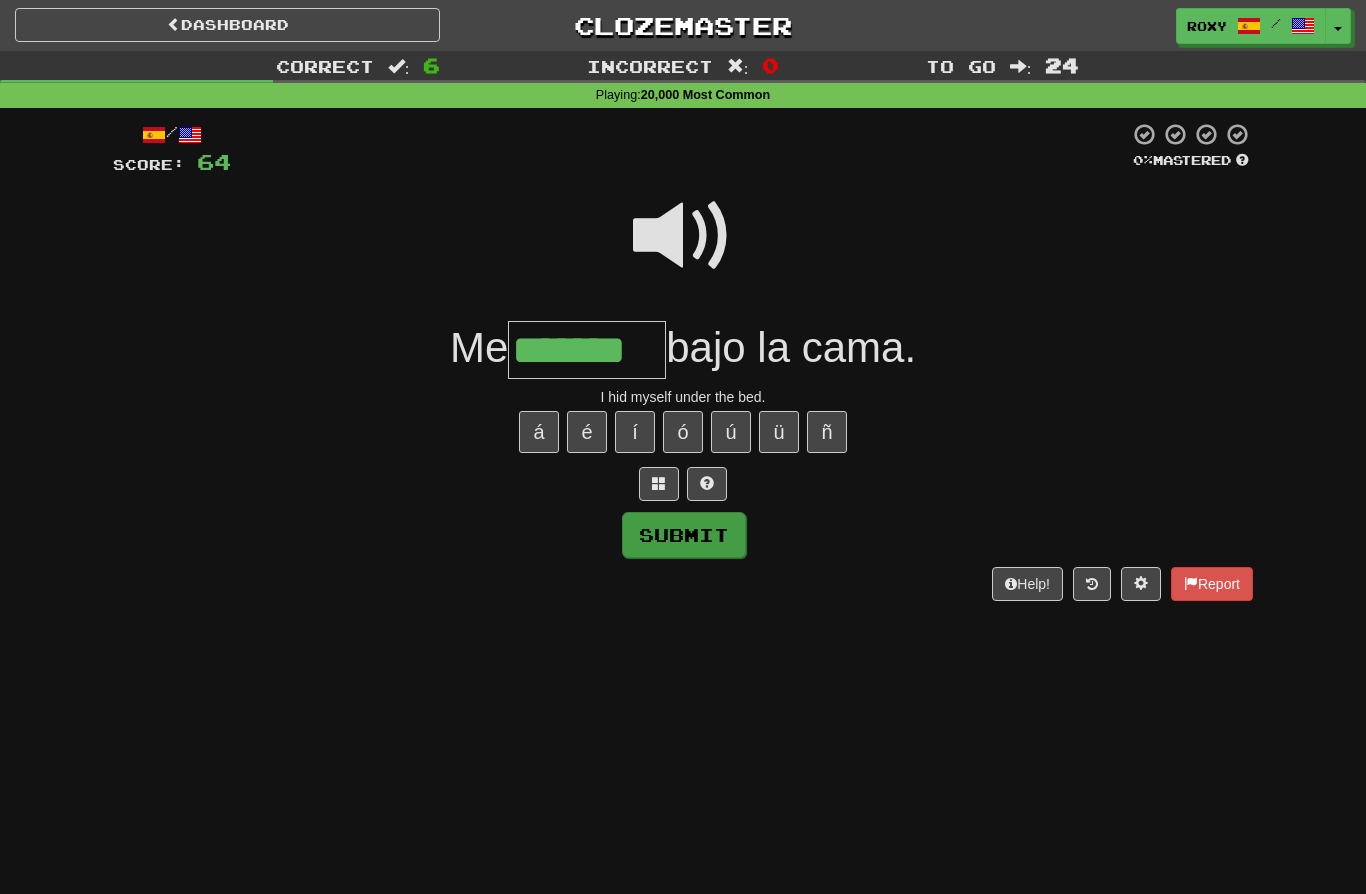 type on "*******" 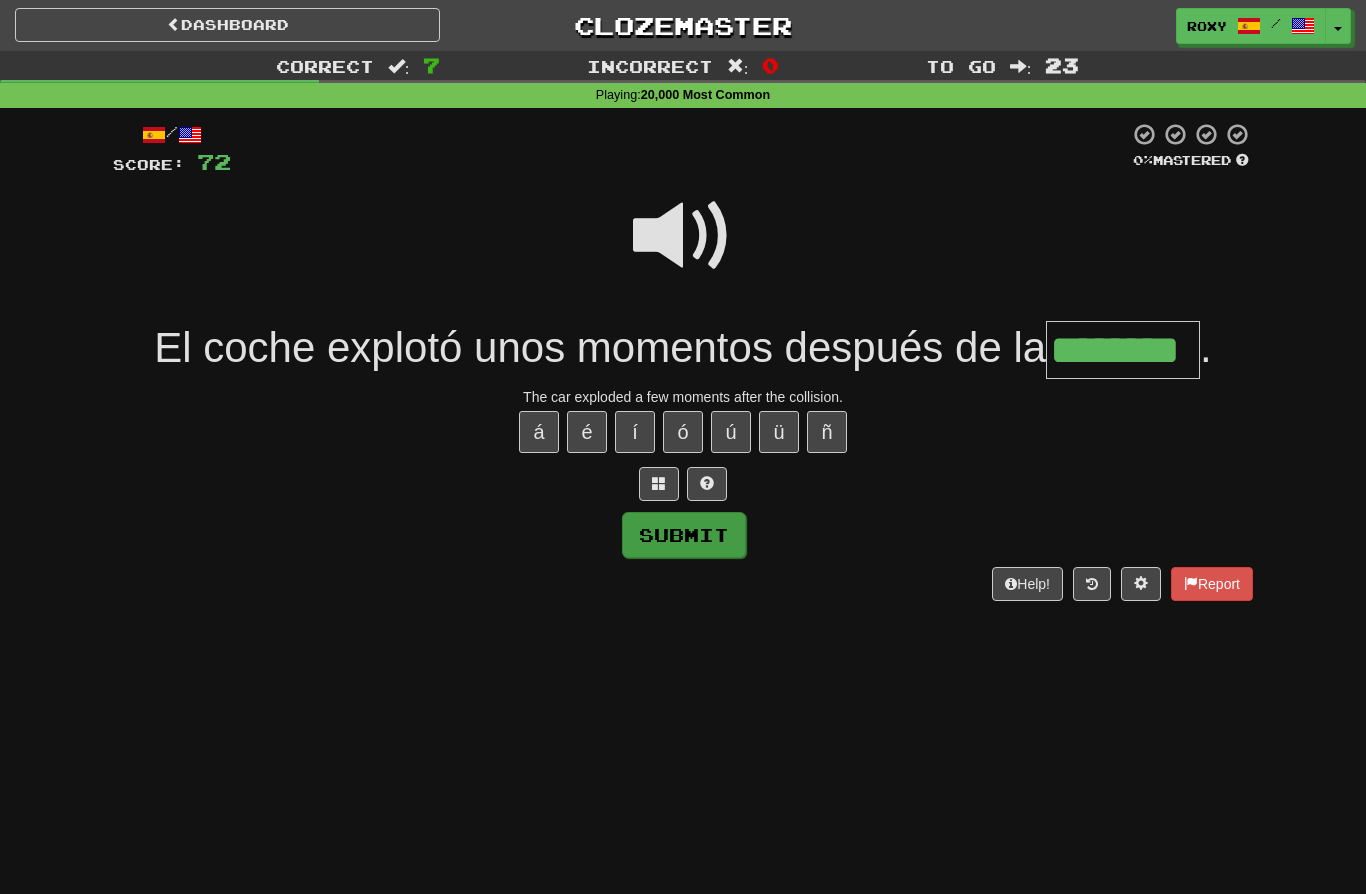 type on "********" 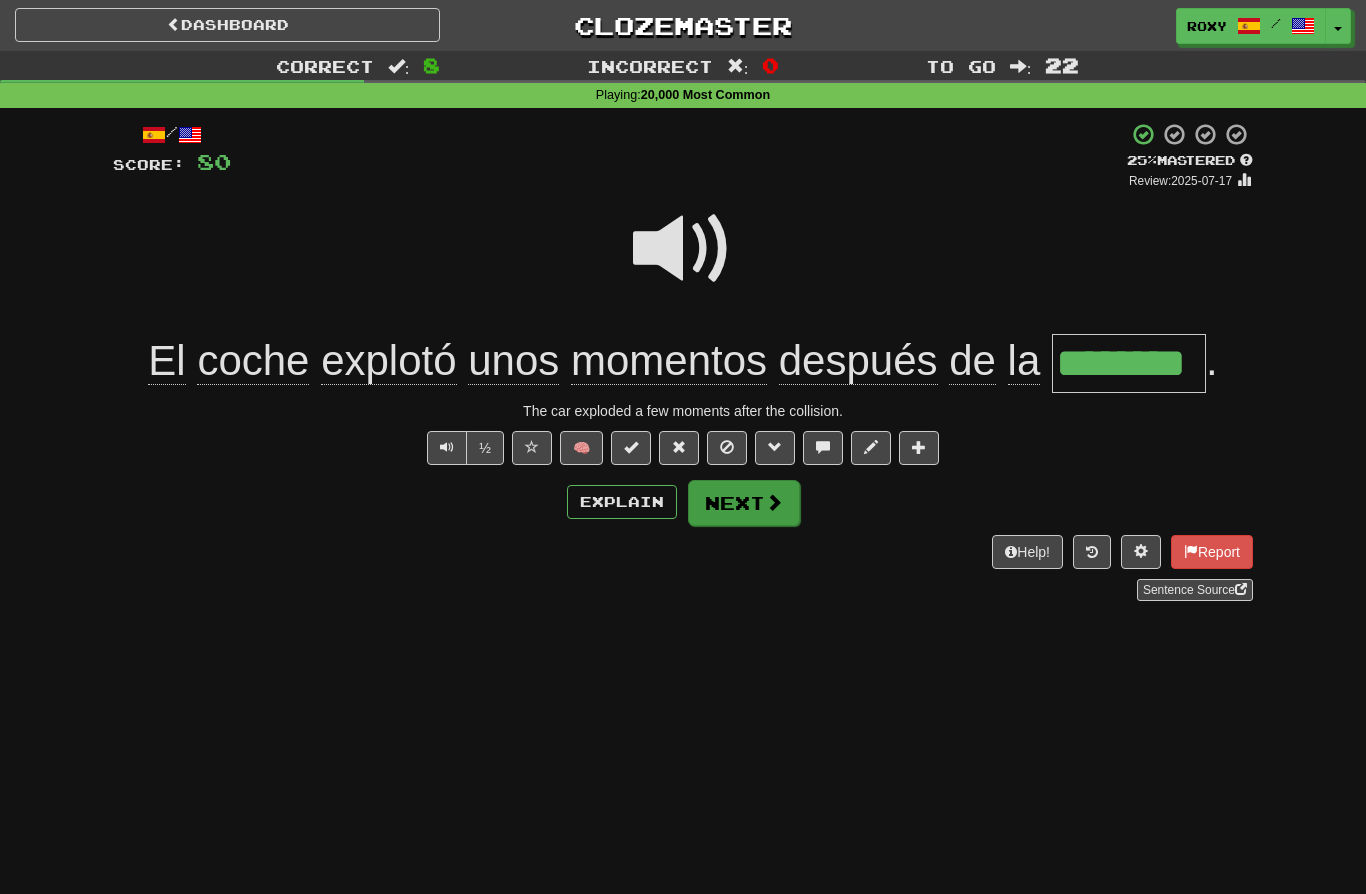 click on "Next" at bounding box center [744, 503] 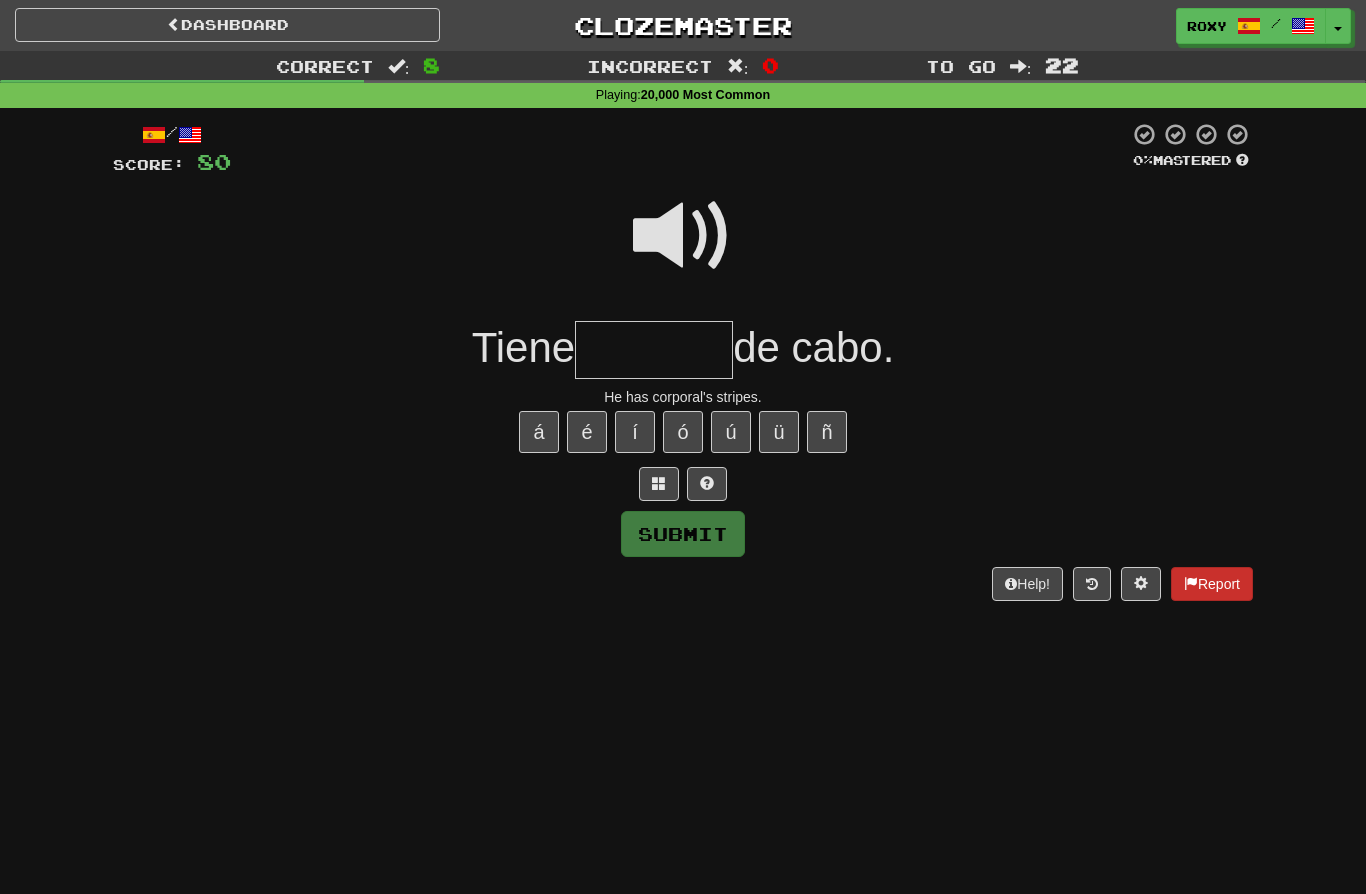 click on "Report" at bounding box center (1212, 584) 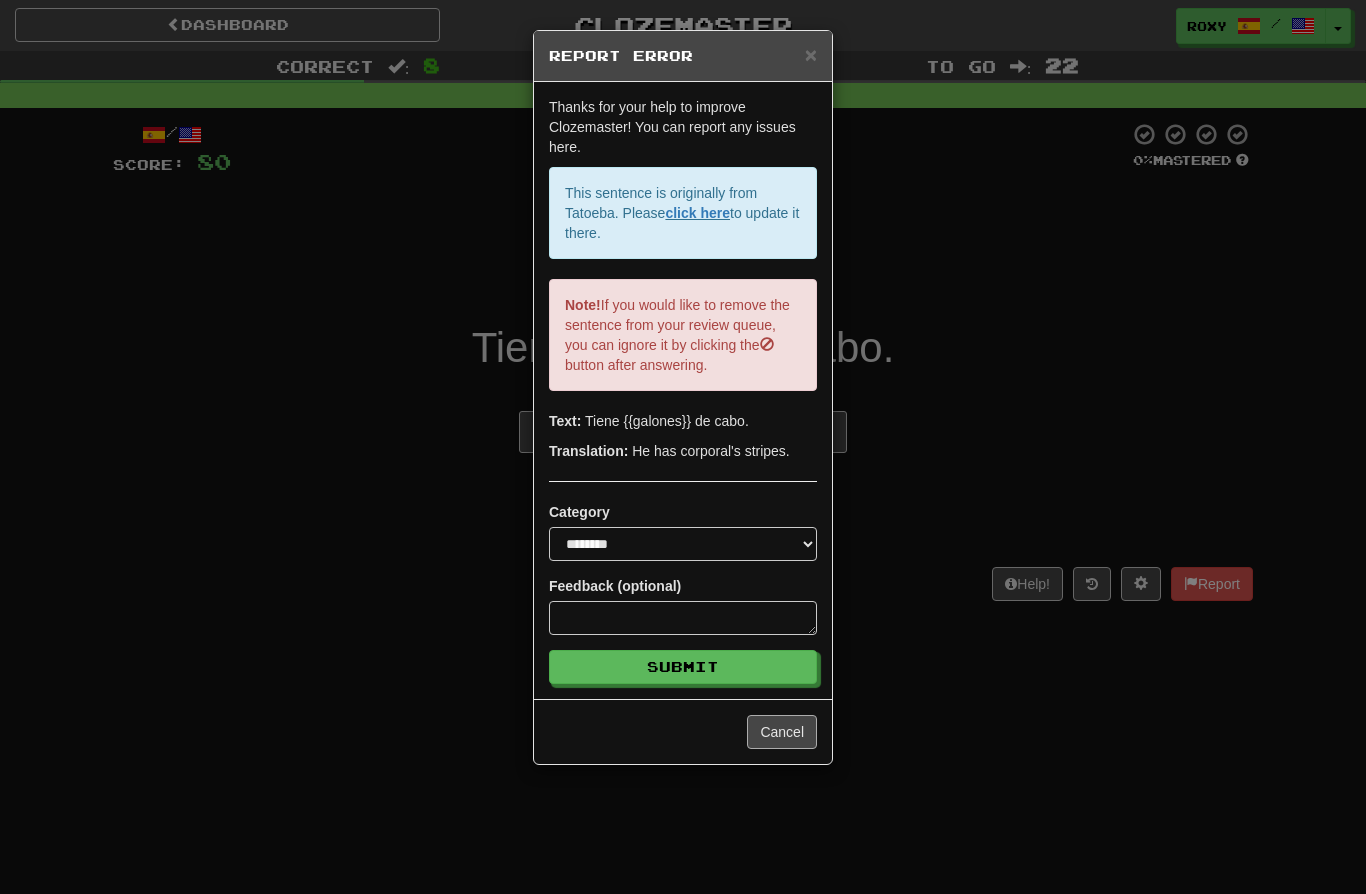 click on "Cancel" at bounding box center [782, 732] 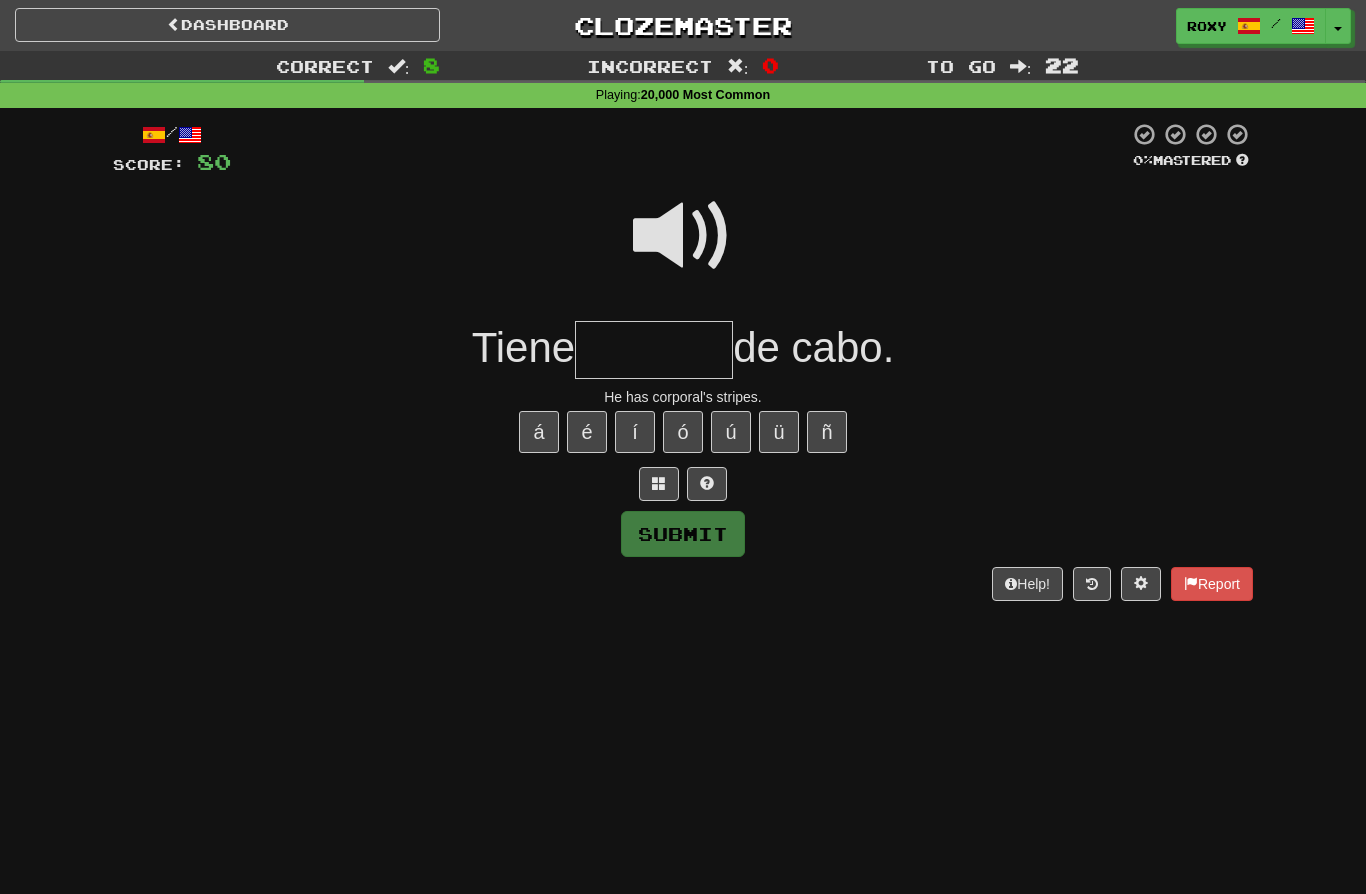 click at bounding box center (654, 350) 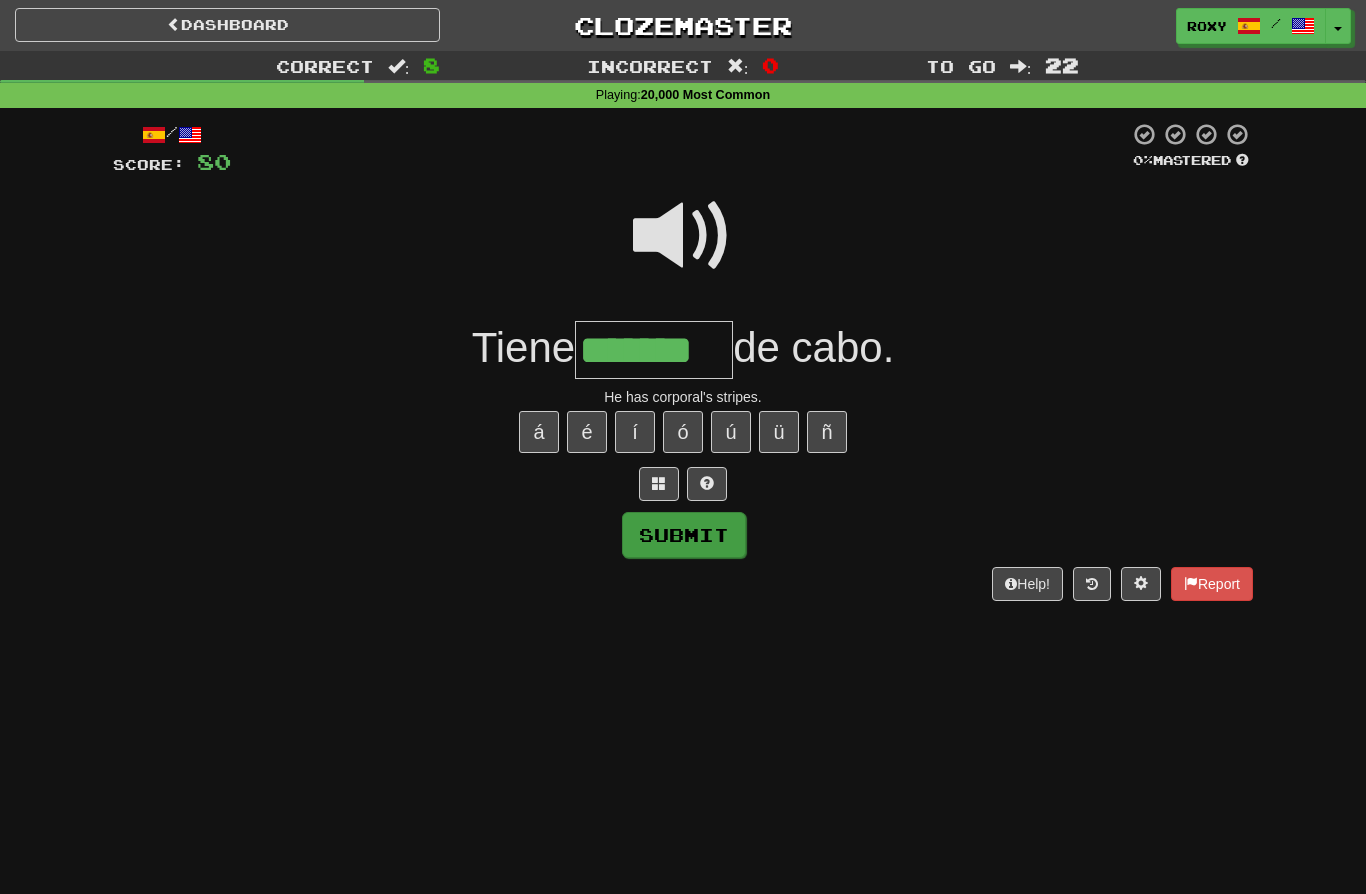 type on "*******" 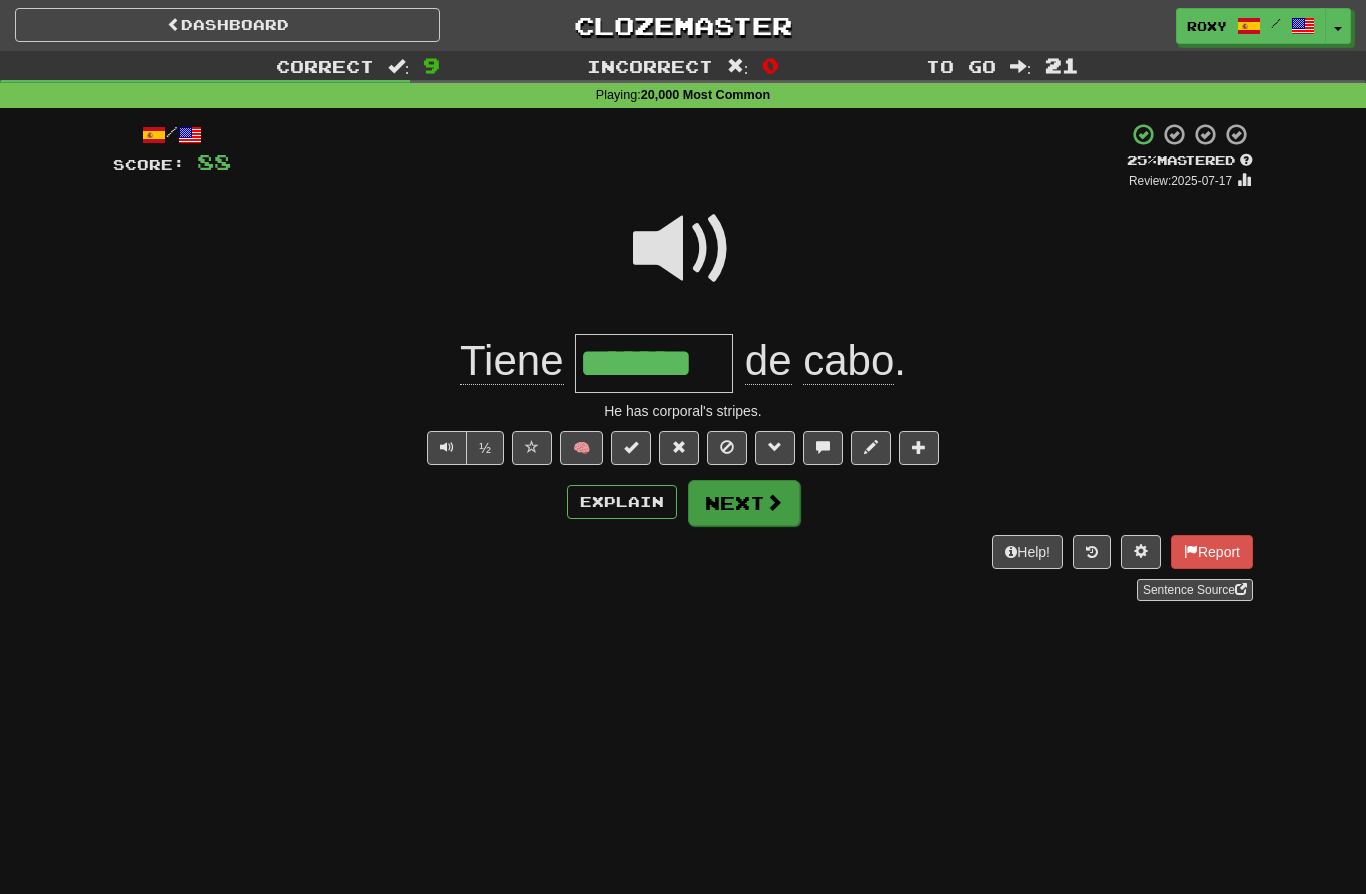 click on "Next" at bounding box center [744, 503] 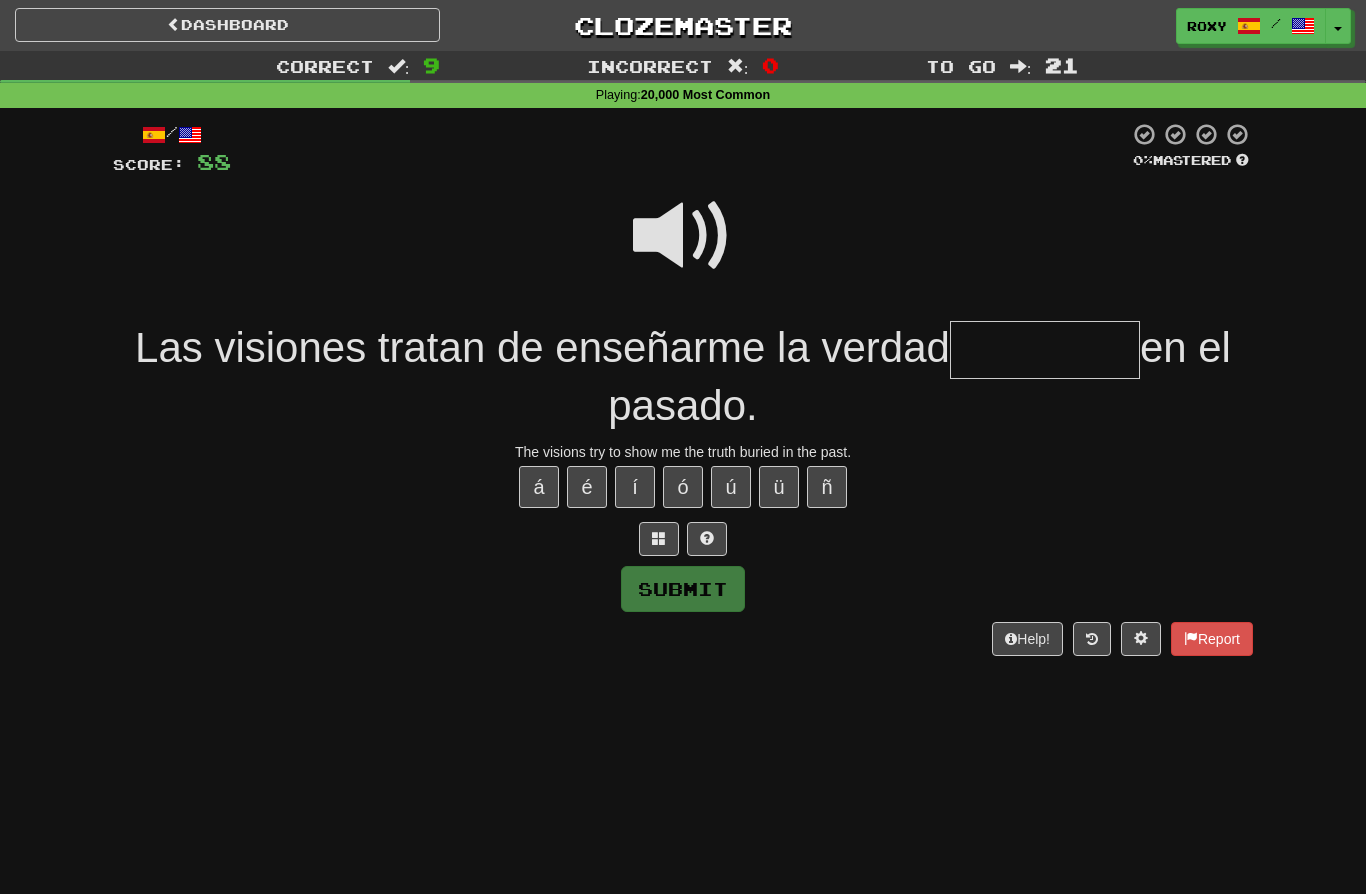 click at bounding box center [683, 236] 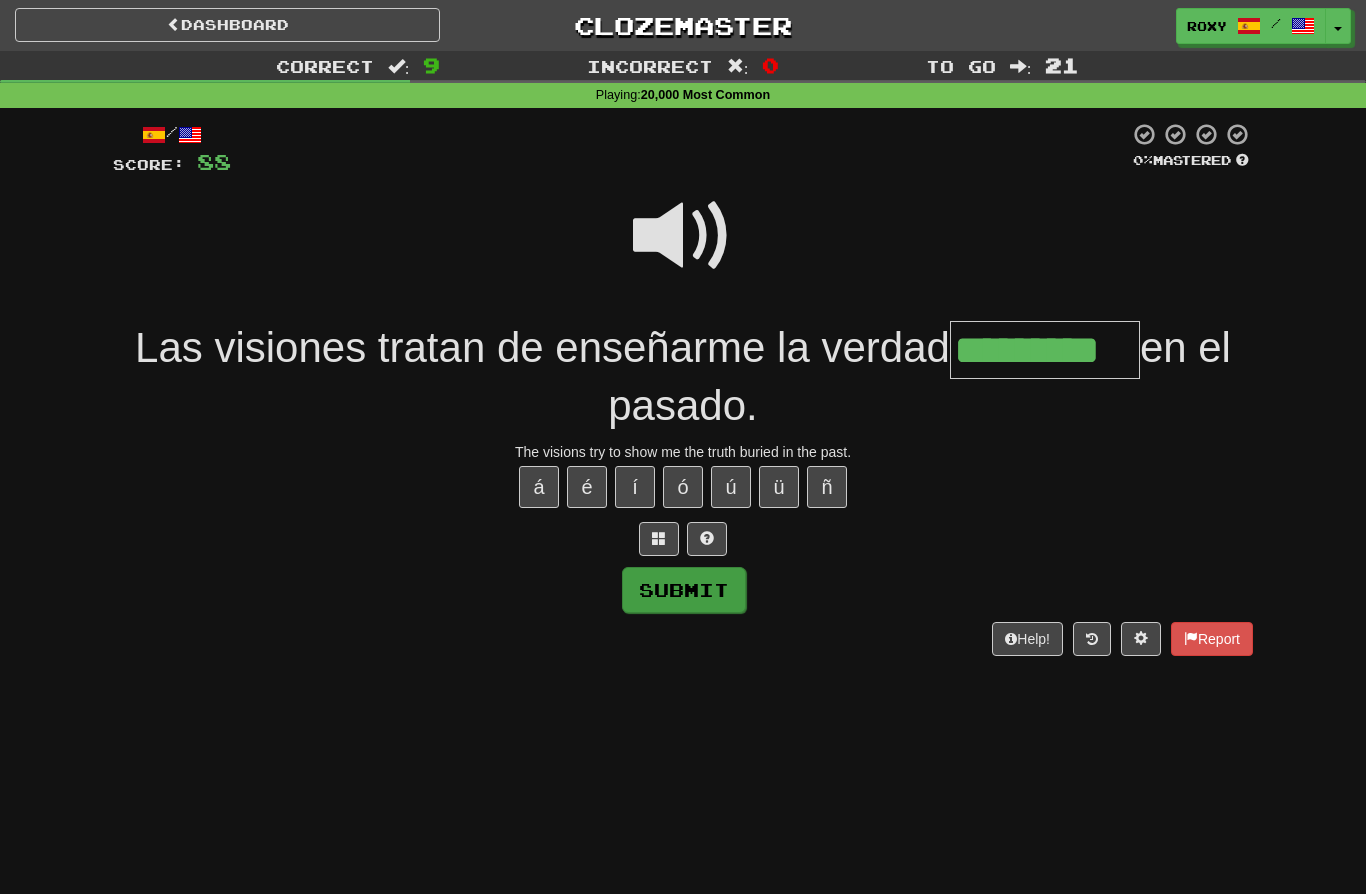 type on "*********" 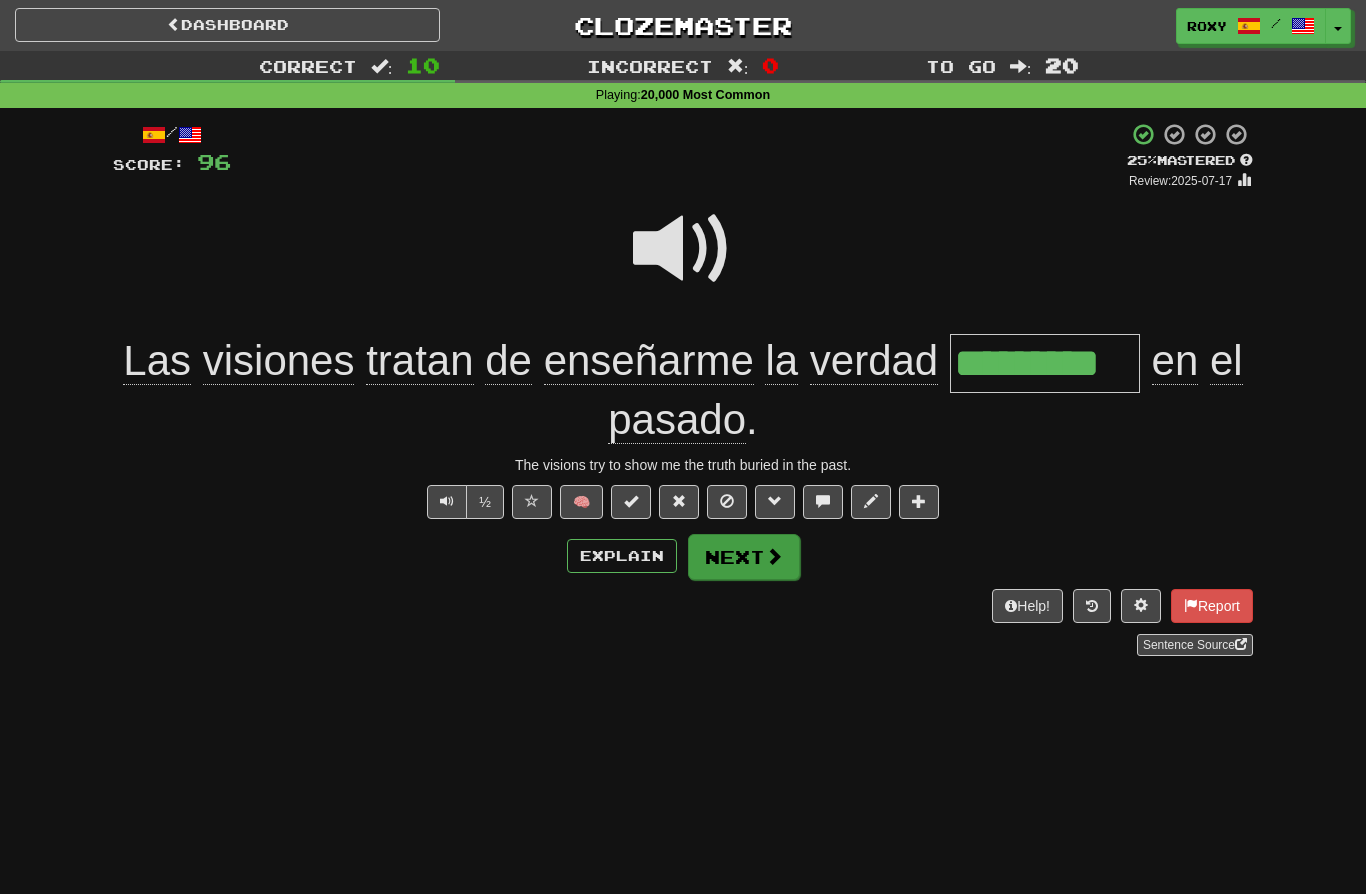 click on "Next" at bounding box center (744, 557) 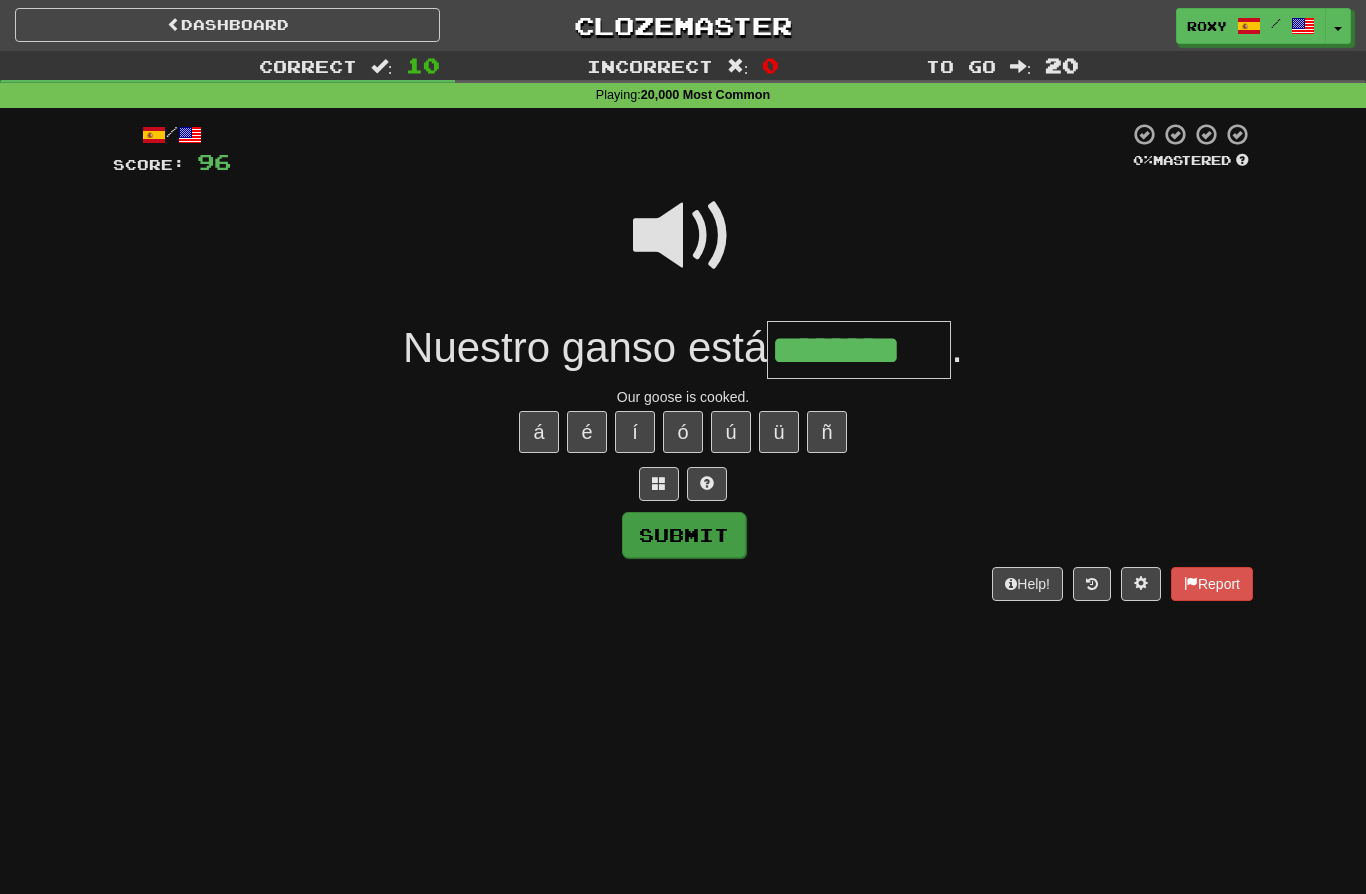 type on "********" 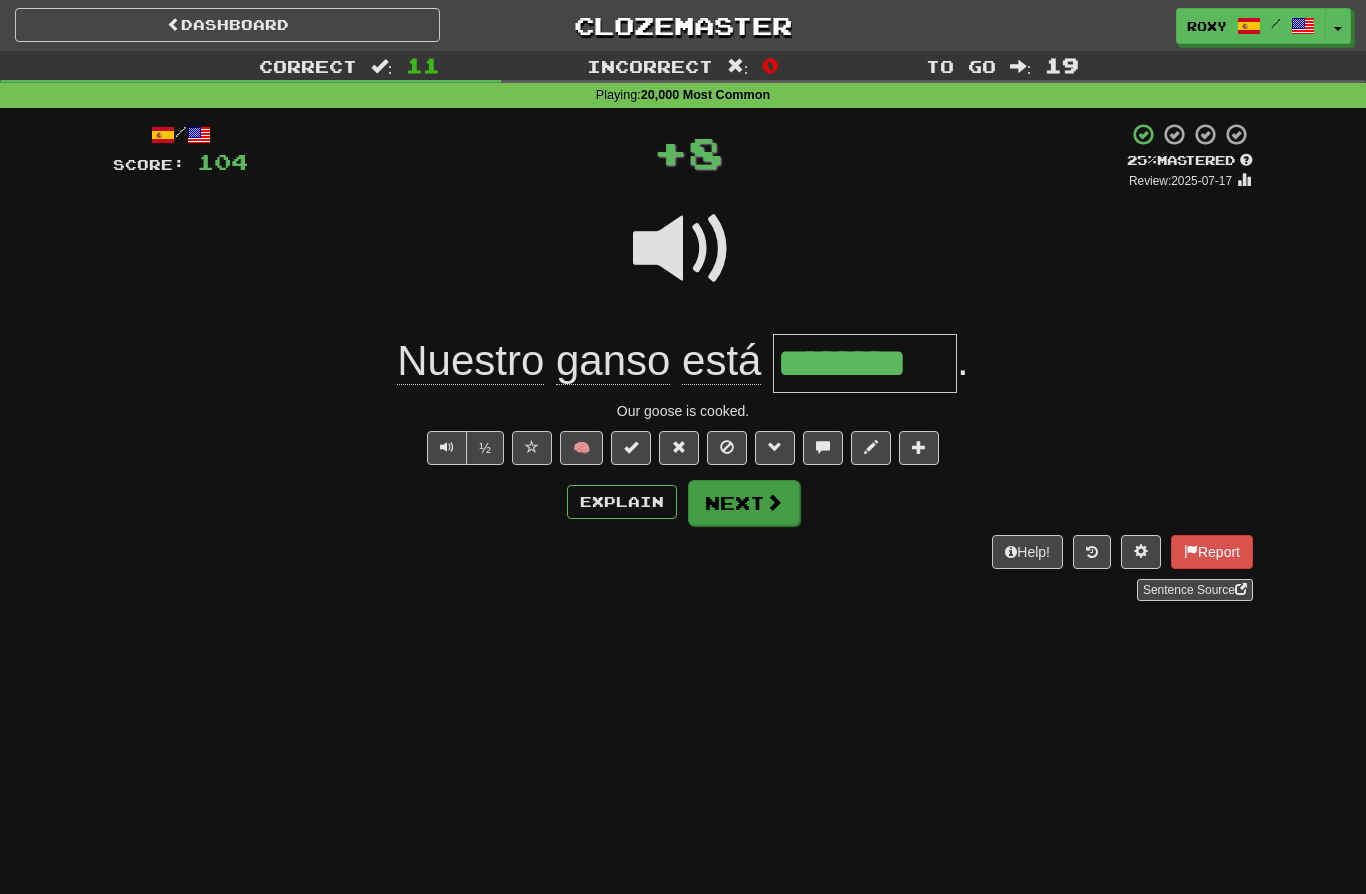 click on "Next" at bounding box center (744, 503) 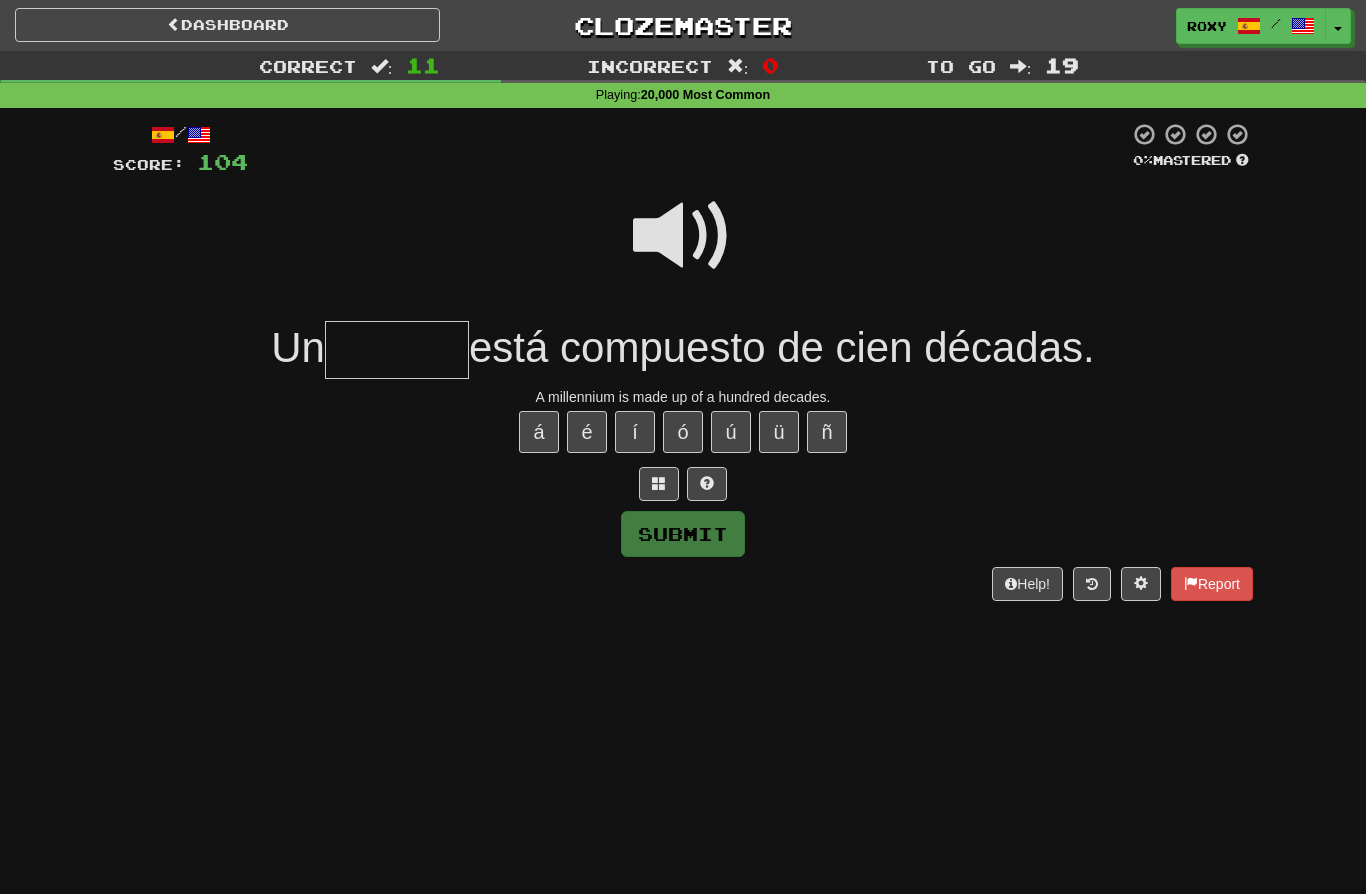 click at bounding box center [683, 236] 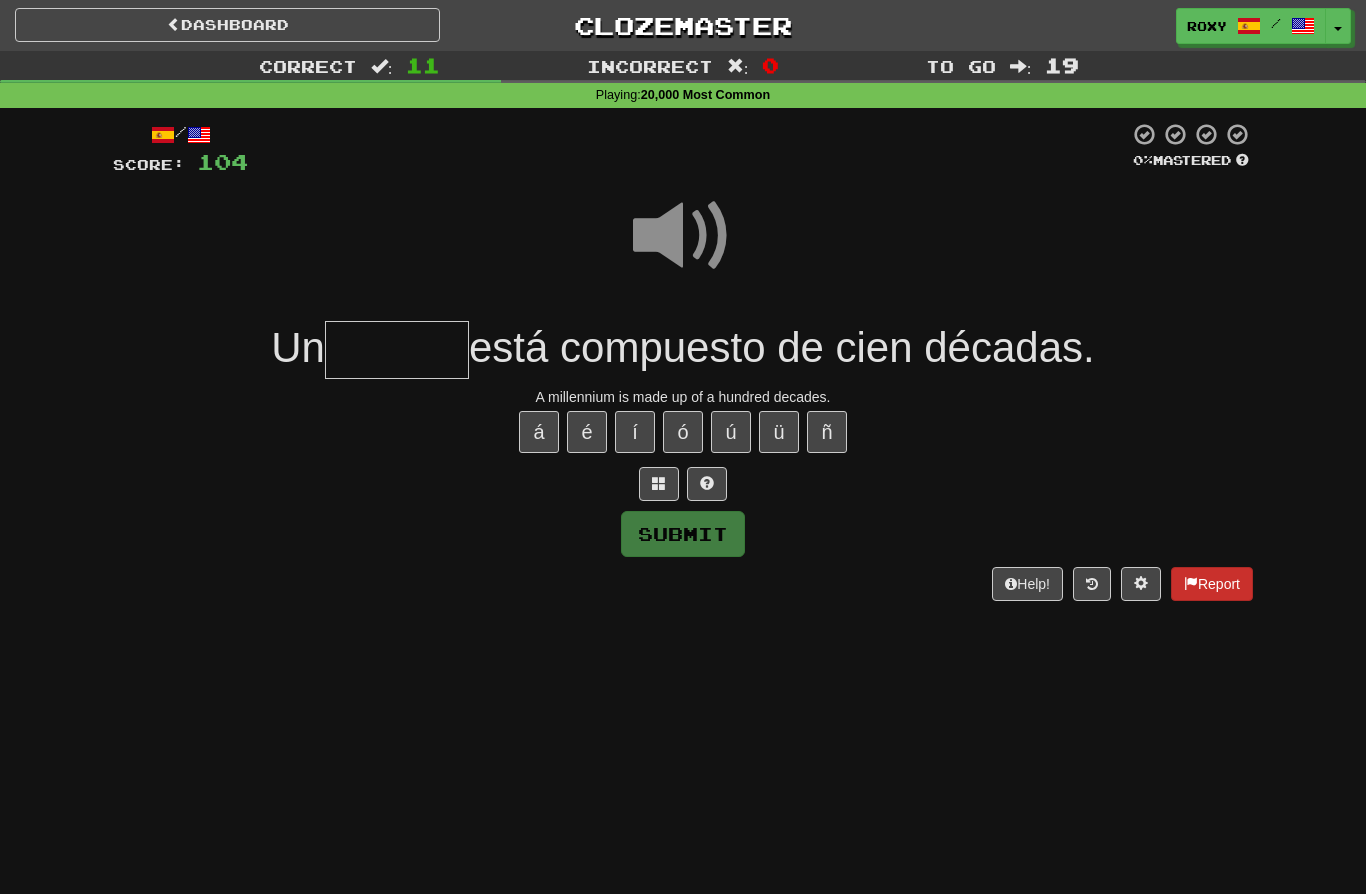 click on "Report" at bounding box center (1212, 584) 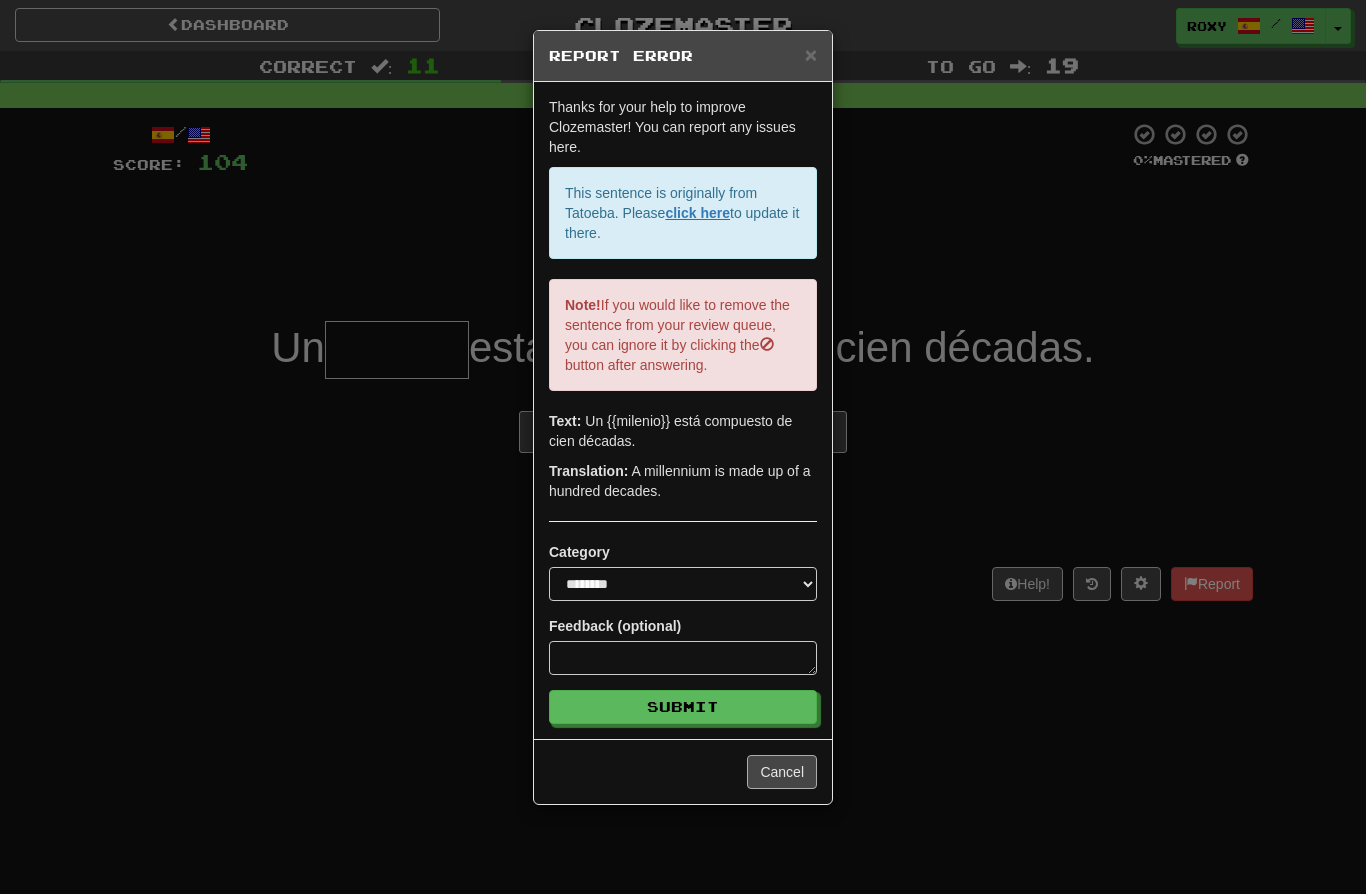 click on "Cancel" at bounding box center (782, 772) 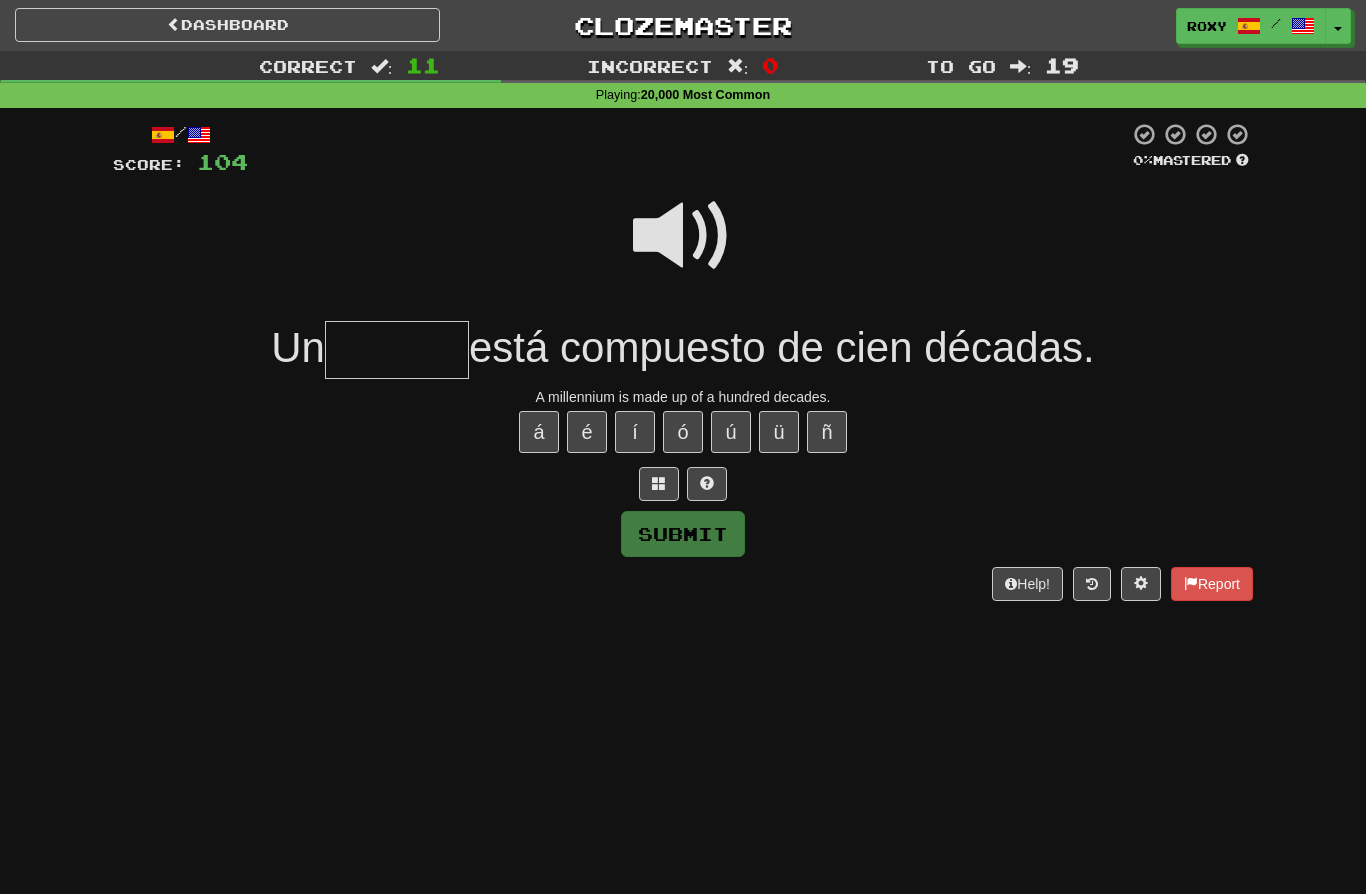 click at bounding box center (397, 350) 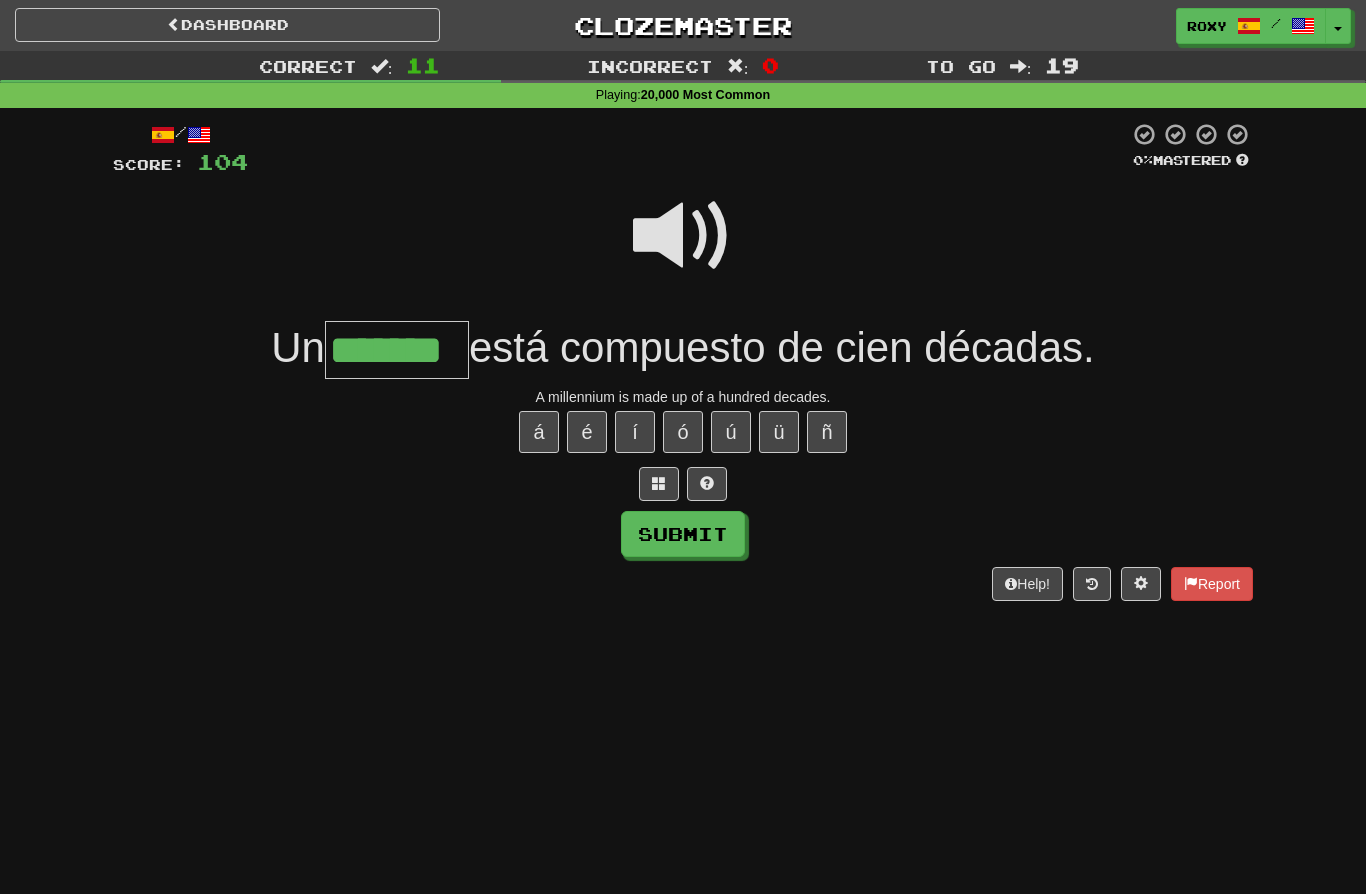 type on "*******" 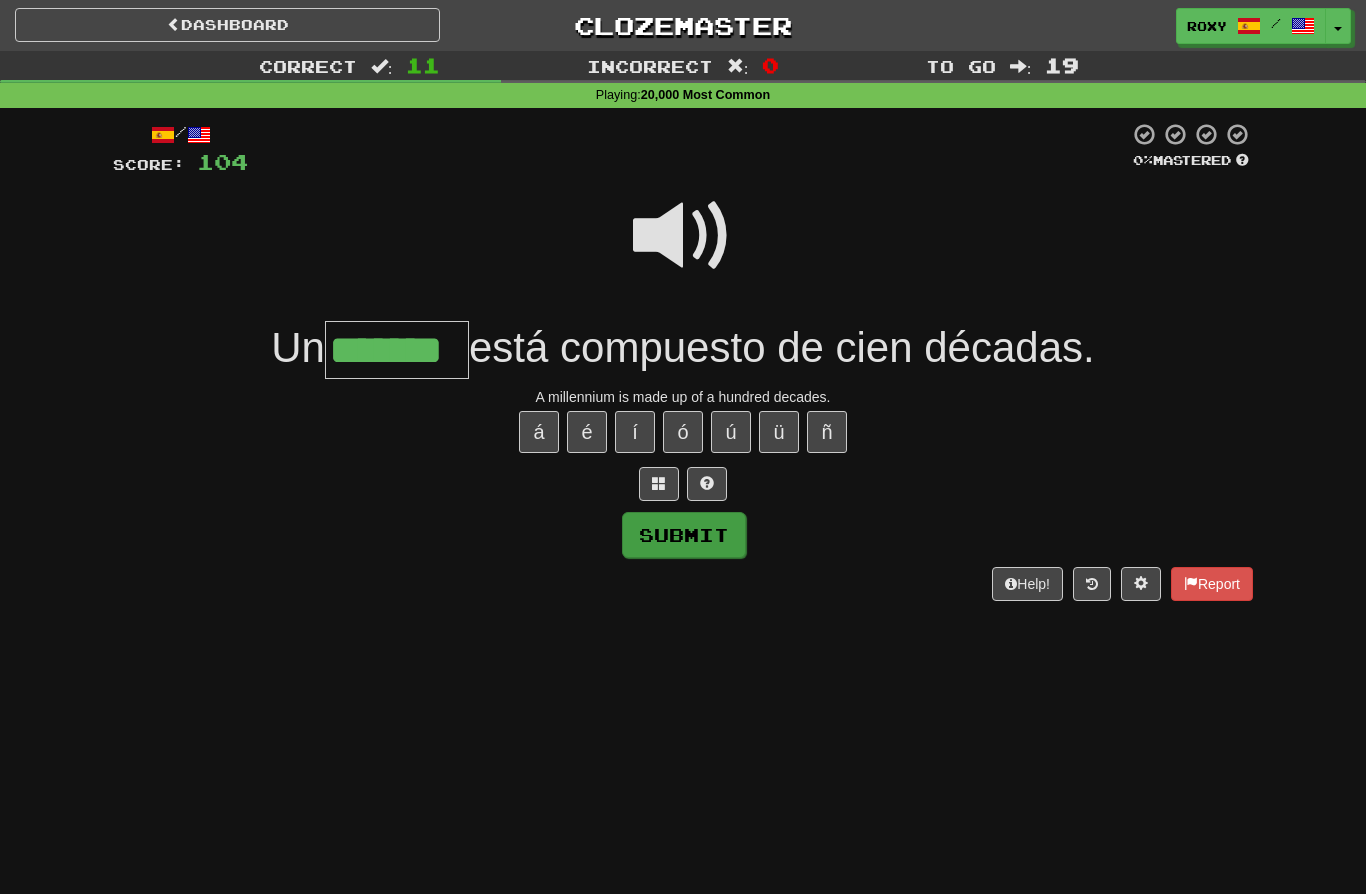 click on "Submit" at bounding box center (684, 535) 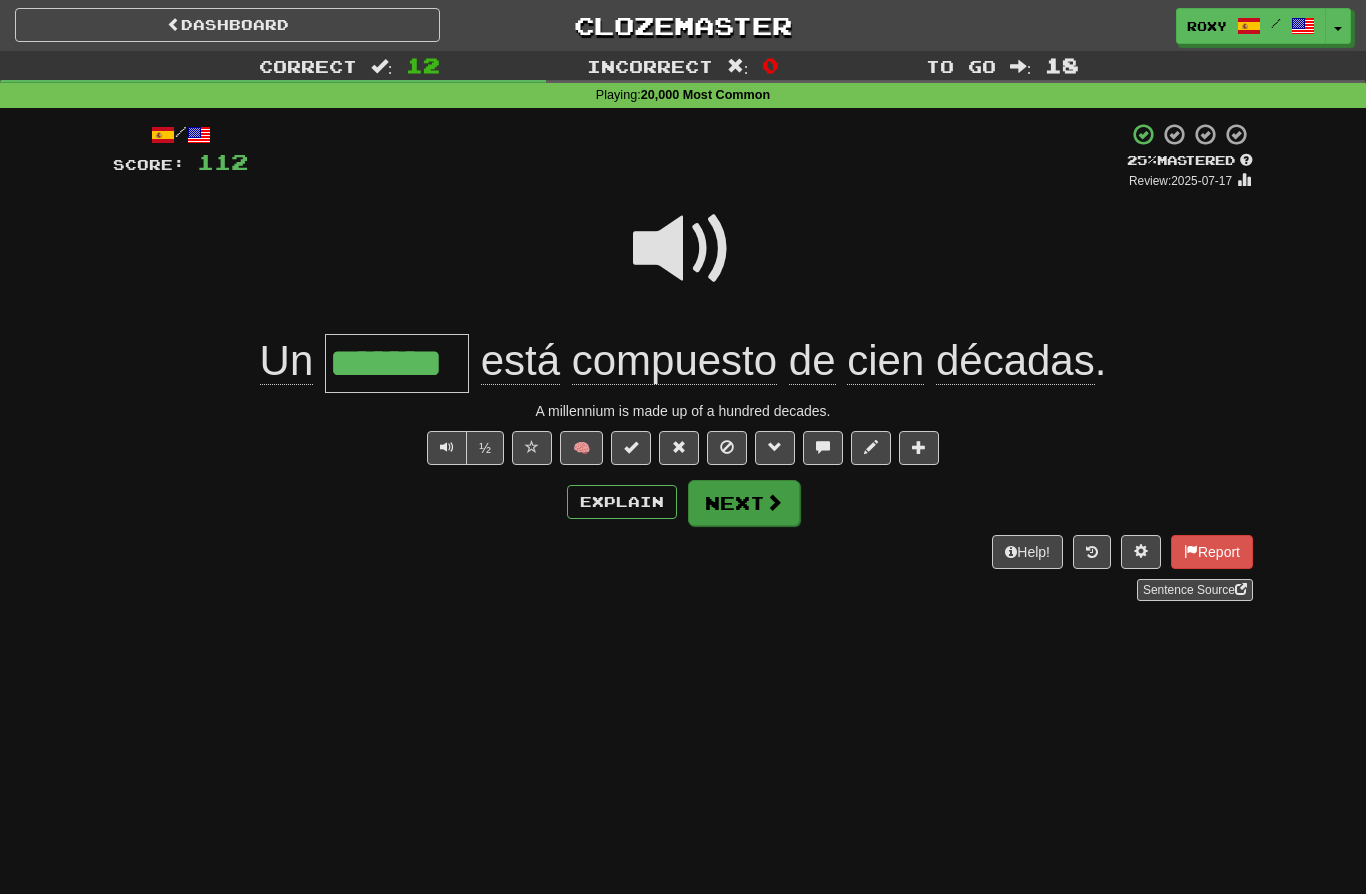 click at bounding box center [774, 502] 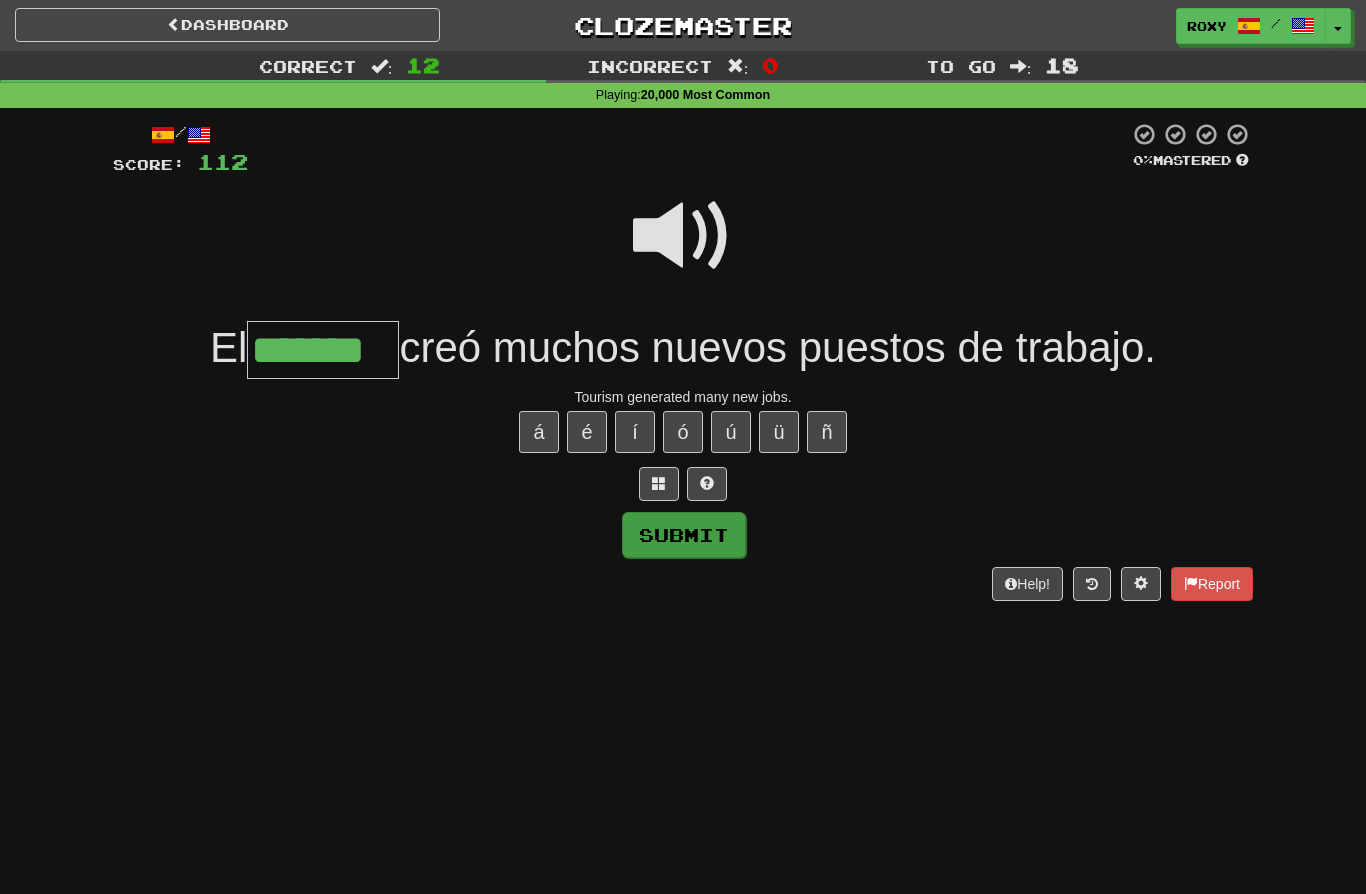 type on "*******" 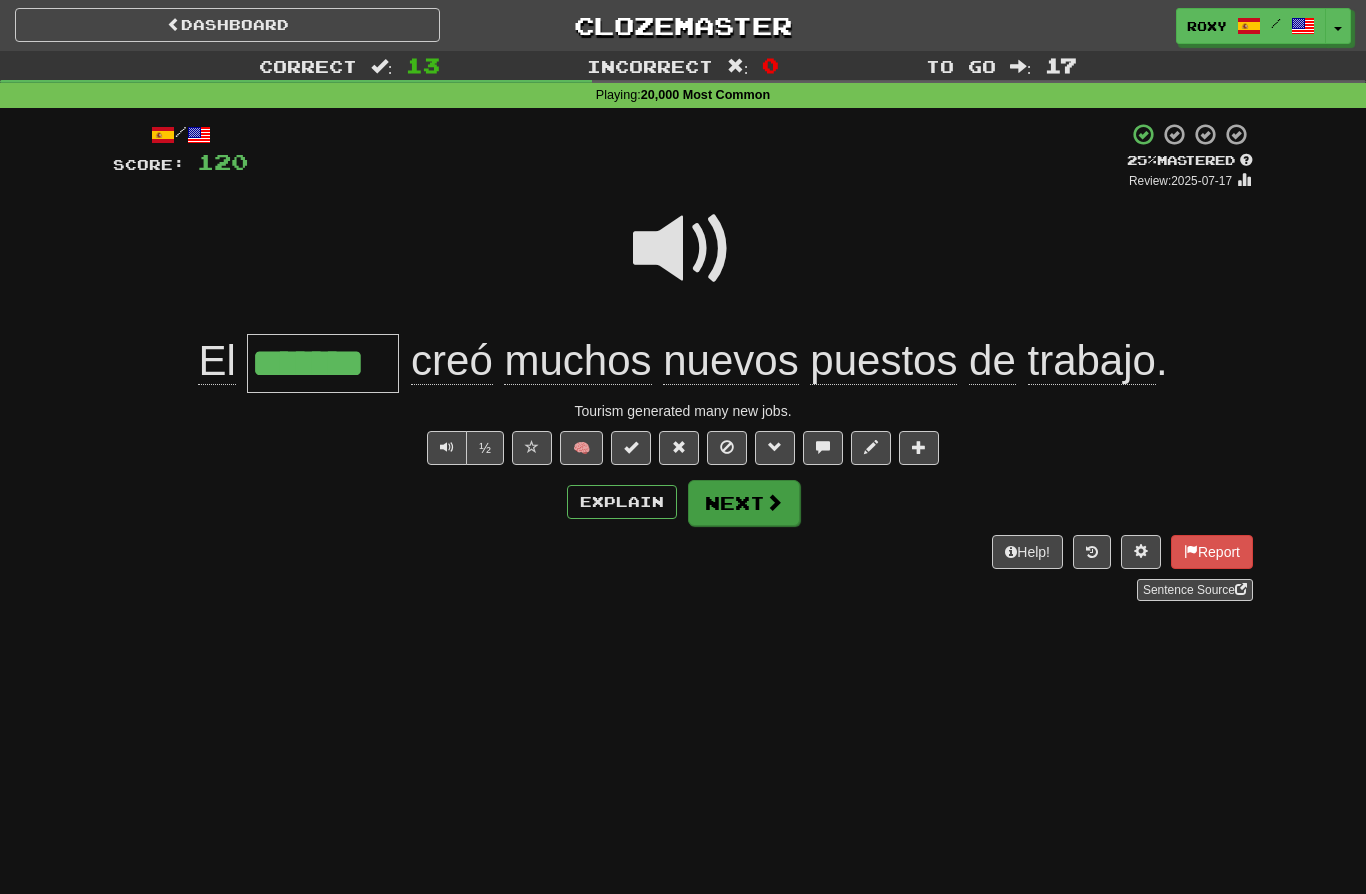 click on "Next" at bounding box center [744, 503] 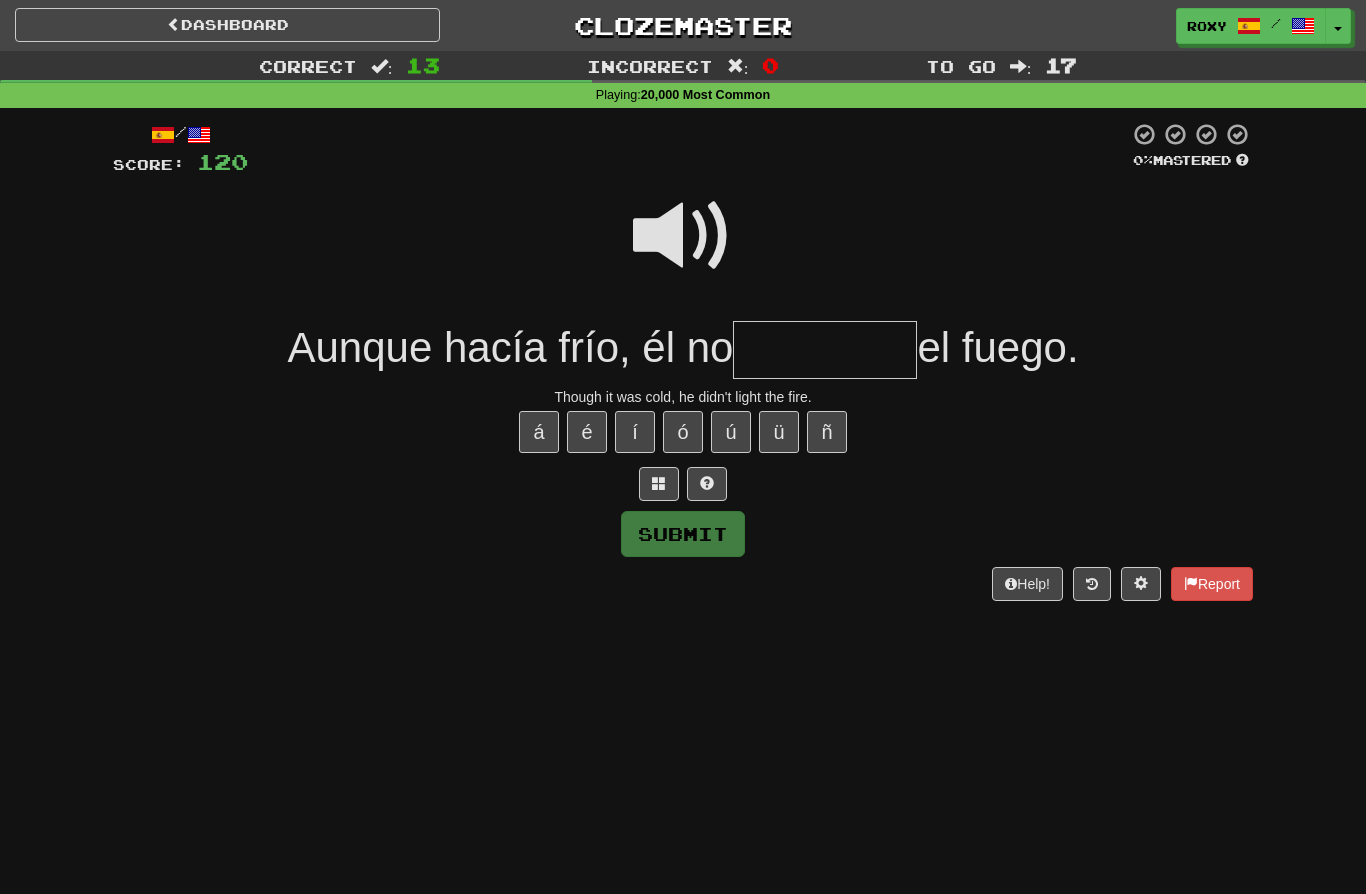 click at bounding box center (683, 236) 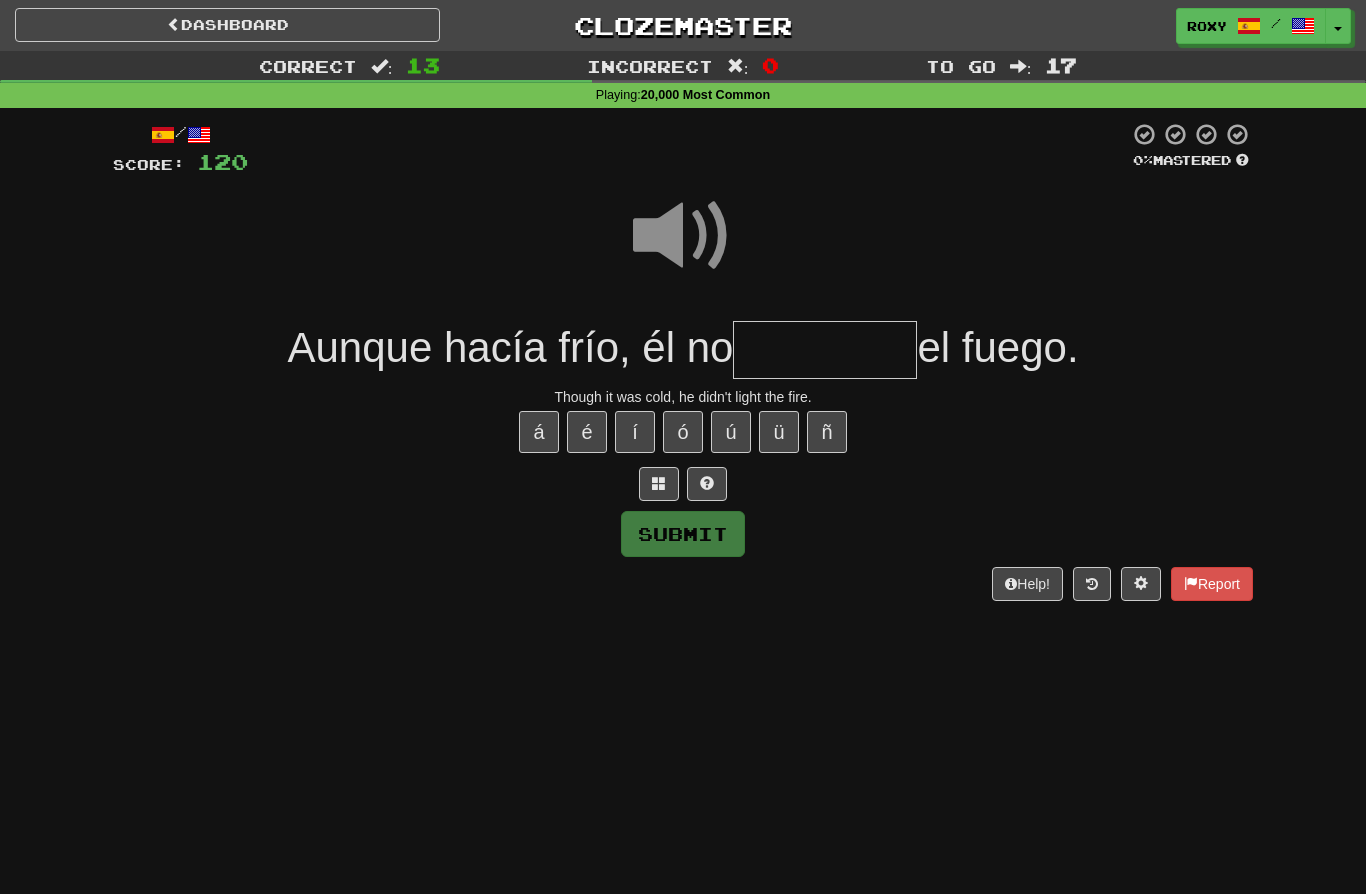 click at bounding box center [825, 350] 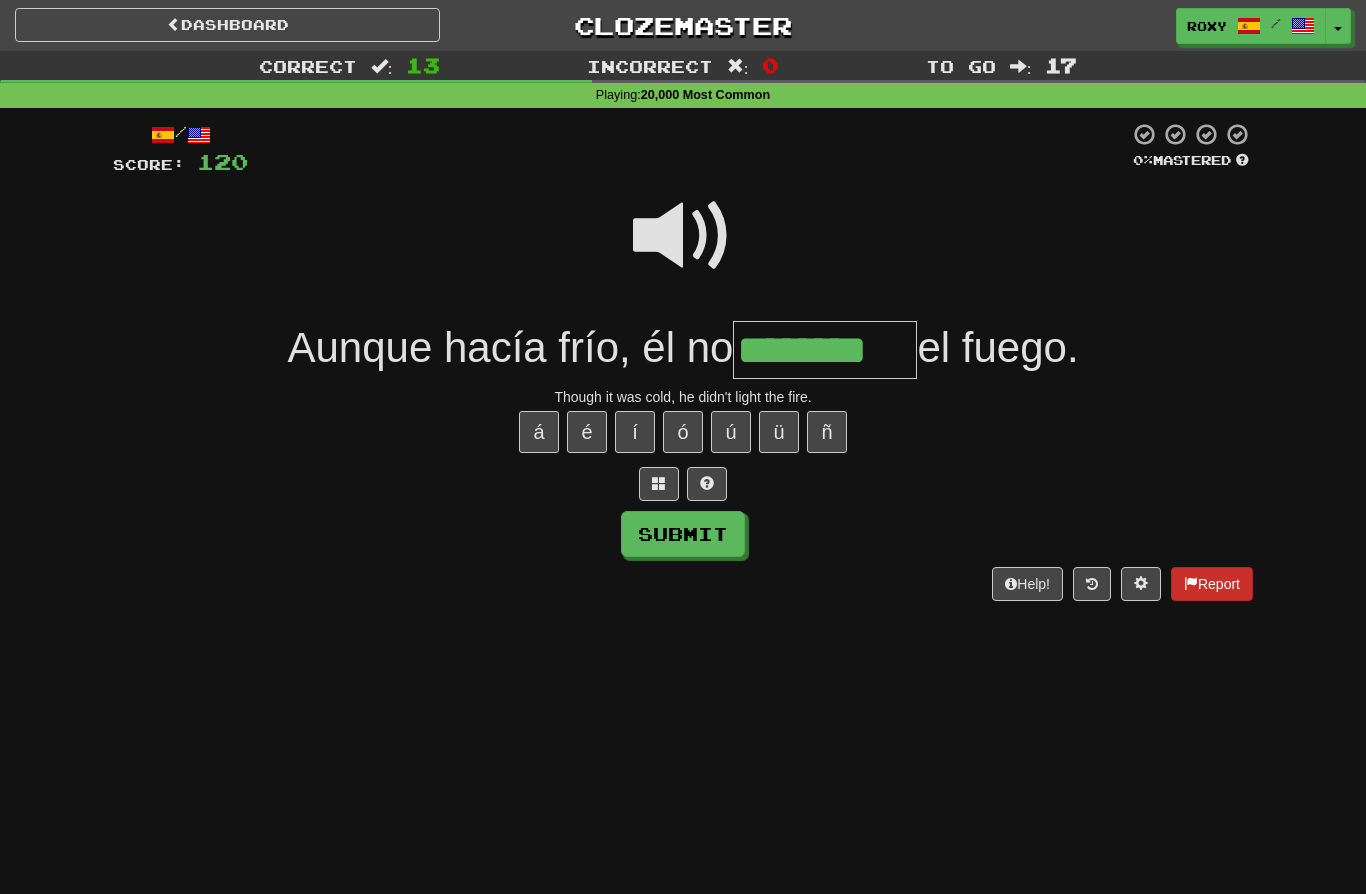type on "********" 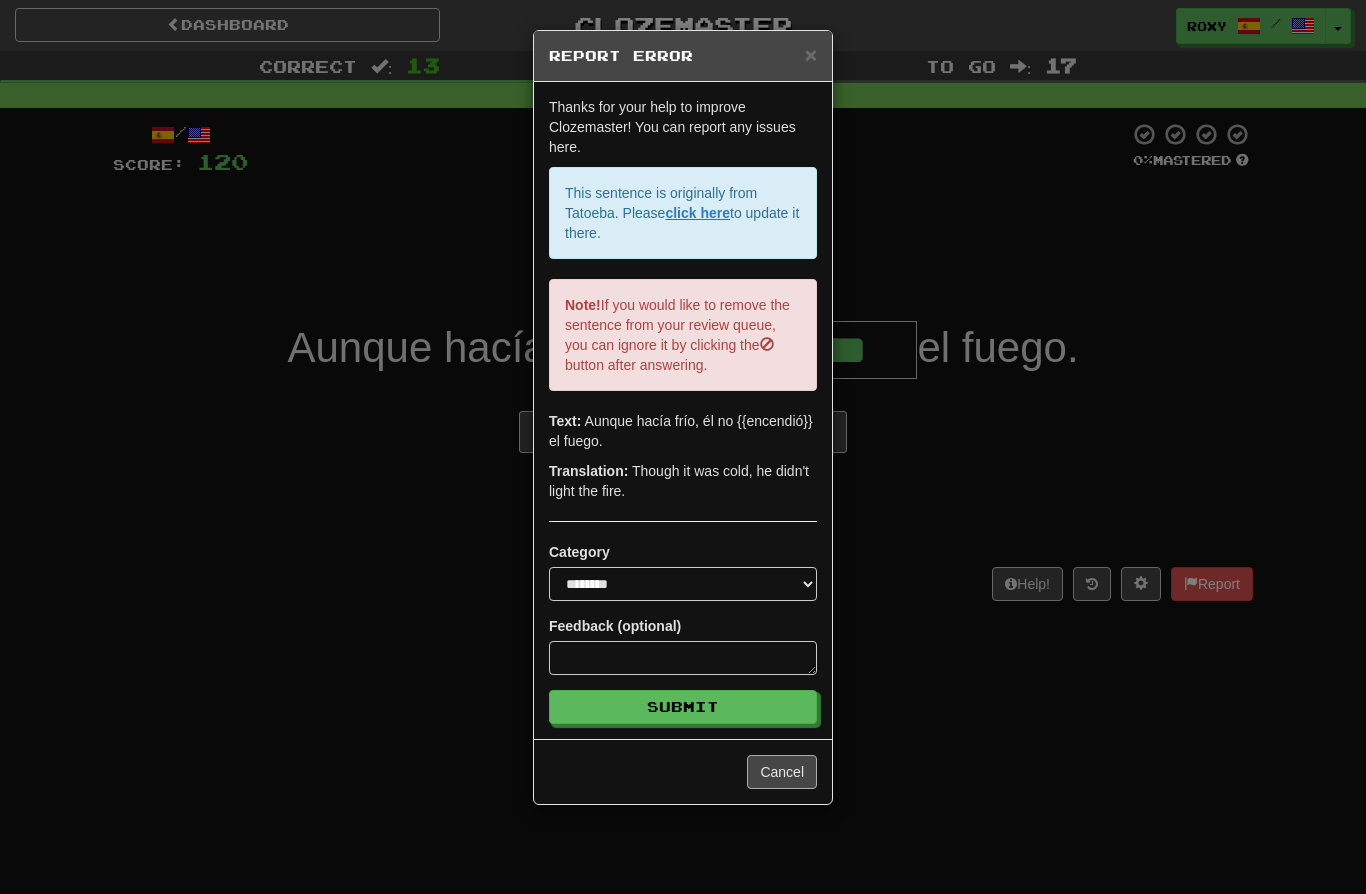click on "Cancel" at bounding box center [782, 772] 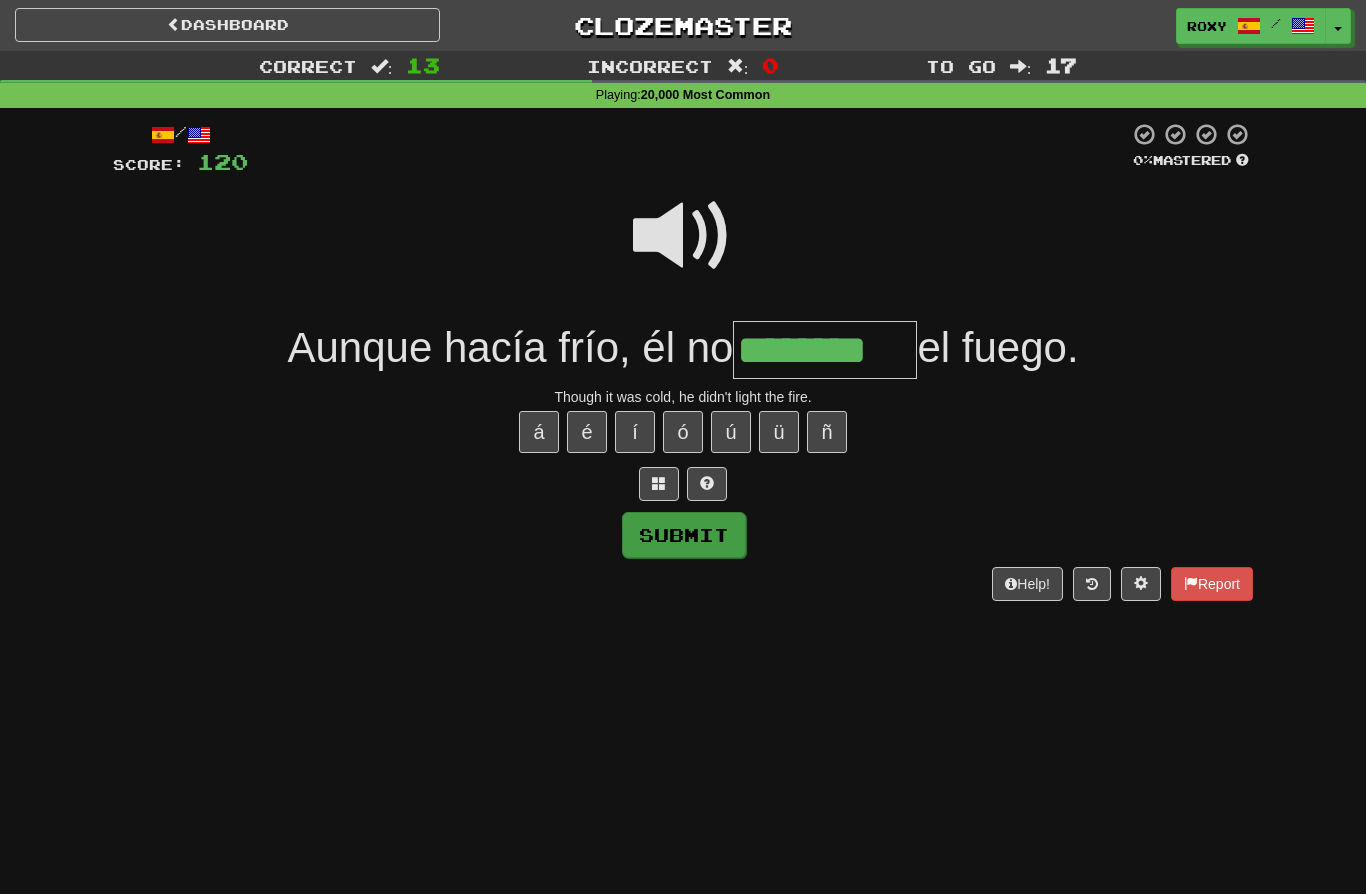 click on "Submit" at bounding box center (684, 535) 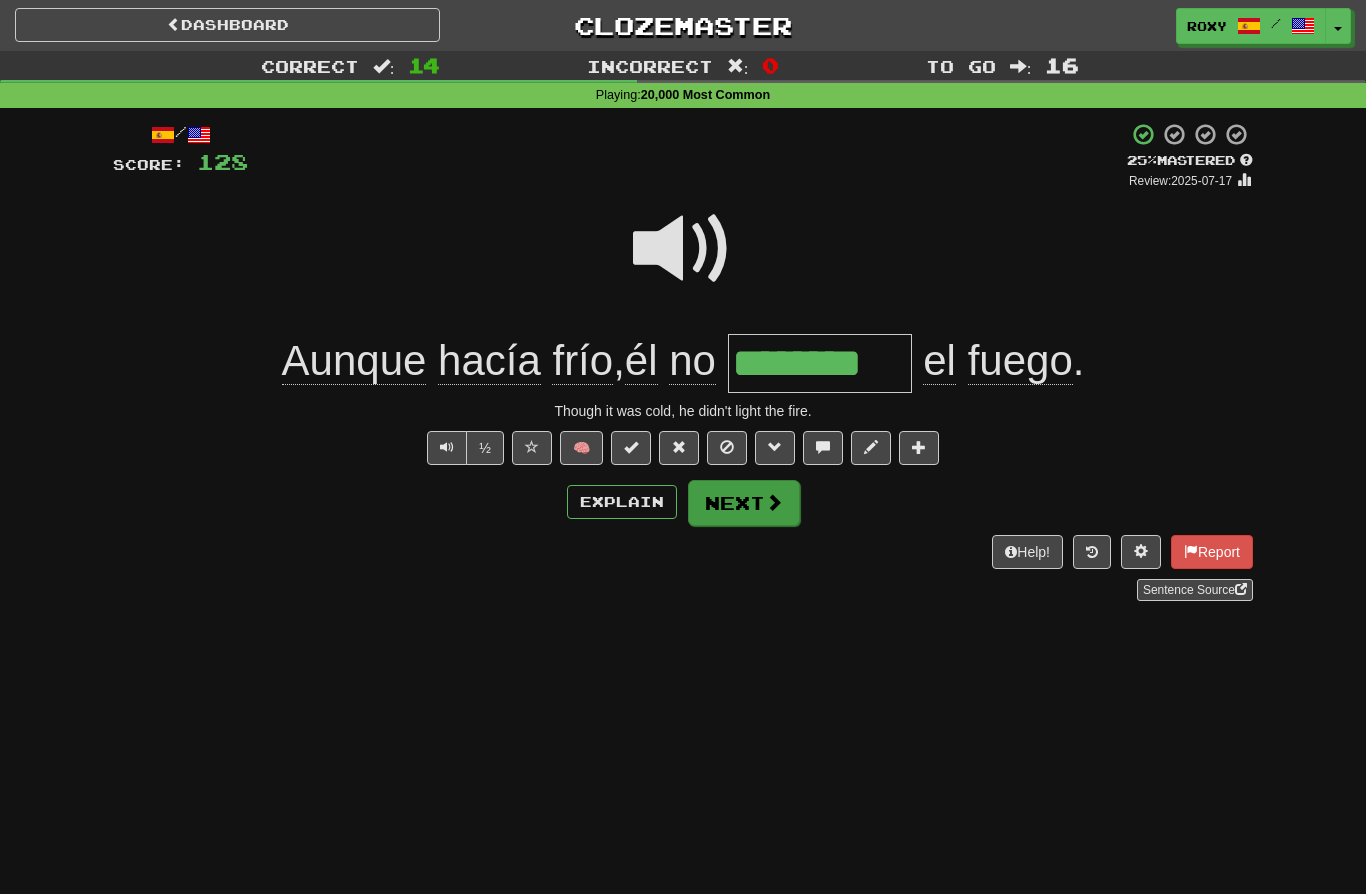 click on "Next" at bounding box center (744, 503) 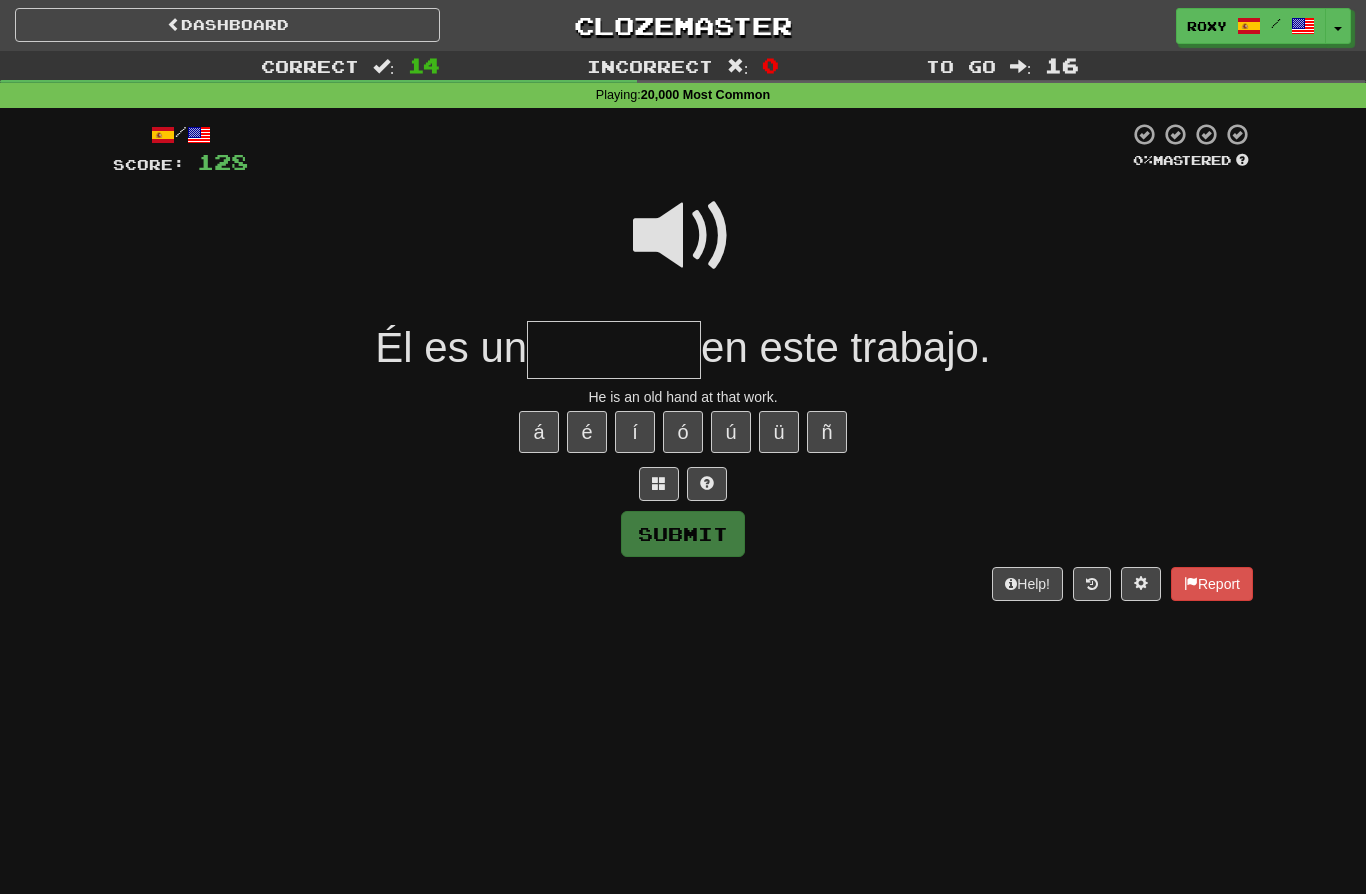 click at bounding box center (683, 236) 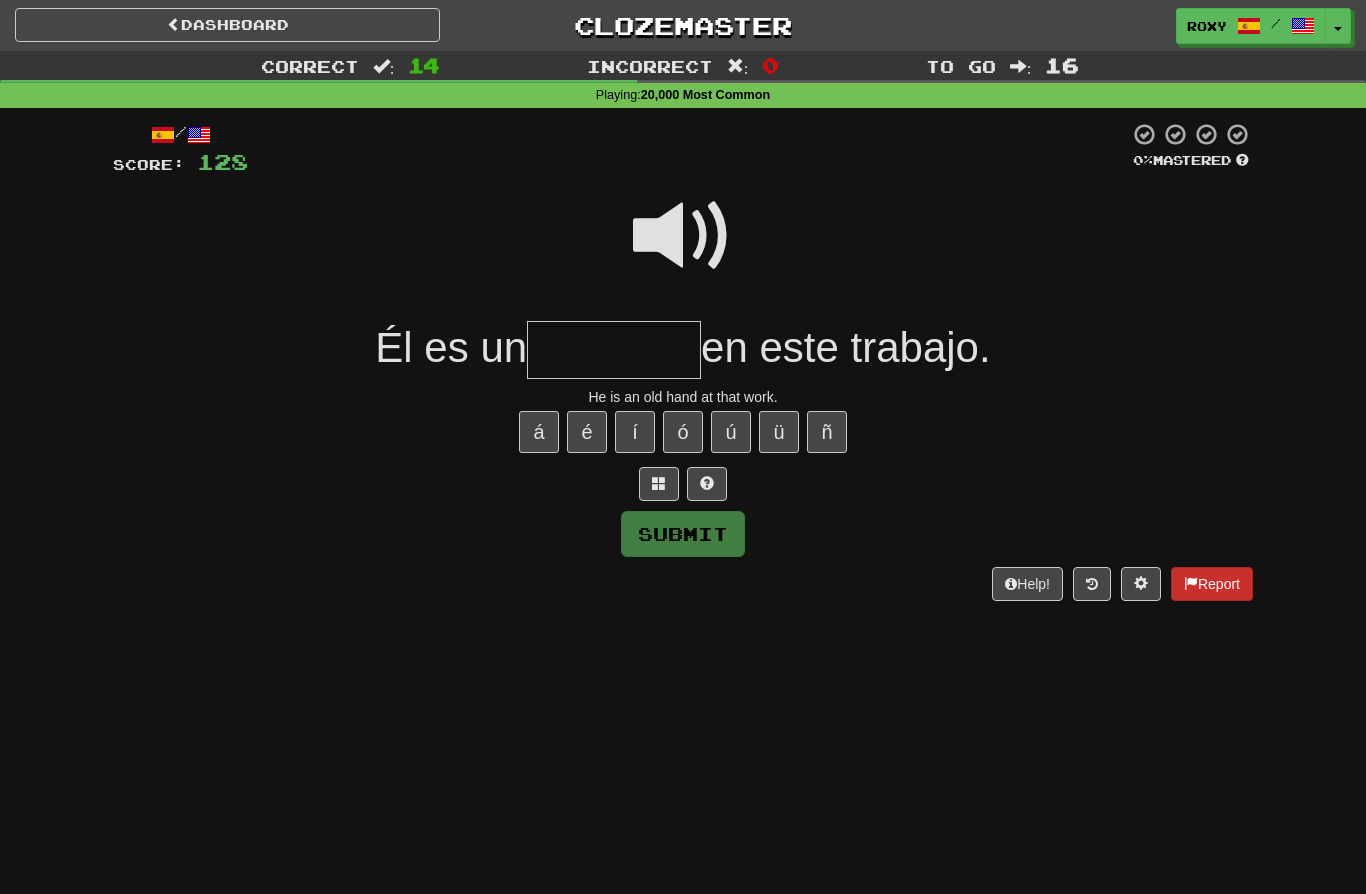 click on "Report" at bounding box center [1212, 584] 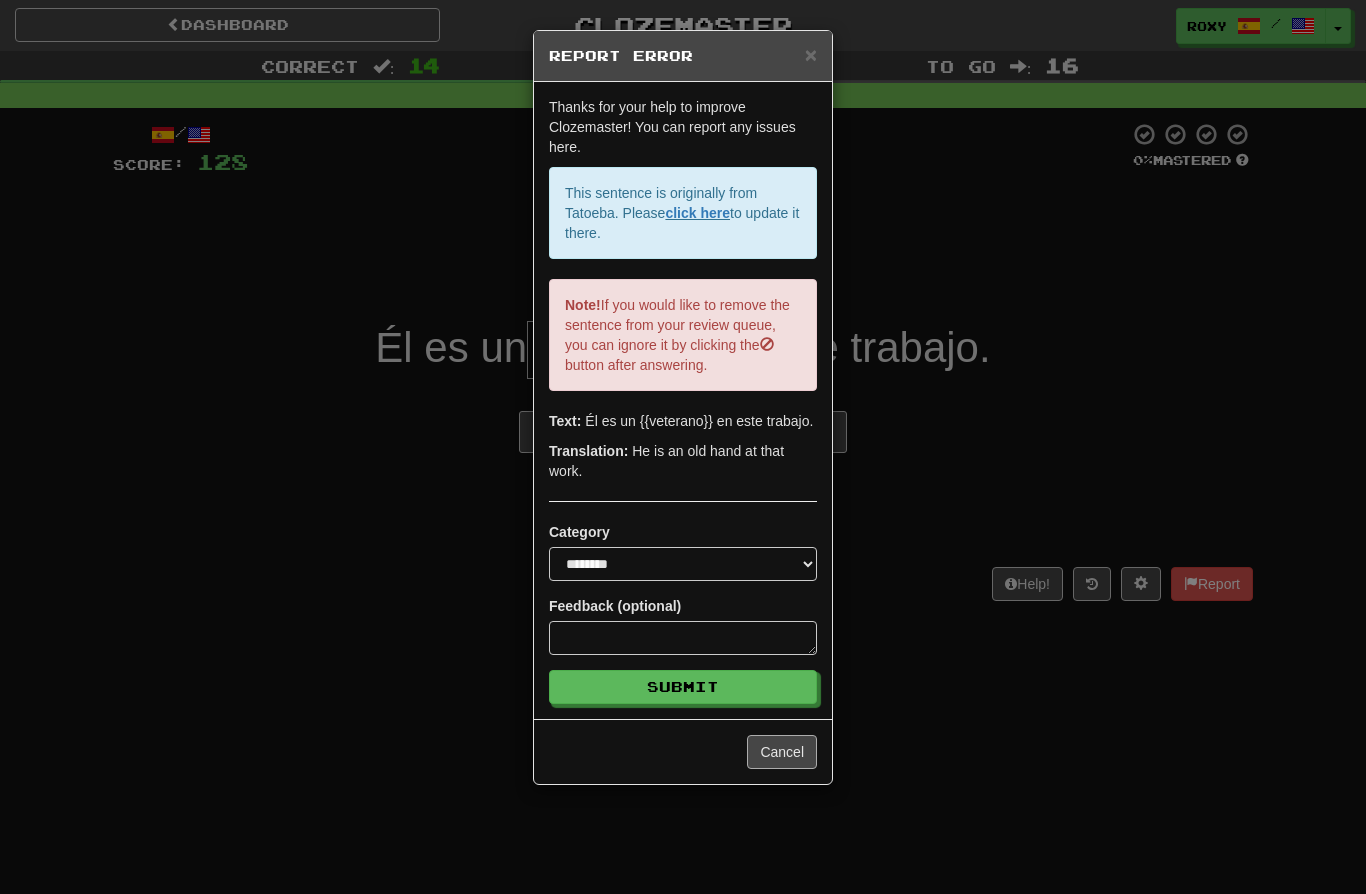 click on "Cancel" at bounding box center (782, 752) 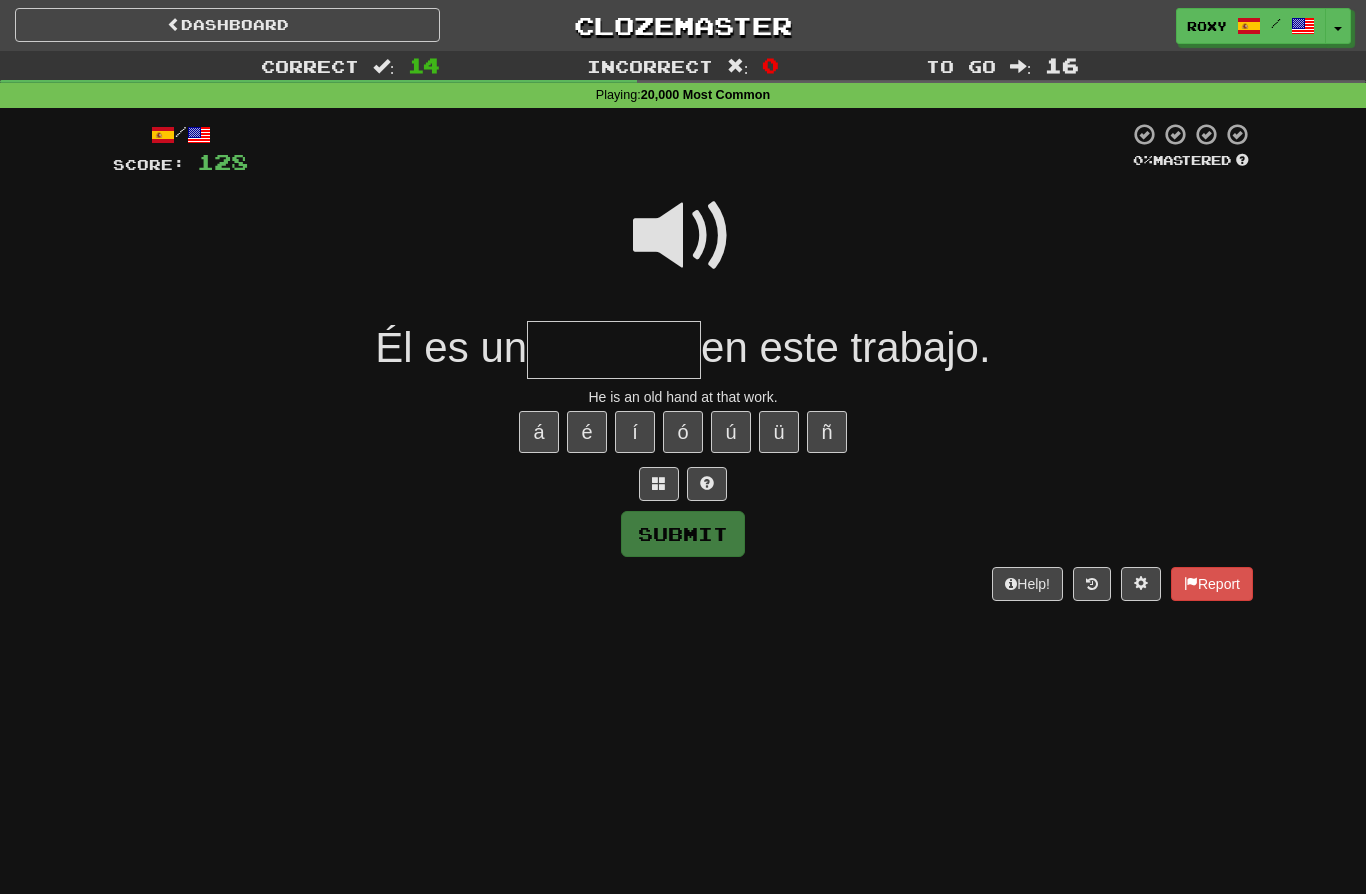 click at bounding box center (614, 350) 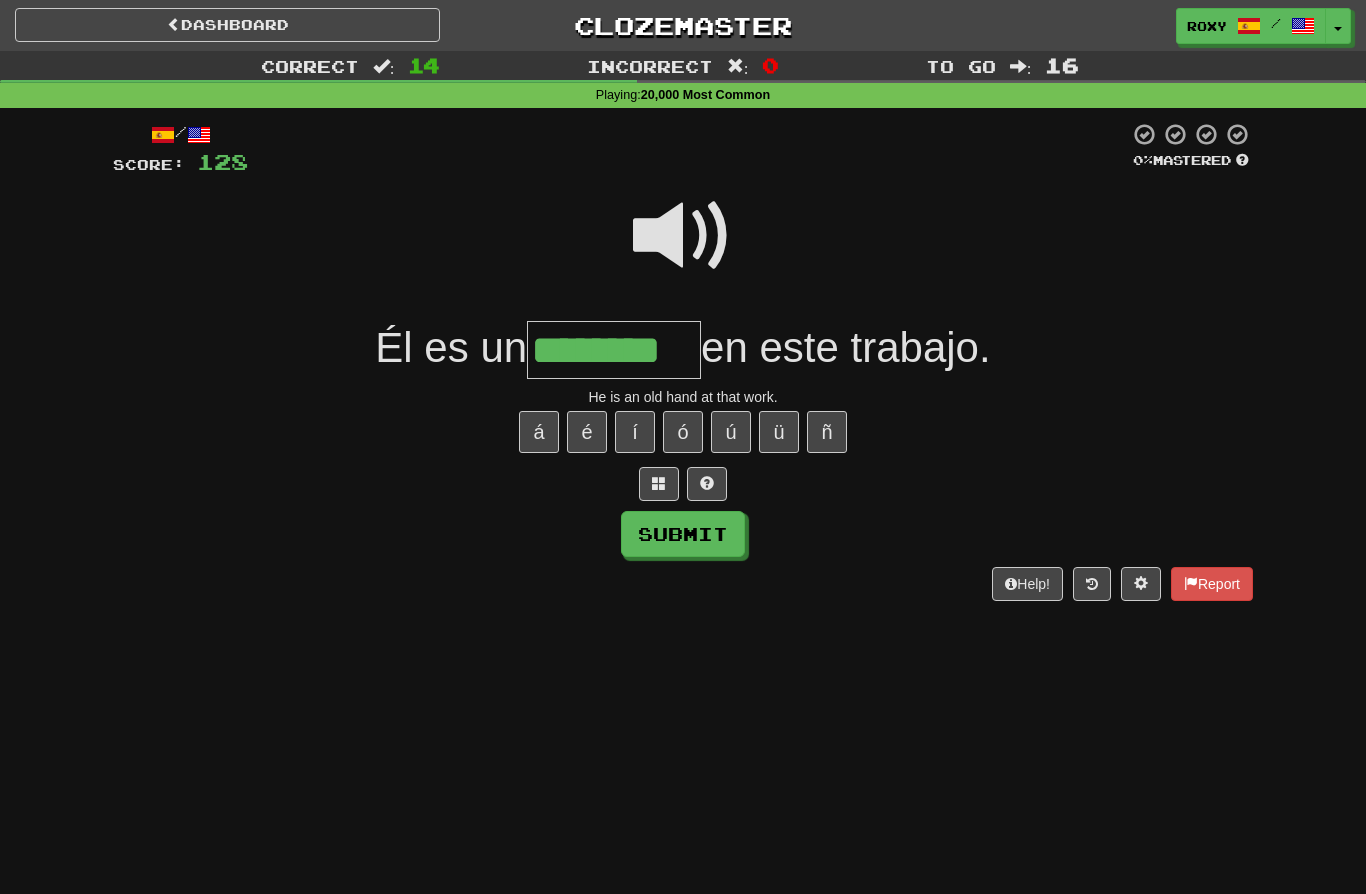 type on "********" 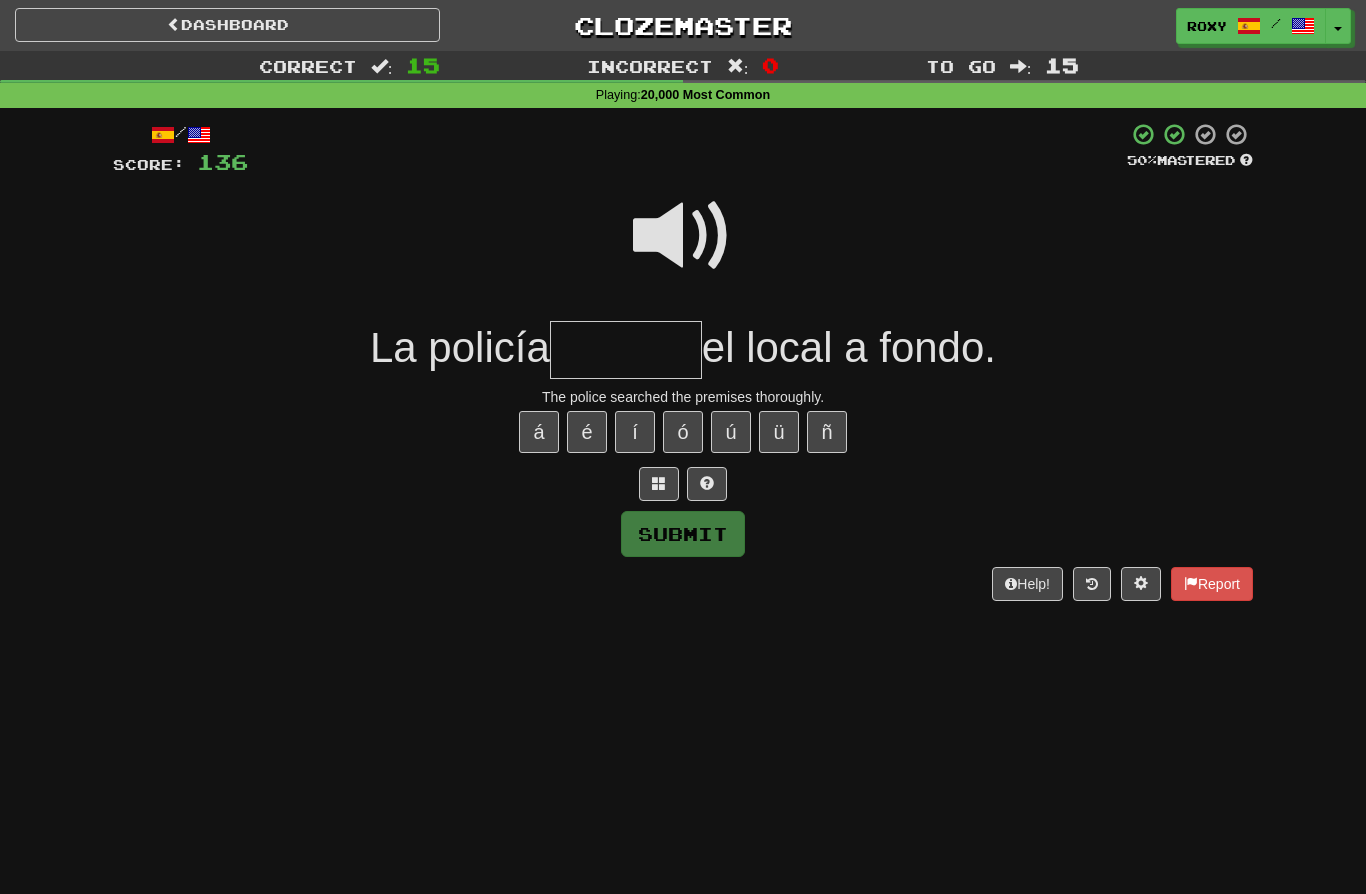 click at bounding box center [683, 236] 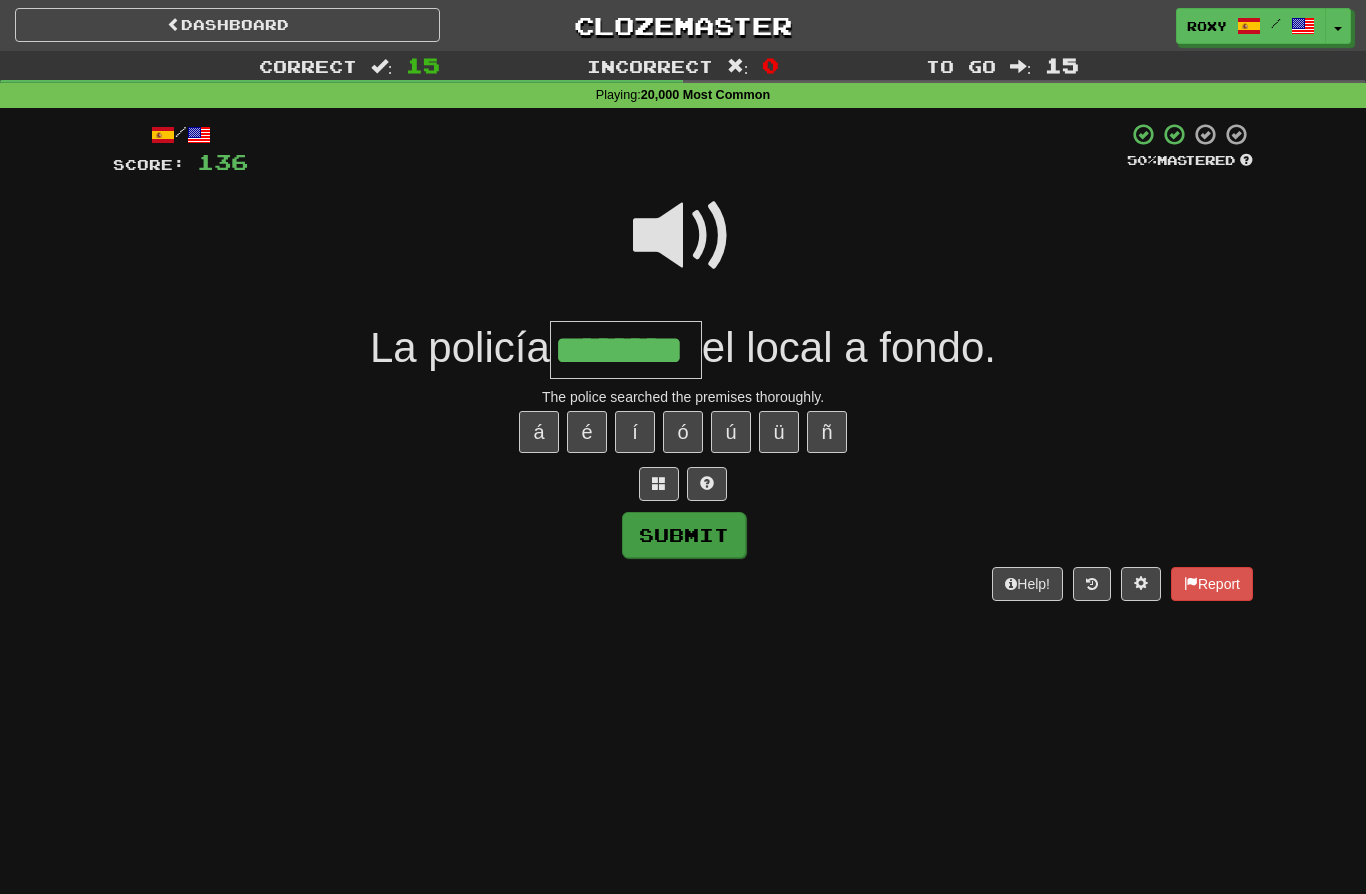 type on "********" 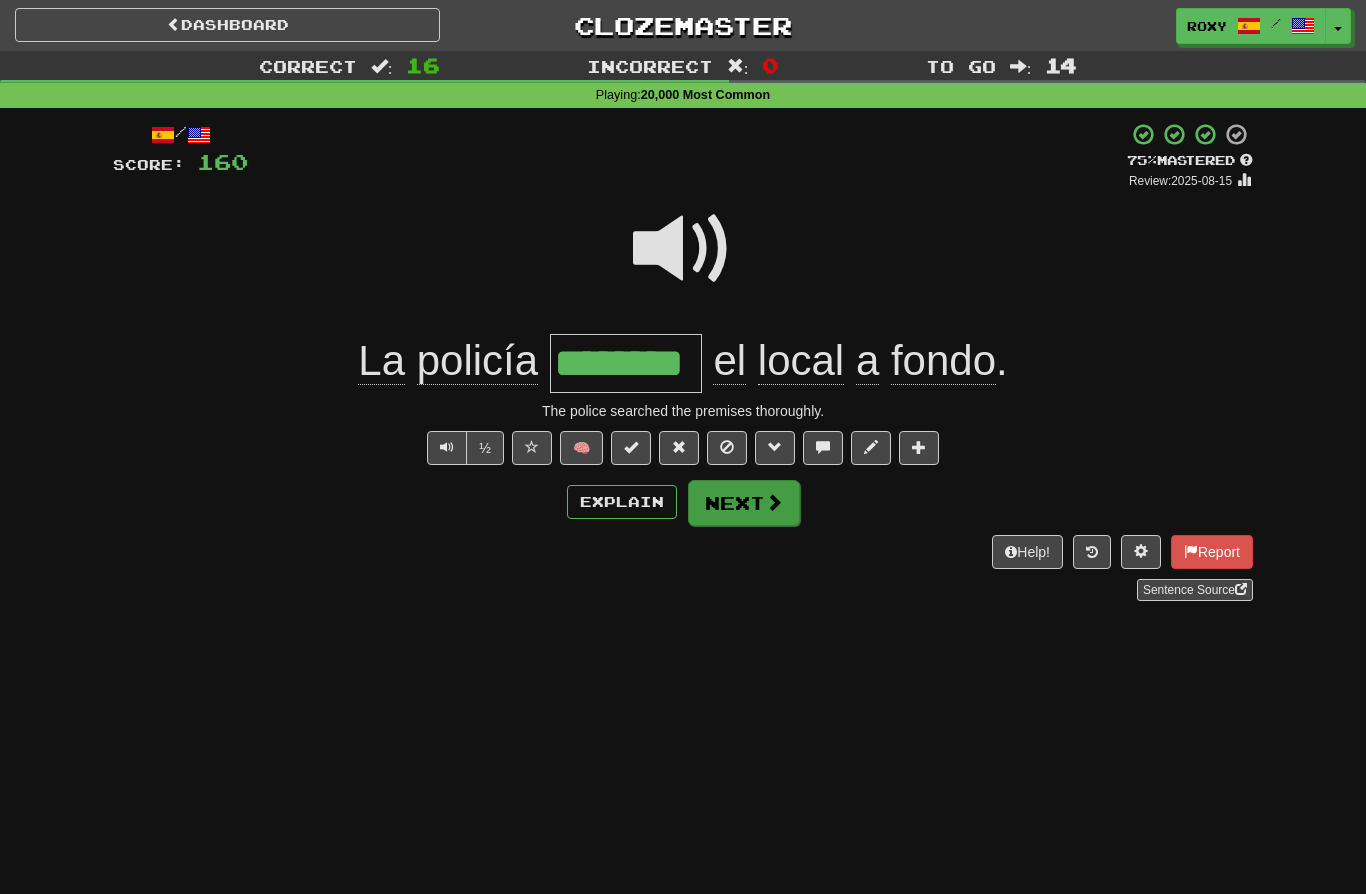 click on "Next" at bounding box center (744, 503) 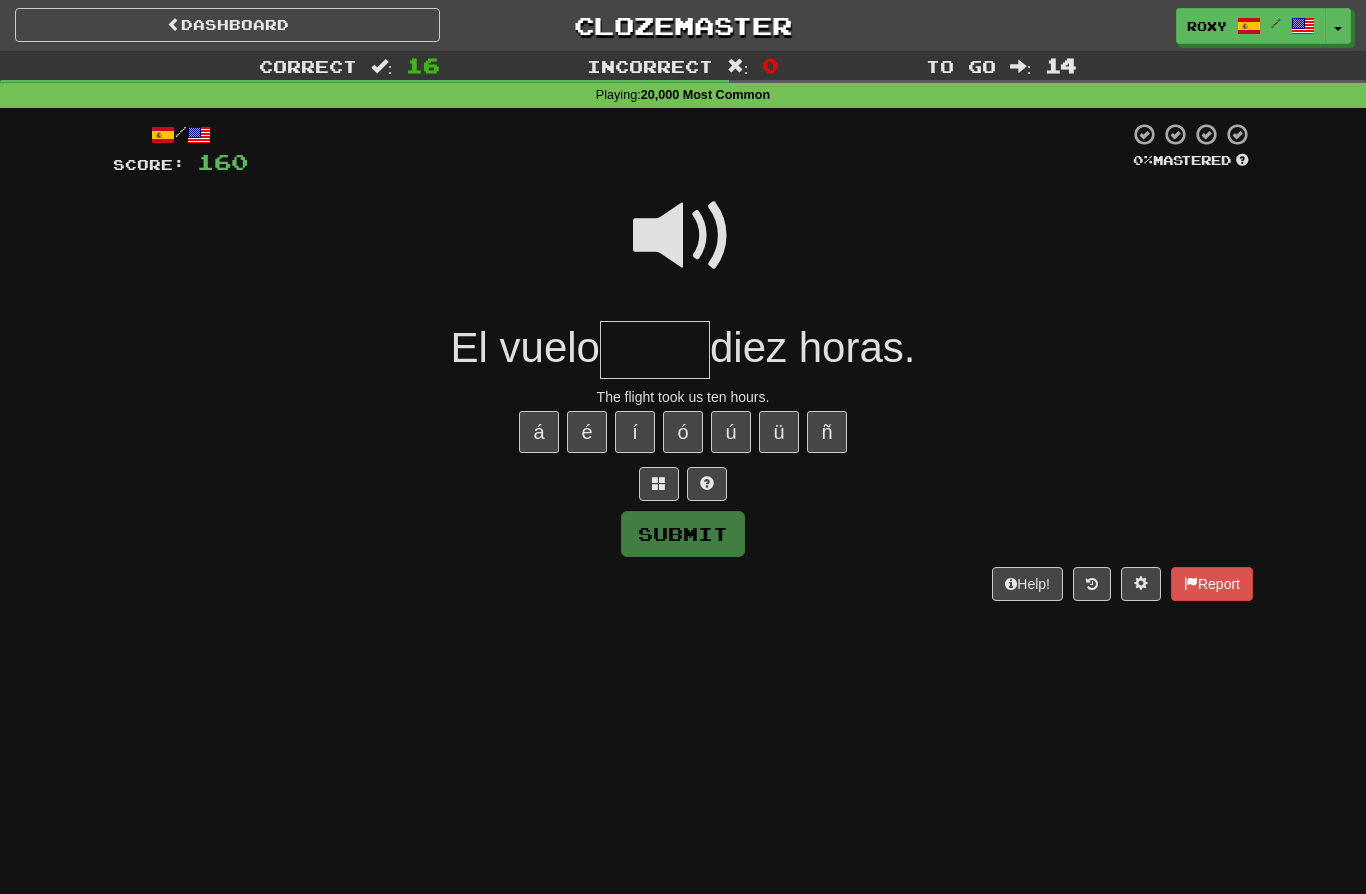 click at bounding box center (683, 236) 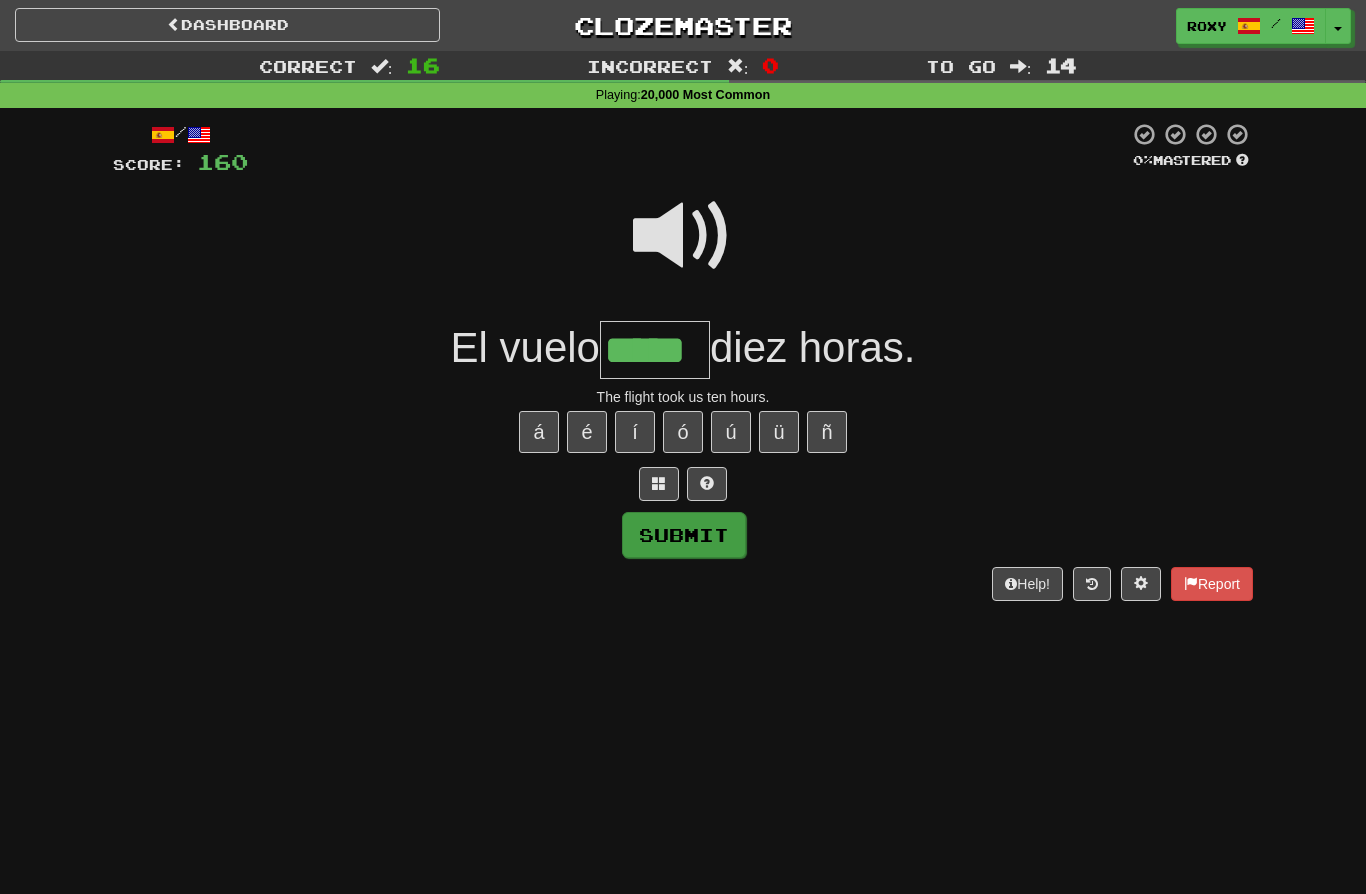 type on "*****" 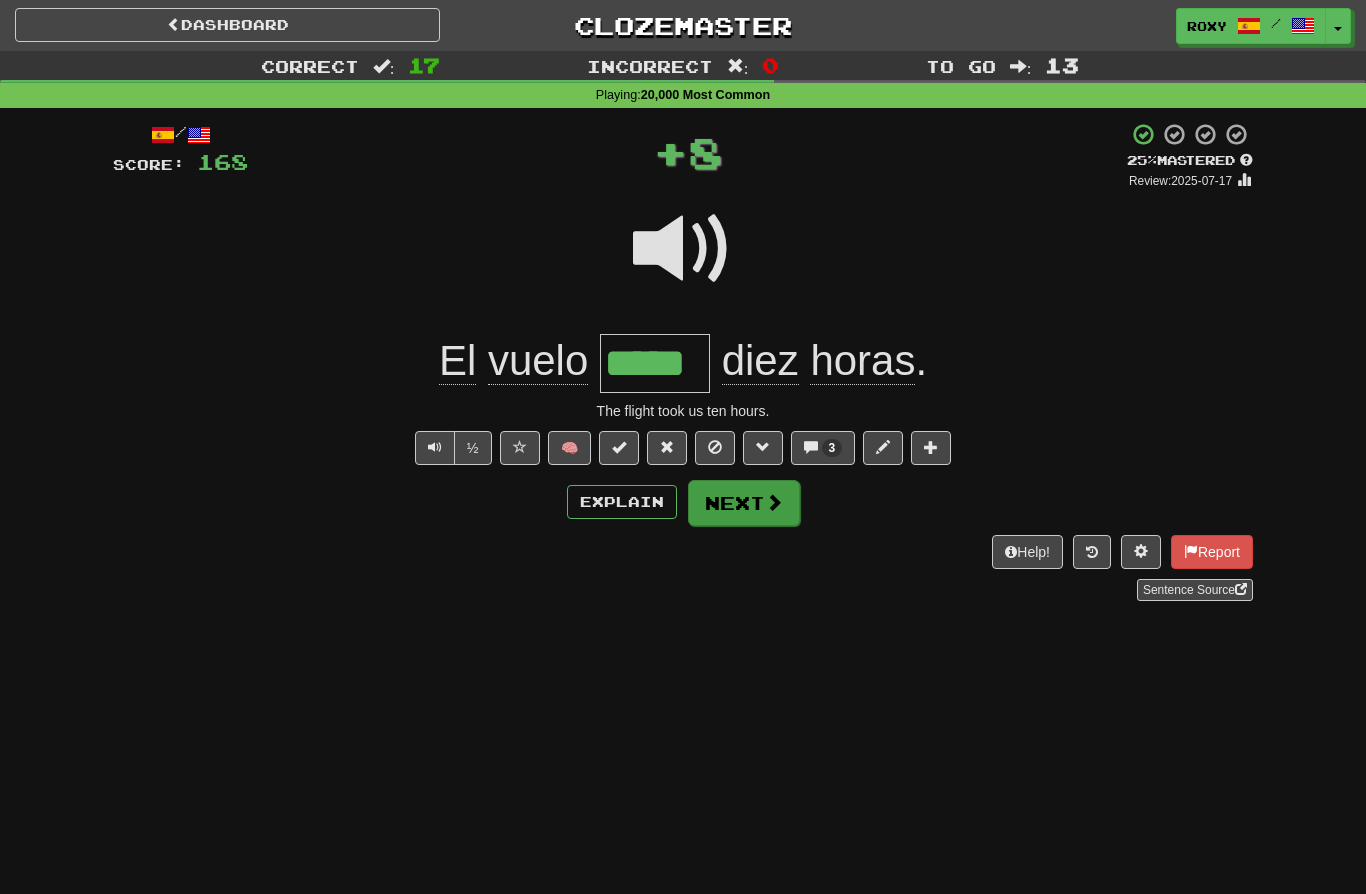 click on "Next" at bounding box center (744, 503) 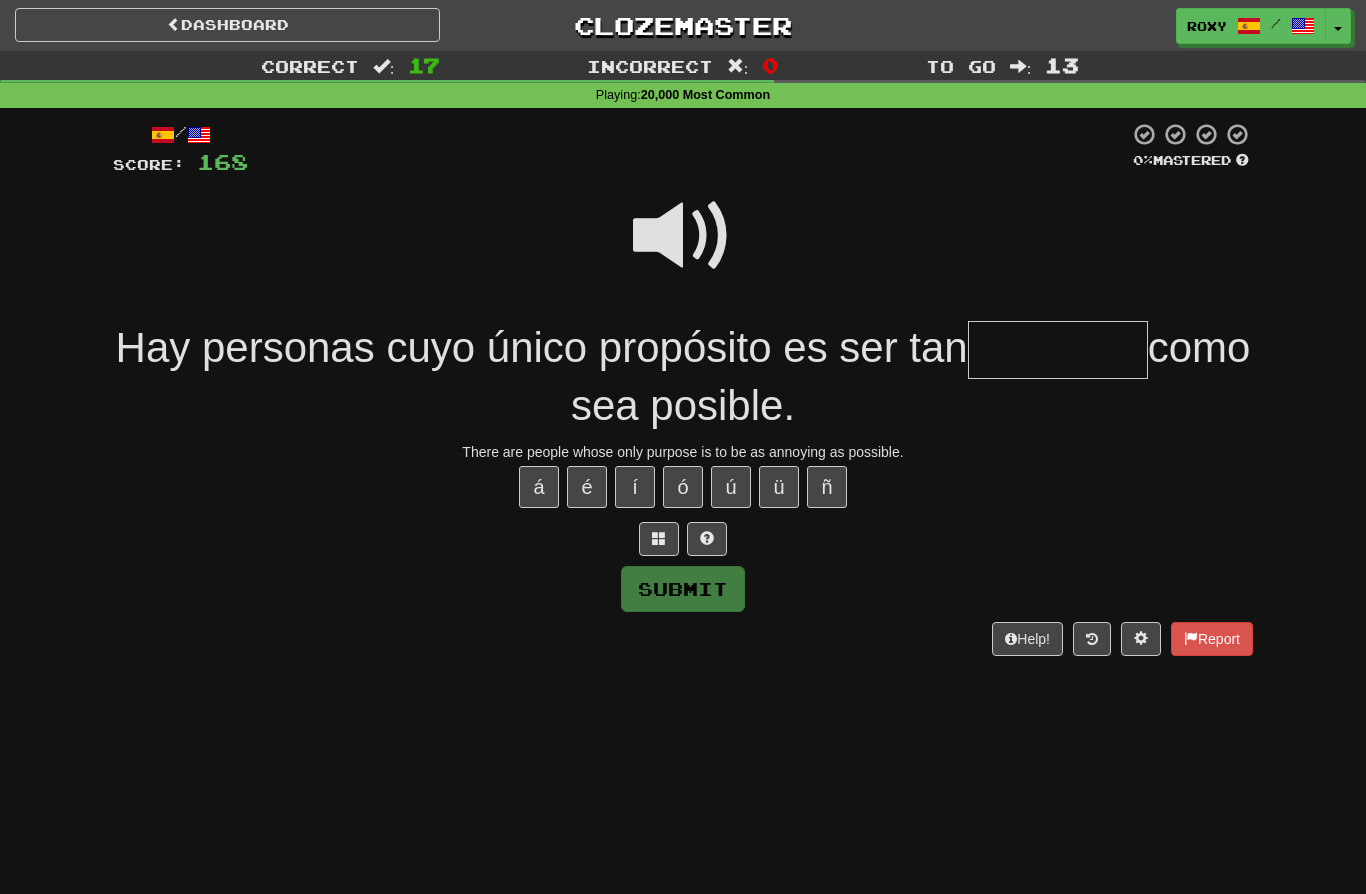 click at bounding box center (683, 236) 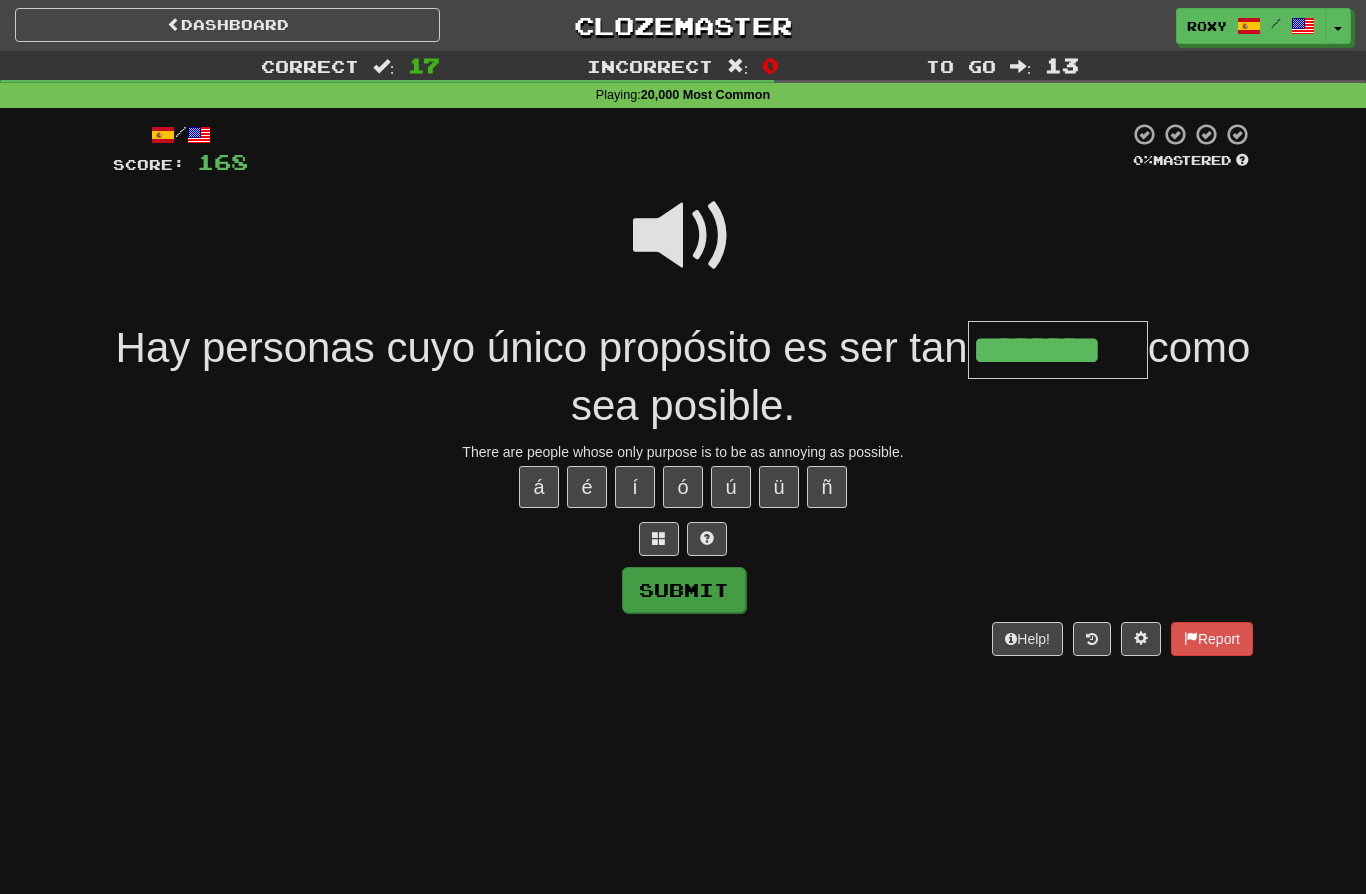 type on "********" 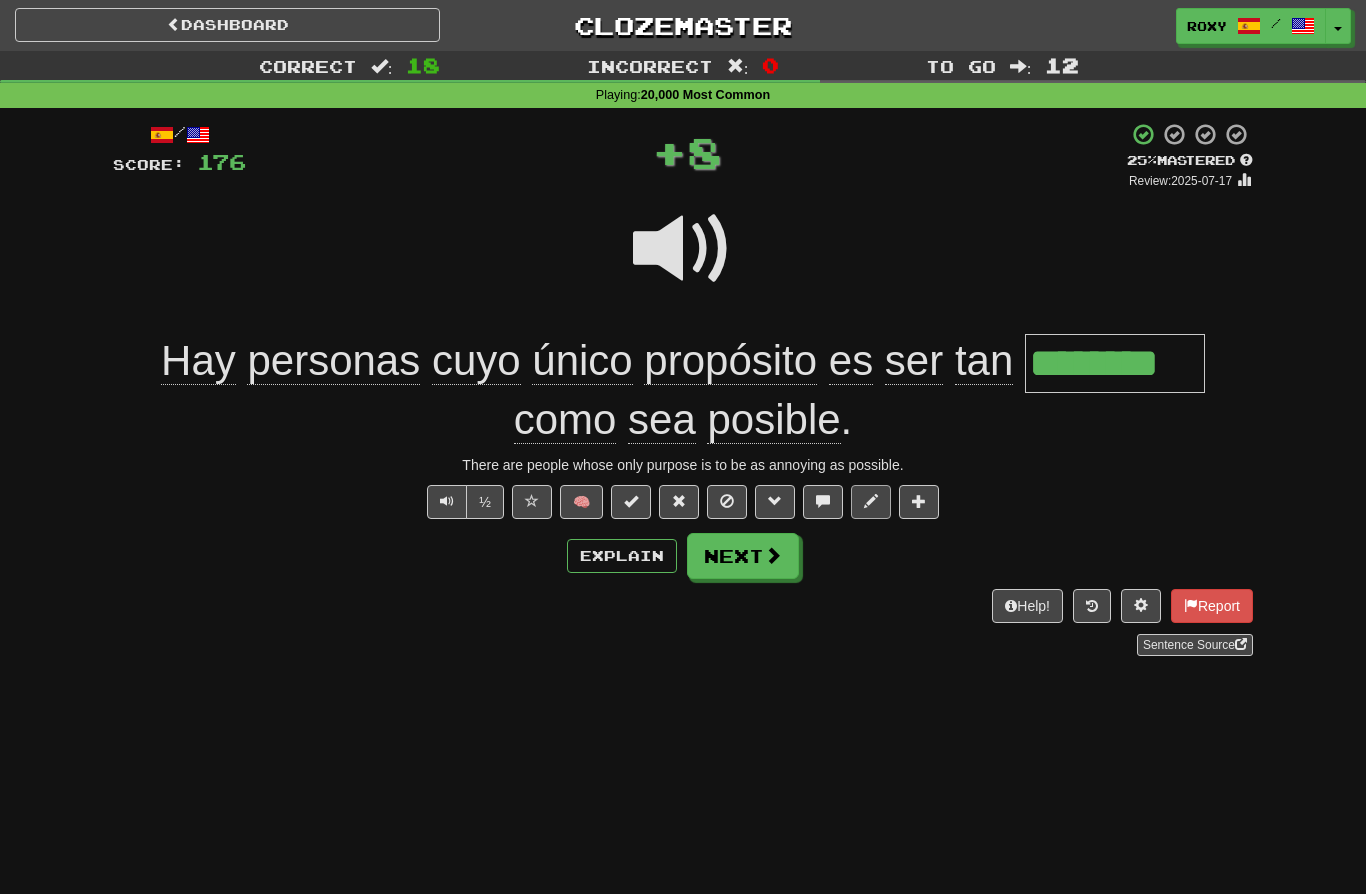 click at bounding box center (871, 501) 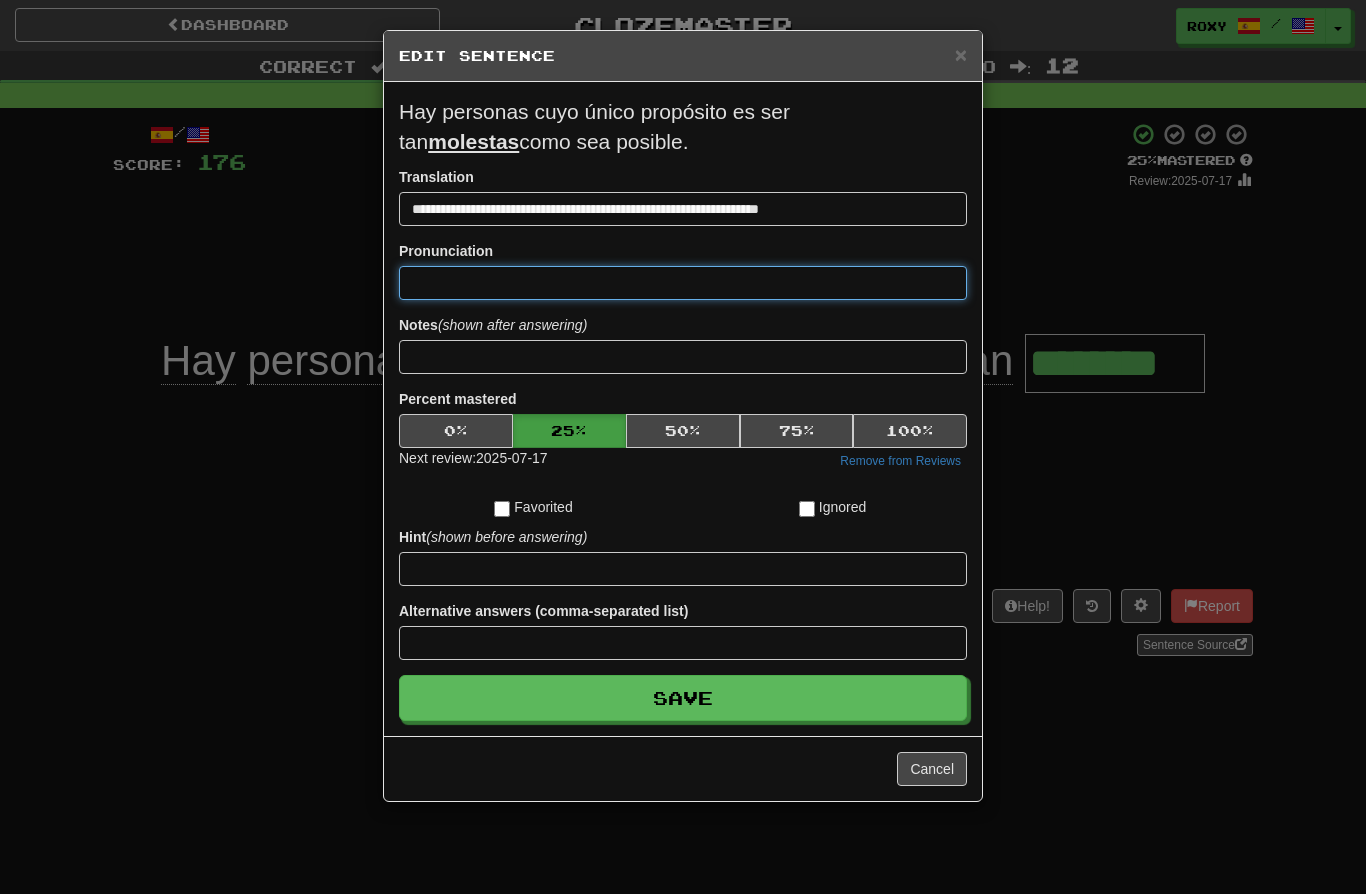 click at bounding box center (683, 283) 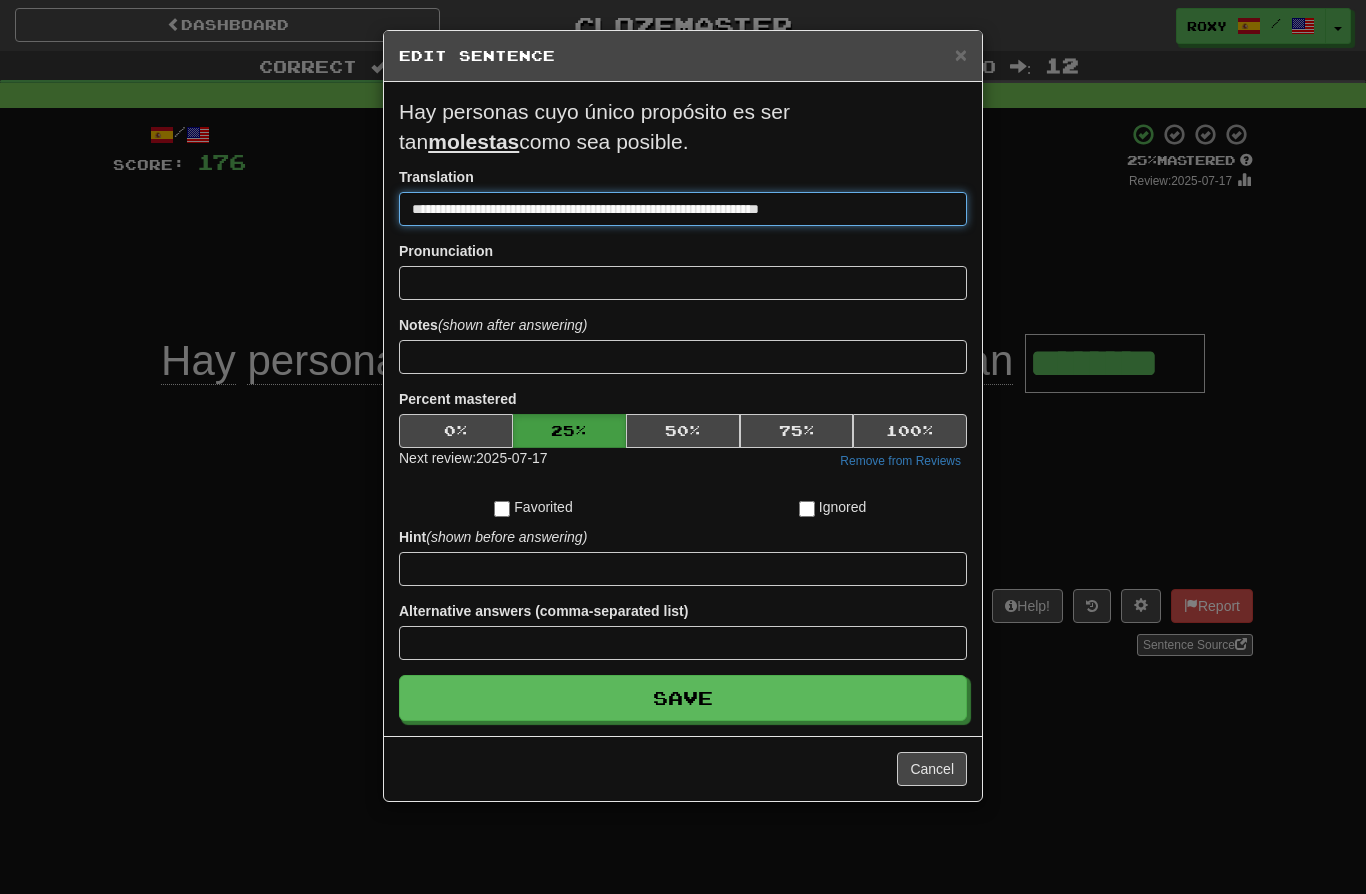 click on "**********" at bounding box center (683, 209) 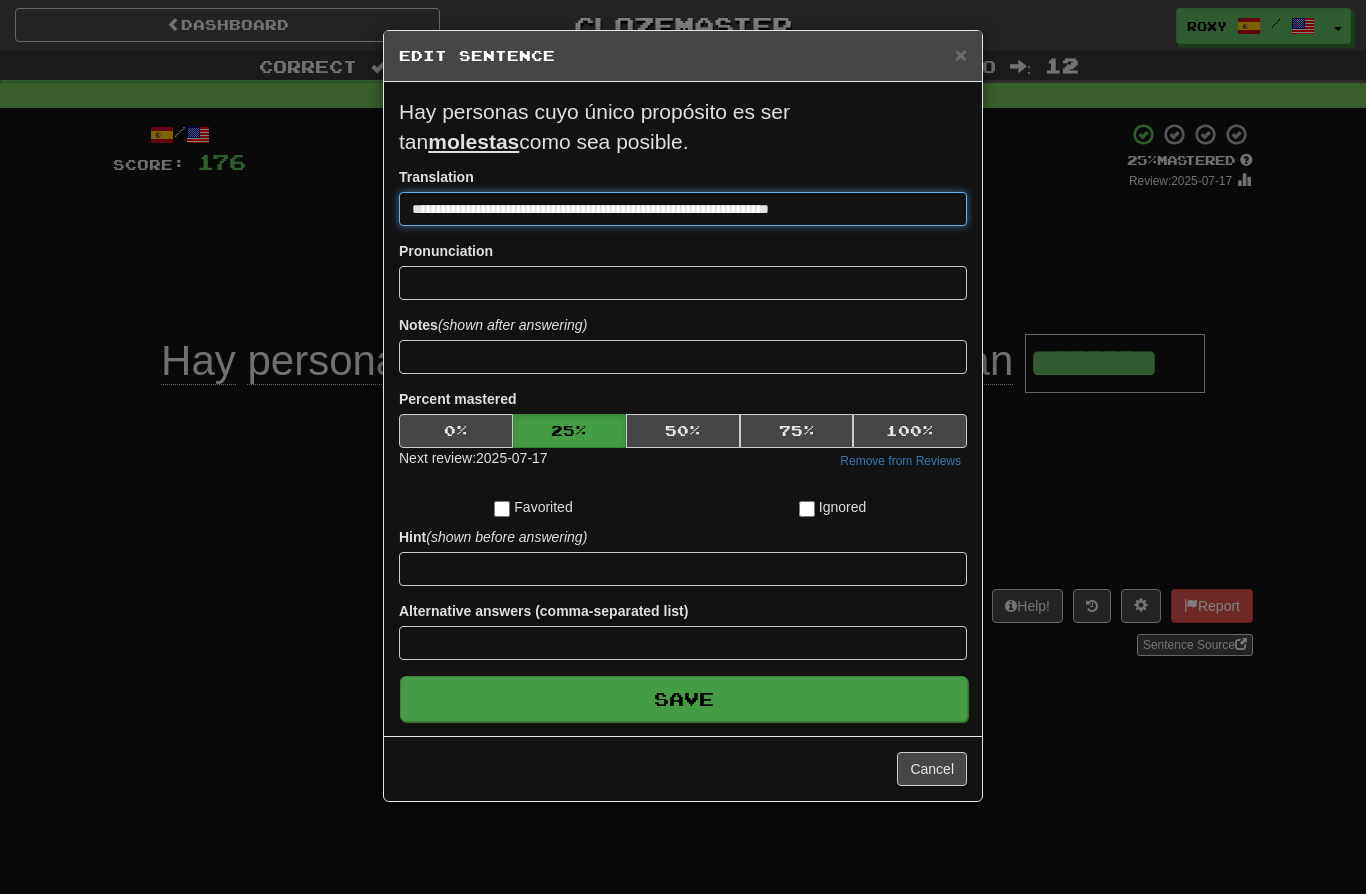 type on "**********" 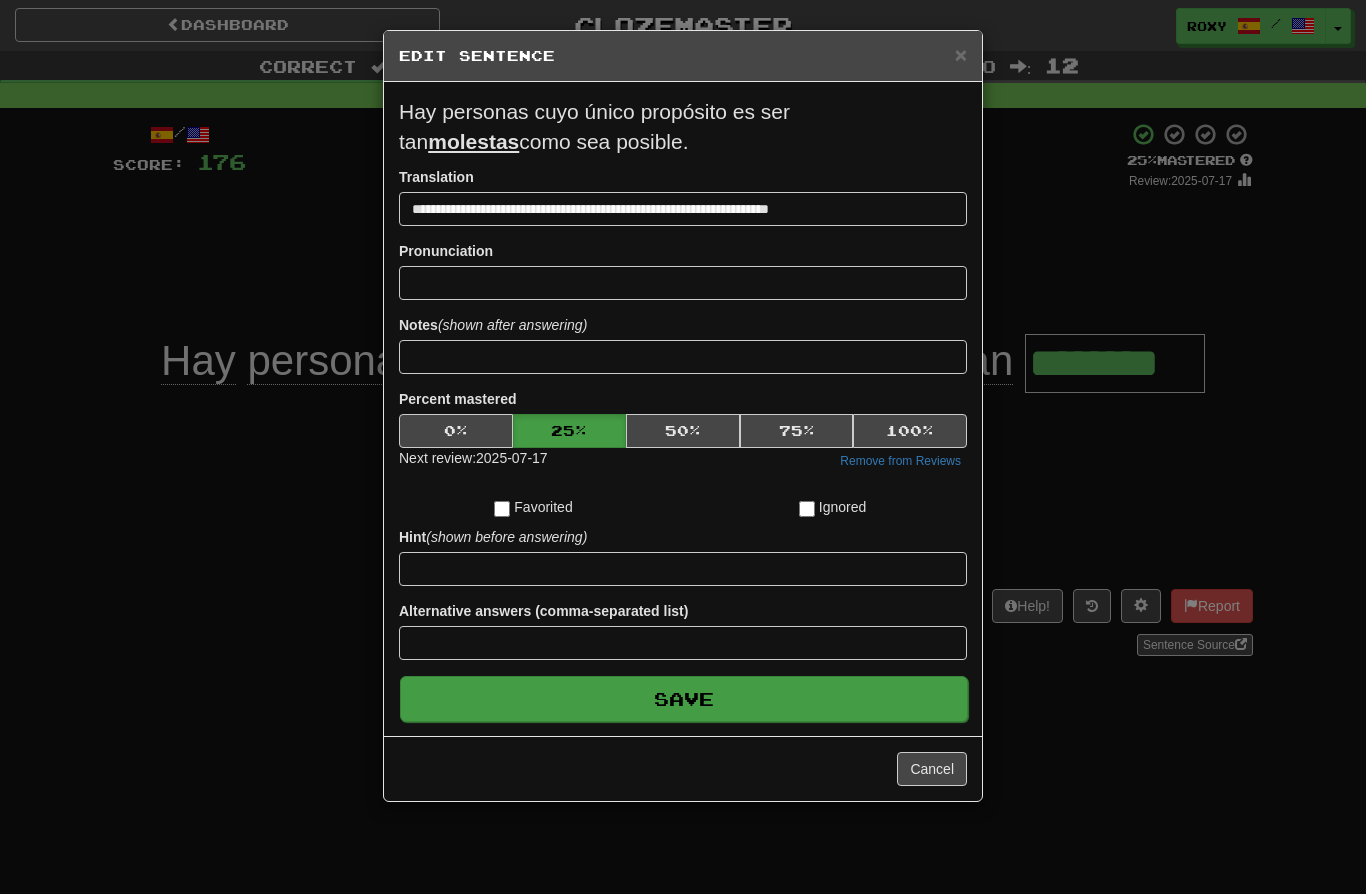 click on "Save" at bounding box center (684, 699) 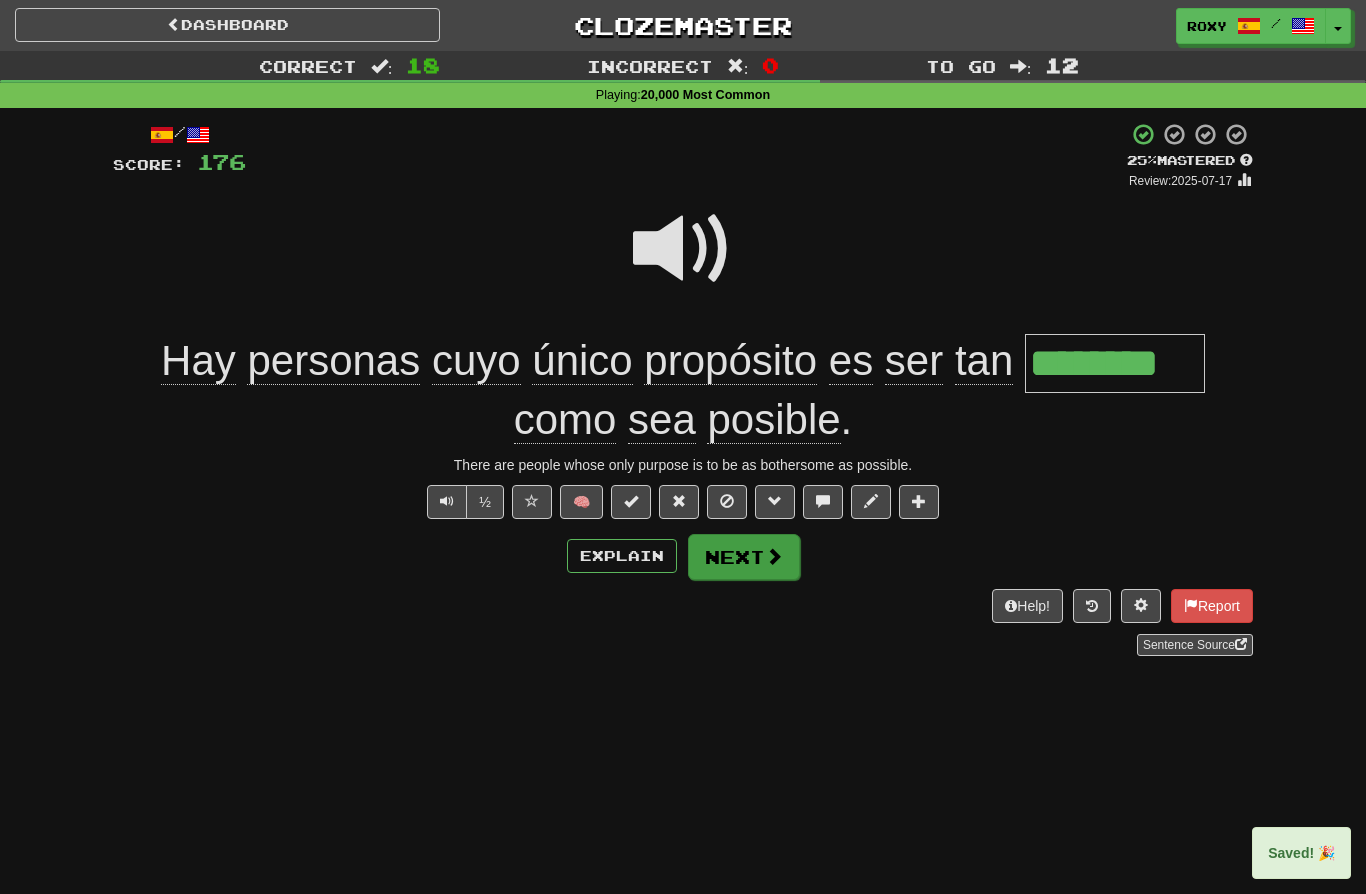 click on "Next" at bounding box center (744, 557) 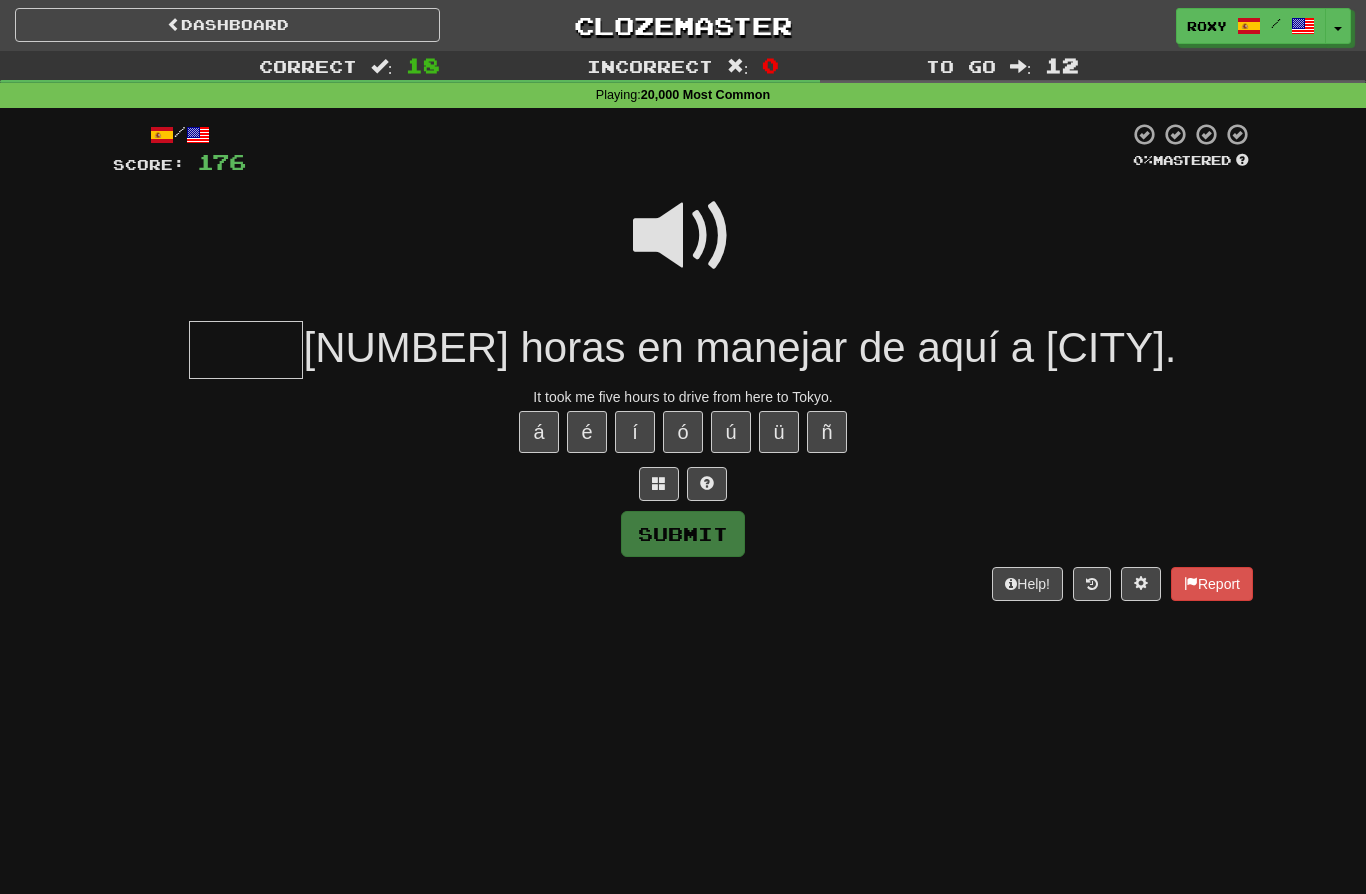 click at bounding box center (246, 350) 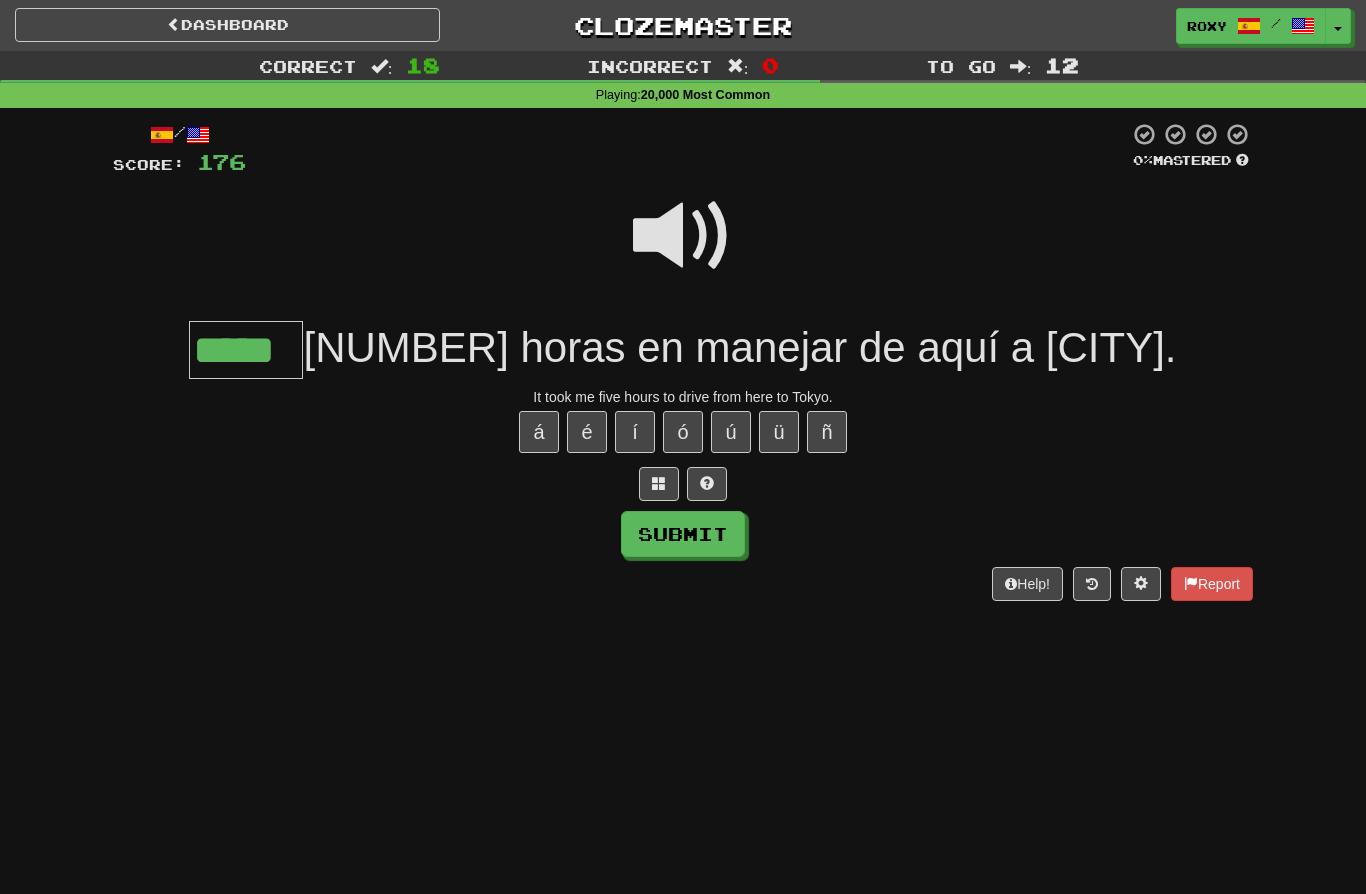 type on "*****" 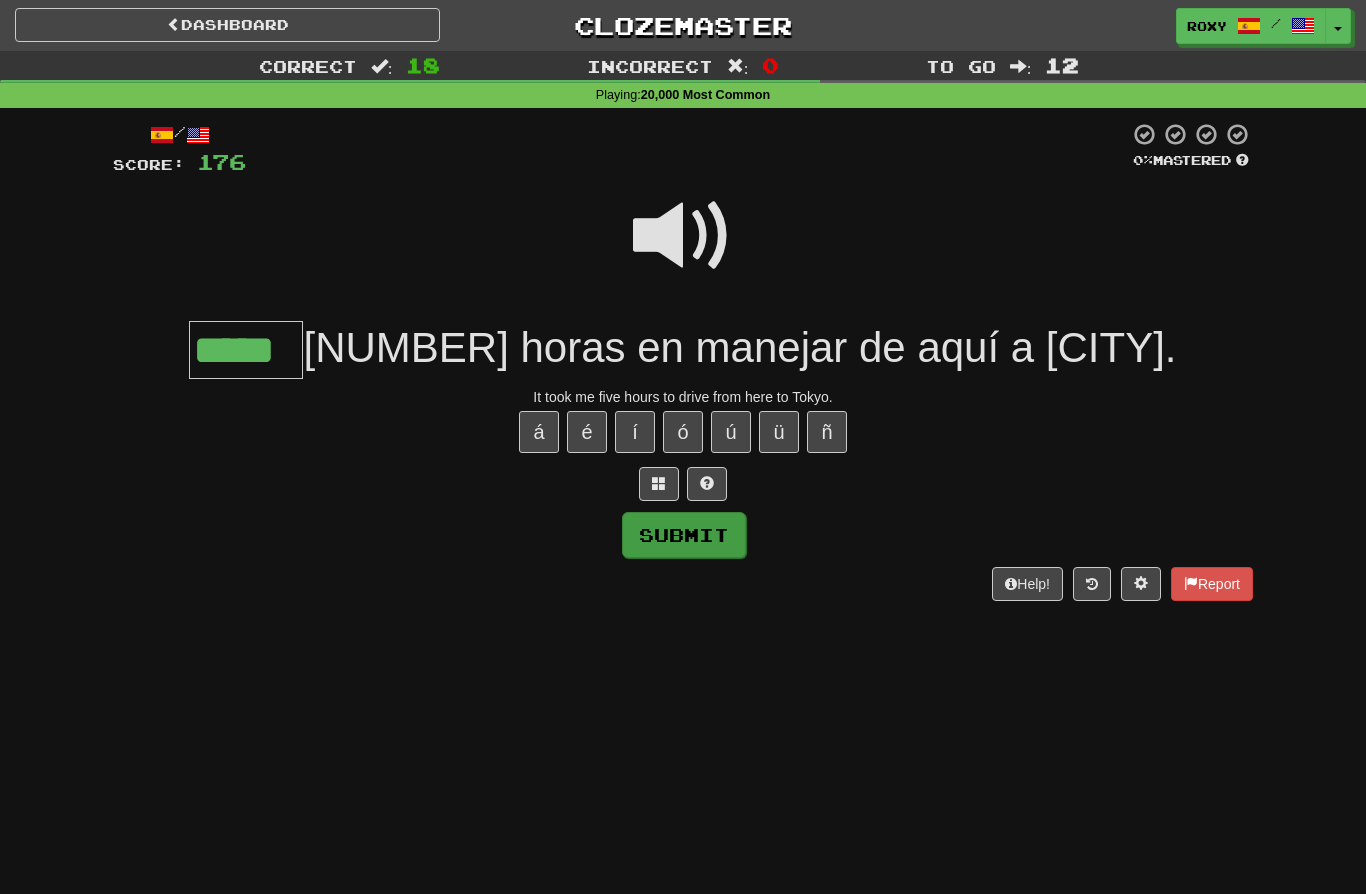 click on "Submit" at bounding box center [684, 535] 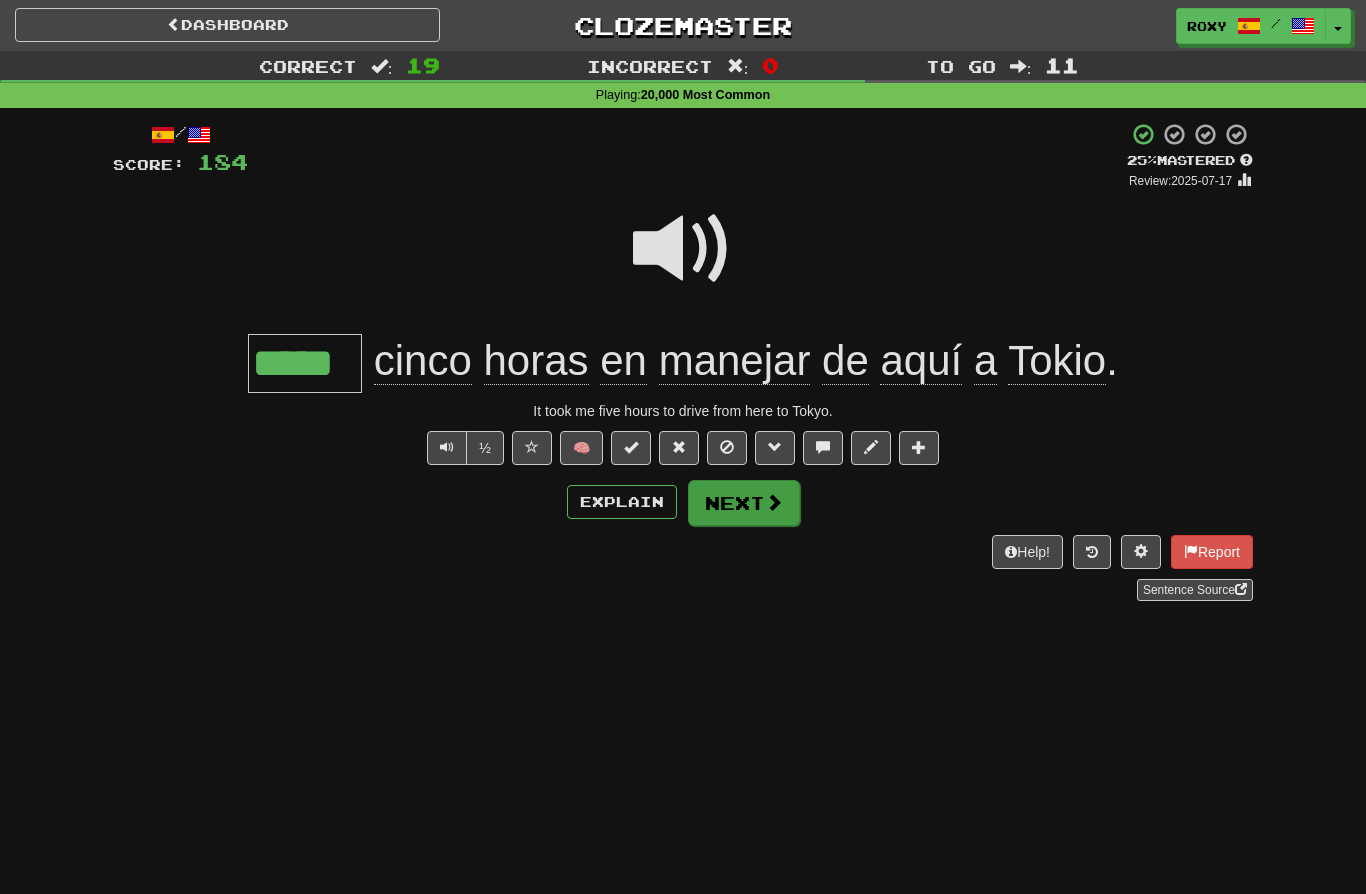 click on "Next" at bounding box center (744, 503) 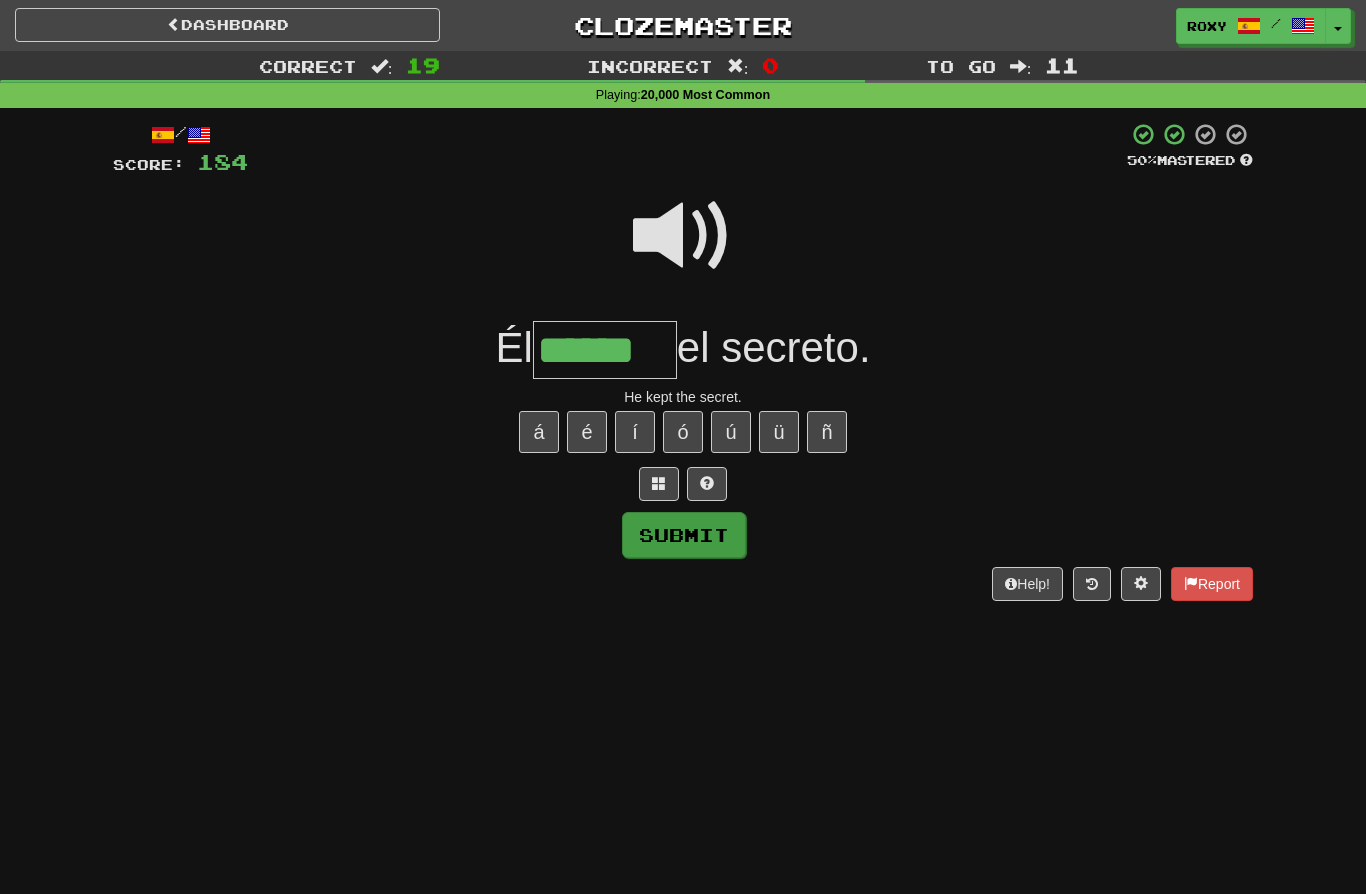 type on "******" 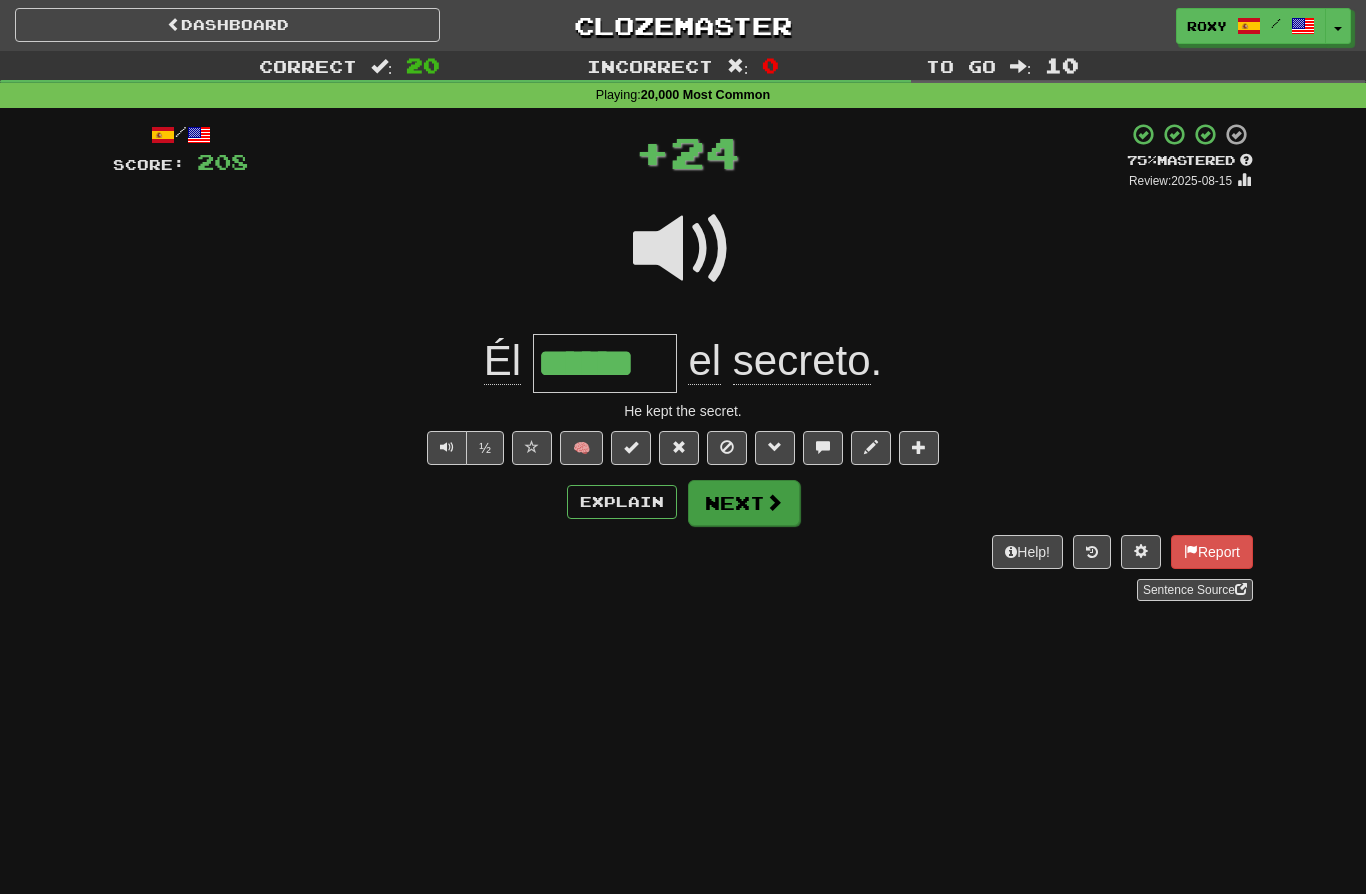 click on "Next" at bounding box center (744, 503) 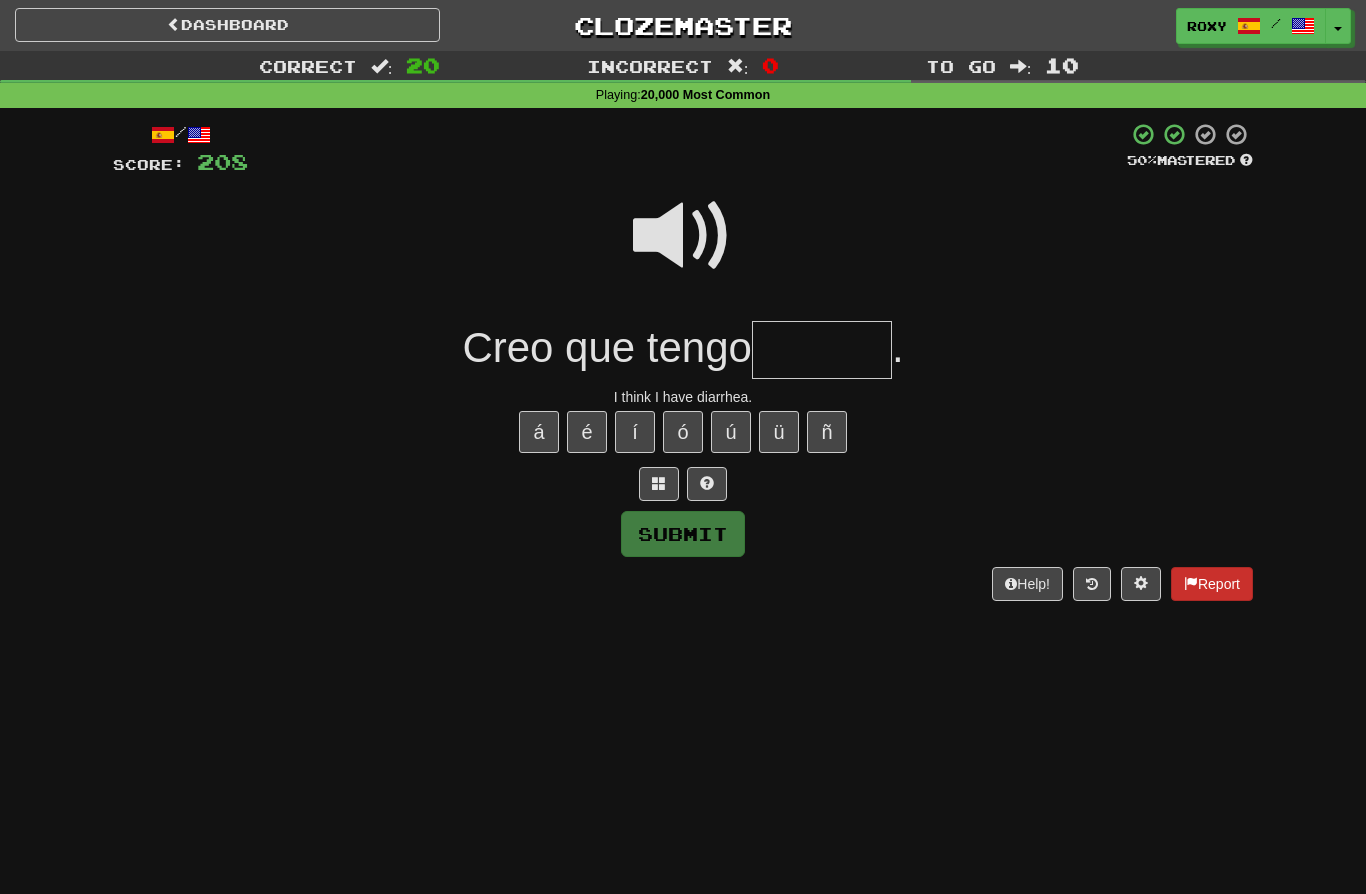 click on "Report" at bounding box center [1212, 584] 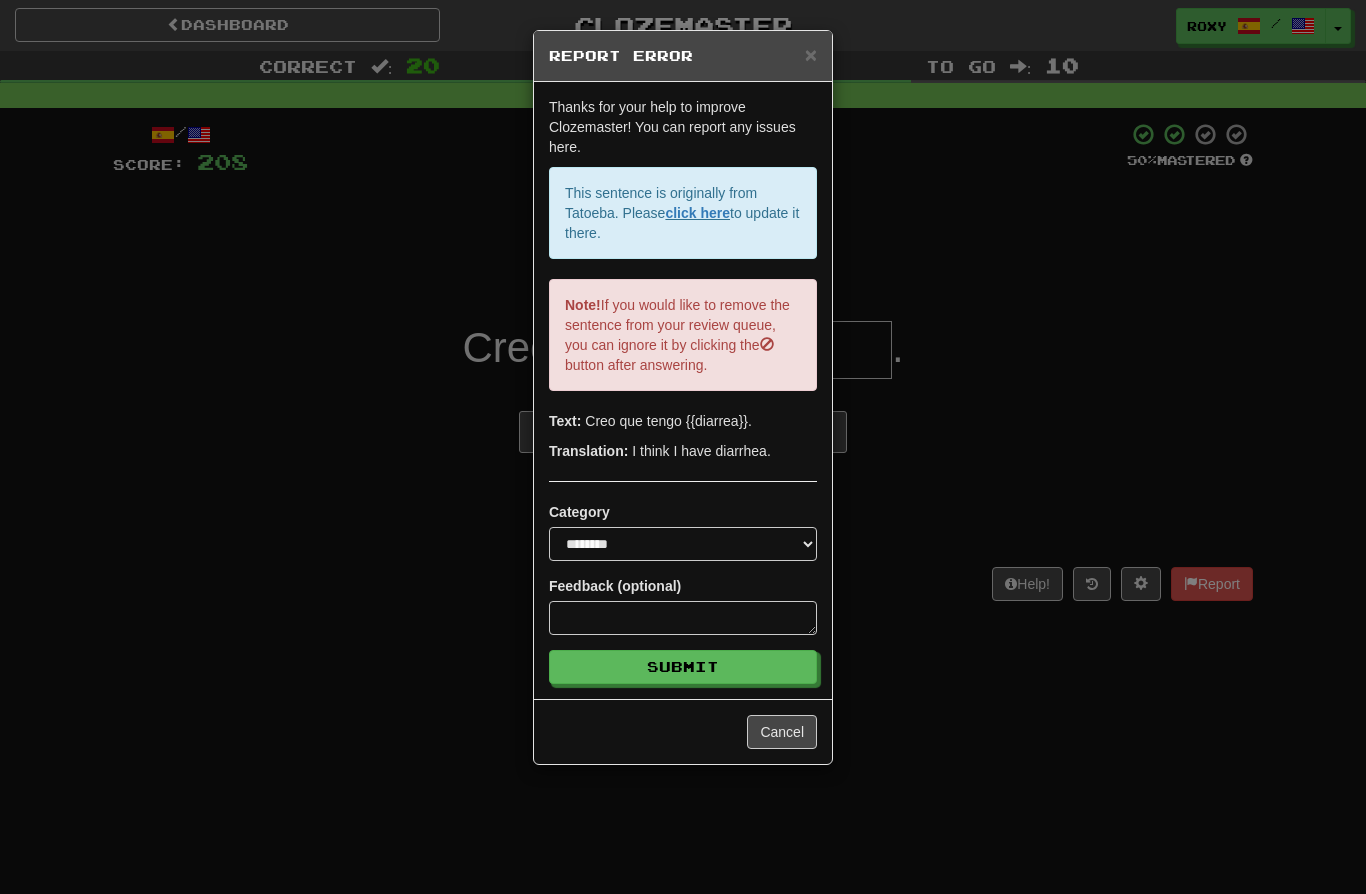 click on "**********" at bounding box center [683, 447] 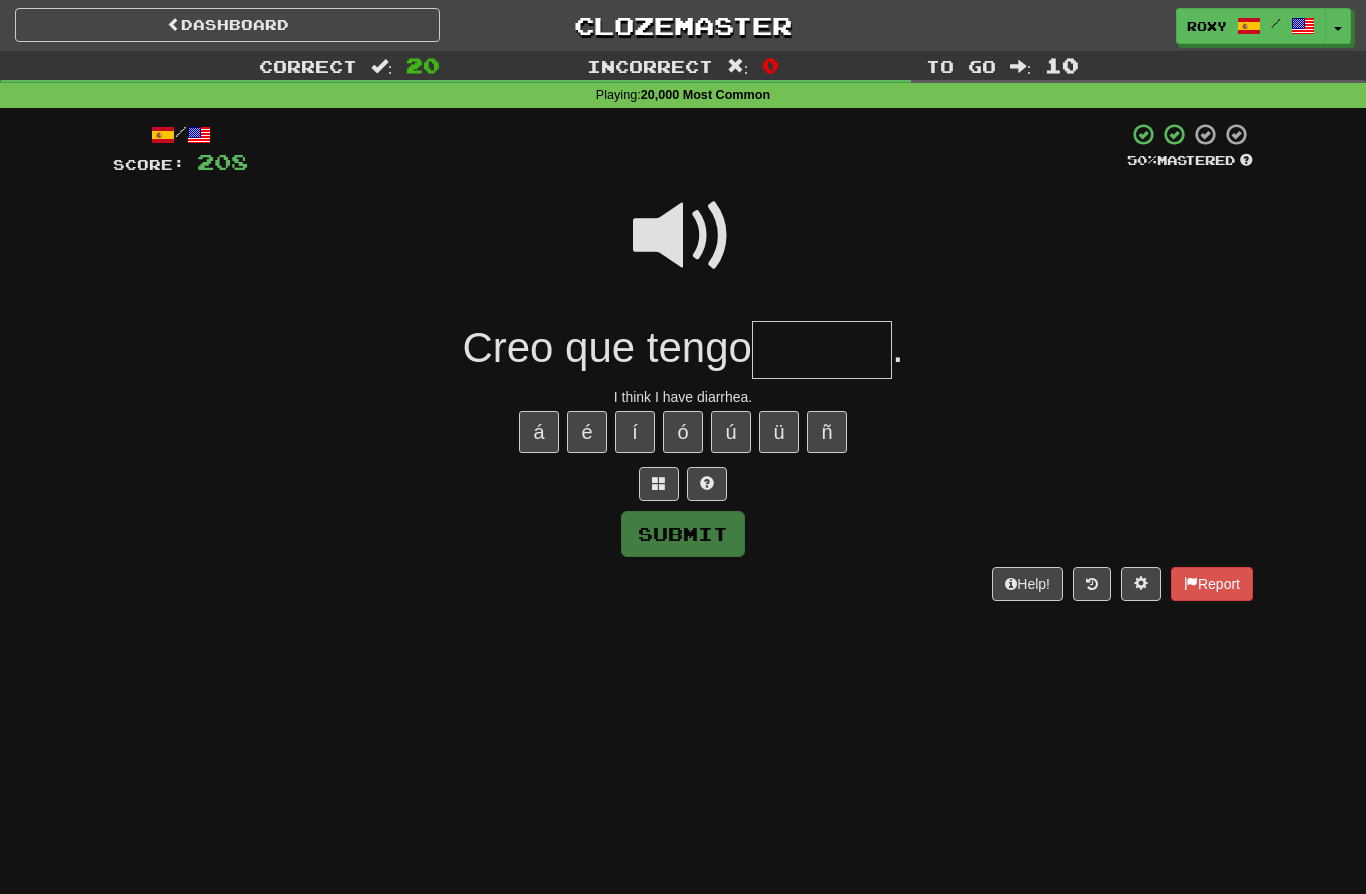 click at bounding box center [822, 350] 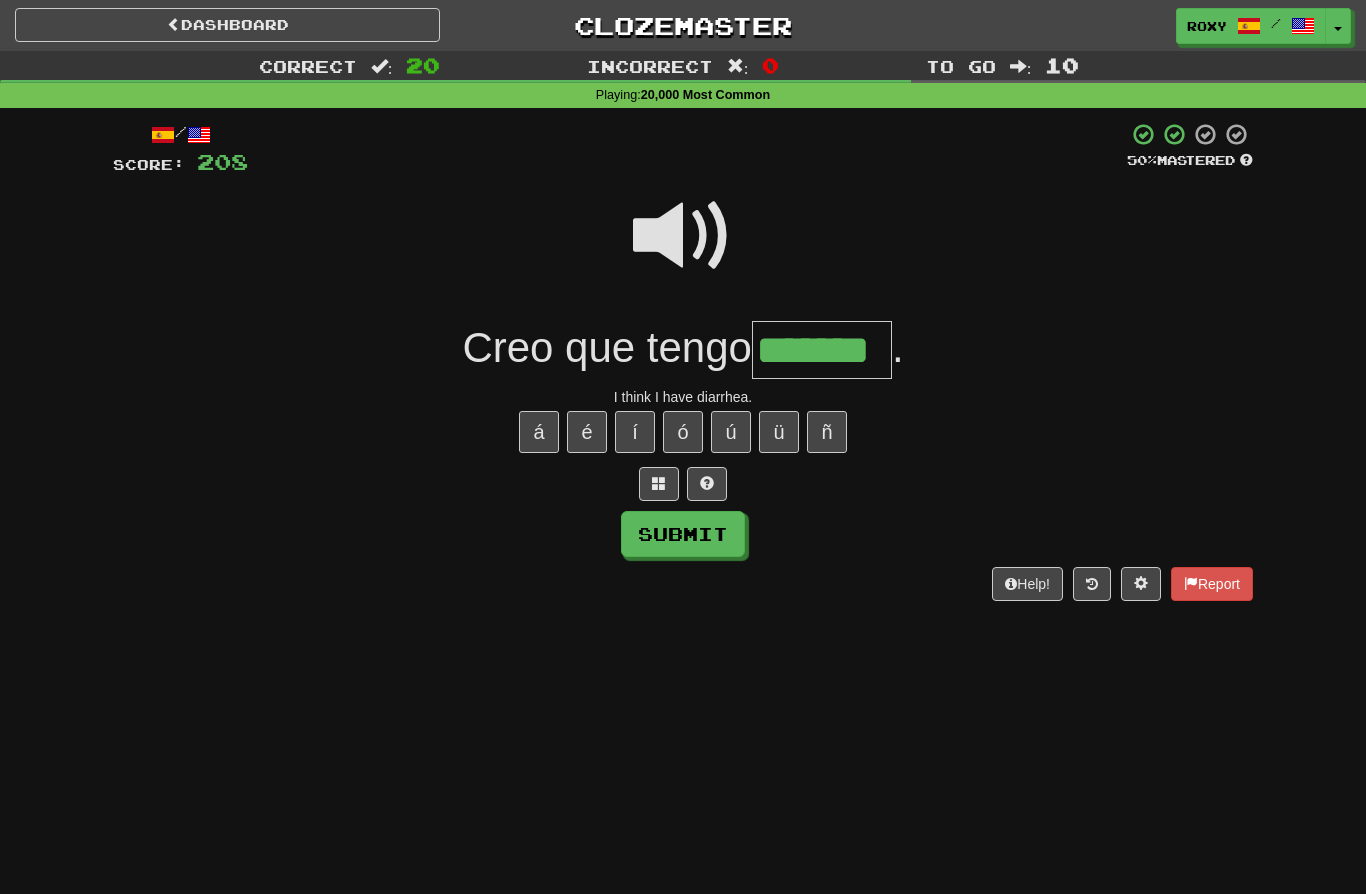 type on "*******" 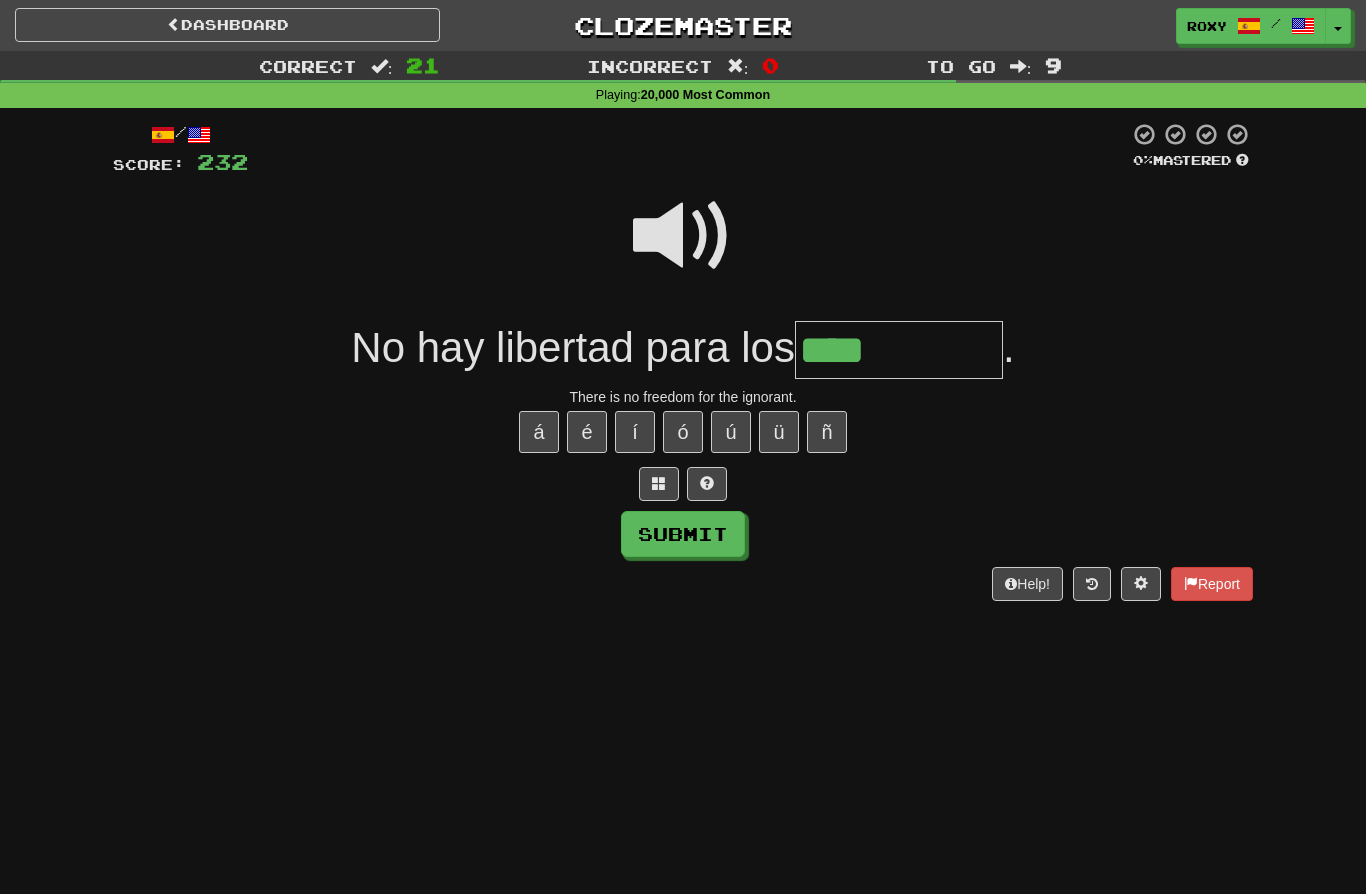 click at bounding box center (683, 236) 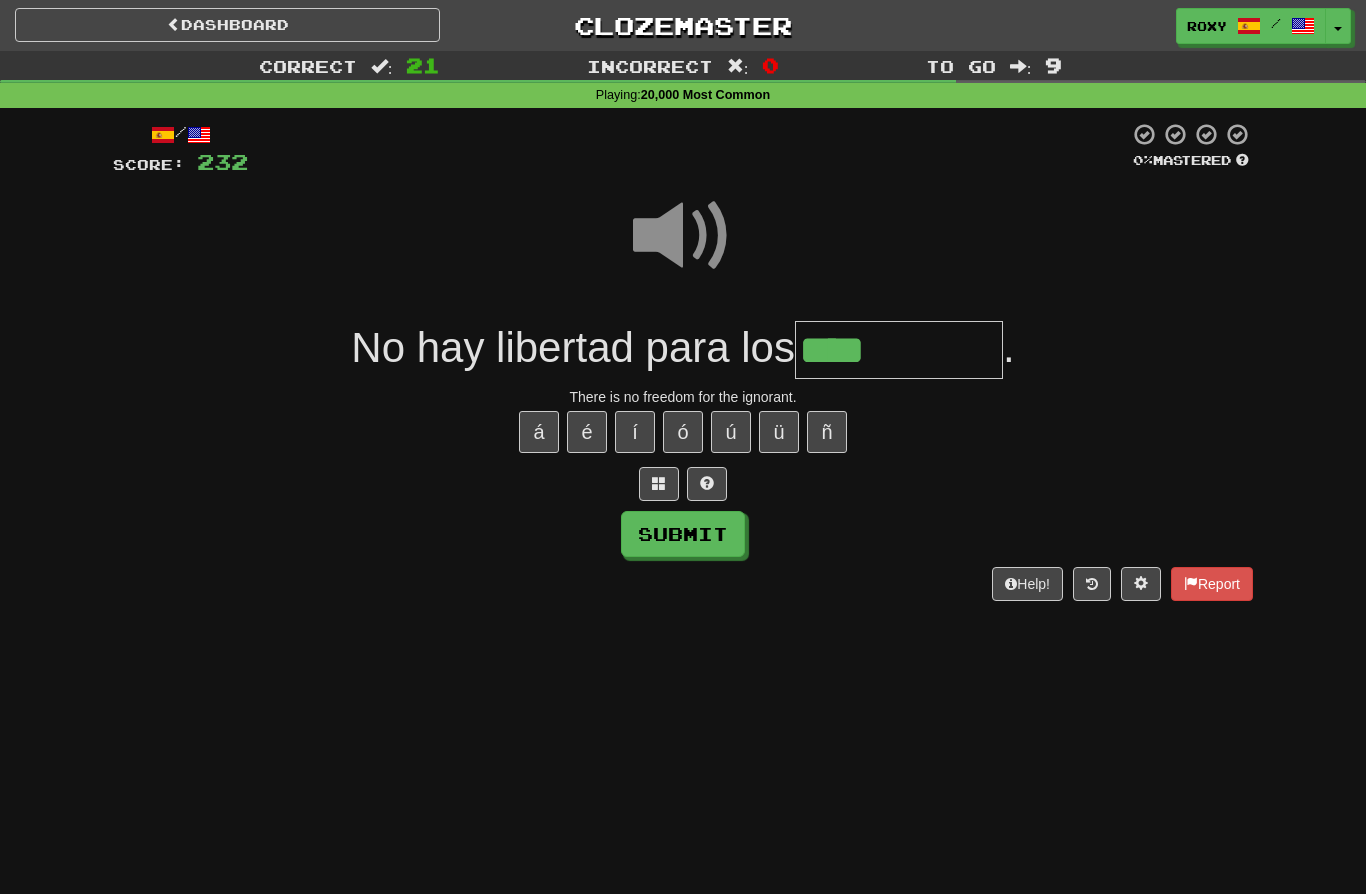 click on "****" at bounding box center (899, 350) 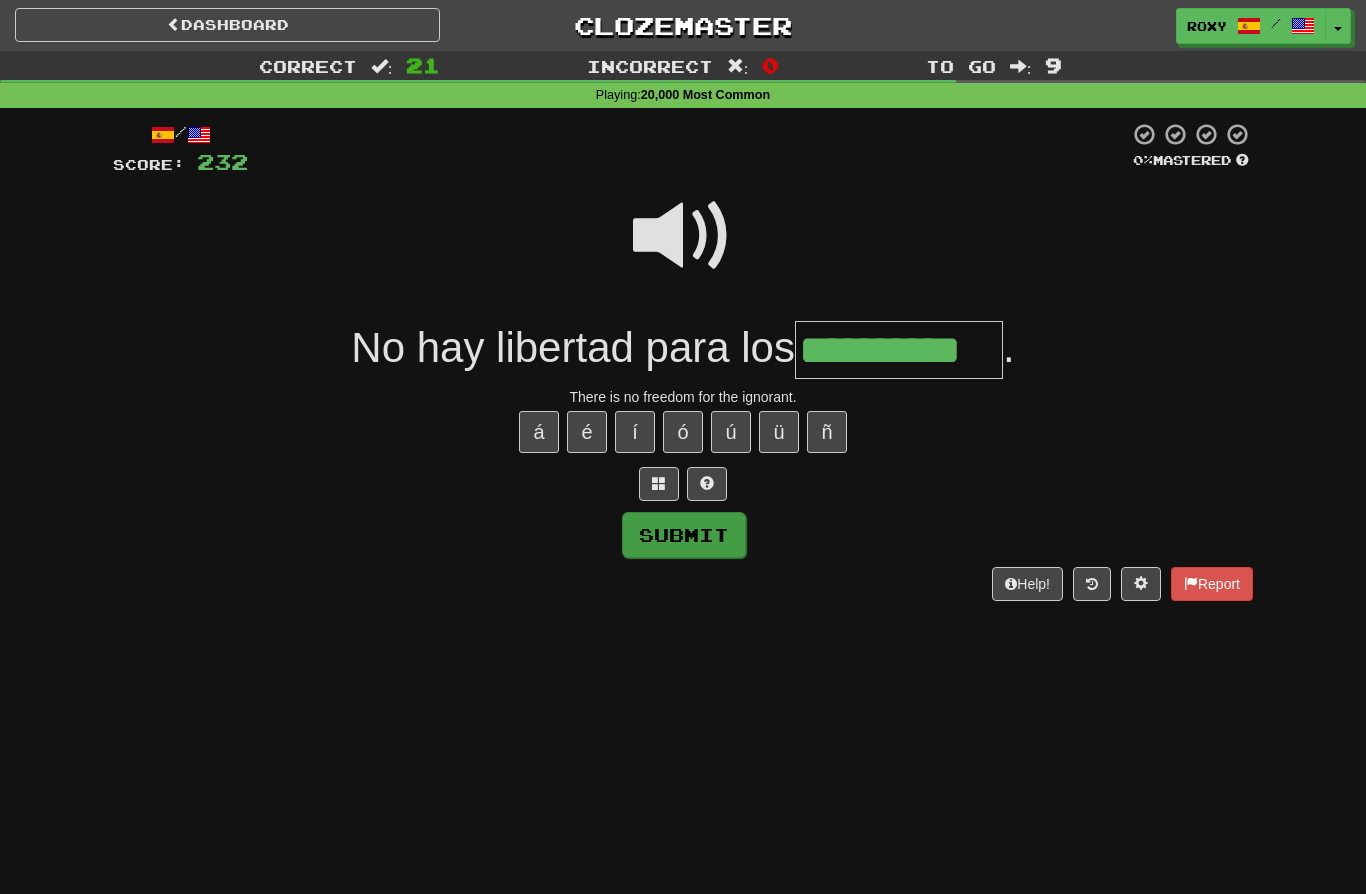 type on "**********" 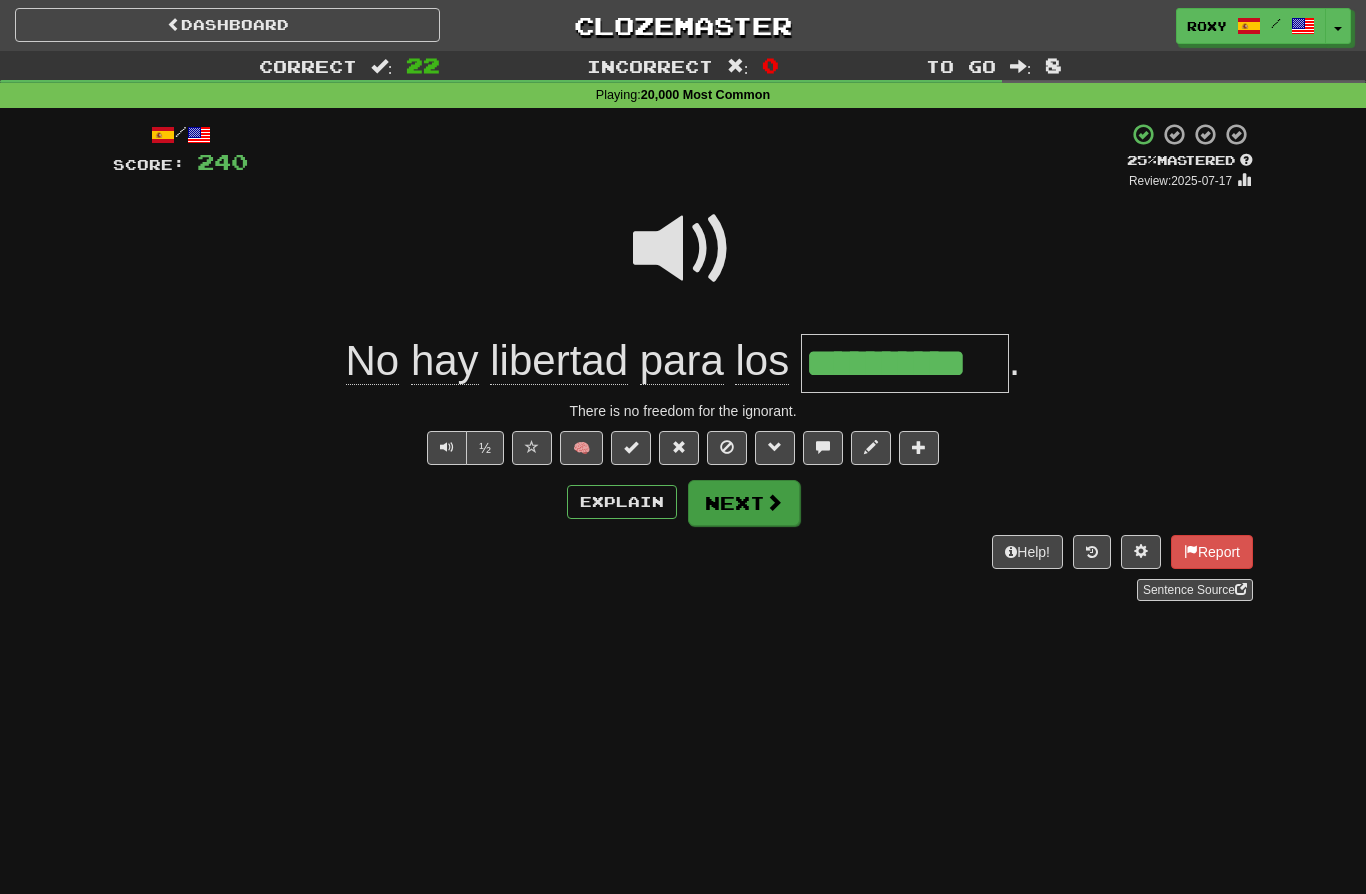 click on "Next" at bounding box center [744, 503] 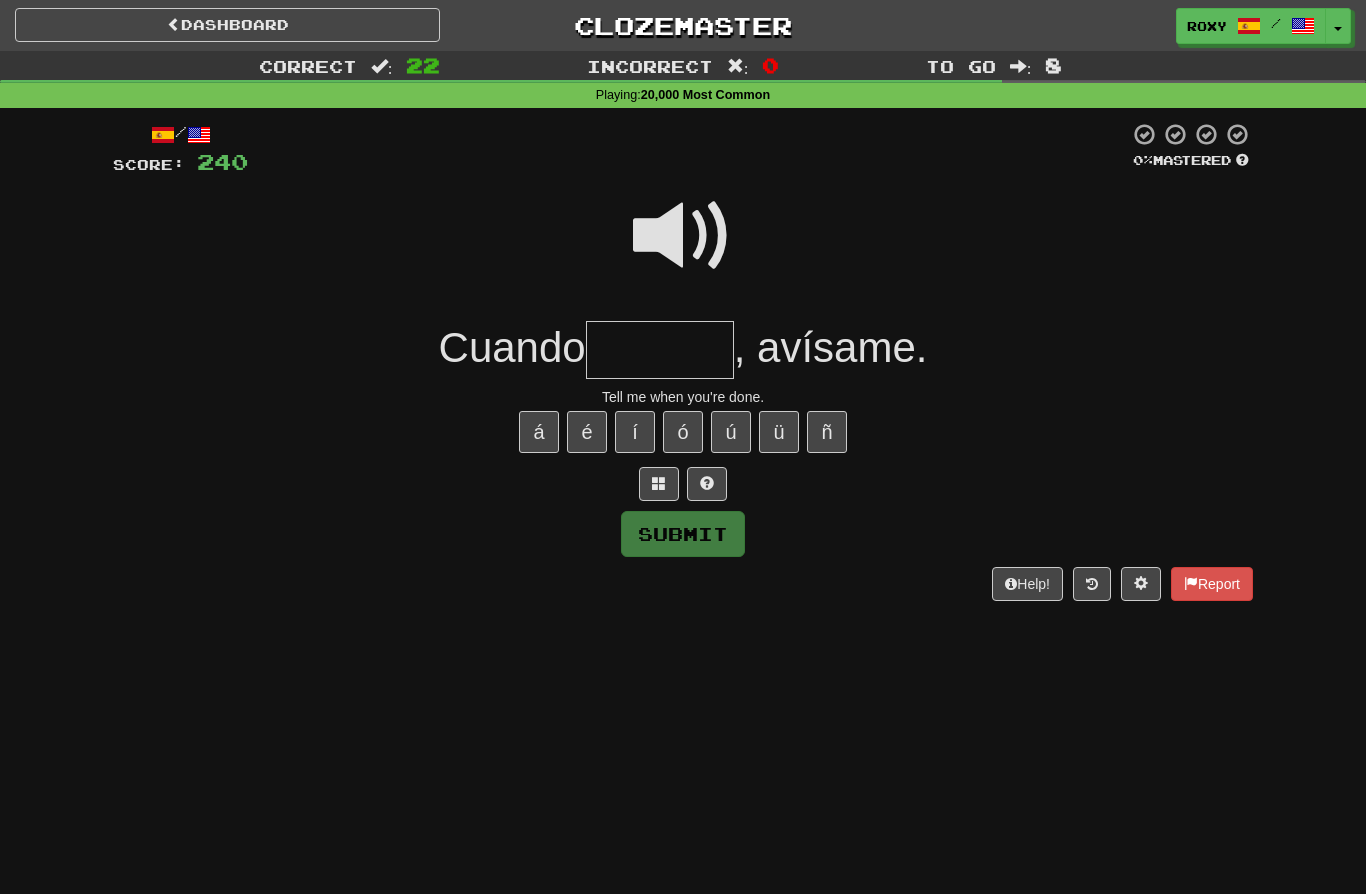 click at bounding box center (660, 350) 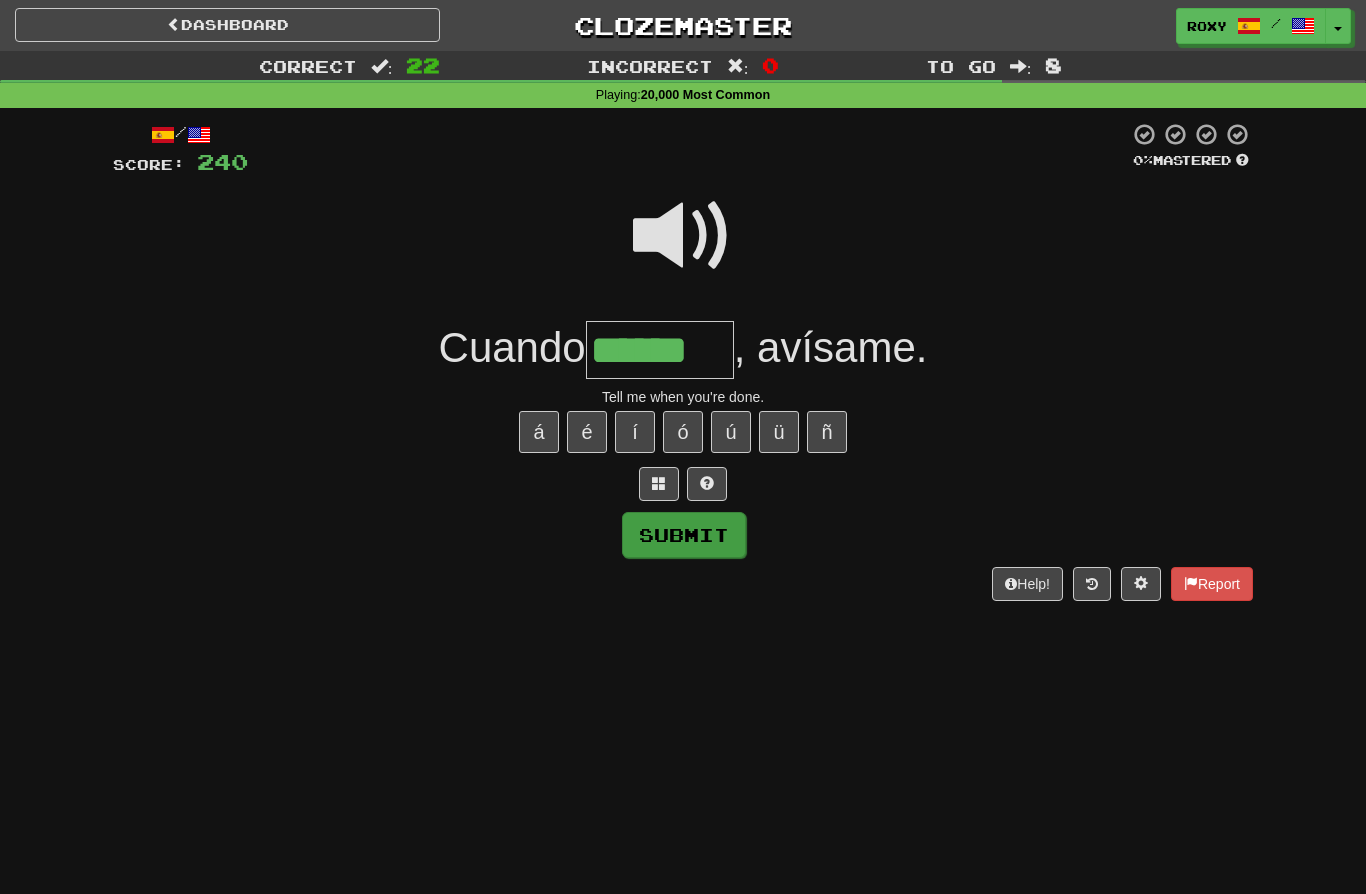 type on "******" 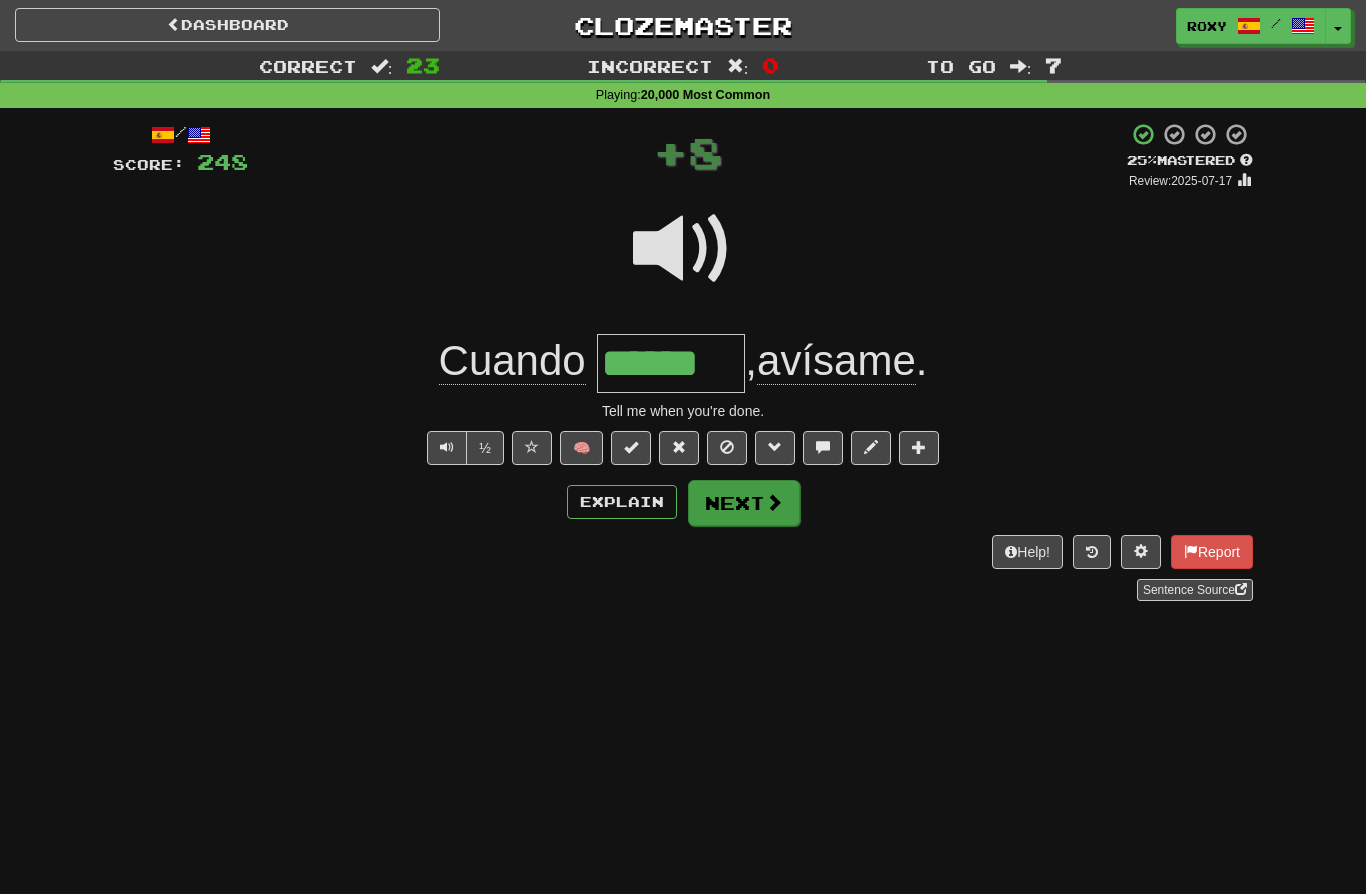 click on "Next" at bounding box center (744, 503) 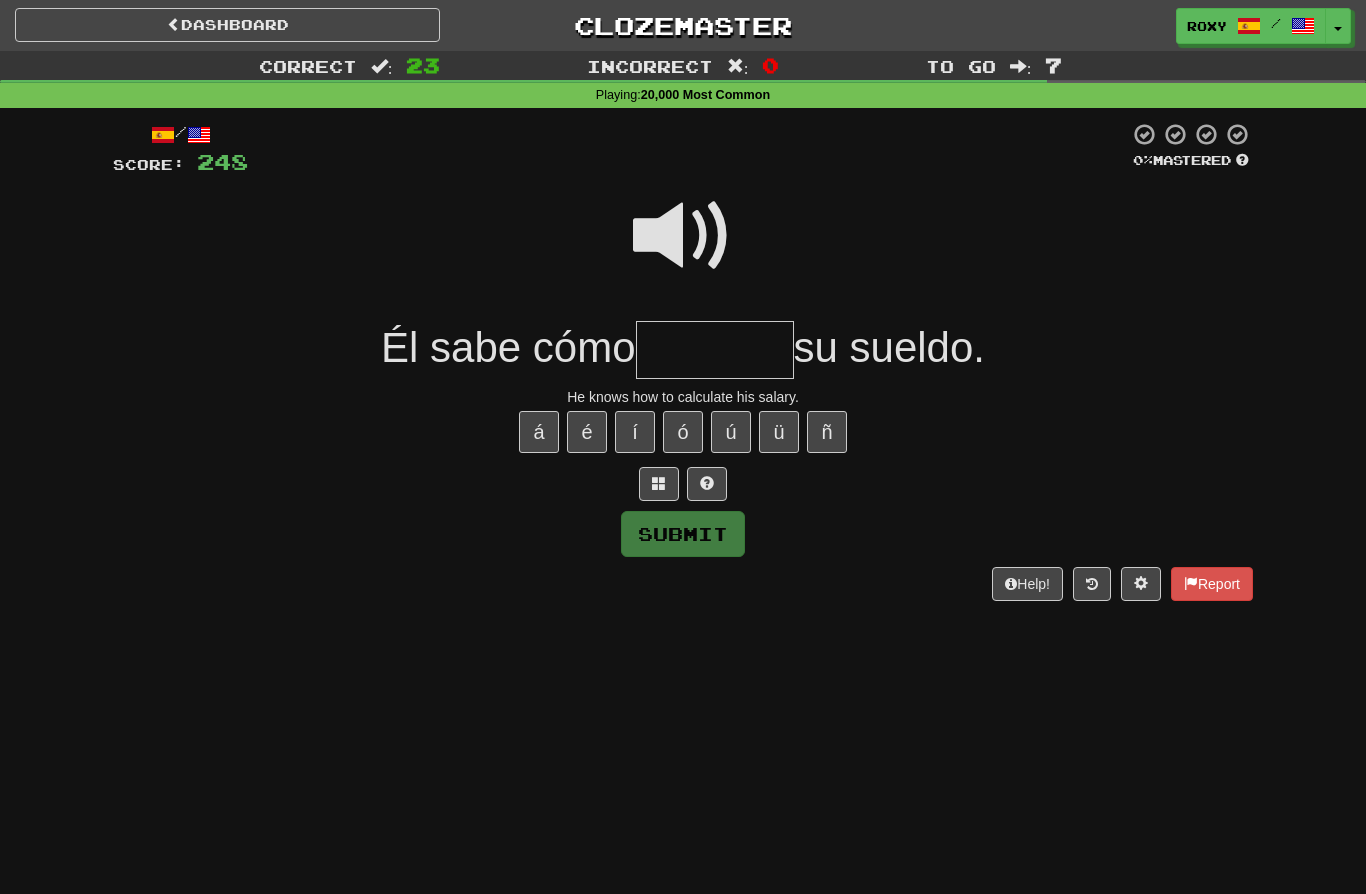 click on "Submit" at bounding box center [683, 534] 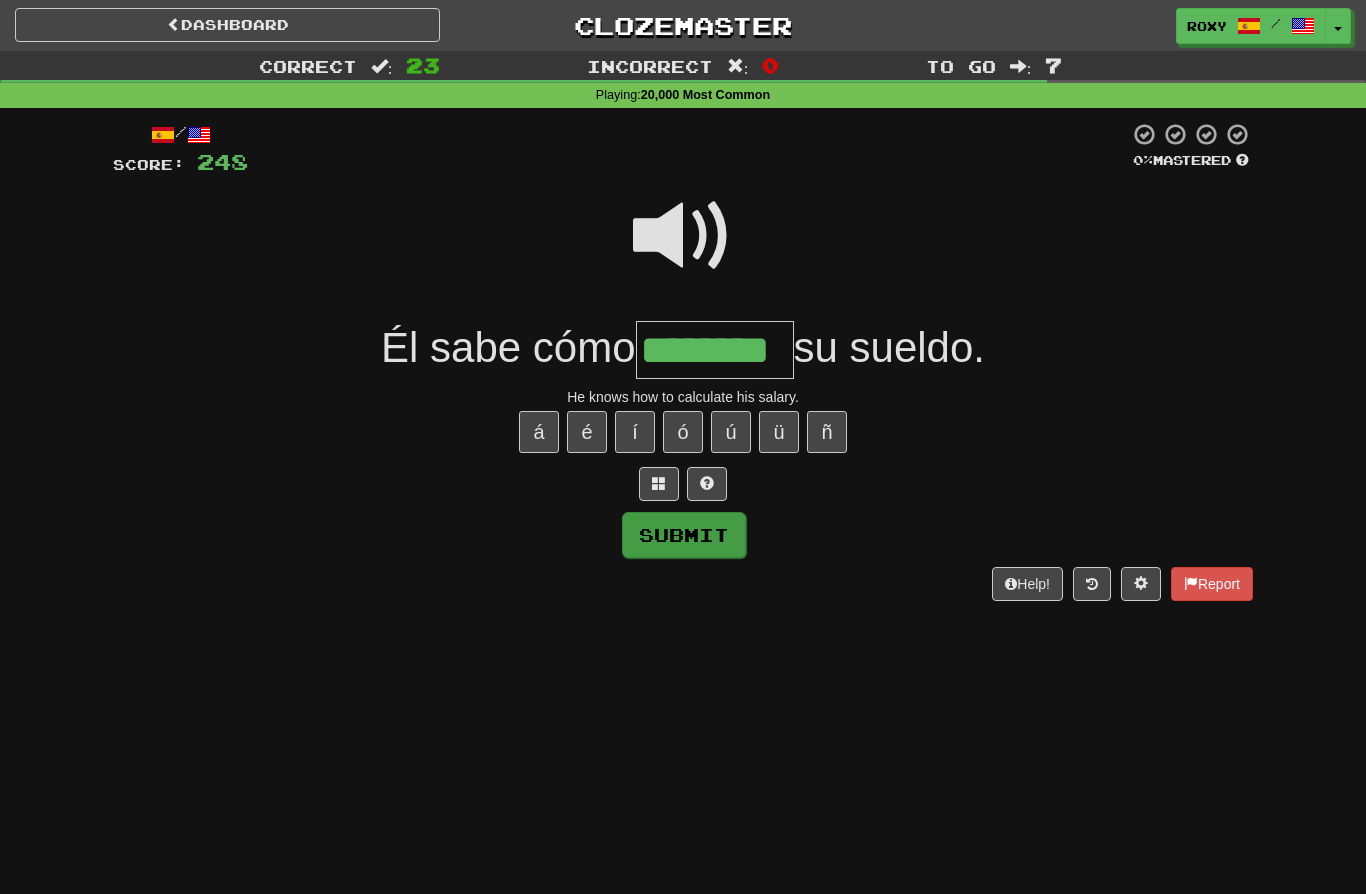 type on "********" 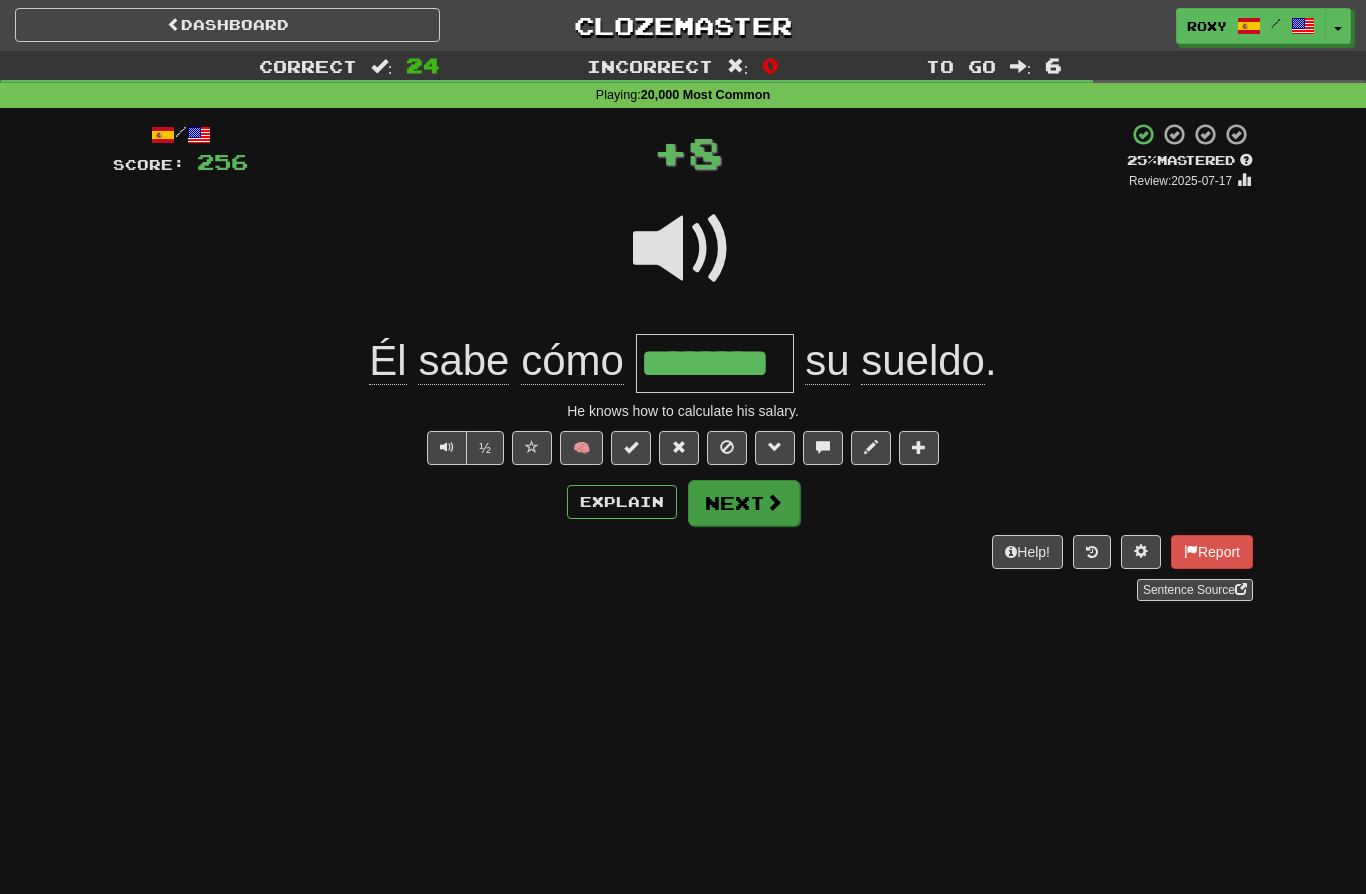 click on "Next" at bounding box center (744, 503) 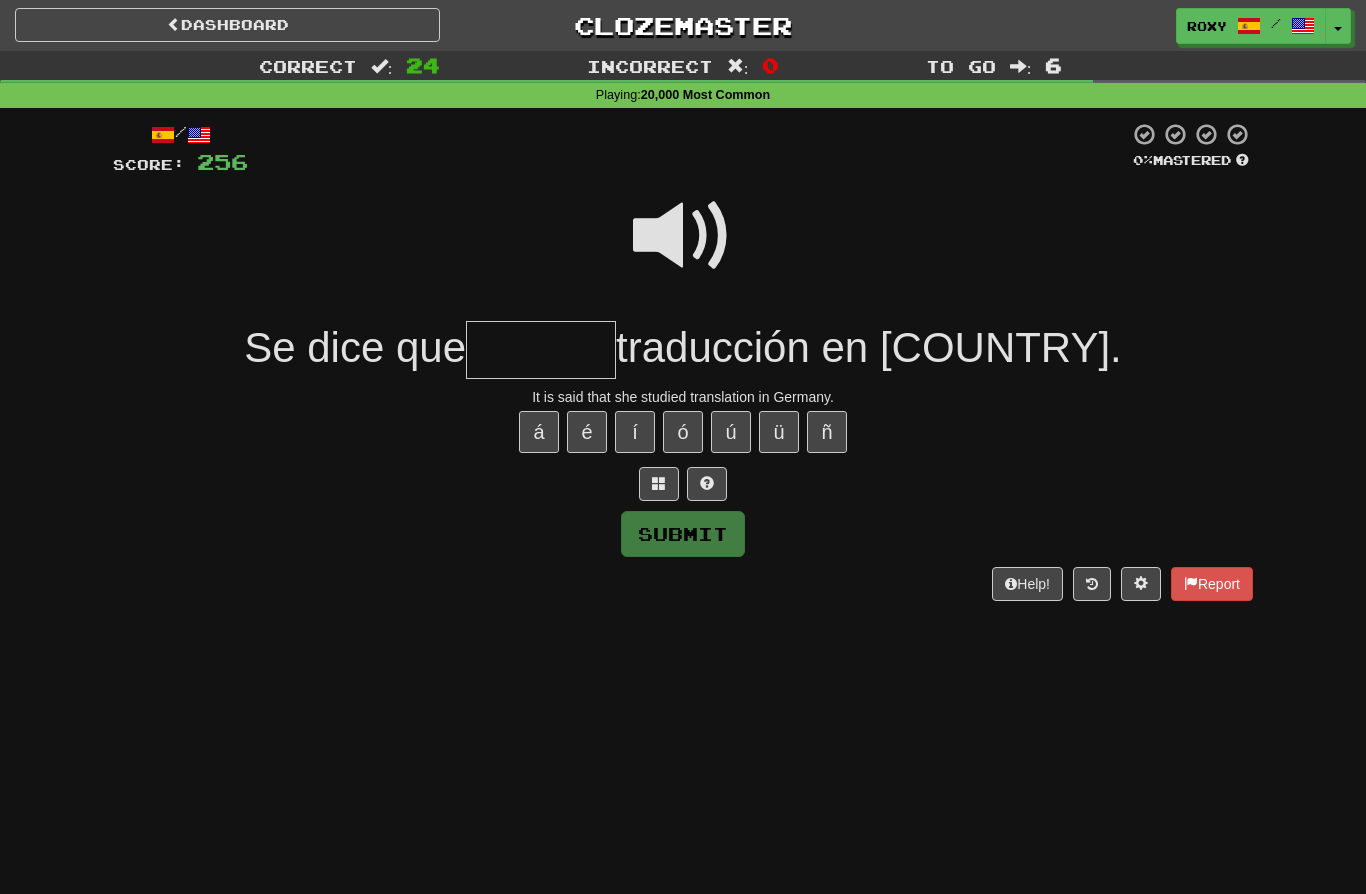 click at bounding box center (683, 236) 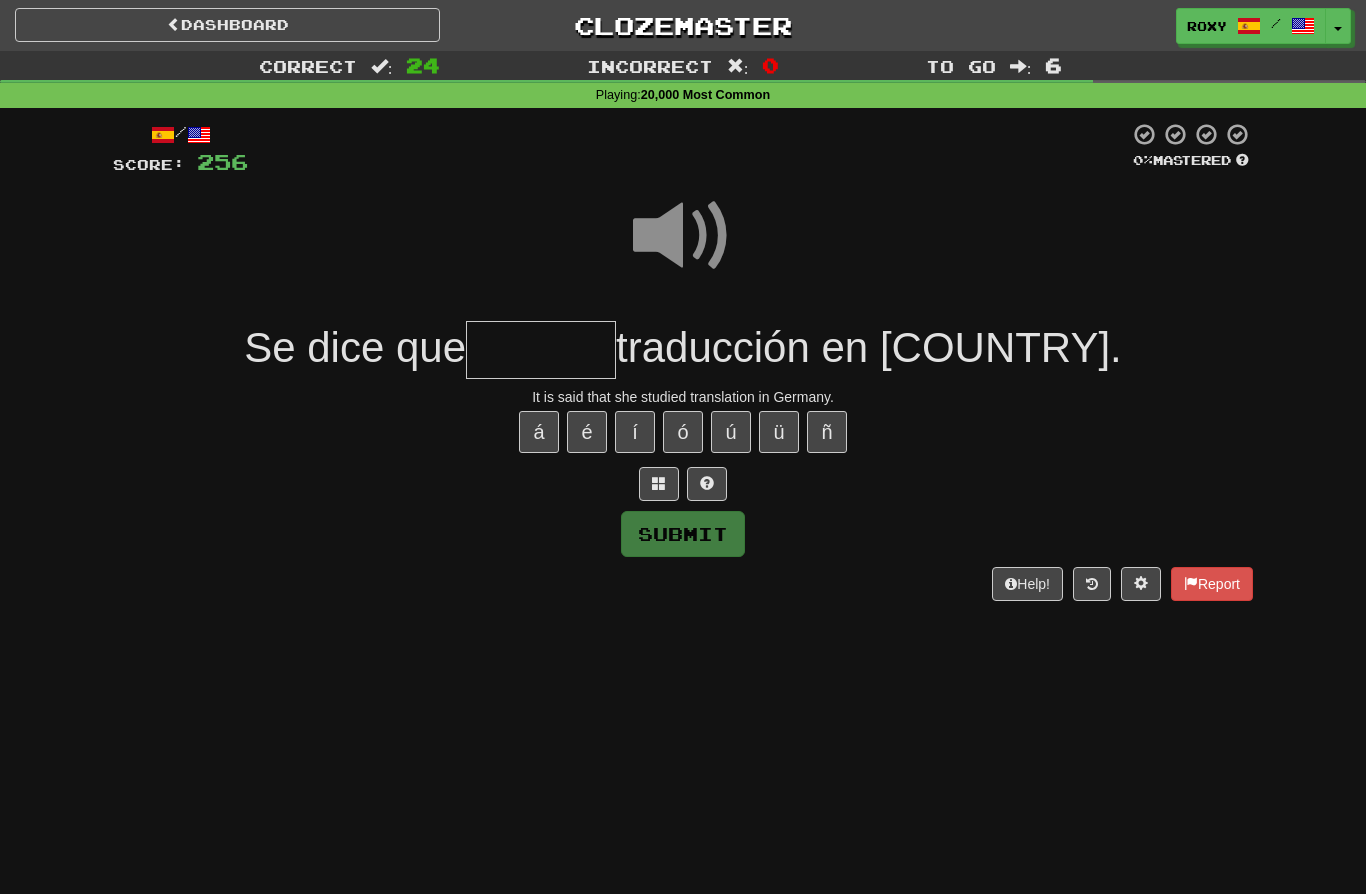 click at bounding box center [541, 350] 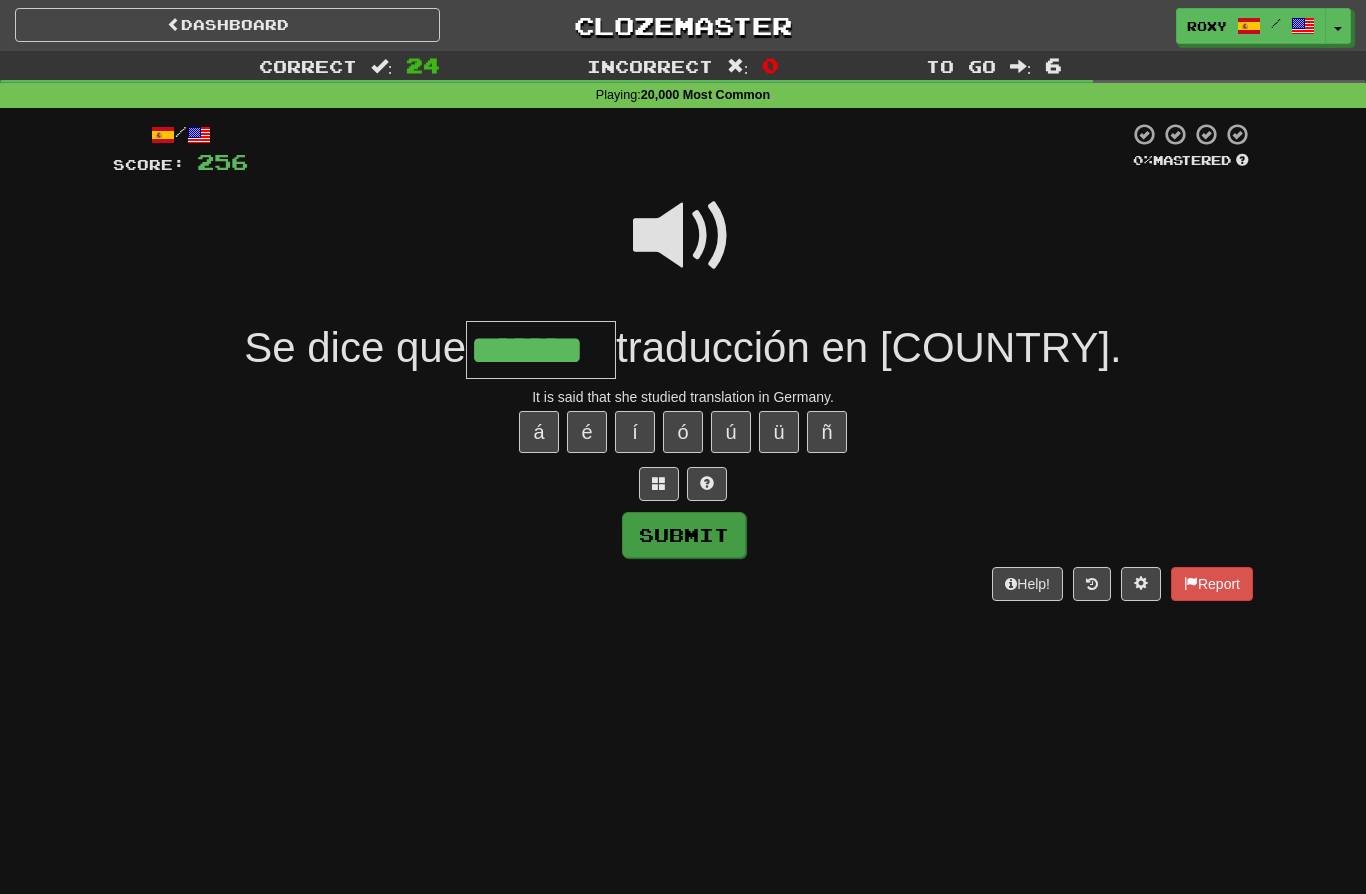 type on "*******" 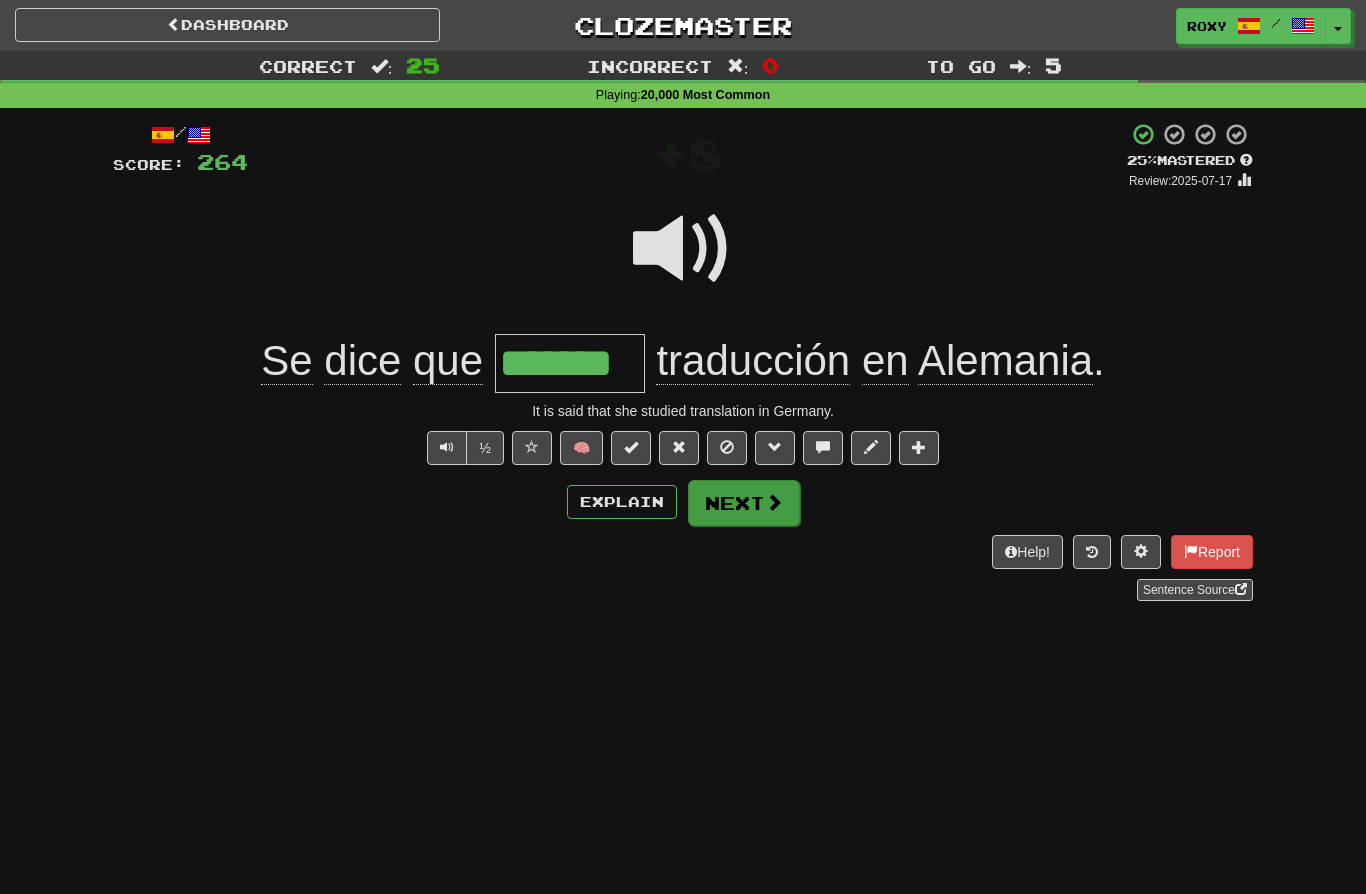 click on "Next" at bounding box center (744, 503) 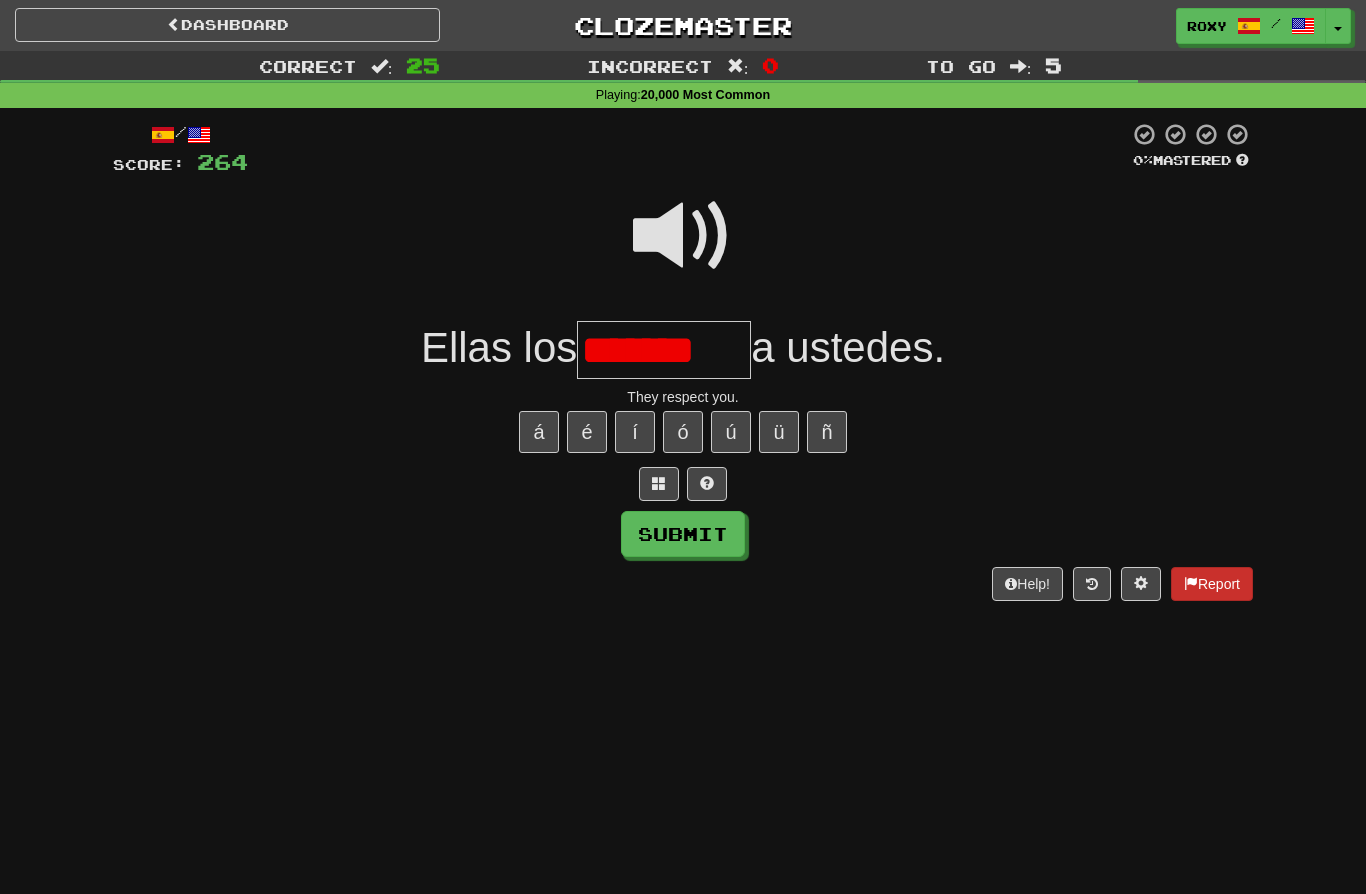 click on "Report" at bounding box center (1212, 584) 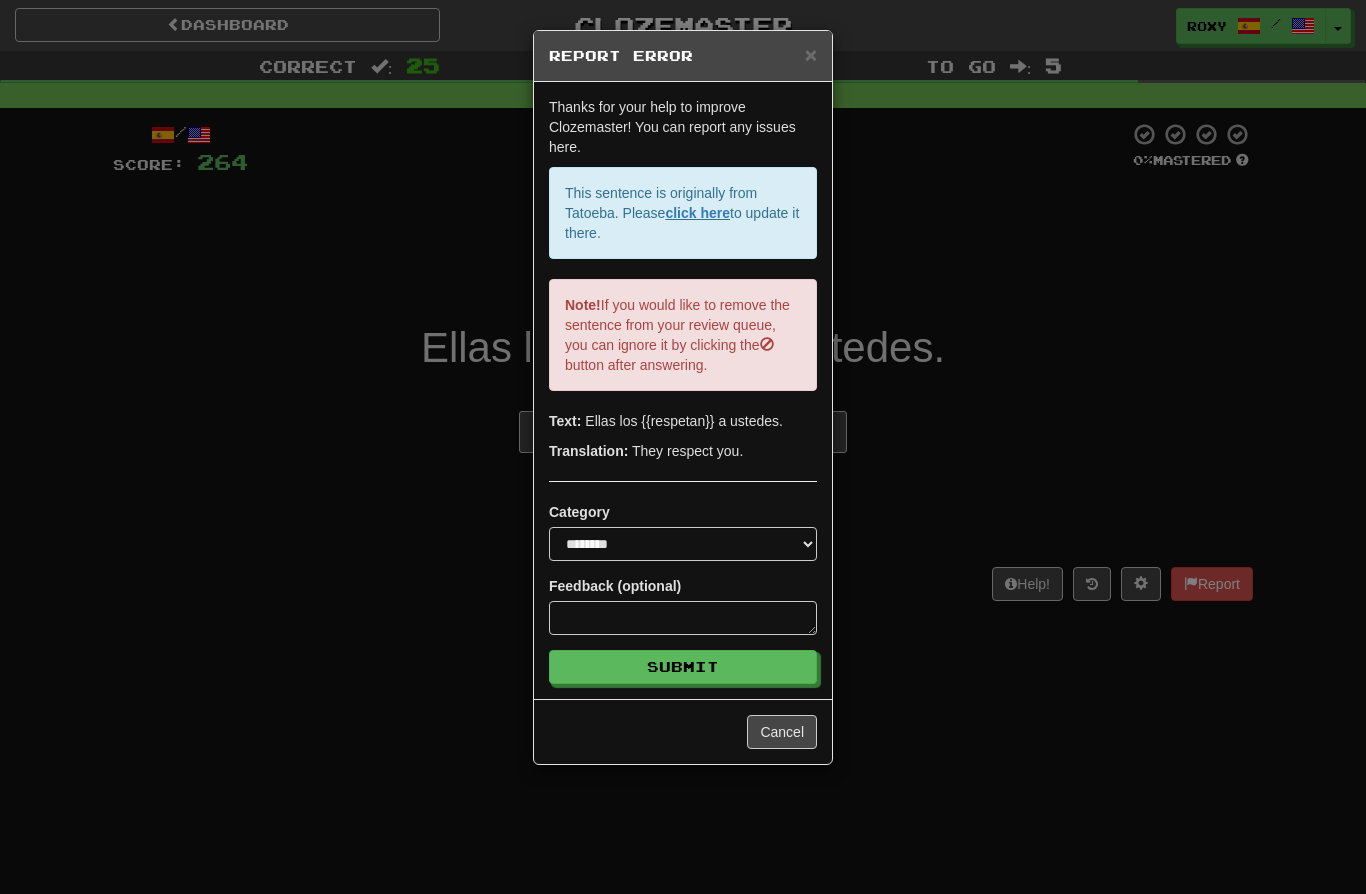 click on "**********" at bounding box center [683, 447] 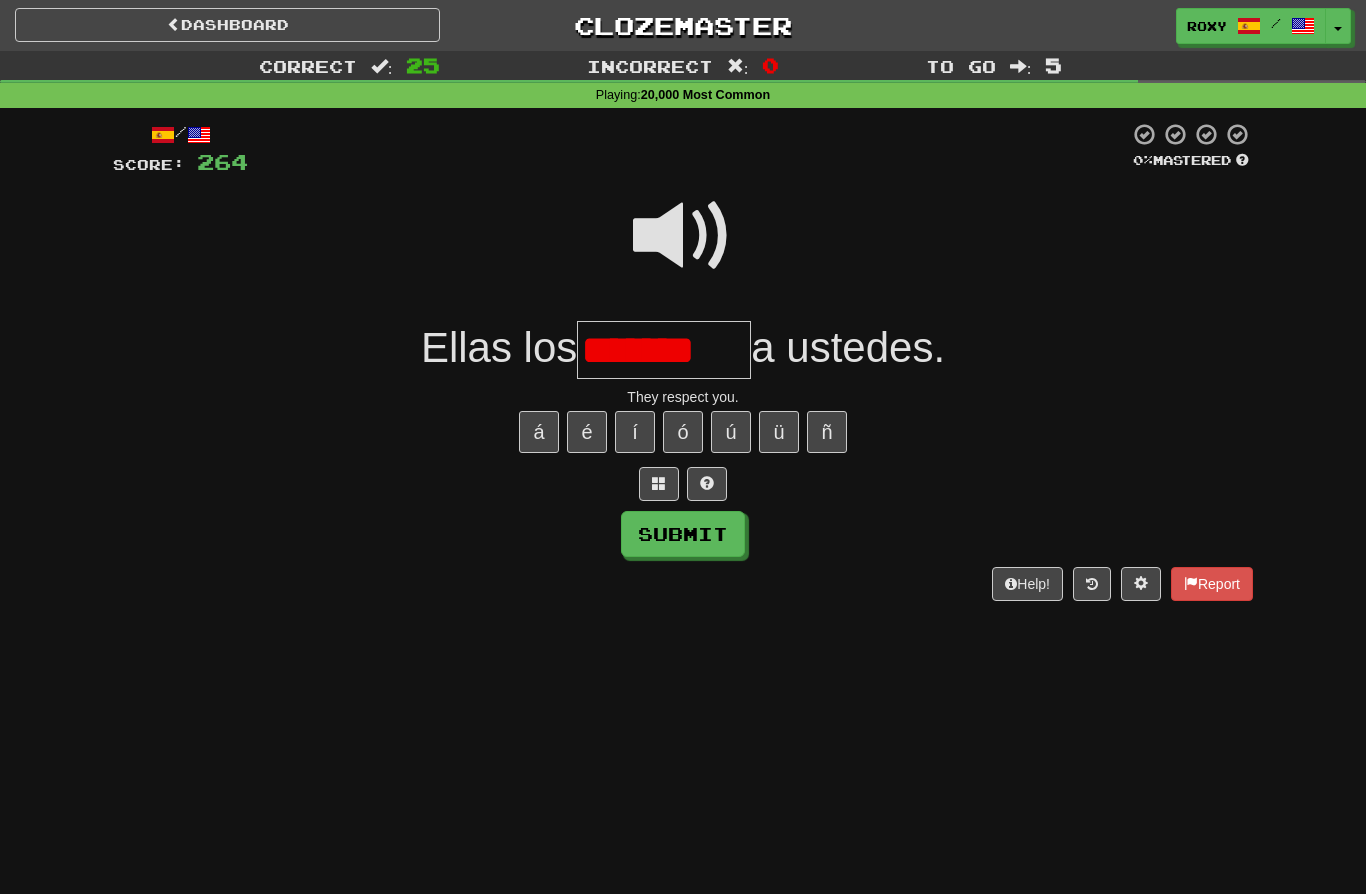 click on "*******" at bounding box center (664, 350) 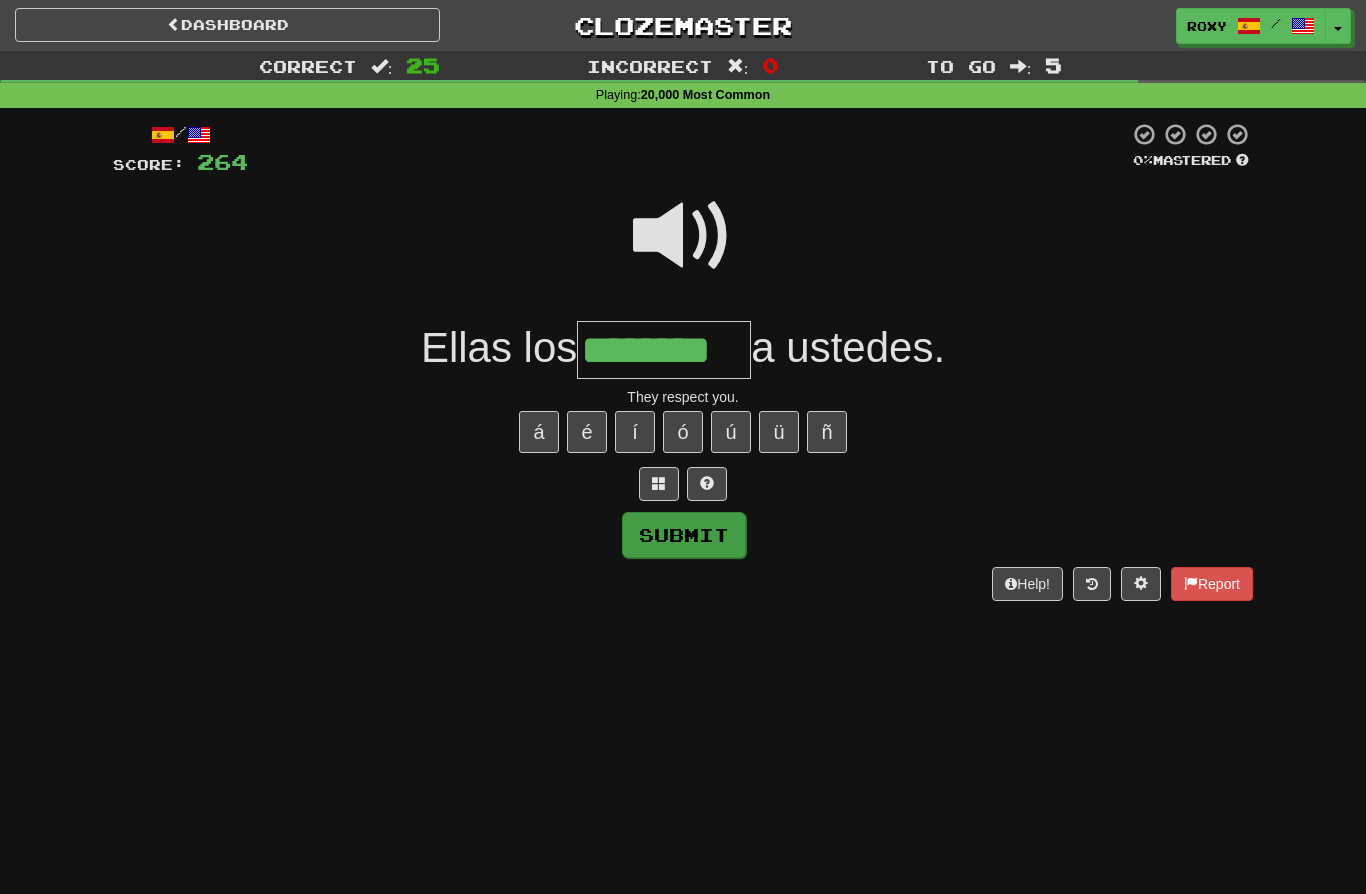 type on "********" 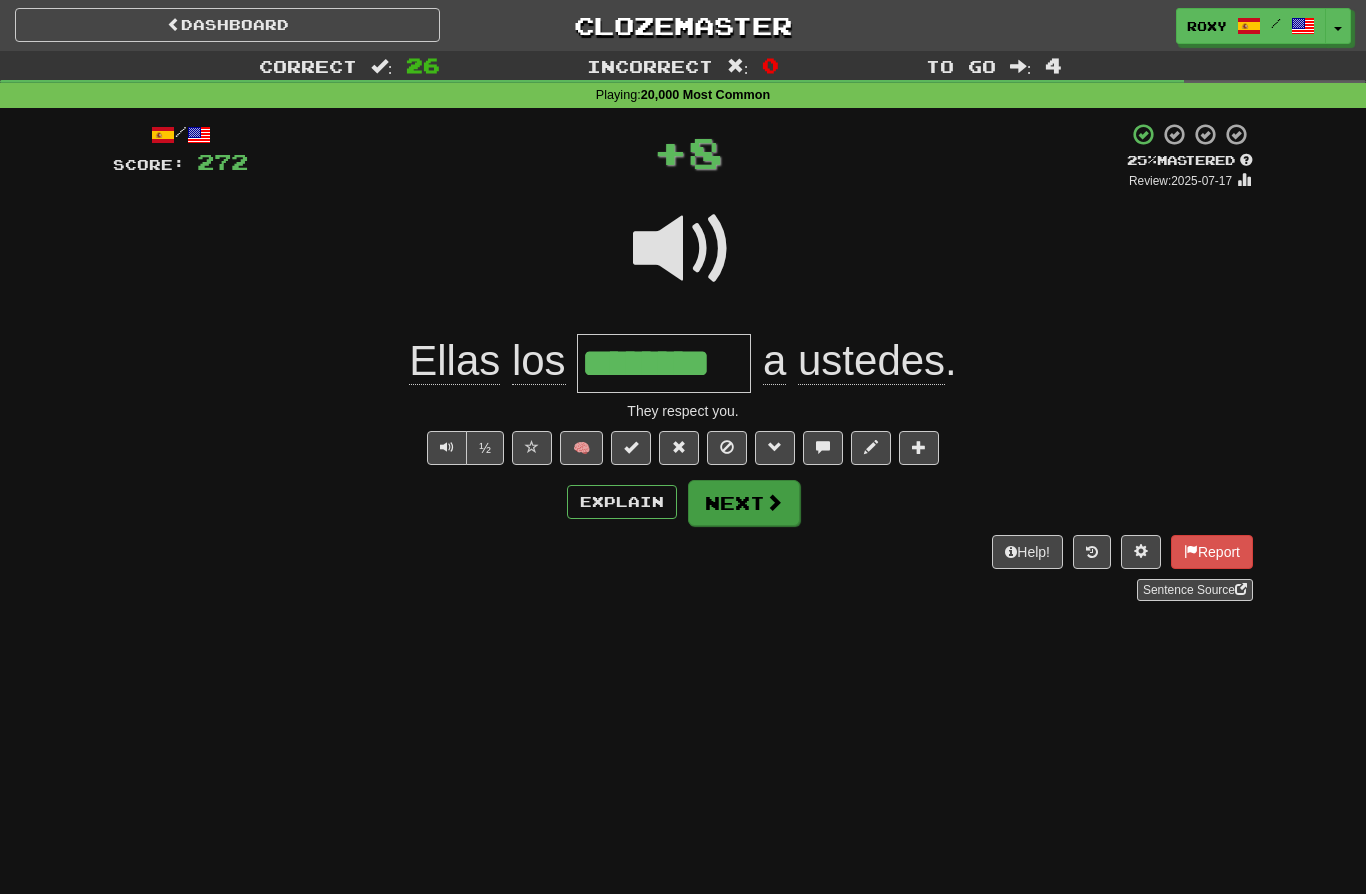 click on "Next" at bounding box center (744, 503) 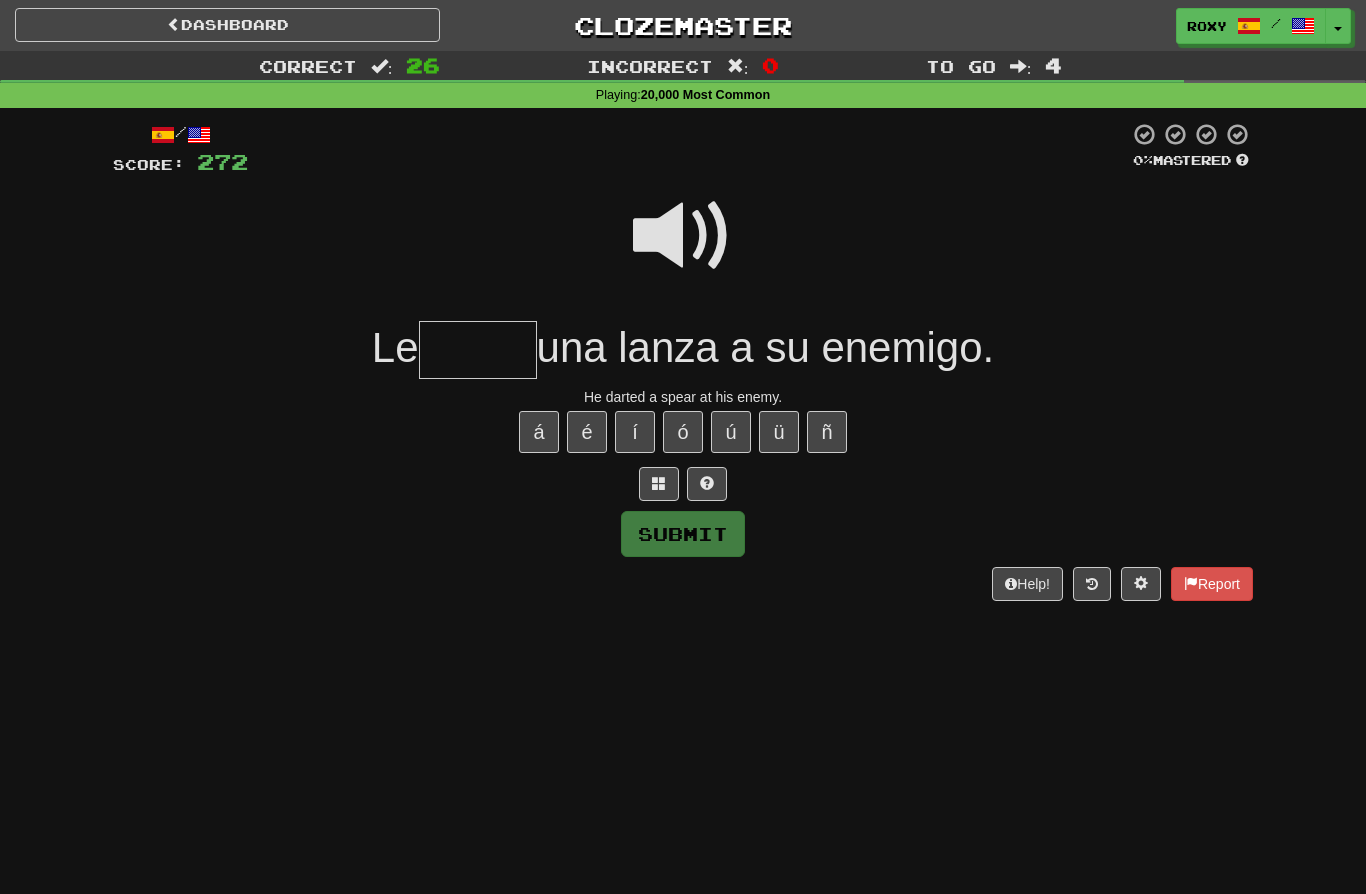 click at bounding box center (478, 350) 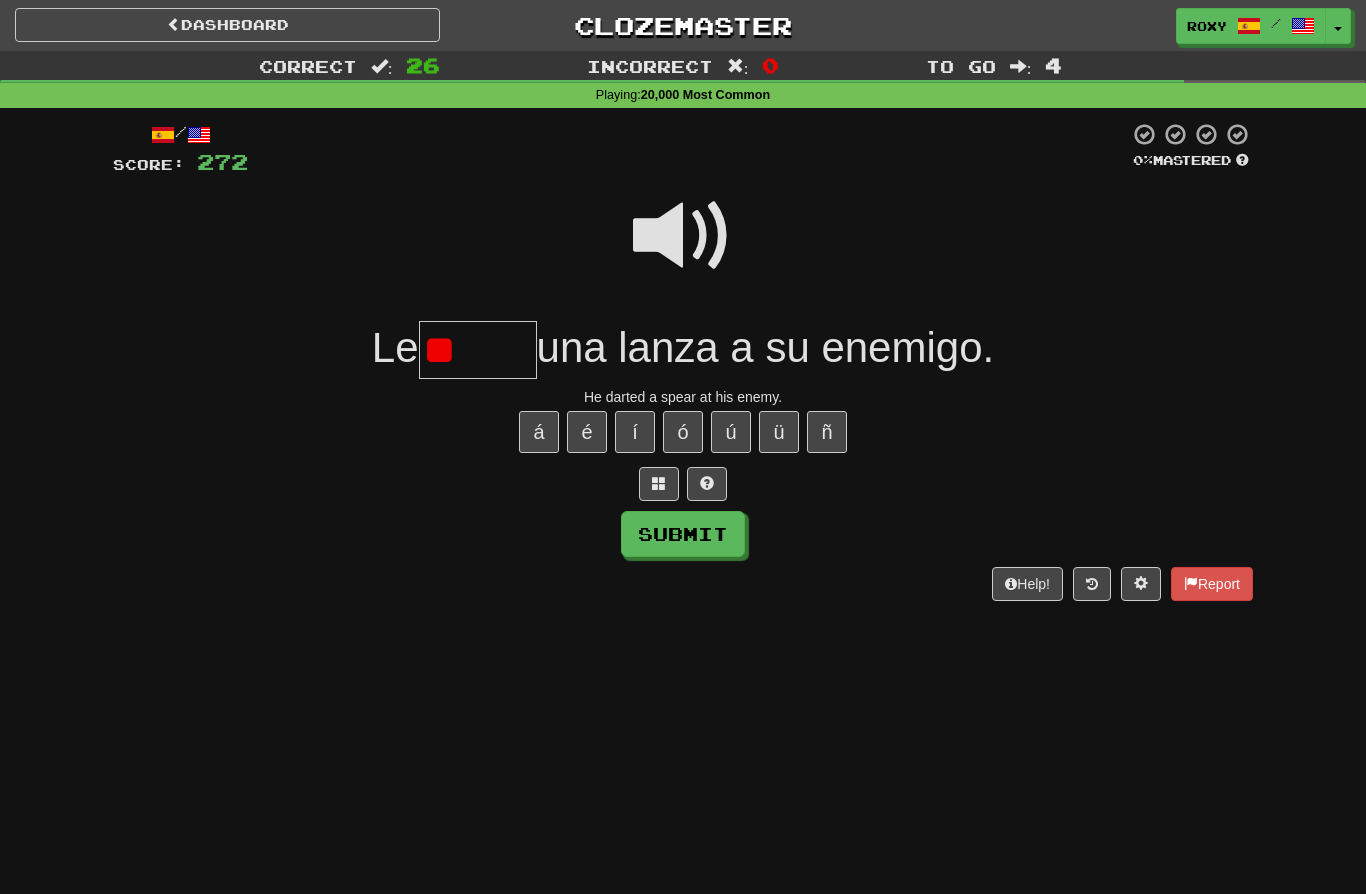 type on "*" 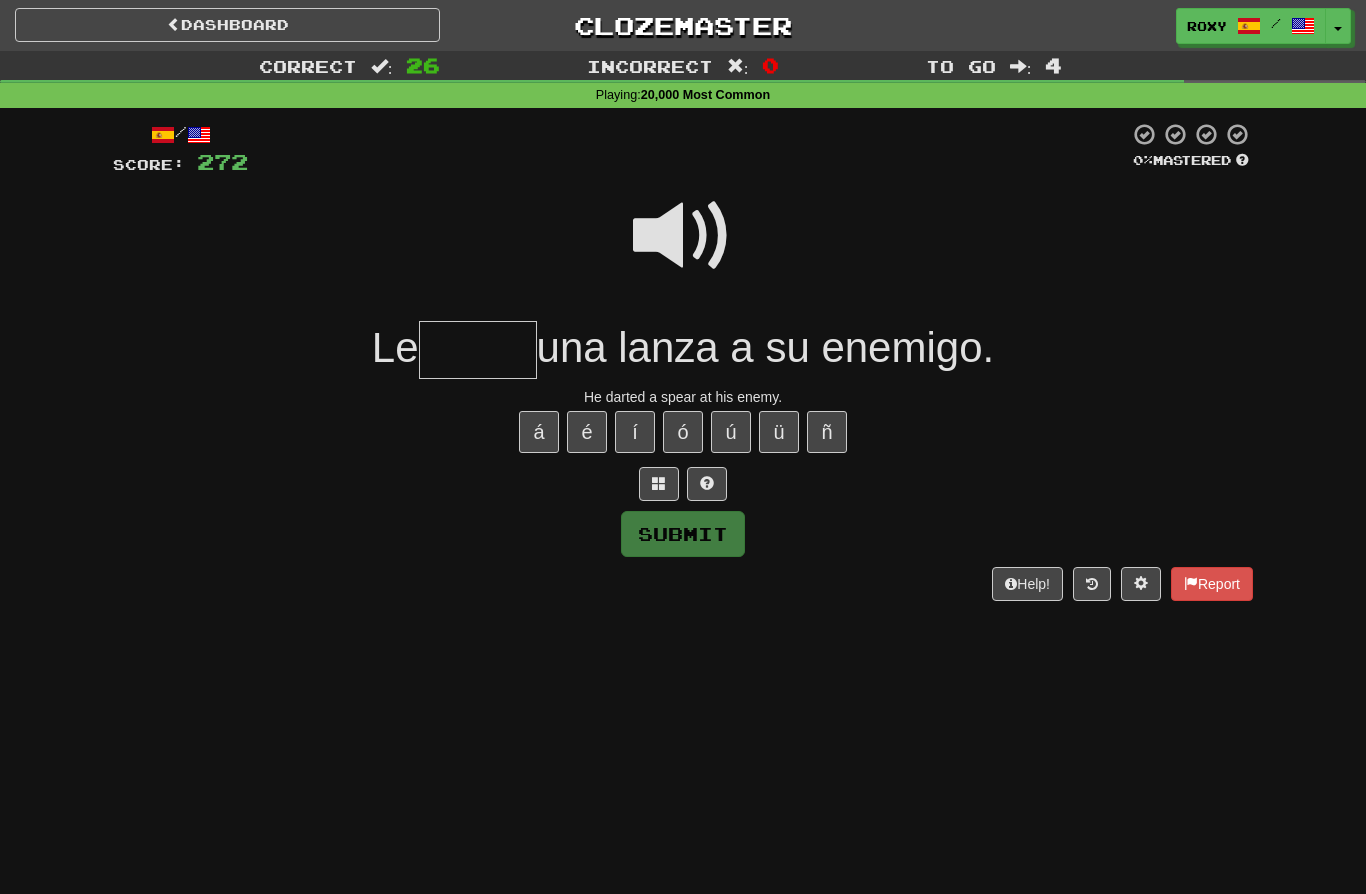 click at bounding box center (683, 236) 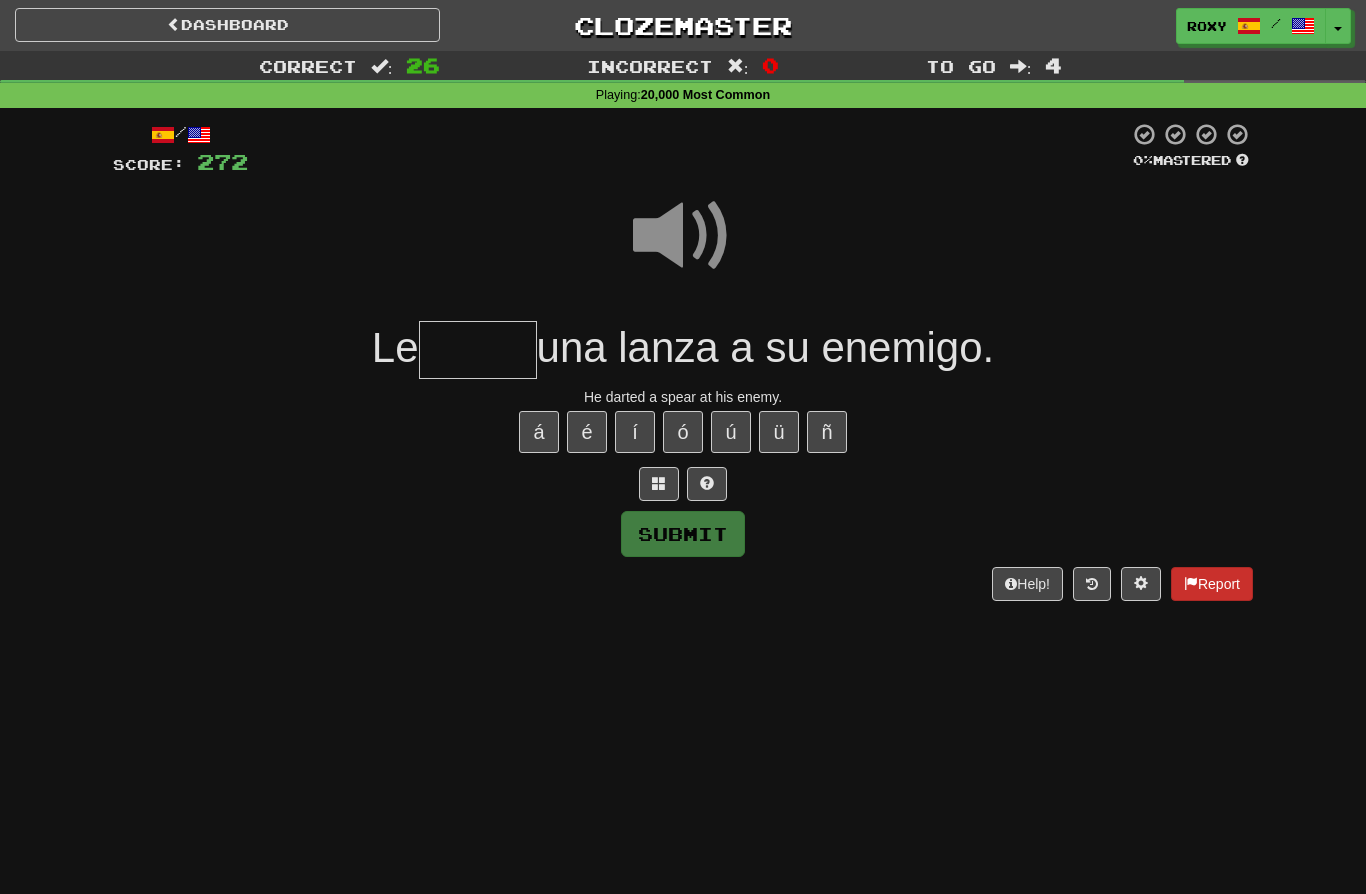 click on "Report" at bounding box center (1212, 584) 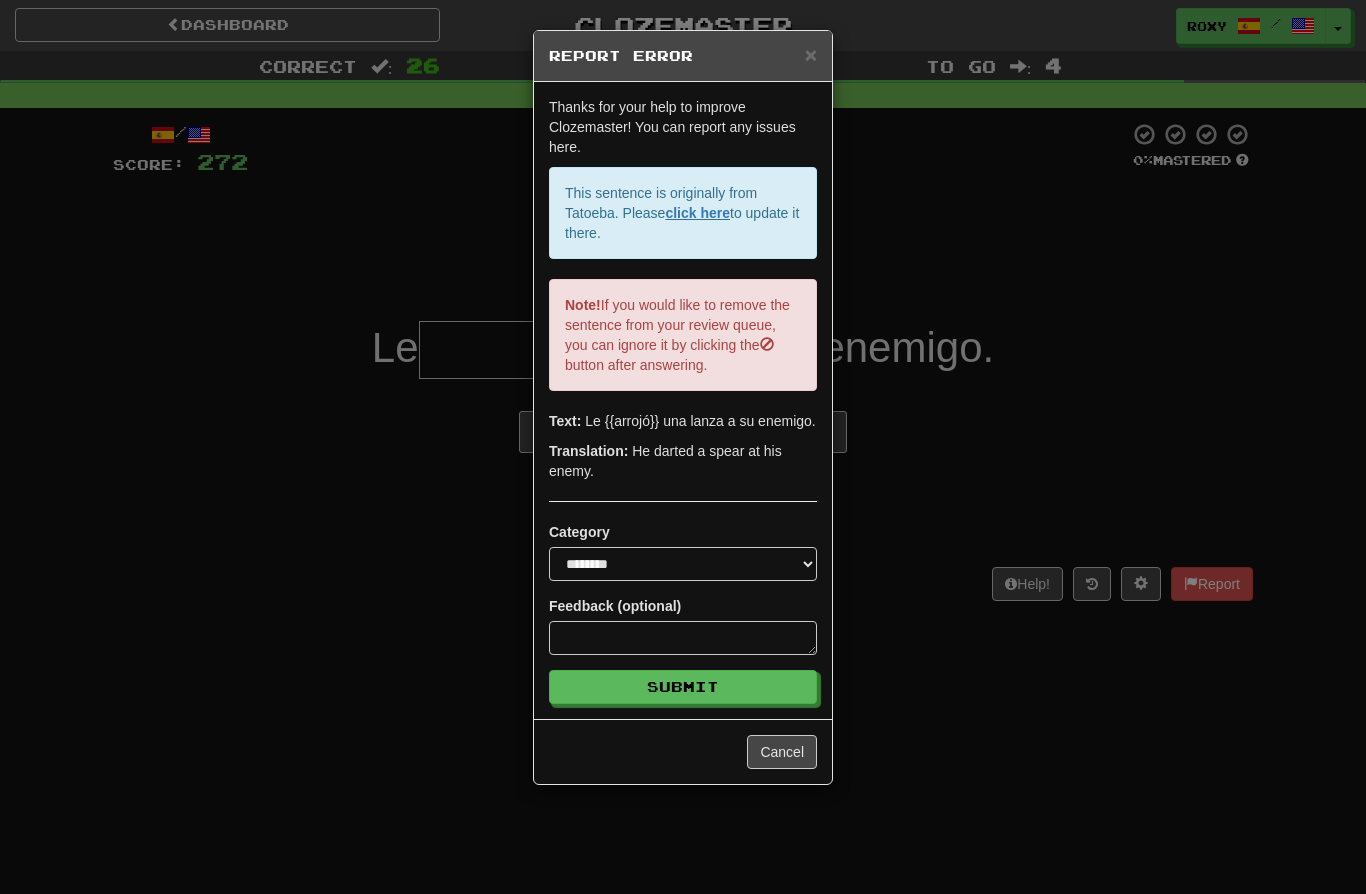 click on "**********" at bounding box center (683, 447) 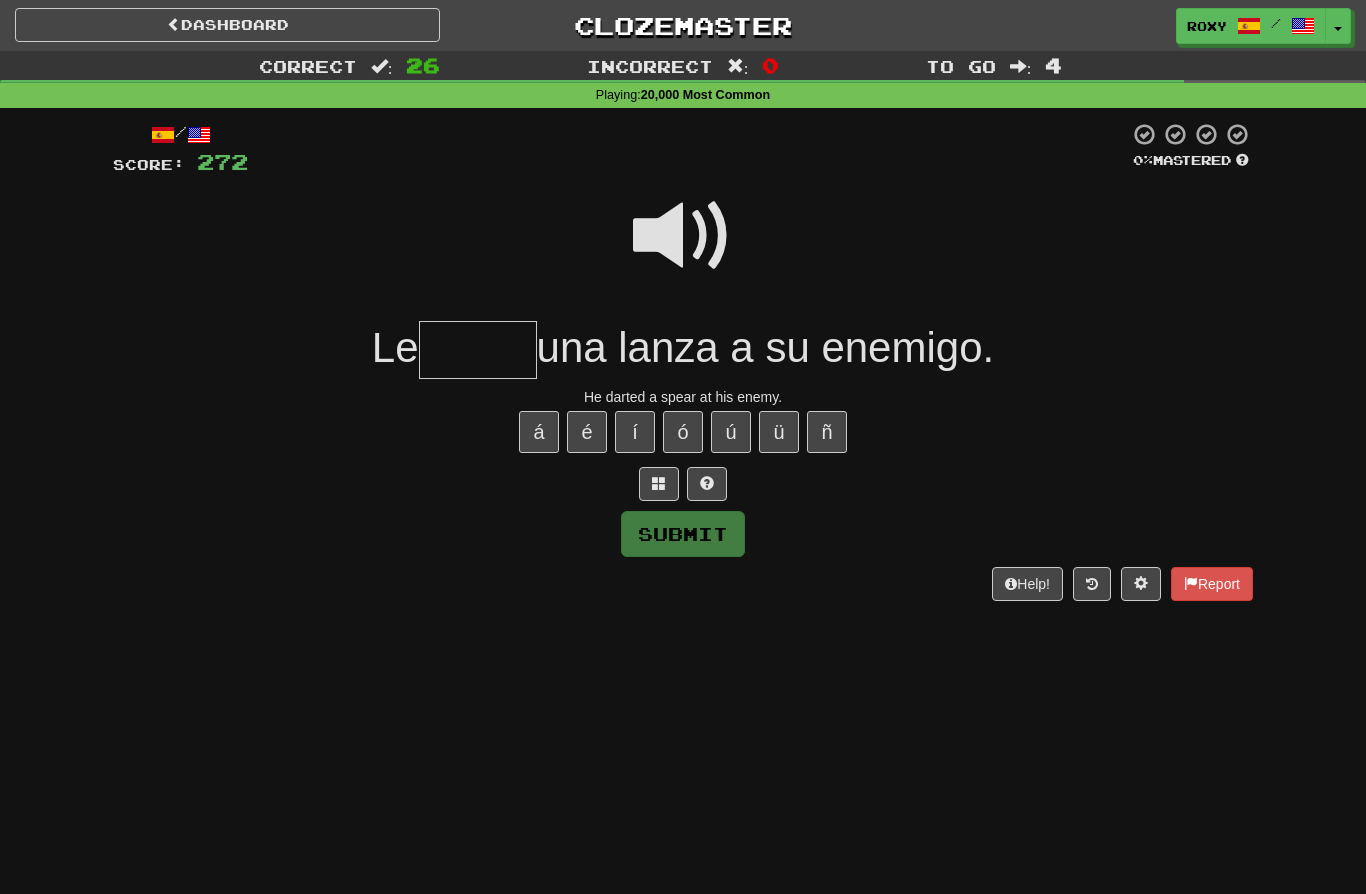 click at bounding box center (478, 350) 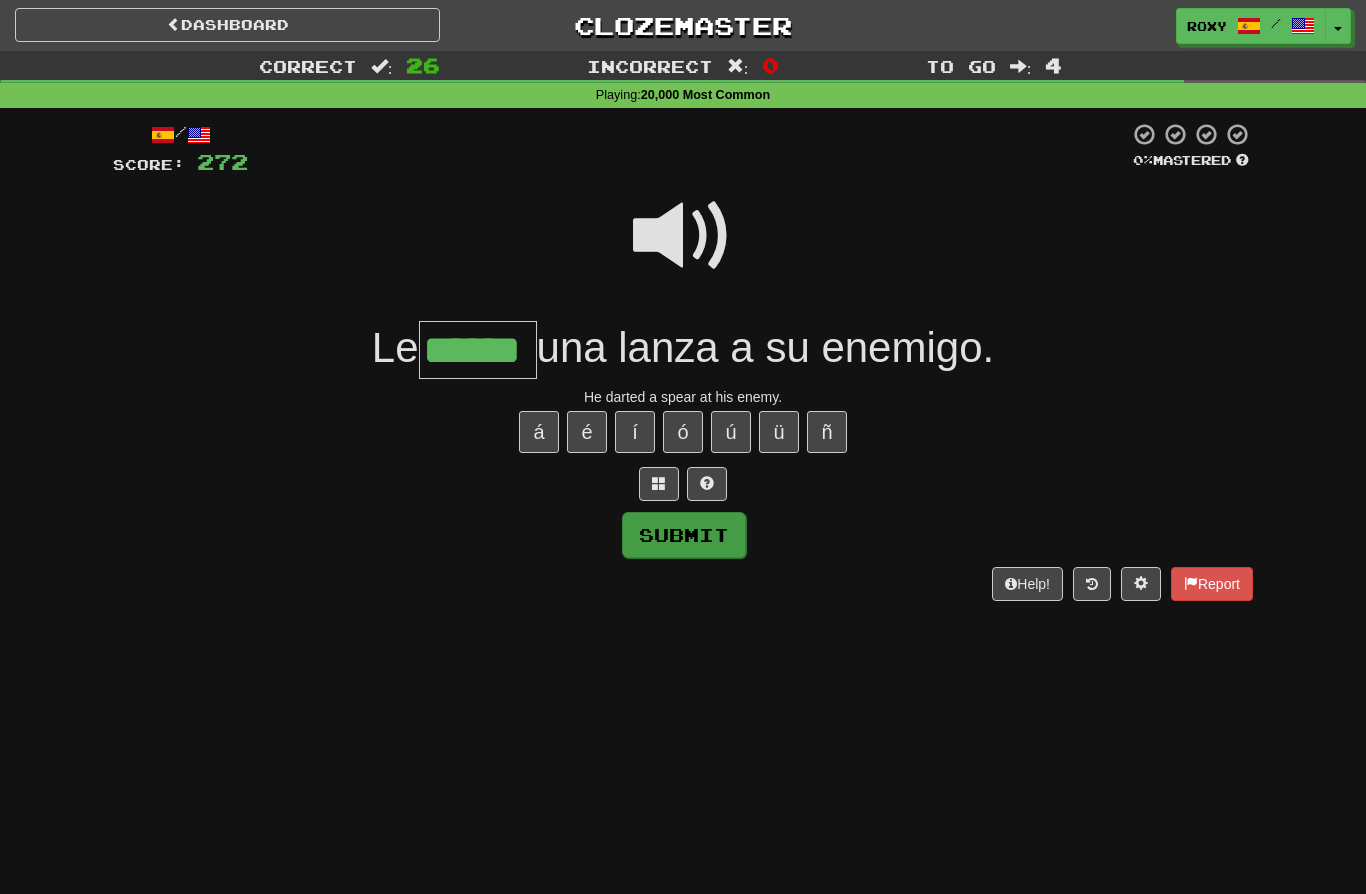 type on "******" 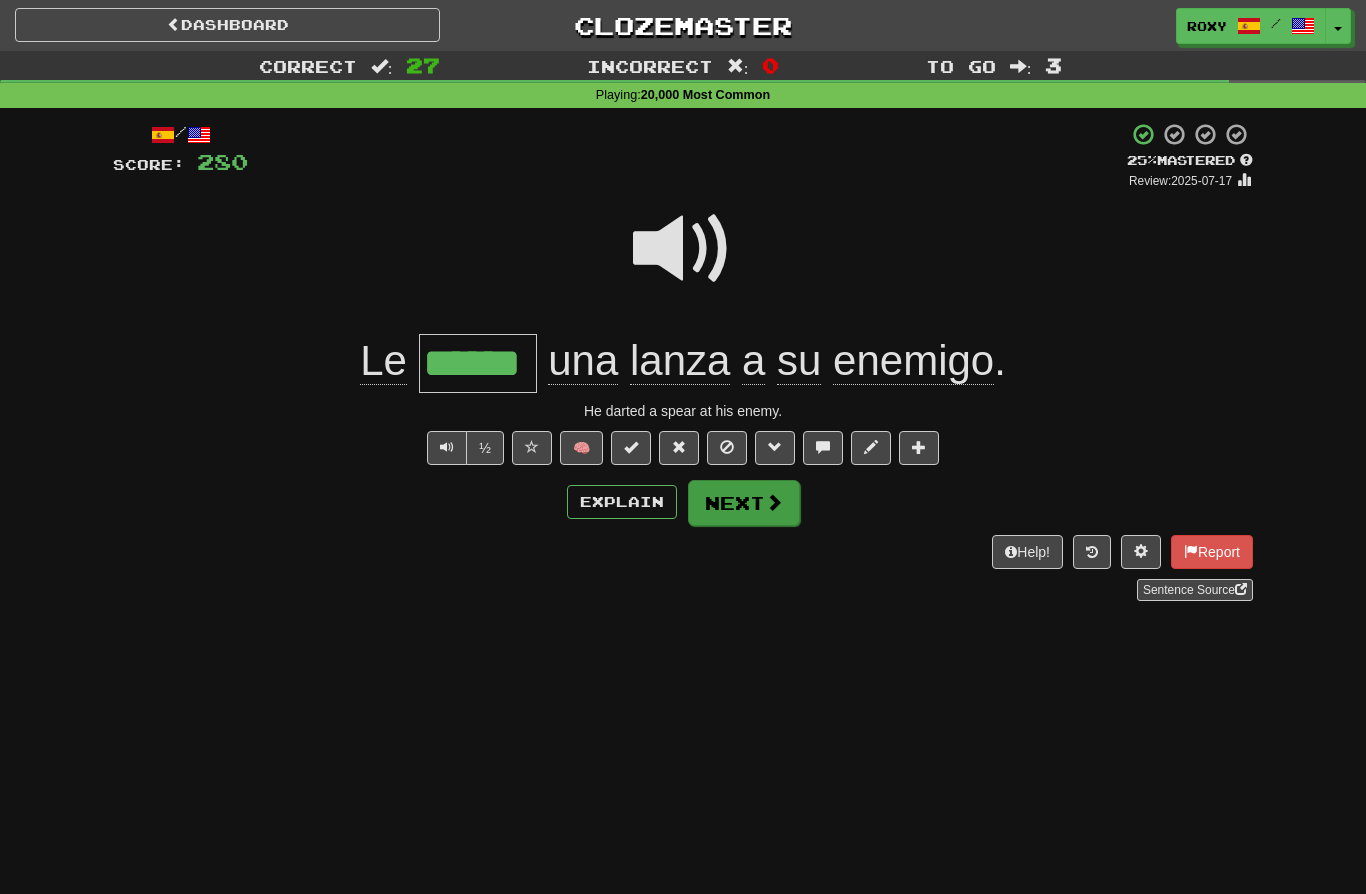 click on "Next" at bounding box center (744, 503) 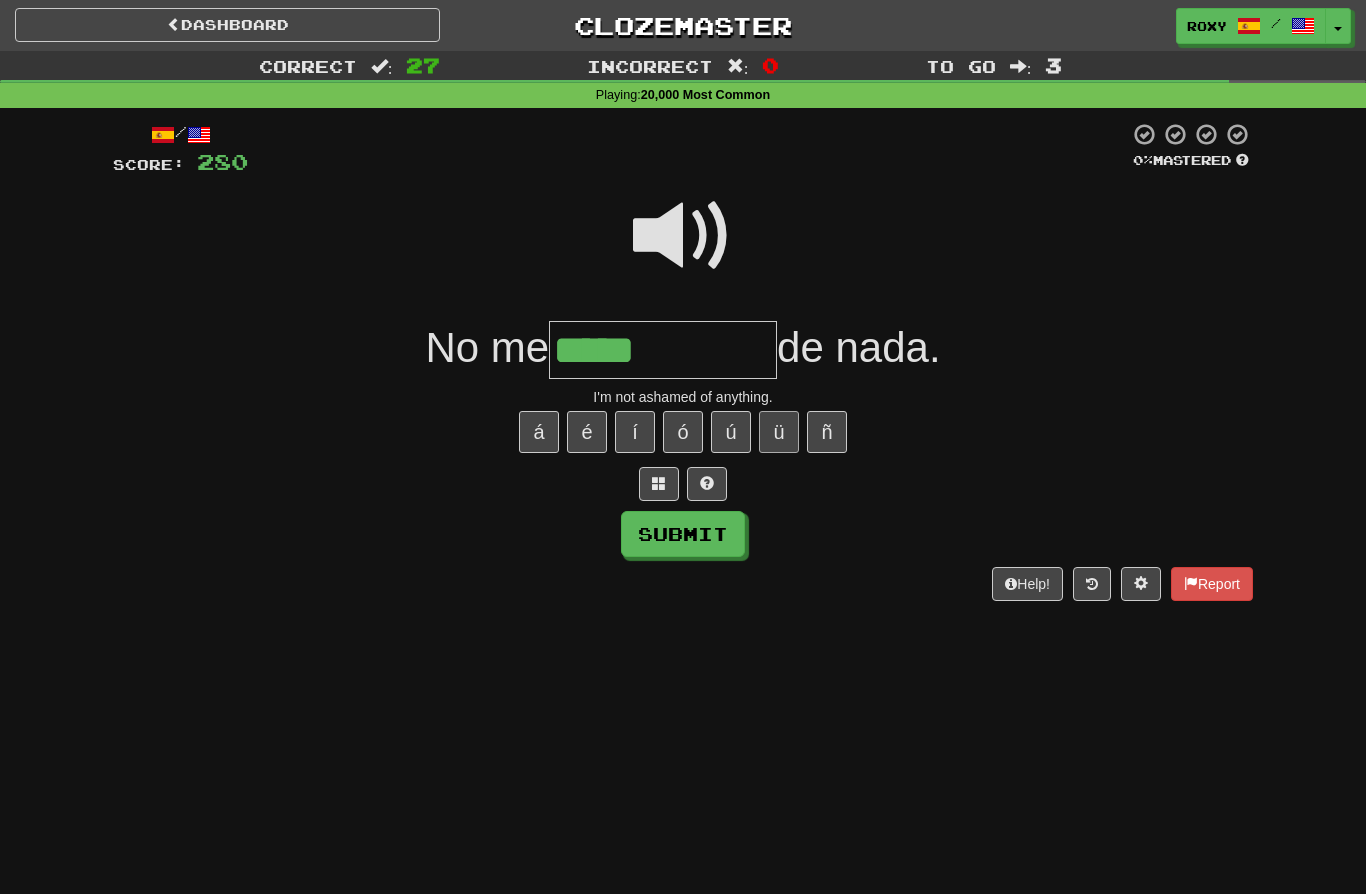 click on "ü" at bounding box center [779, 432] 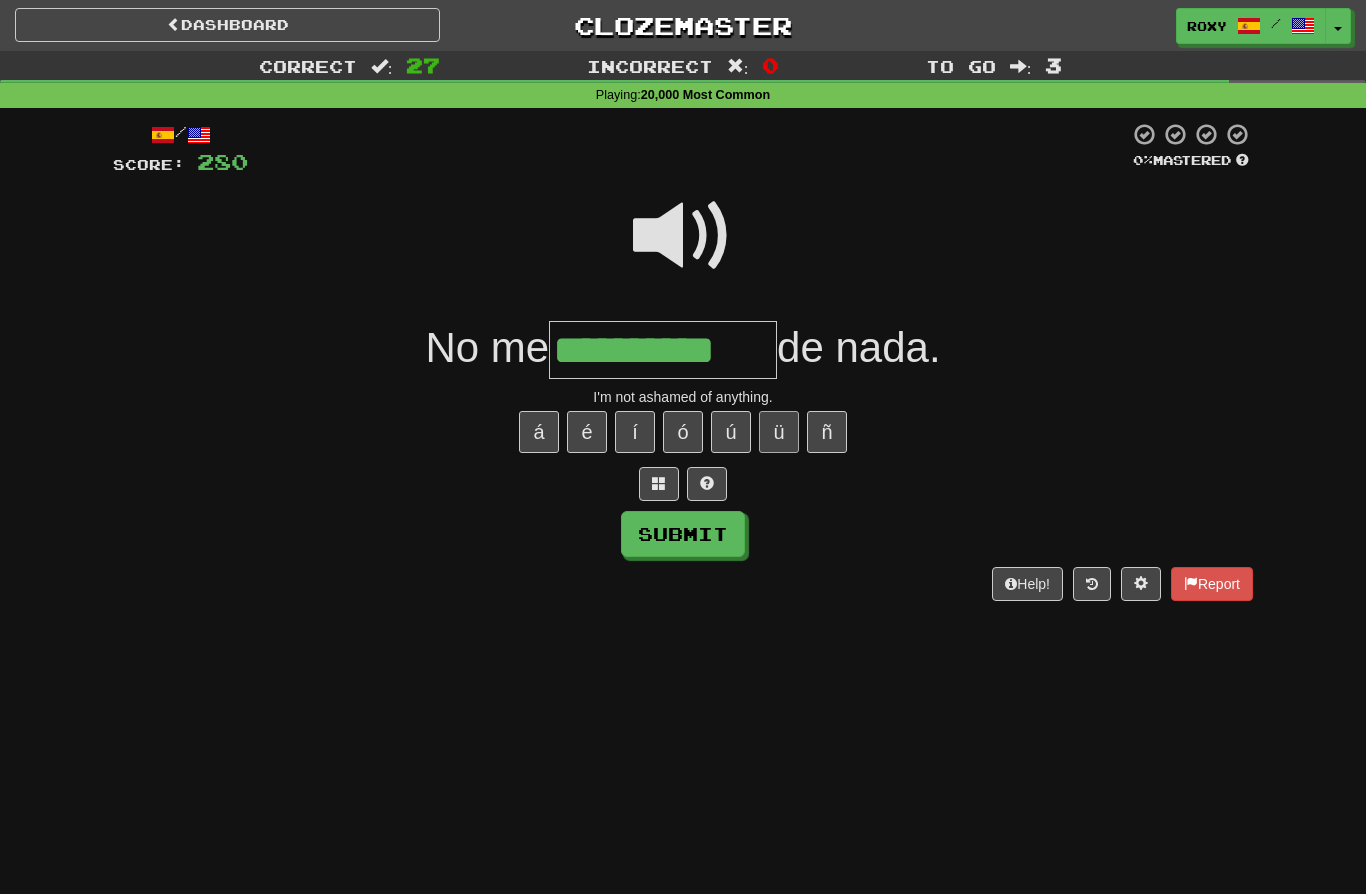 type on "**********" 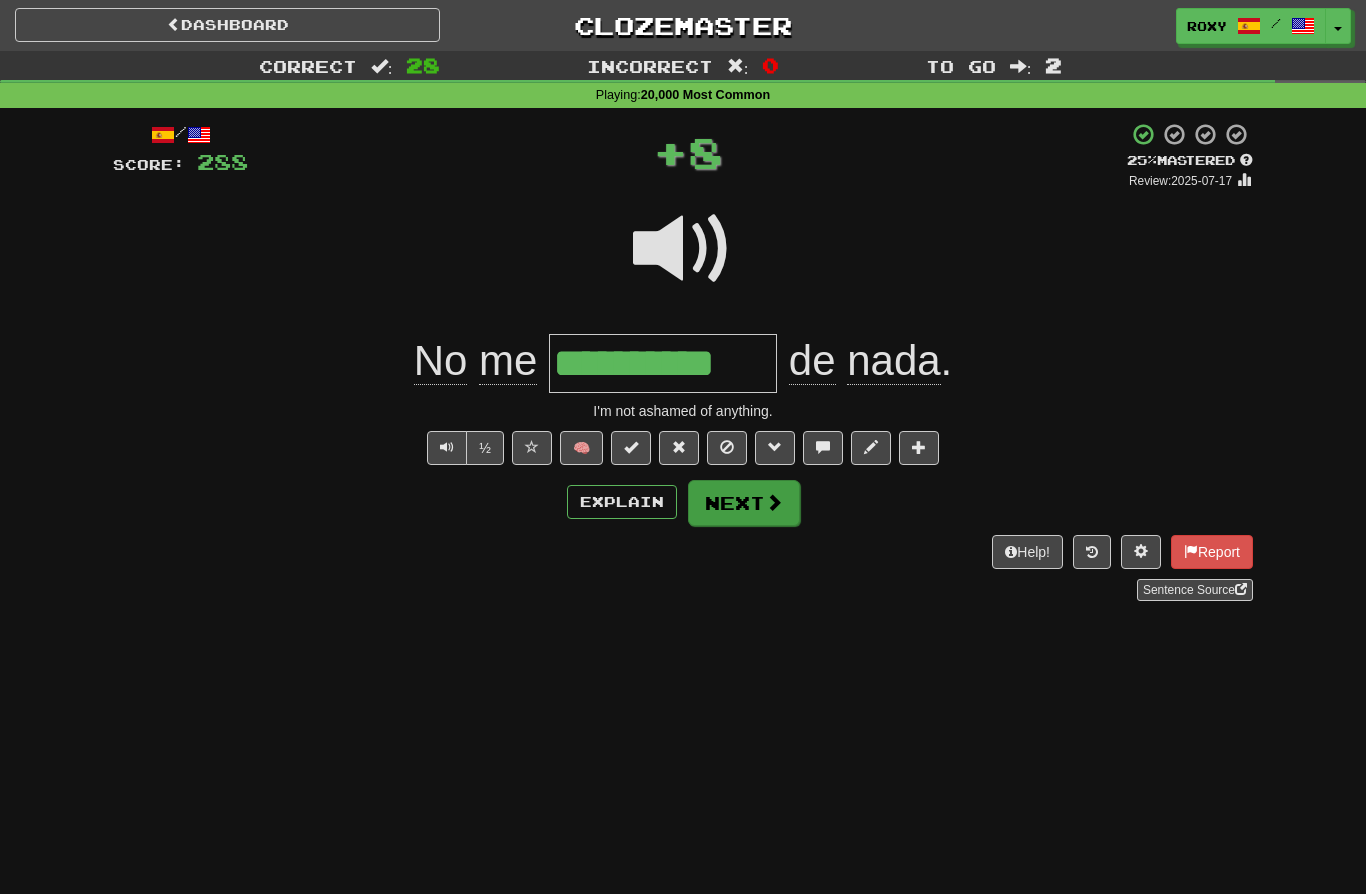 click on "Next" at bounding box center [744, 503] 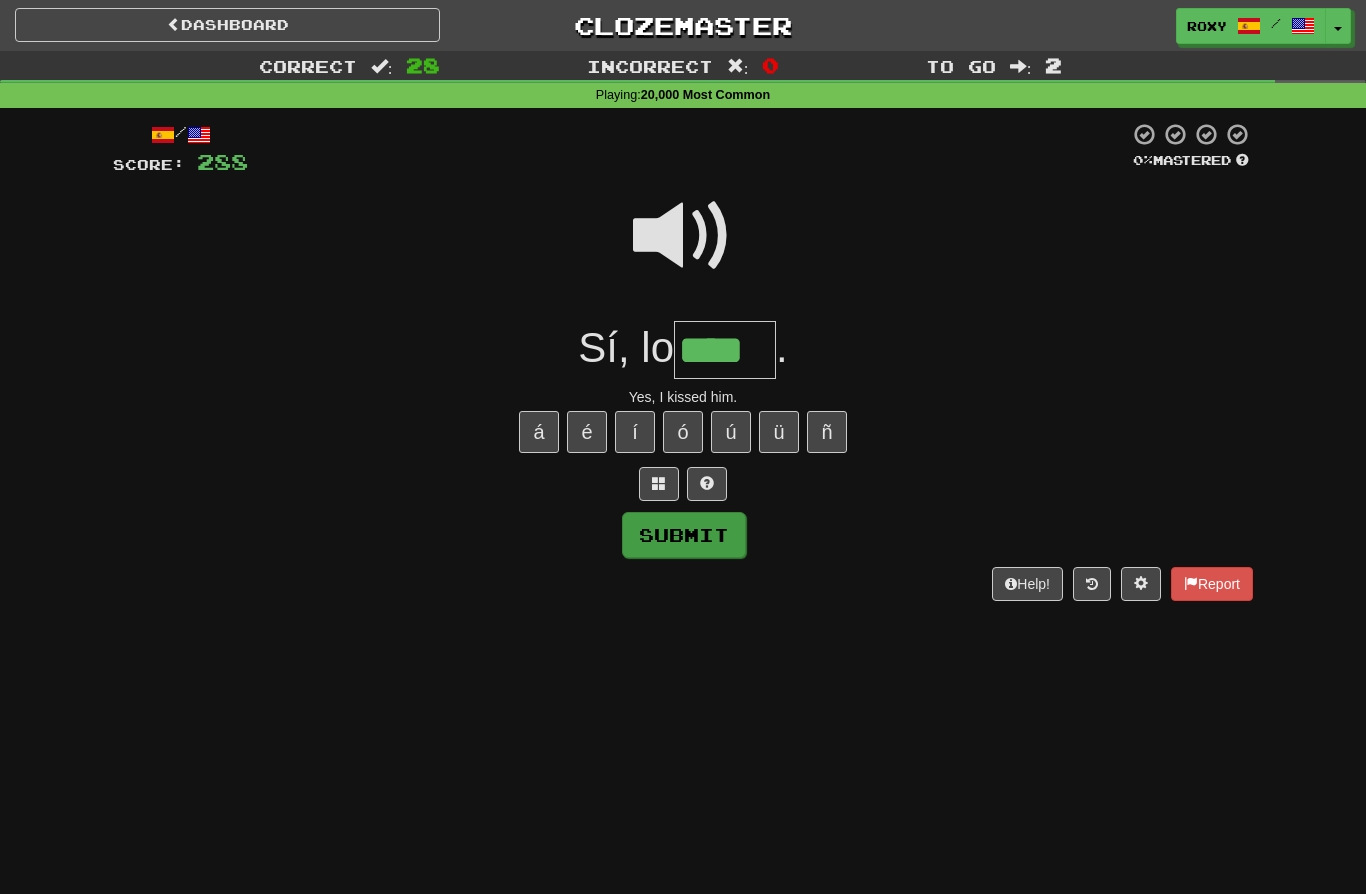 type on "****" 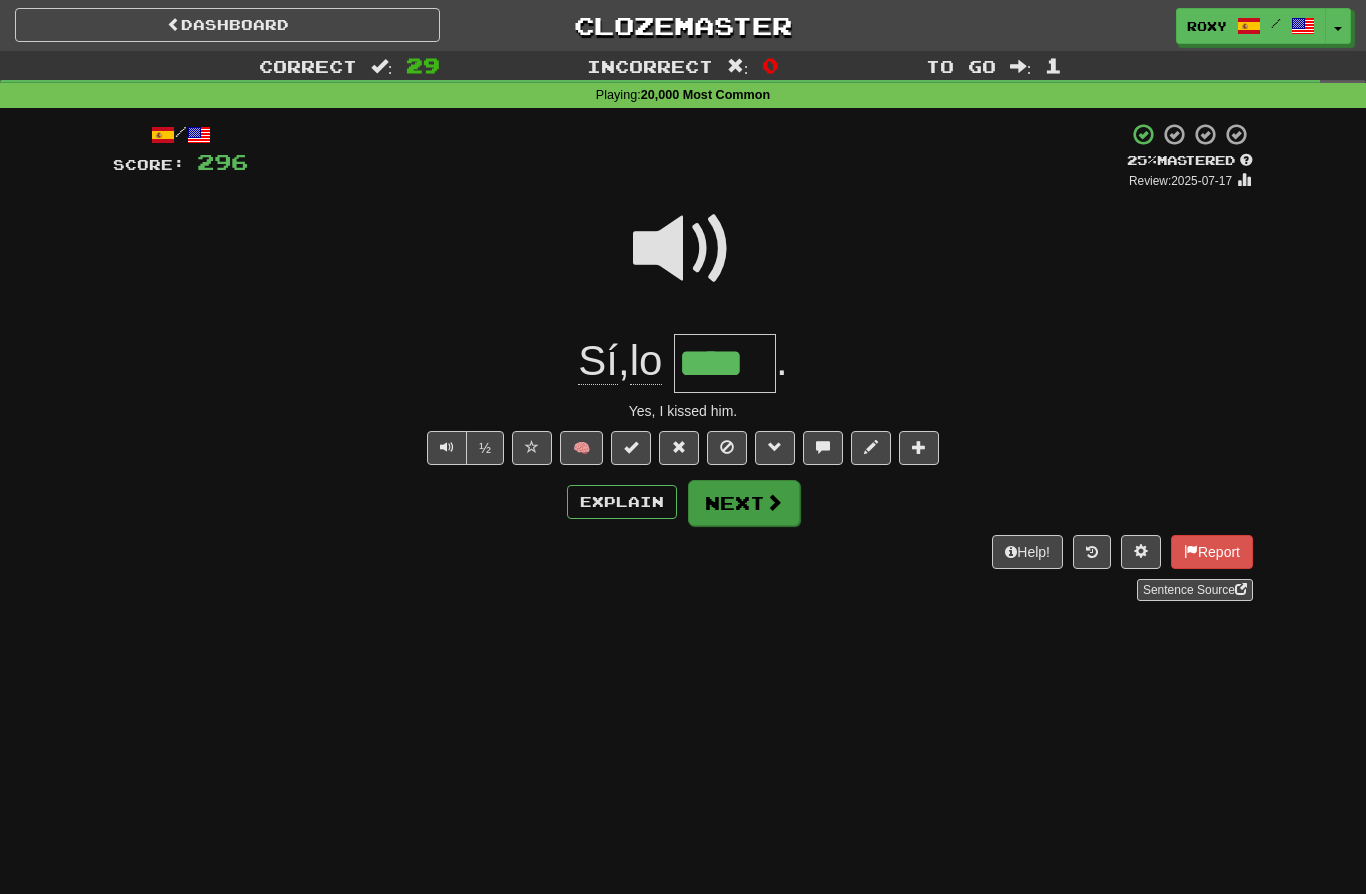 click on "Next" at bounding box center [744, 503] 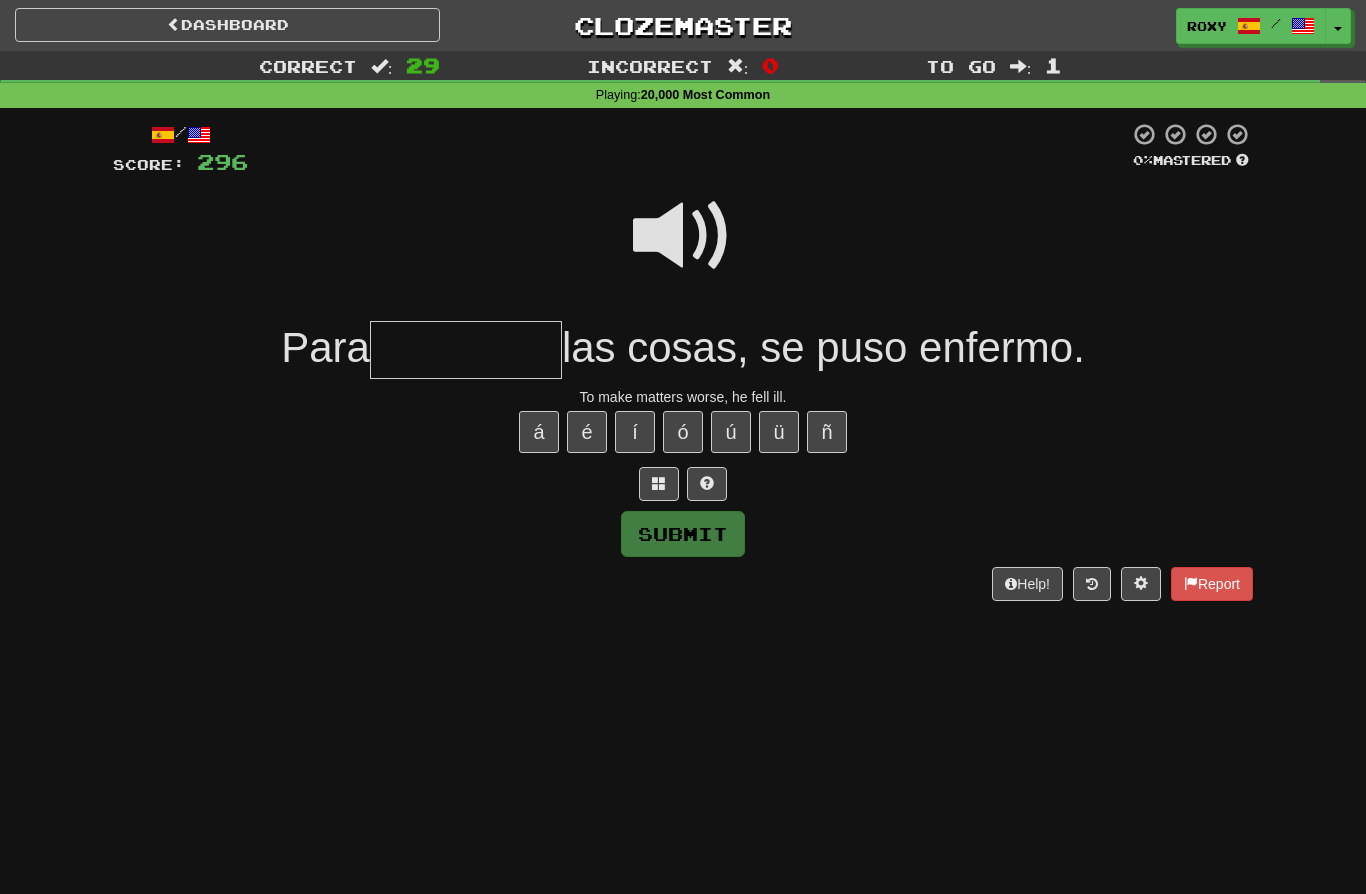 click at bounding box center (683, 236) 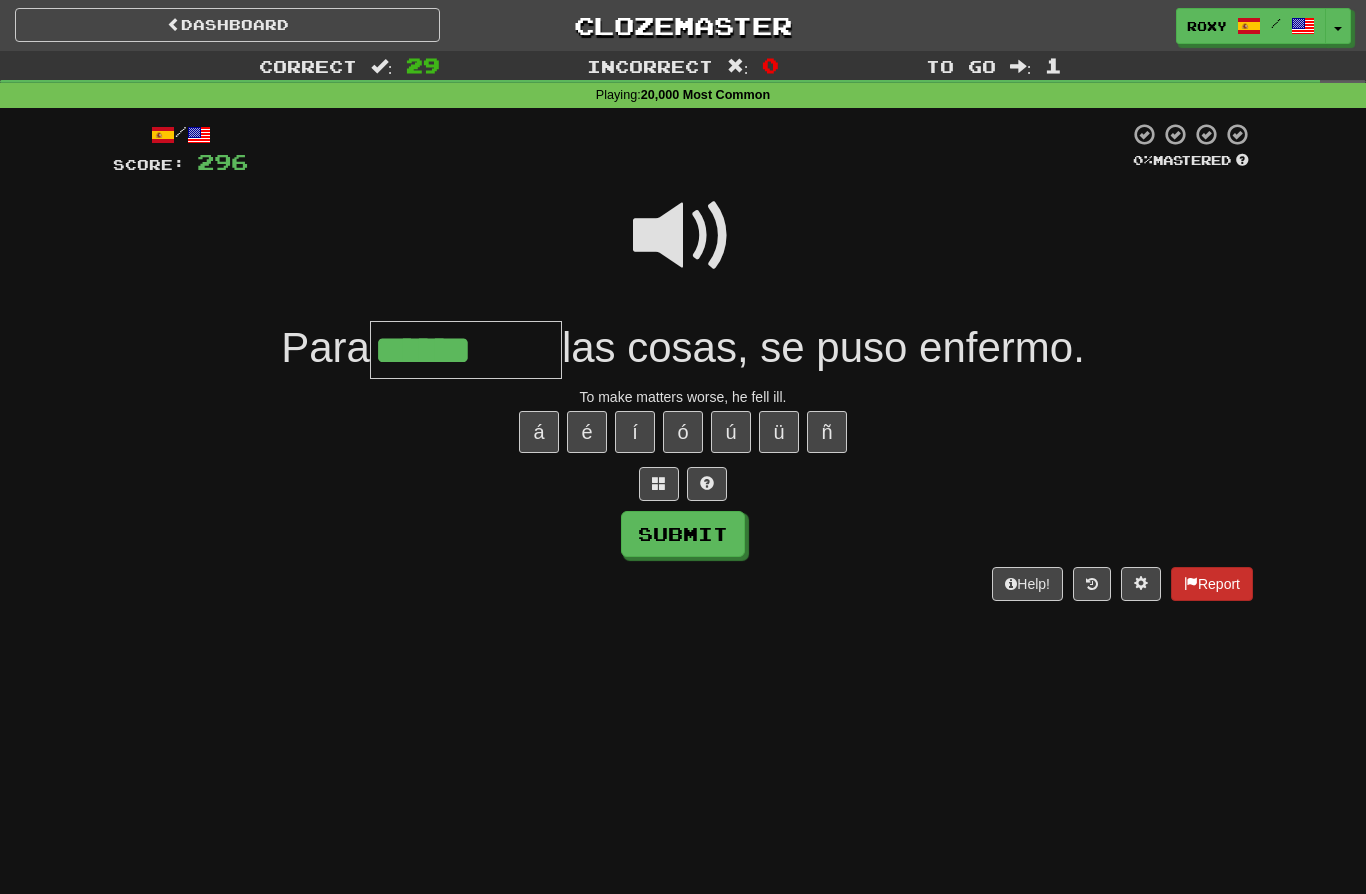 click on "Report" at bounding box center (1212, 584) 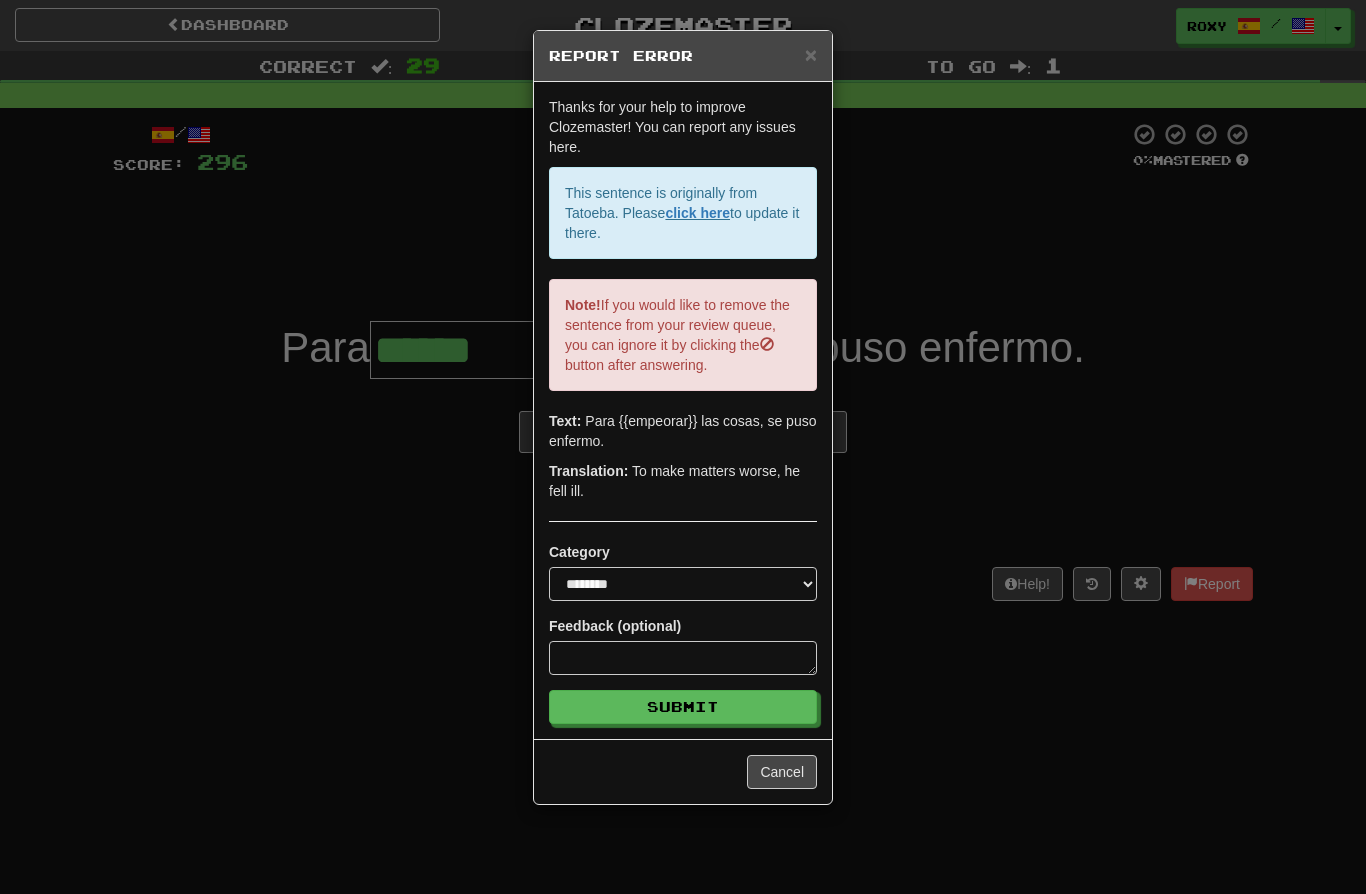 click on "**********" at bounding box center (683, 447) 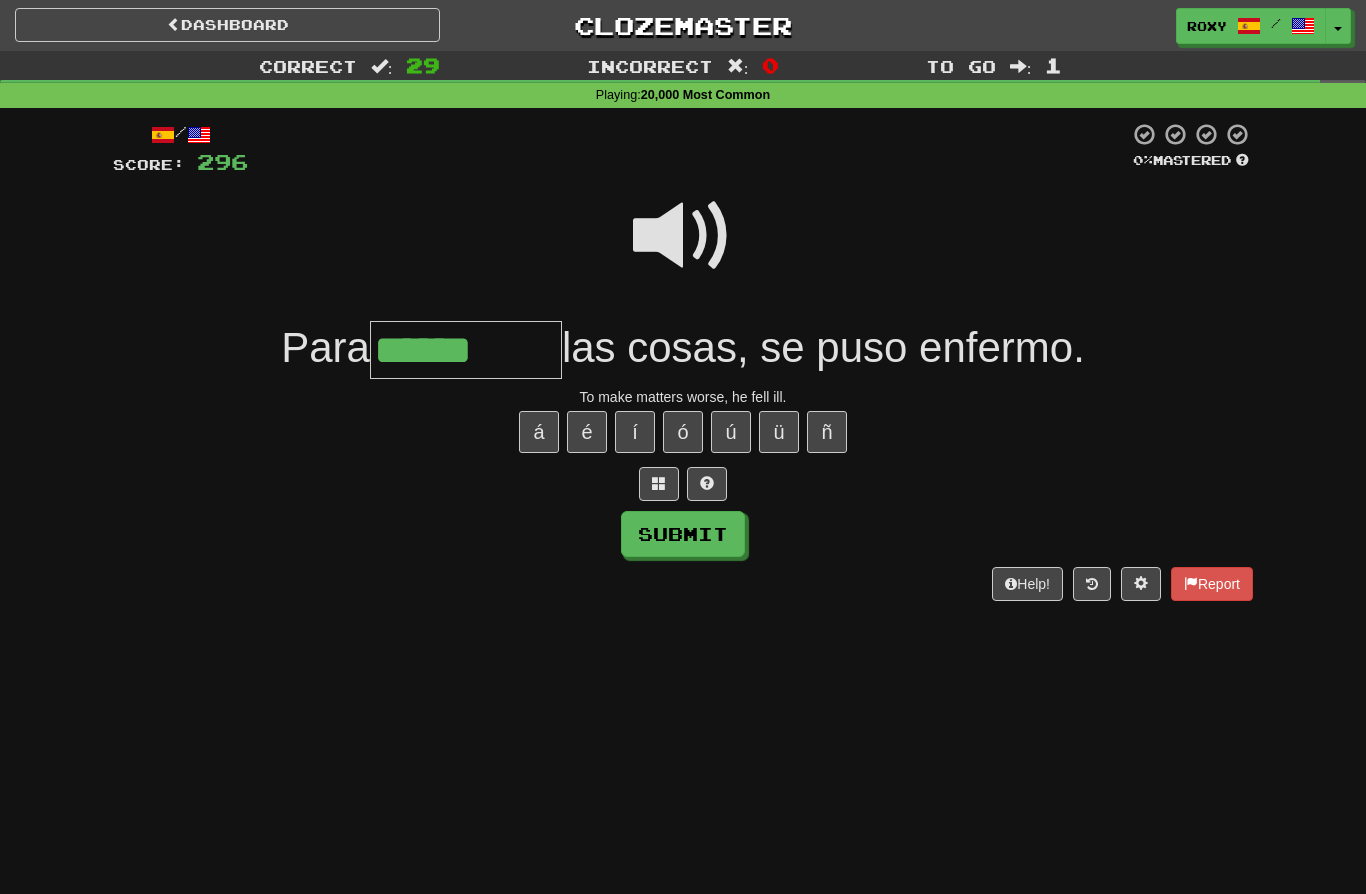 click on "******" at bounding box center [466, 350] 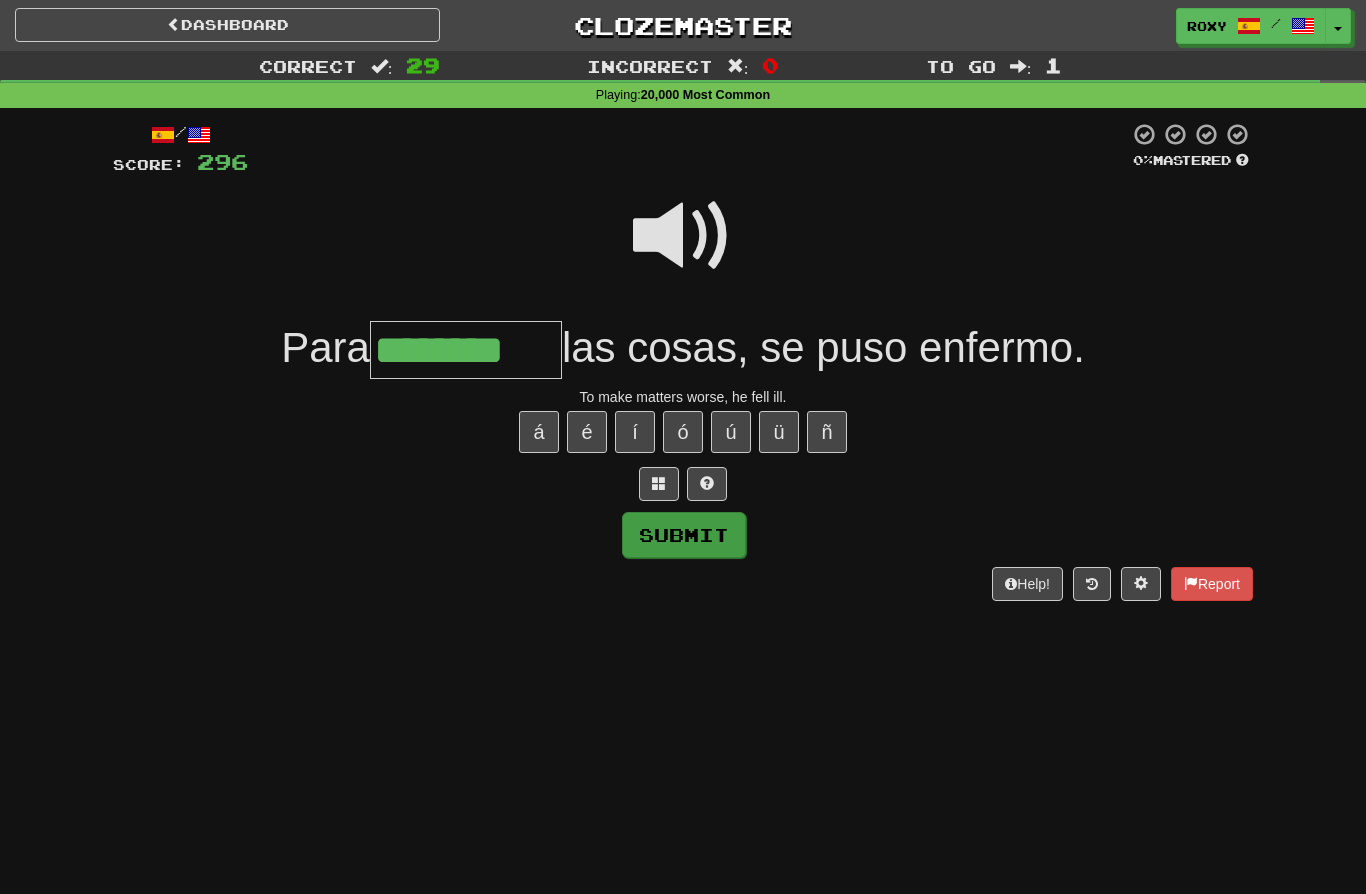 type on "********" 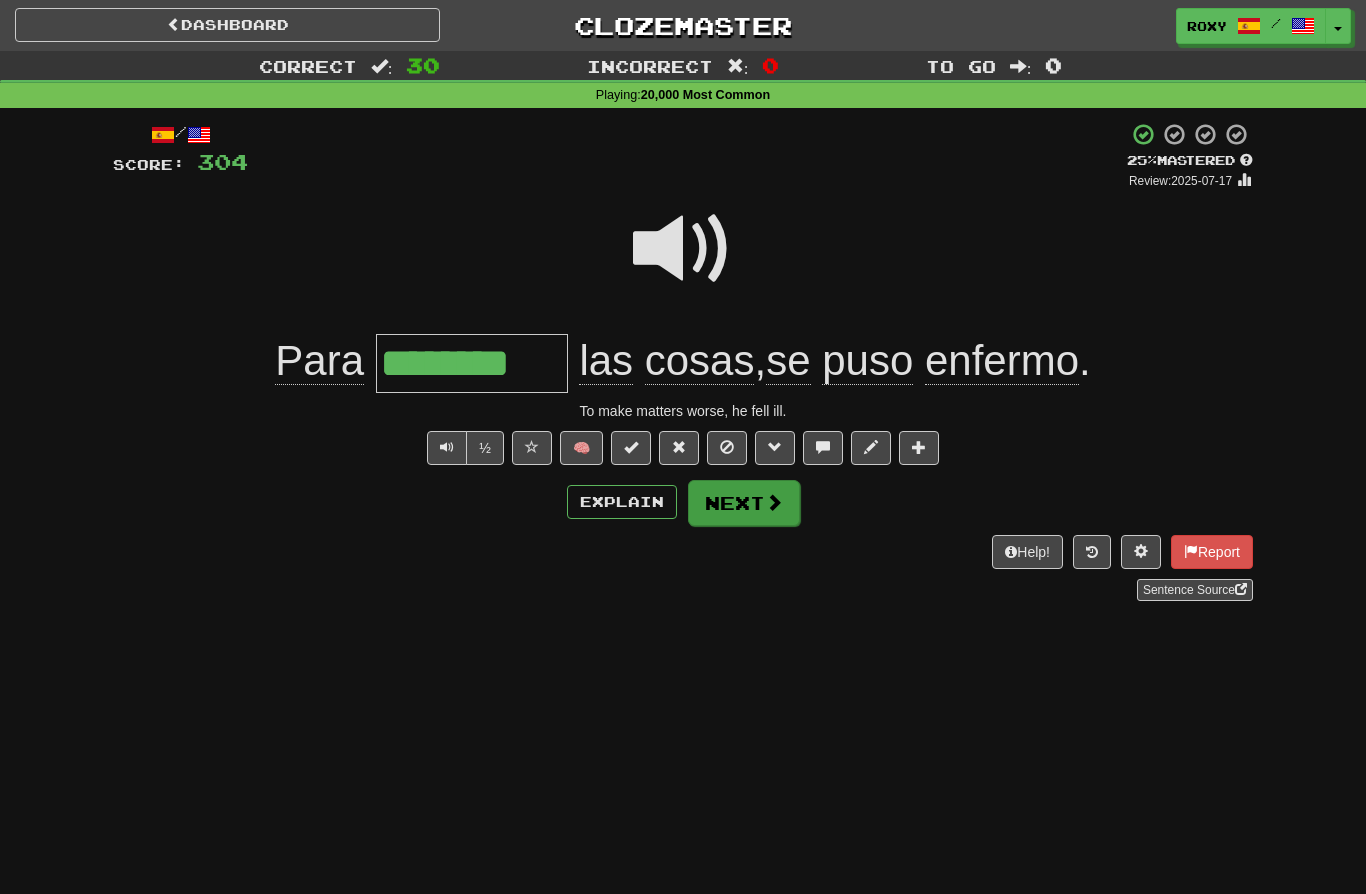 click on "Next" at bounding box center (744, 503) 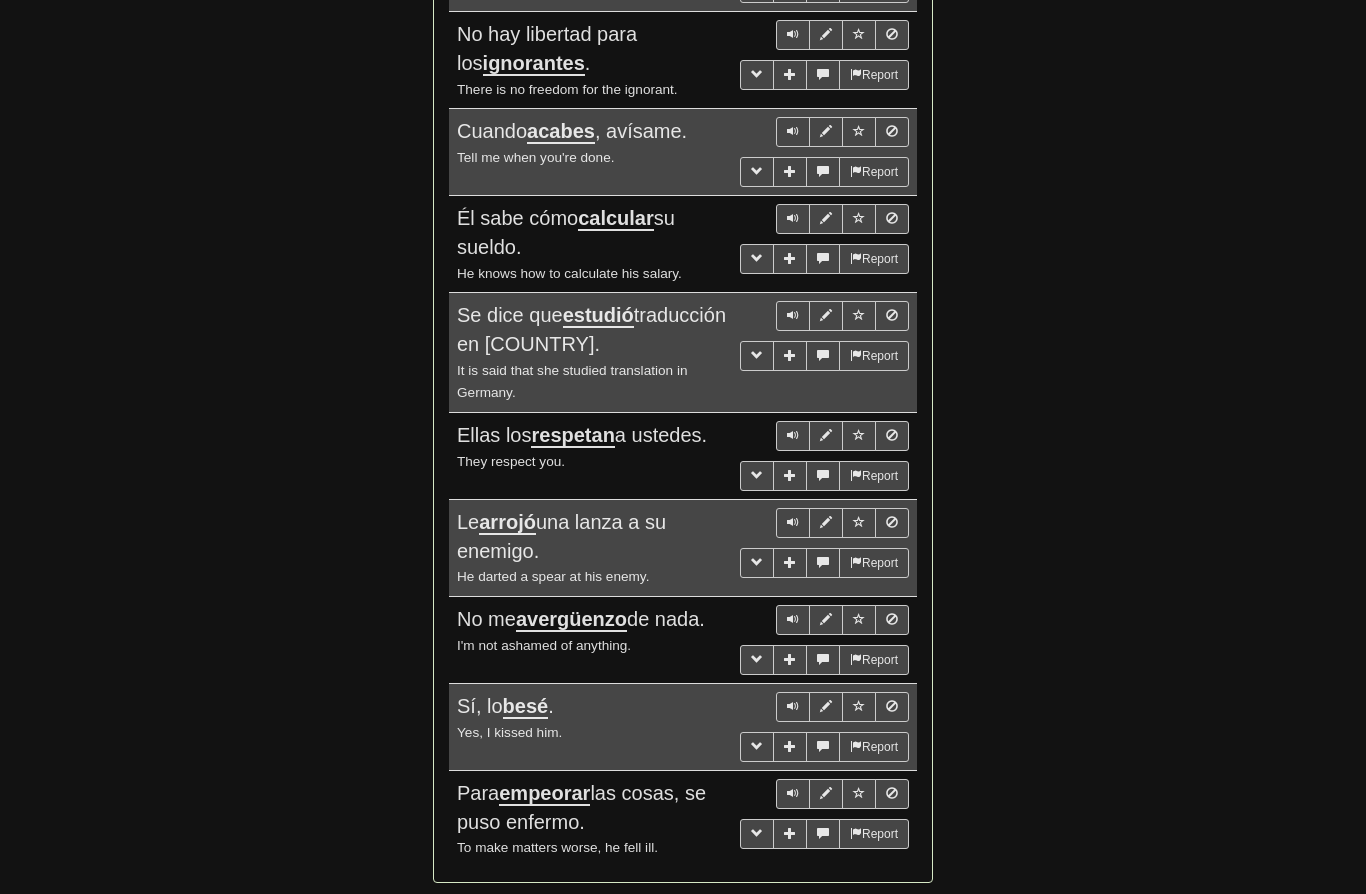 scroll, scrollTop: 3335, scrollLeft: 0, axis: vertical 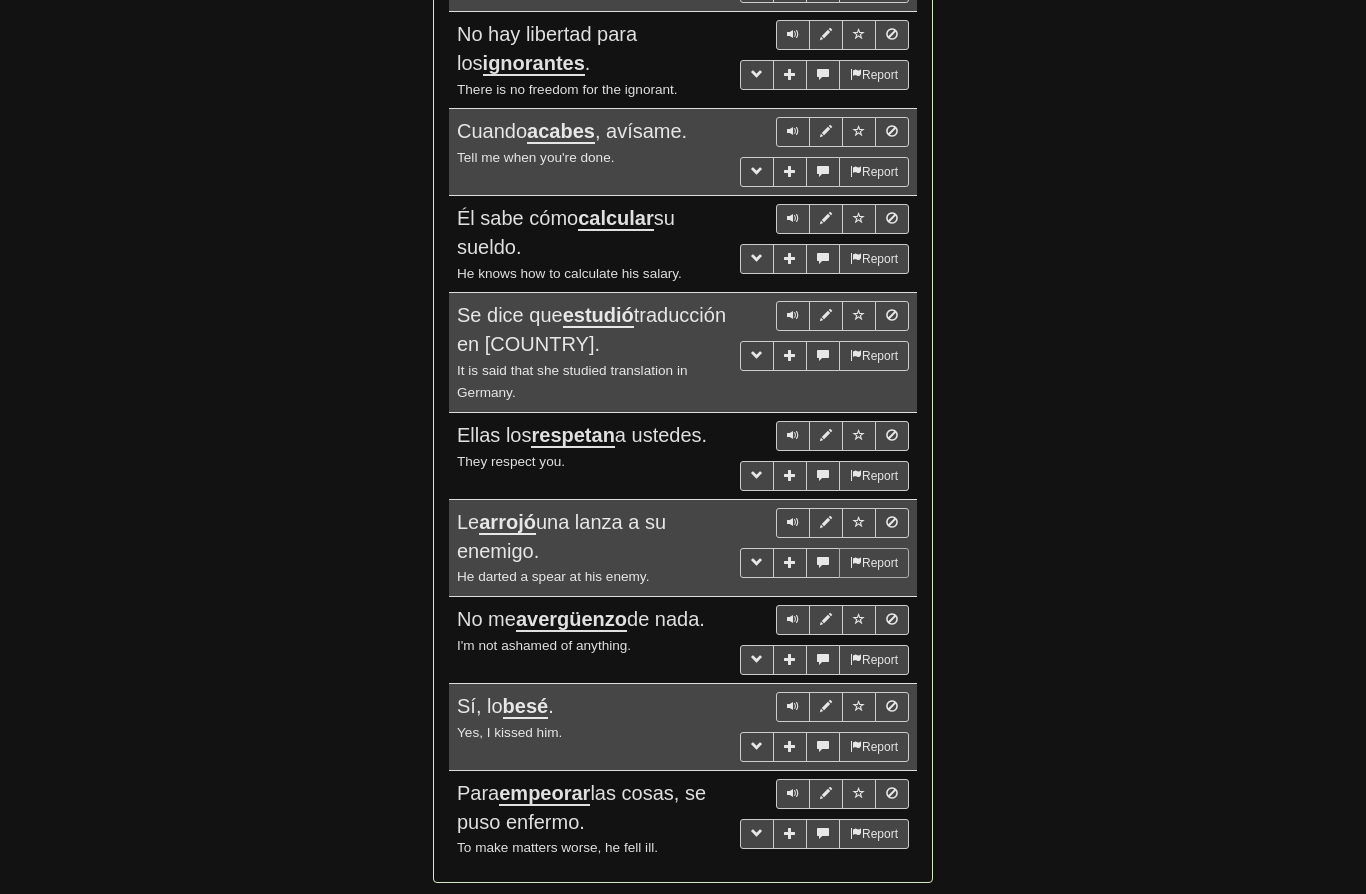 click on "Report" at bounding box center (874, 563) 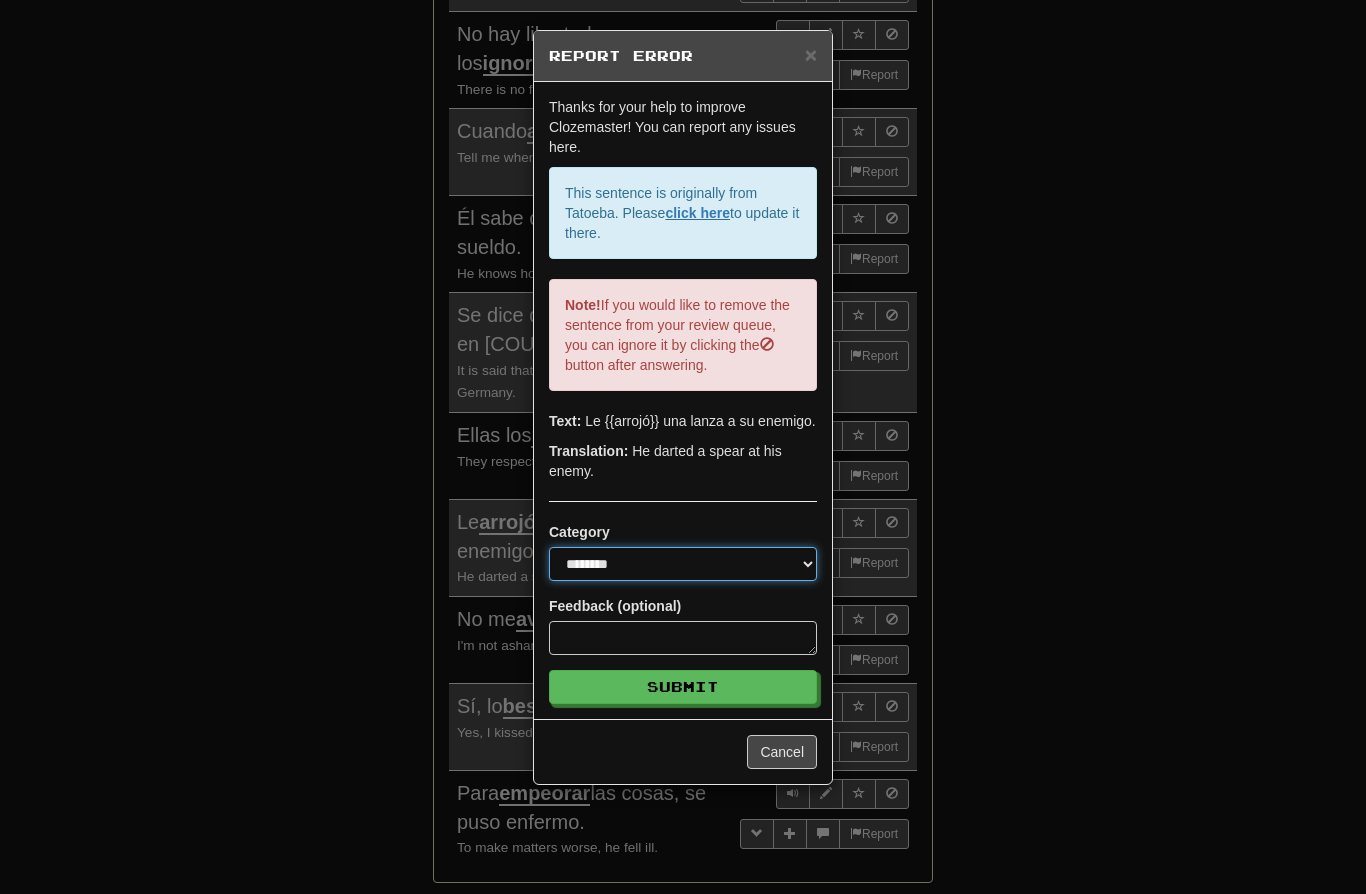 click on "**********" at bounding box center [683, 564] 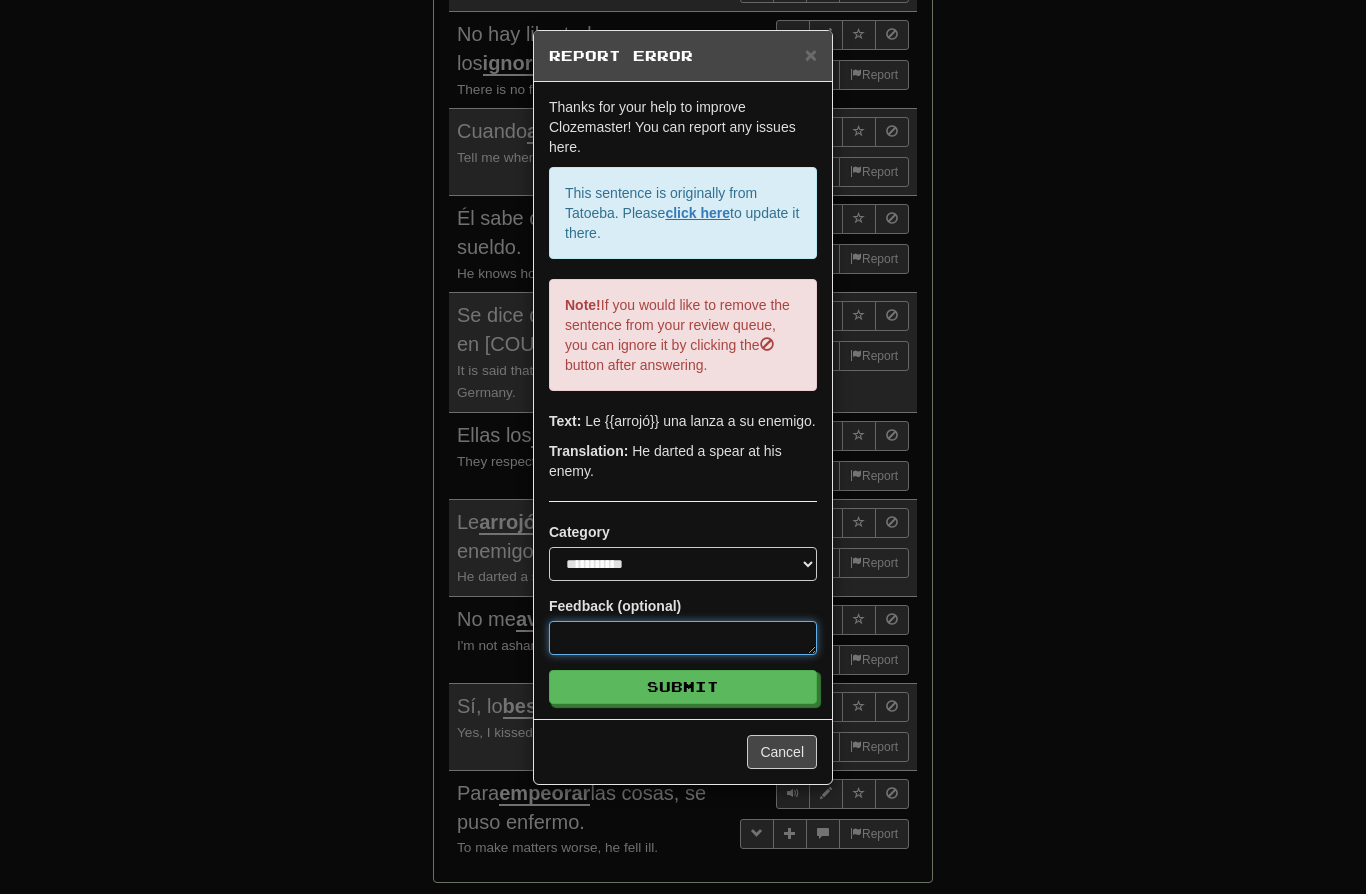 click at bounding box center (683, 638) 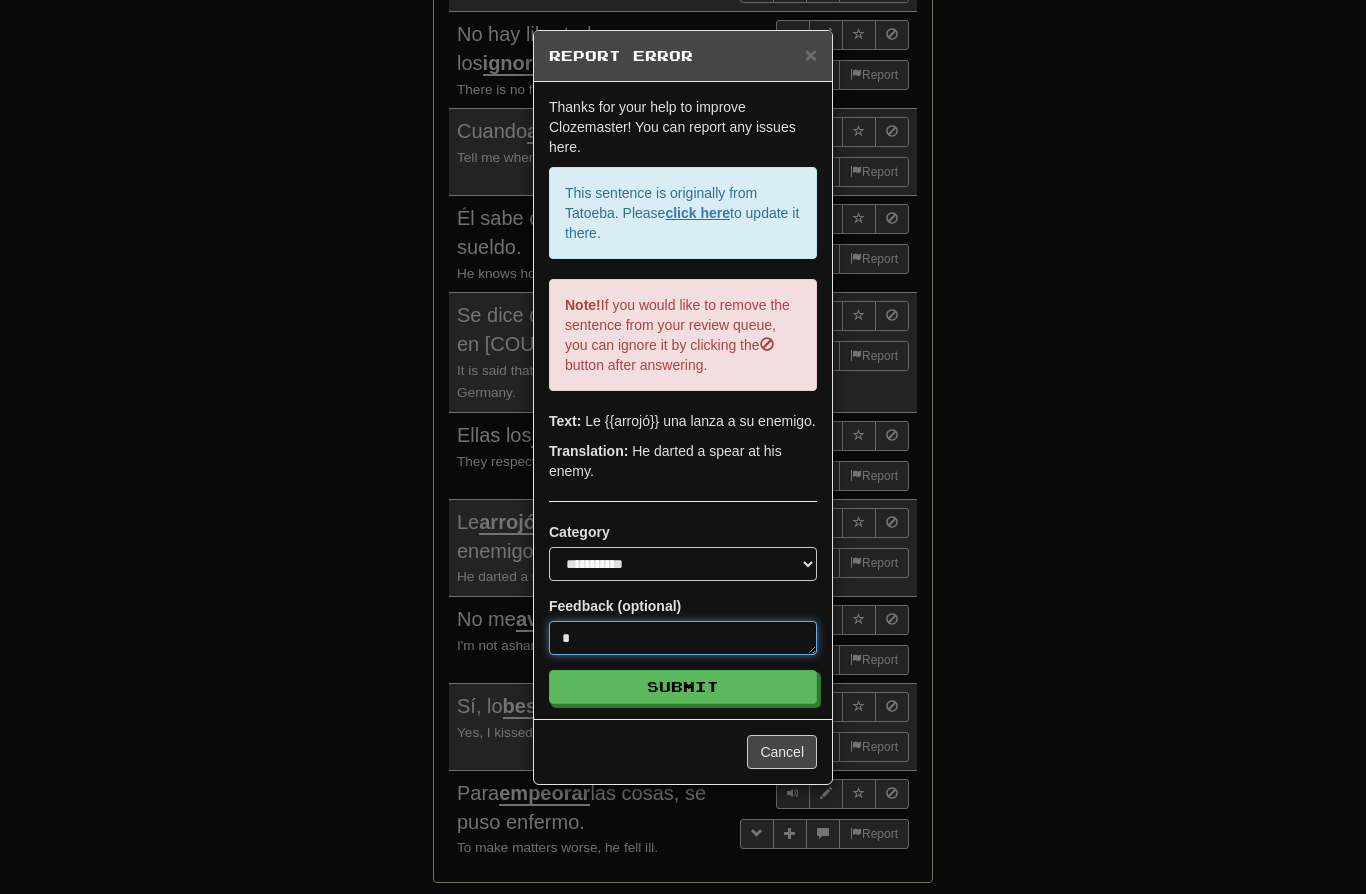 type on "*" 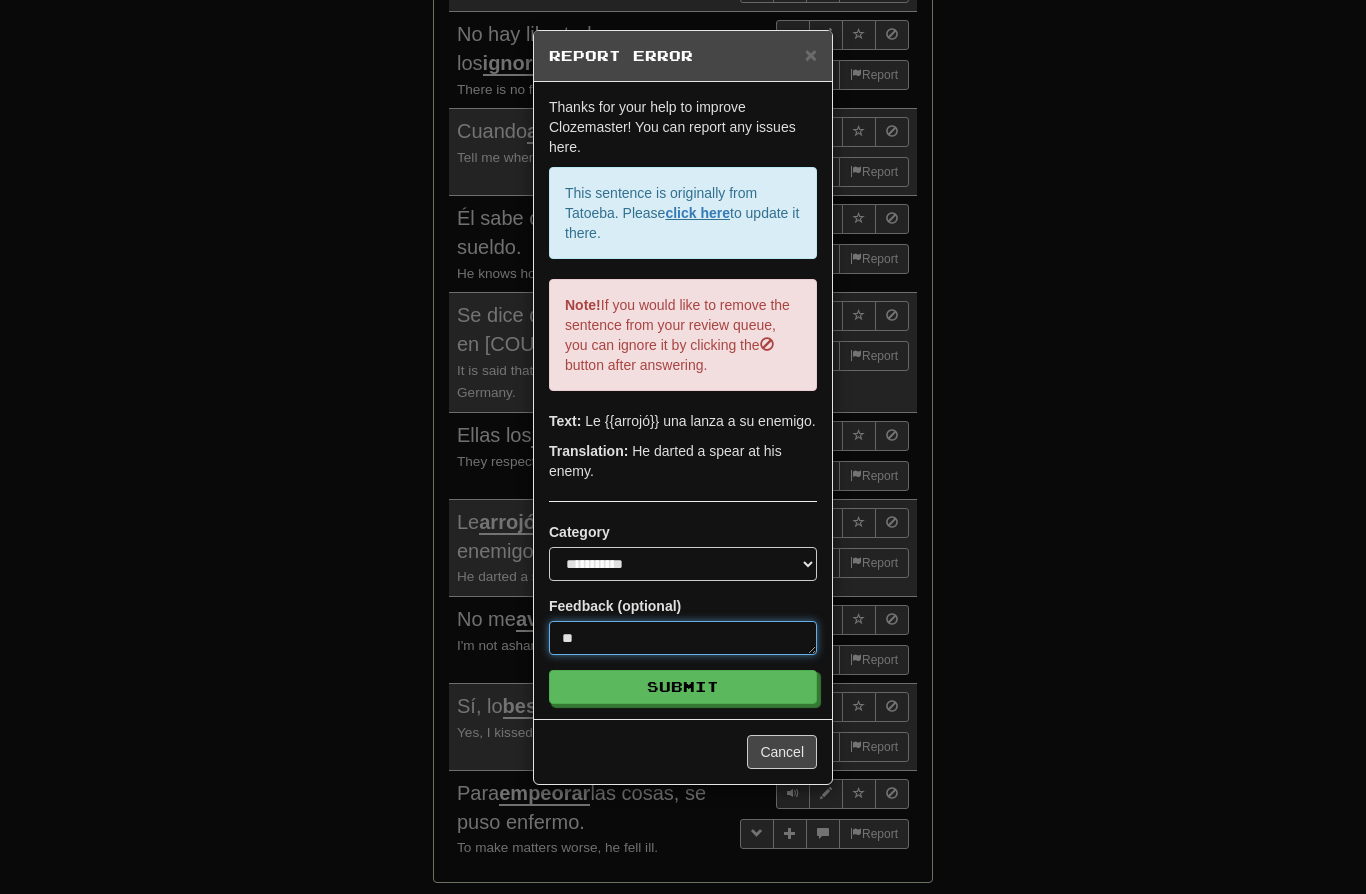 type on "*" 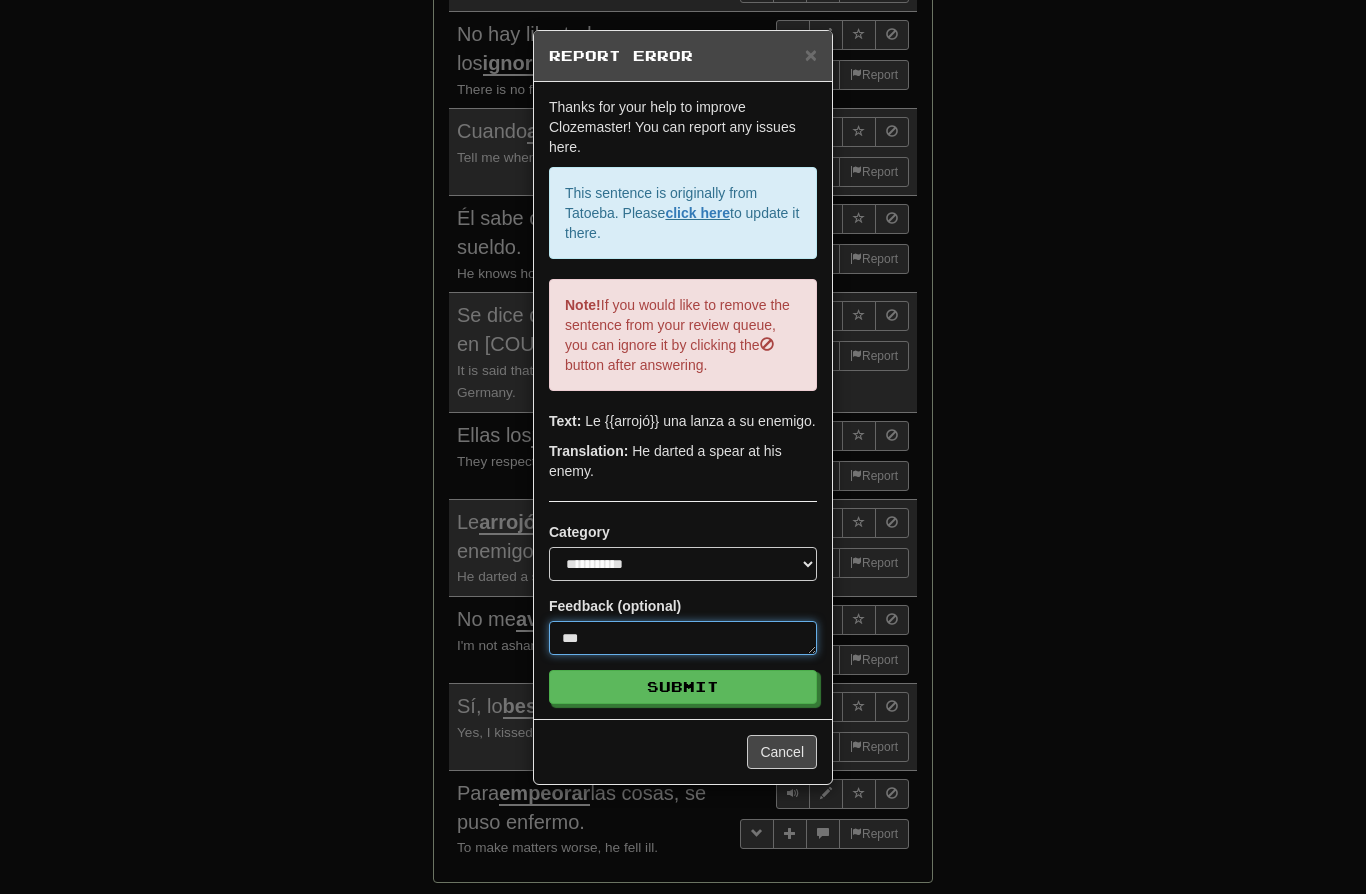 type on "*" 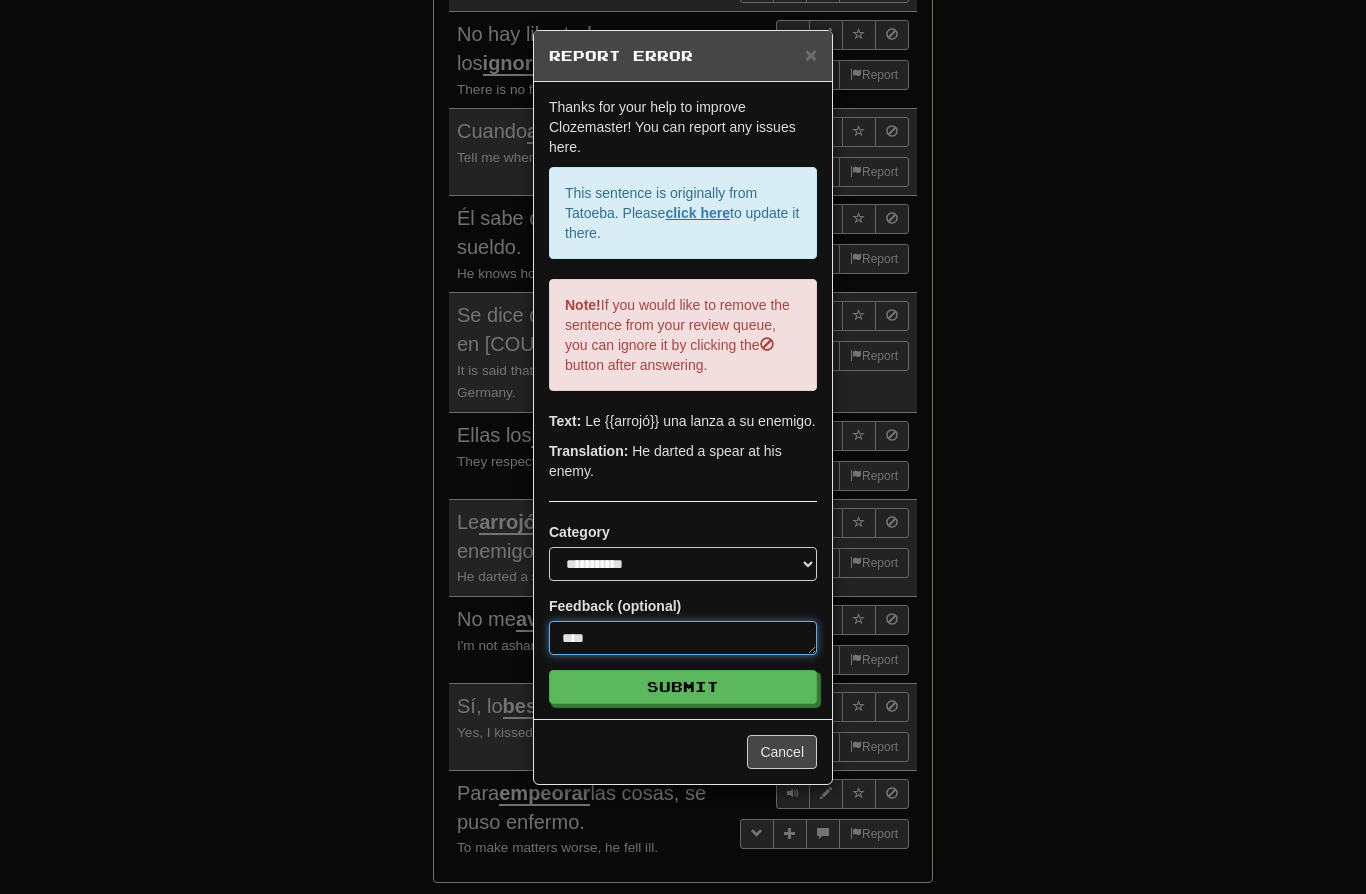 type on "*" 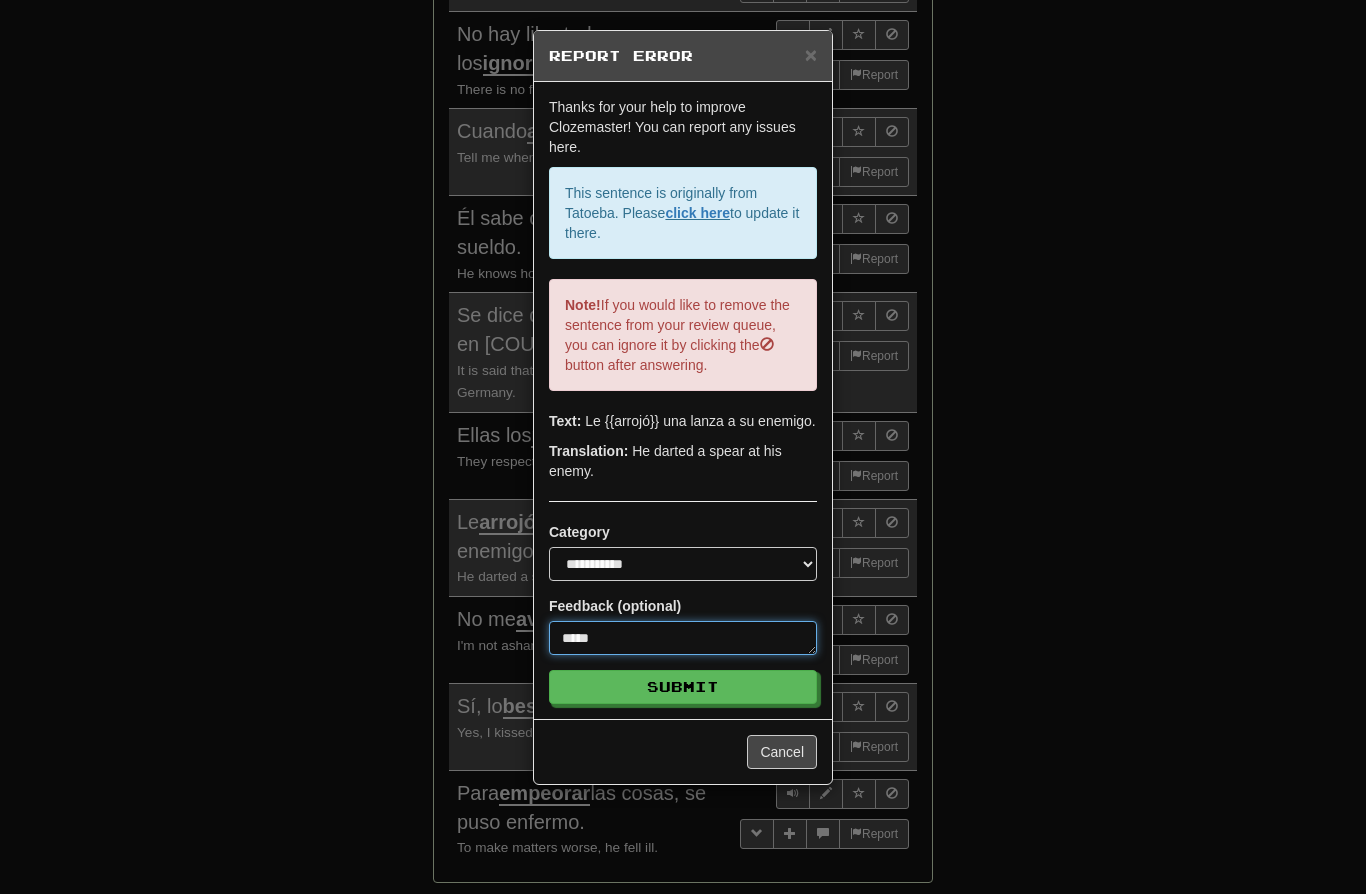 type on "*" 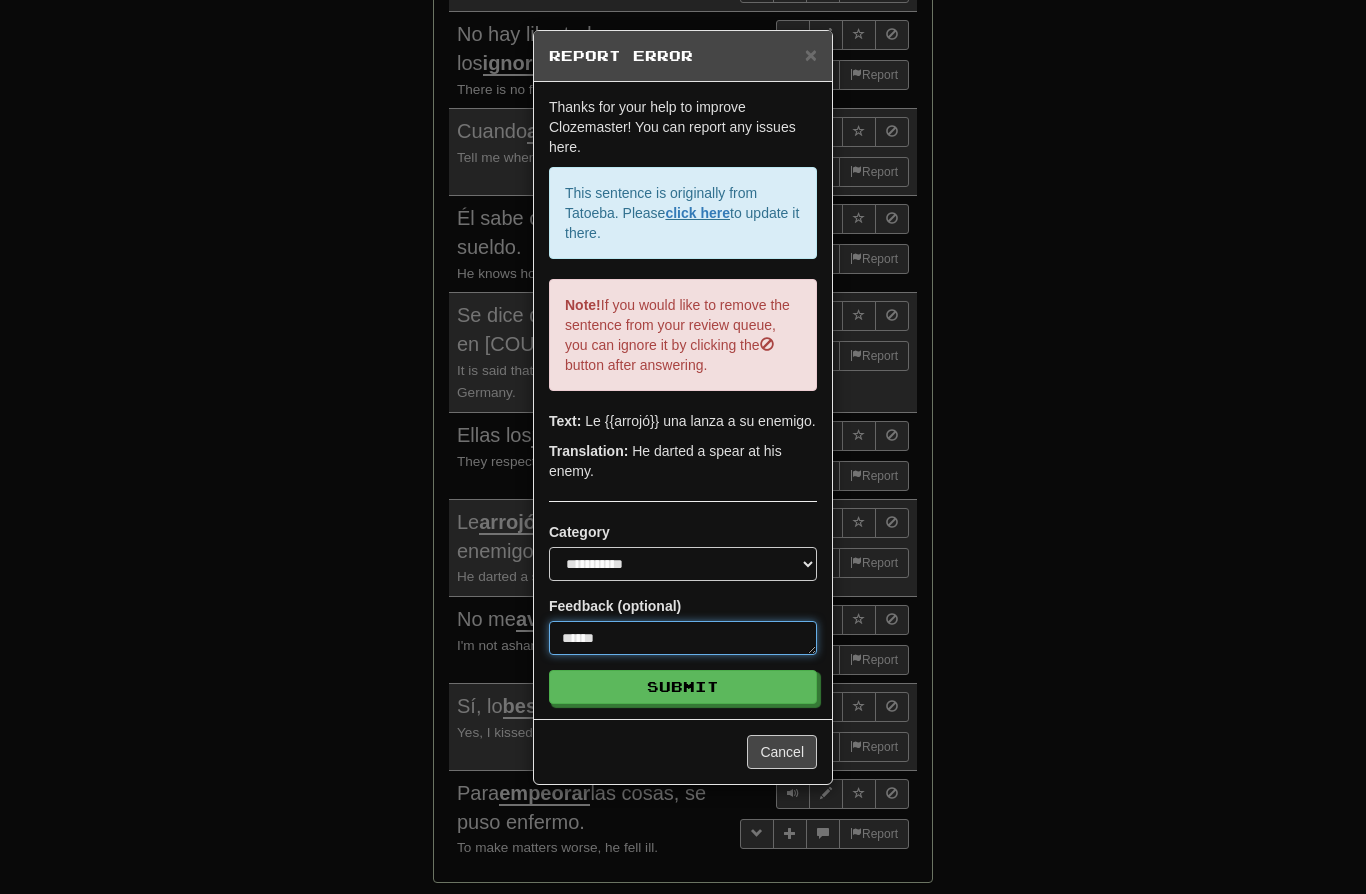 type on "*" 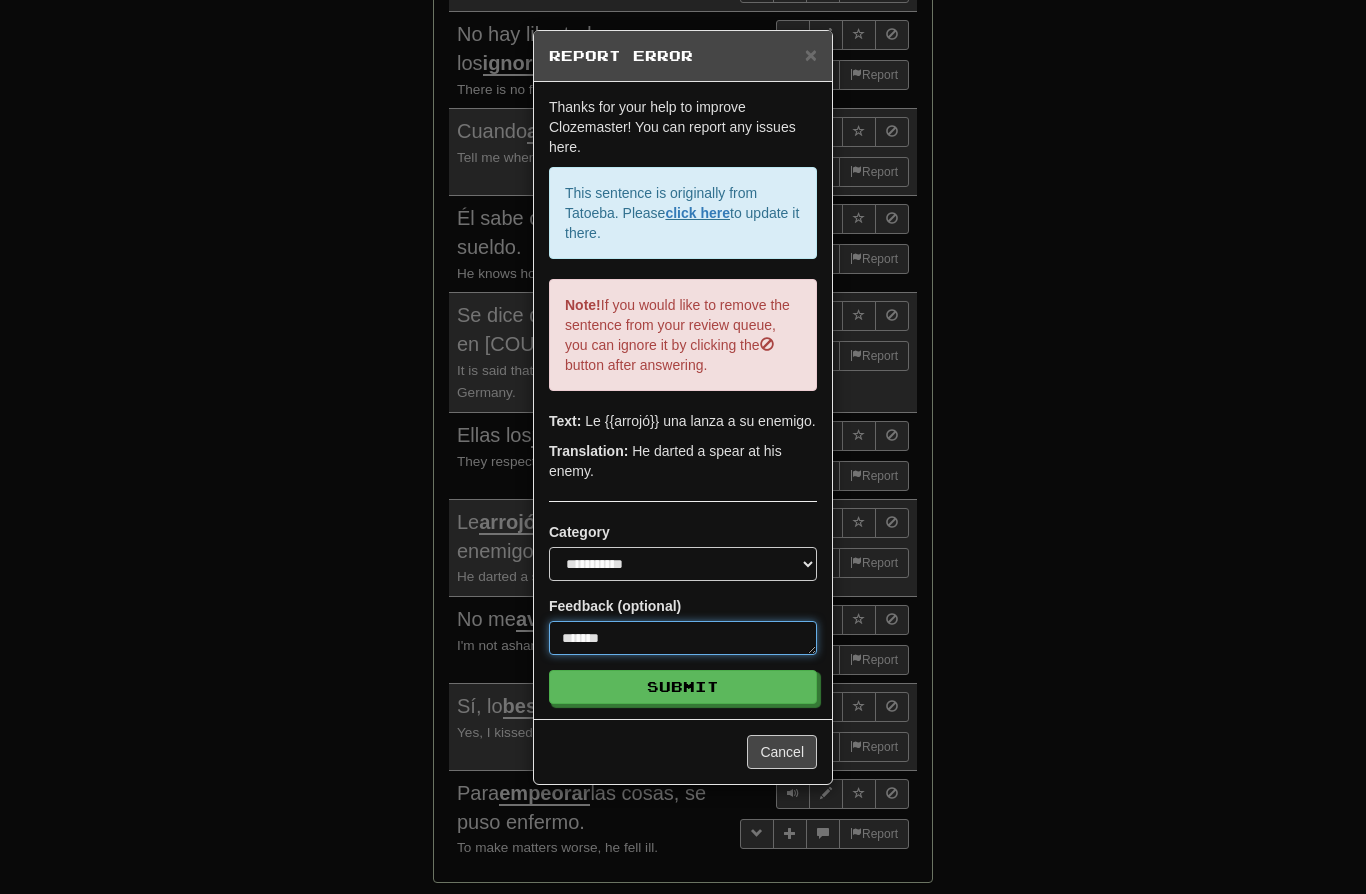 type on "*" 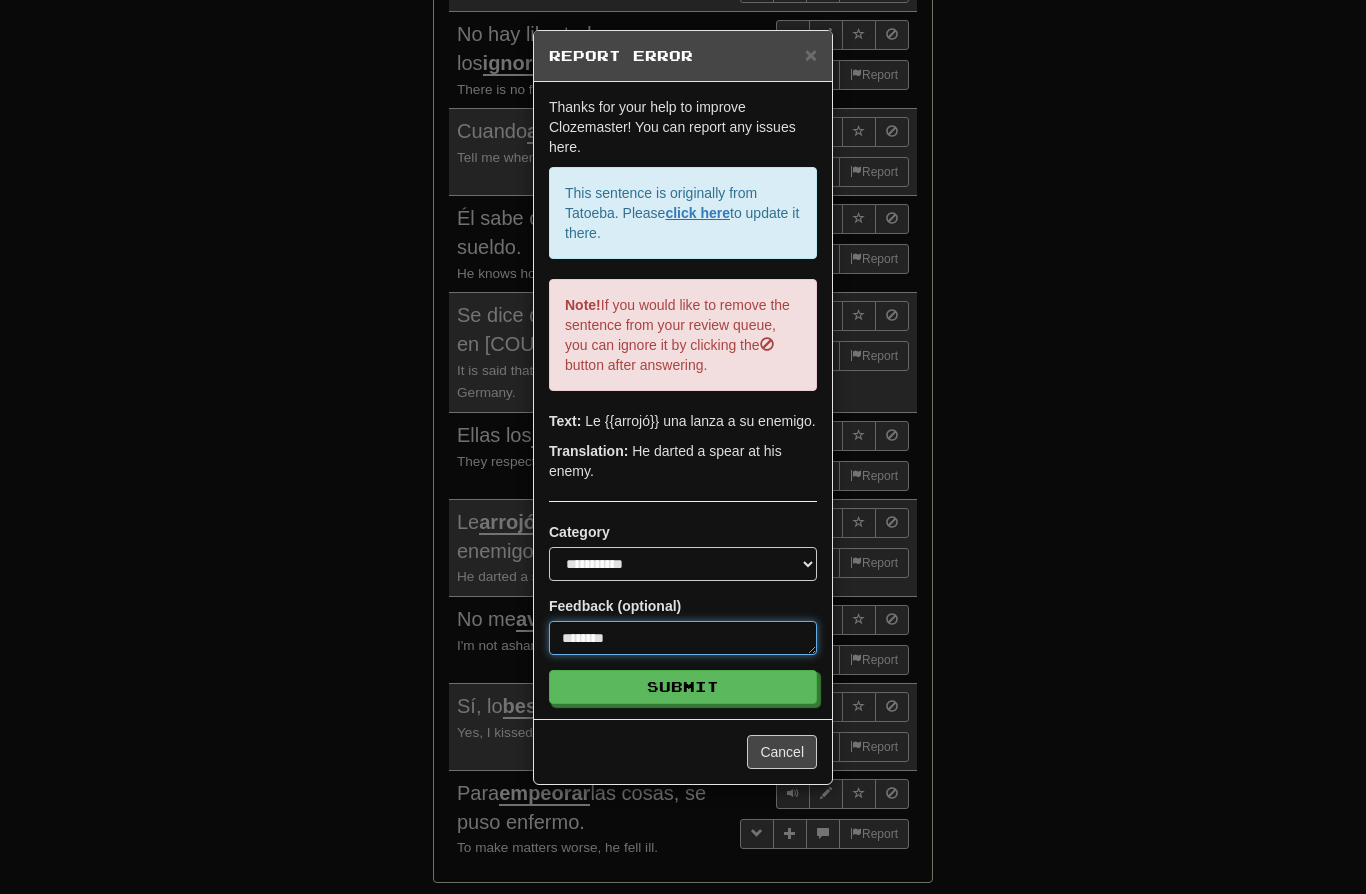 type on "*" 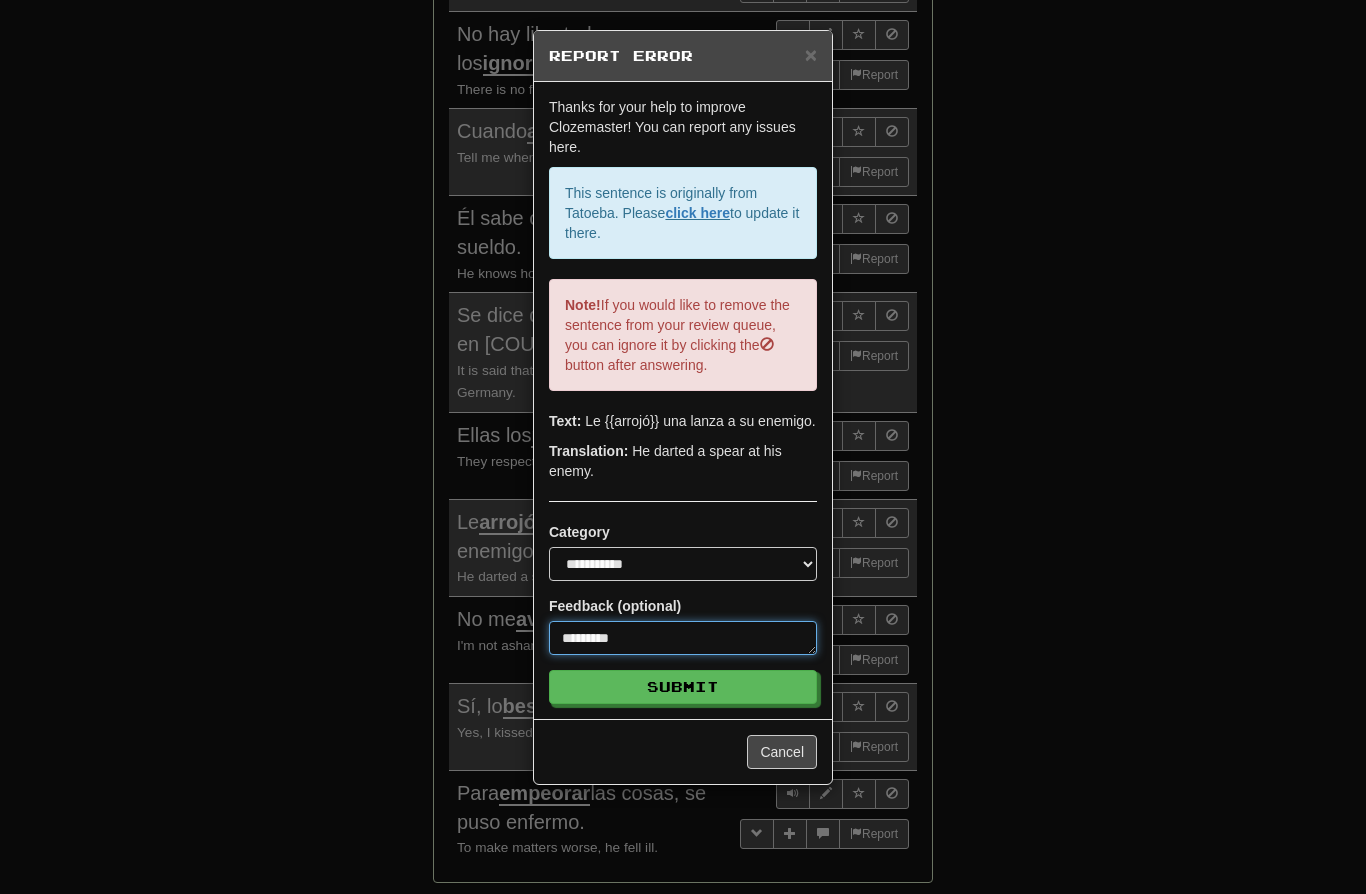 type on "*" 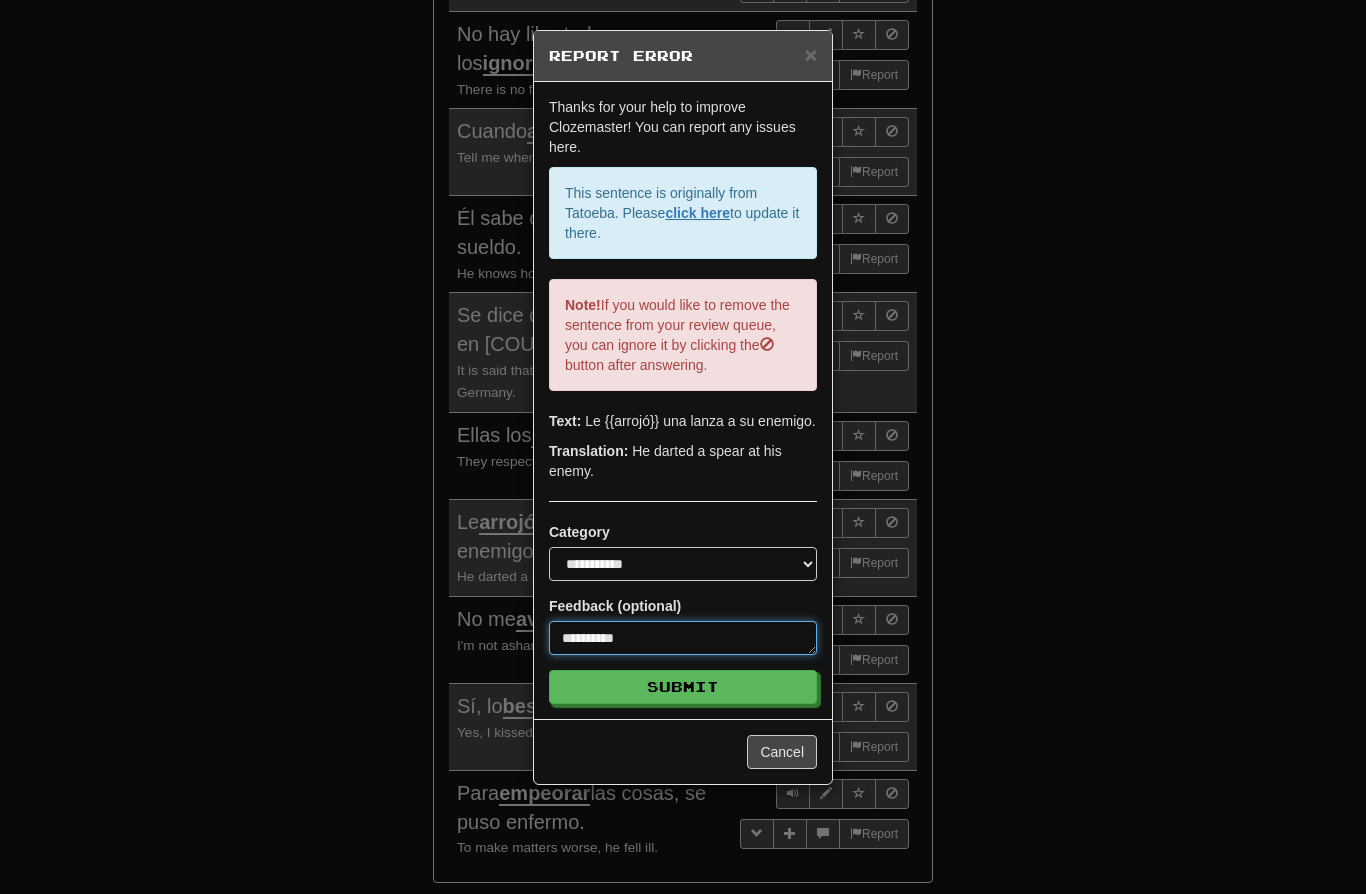 type on "*" 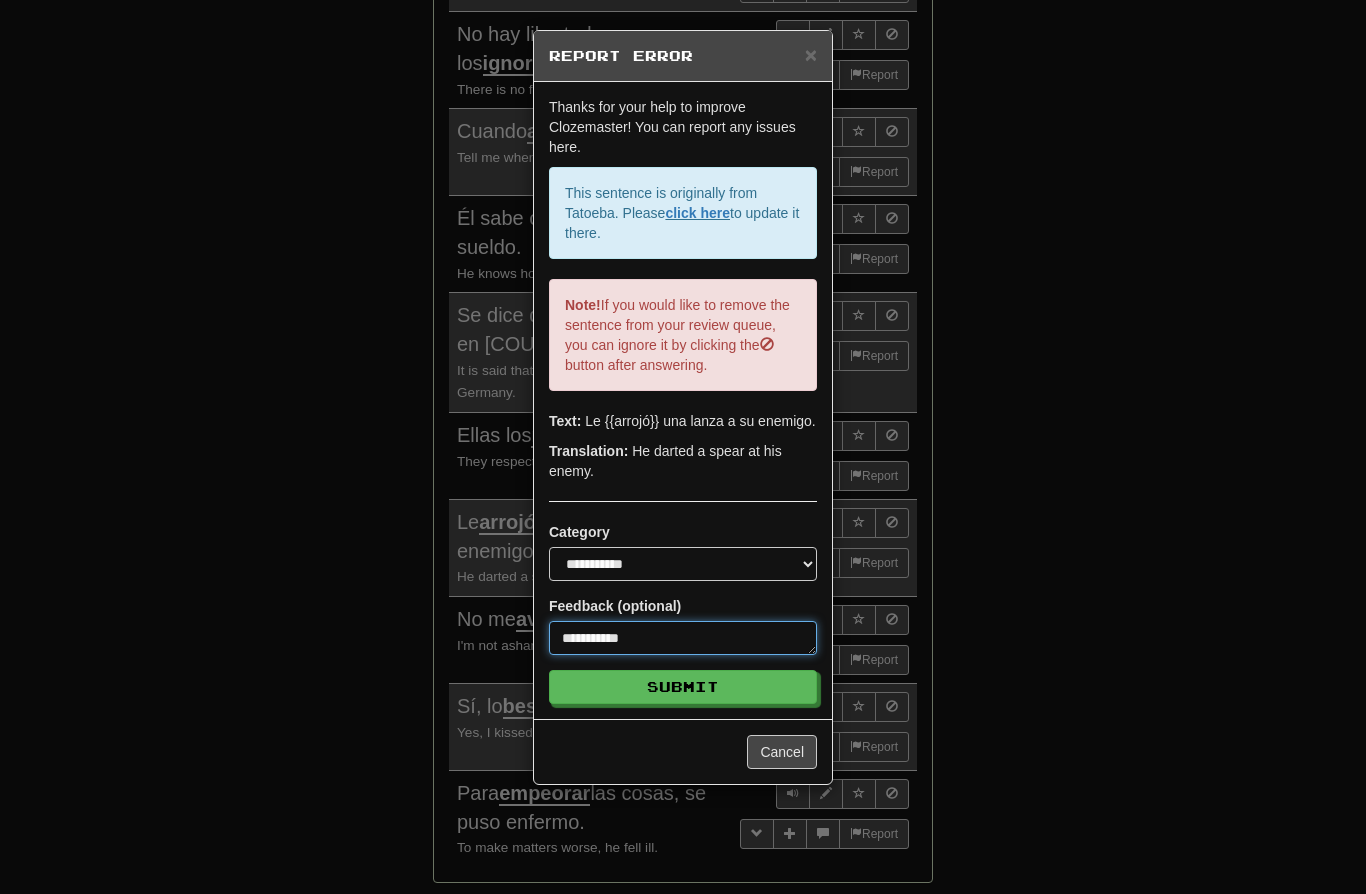type on "*" 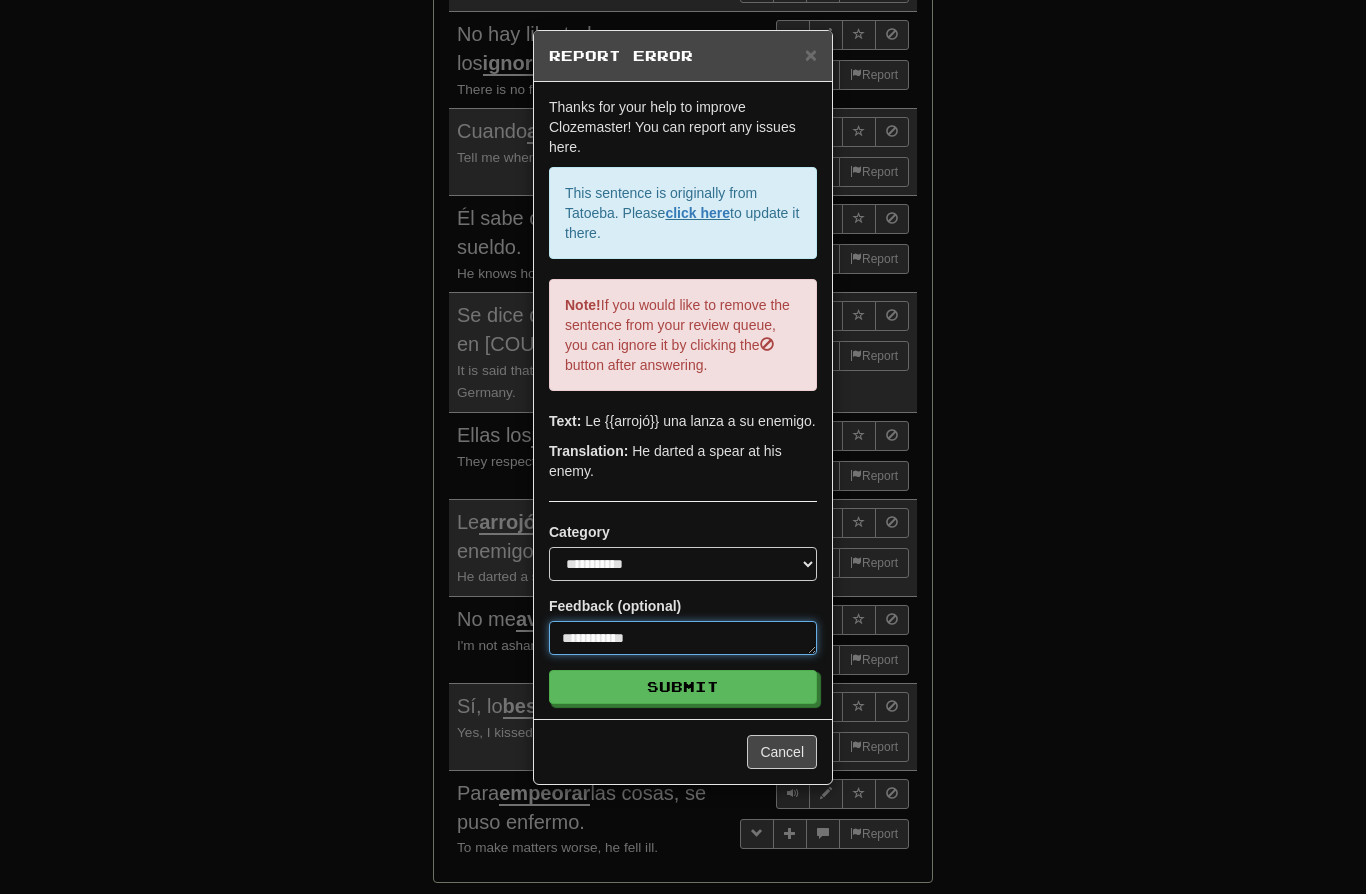 type on "*" 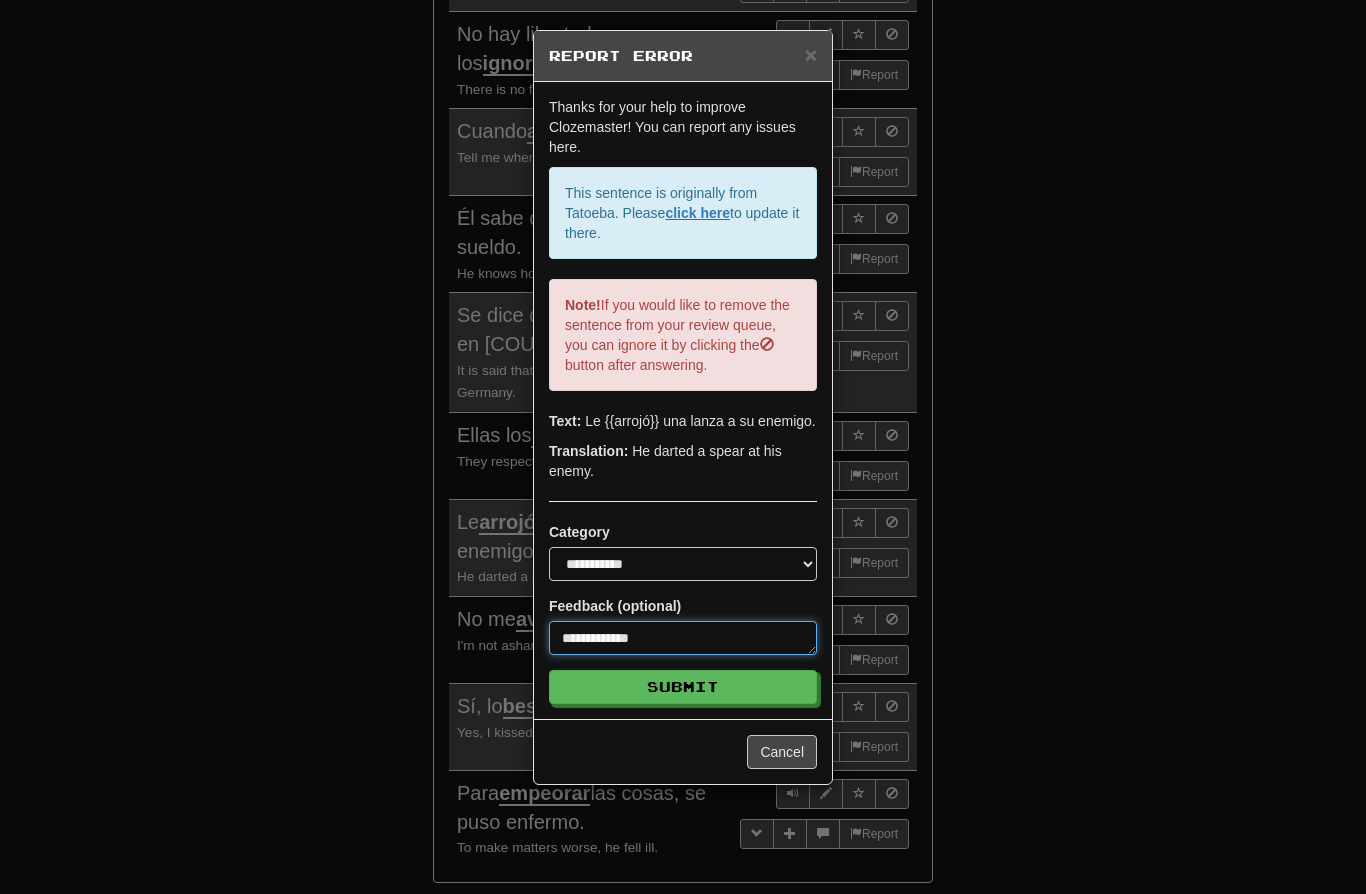type on "*" 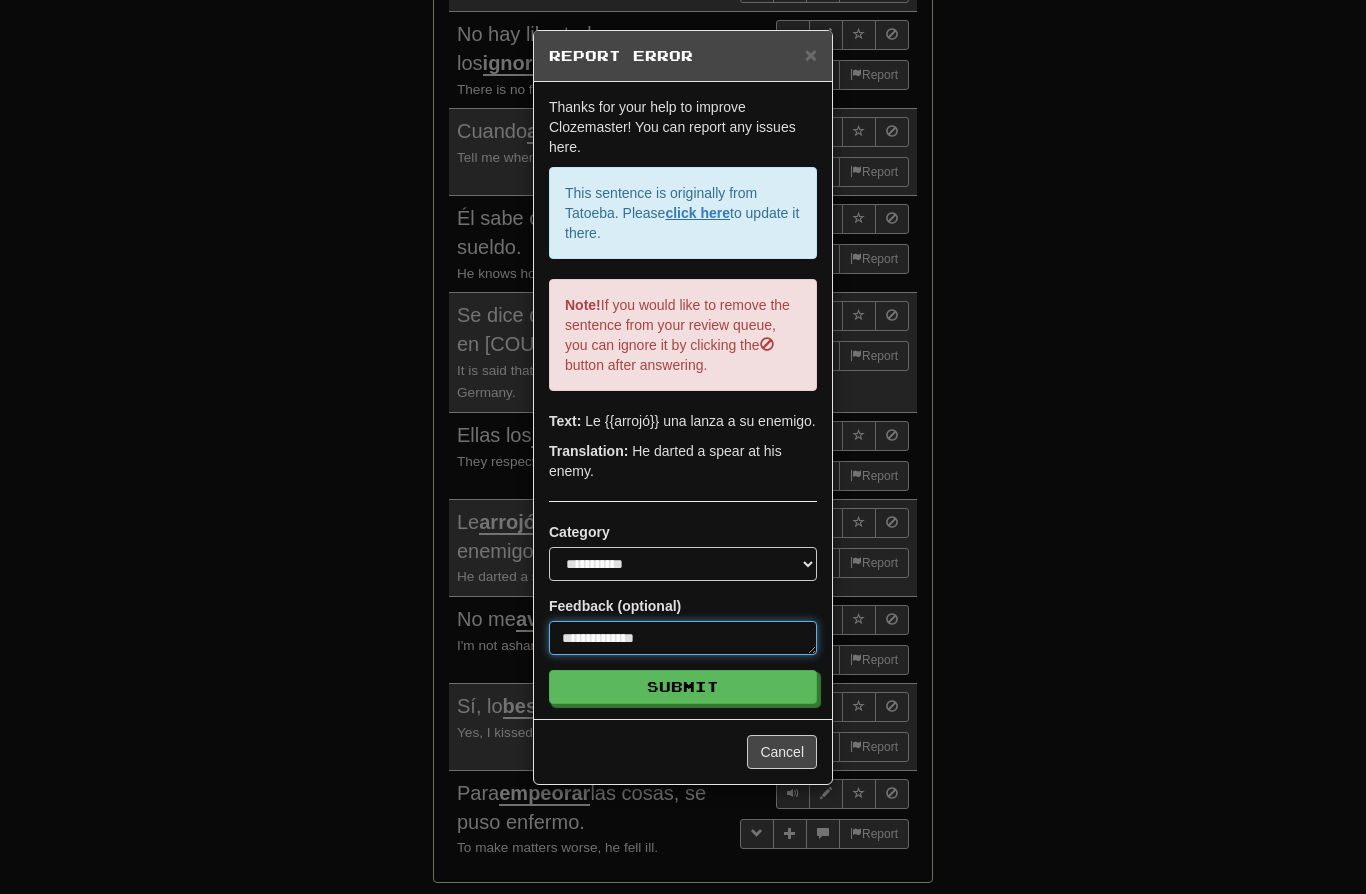 type on "*" 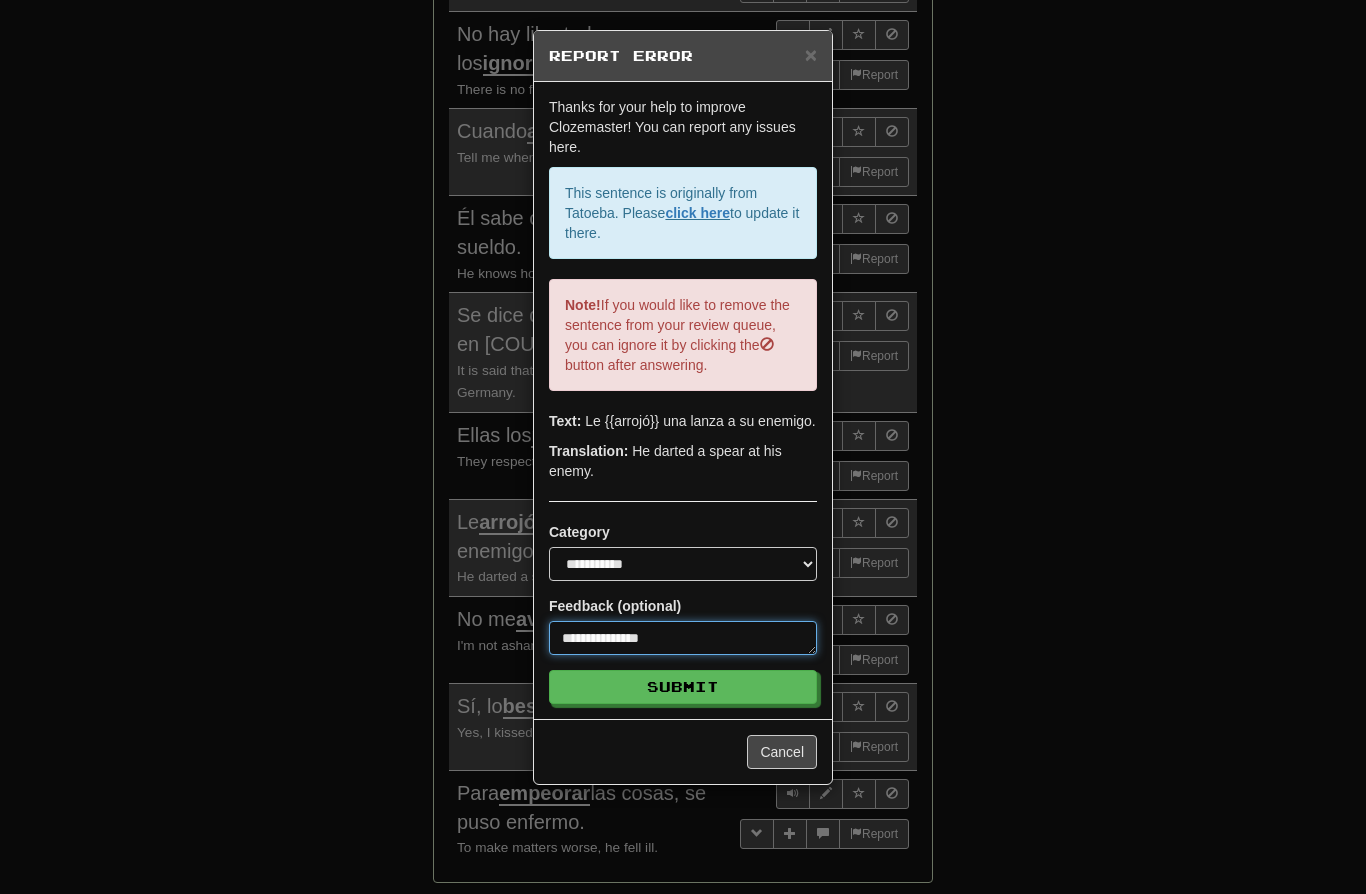 type on "*" 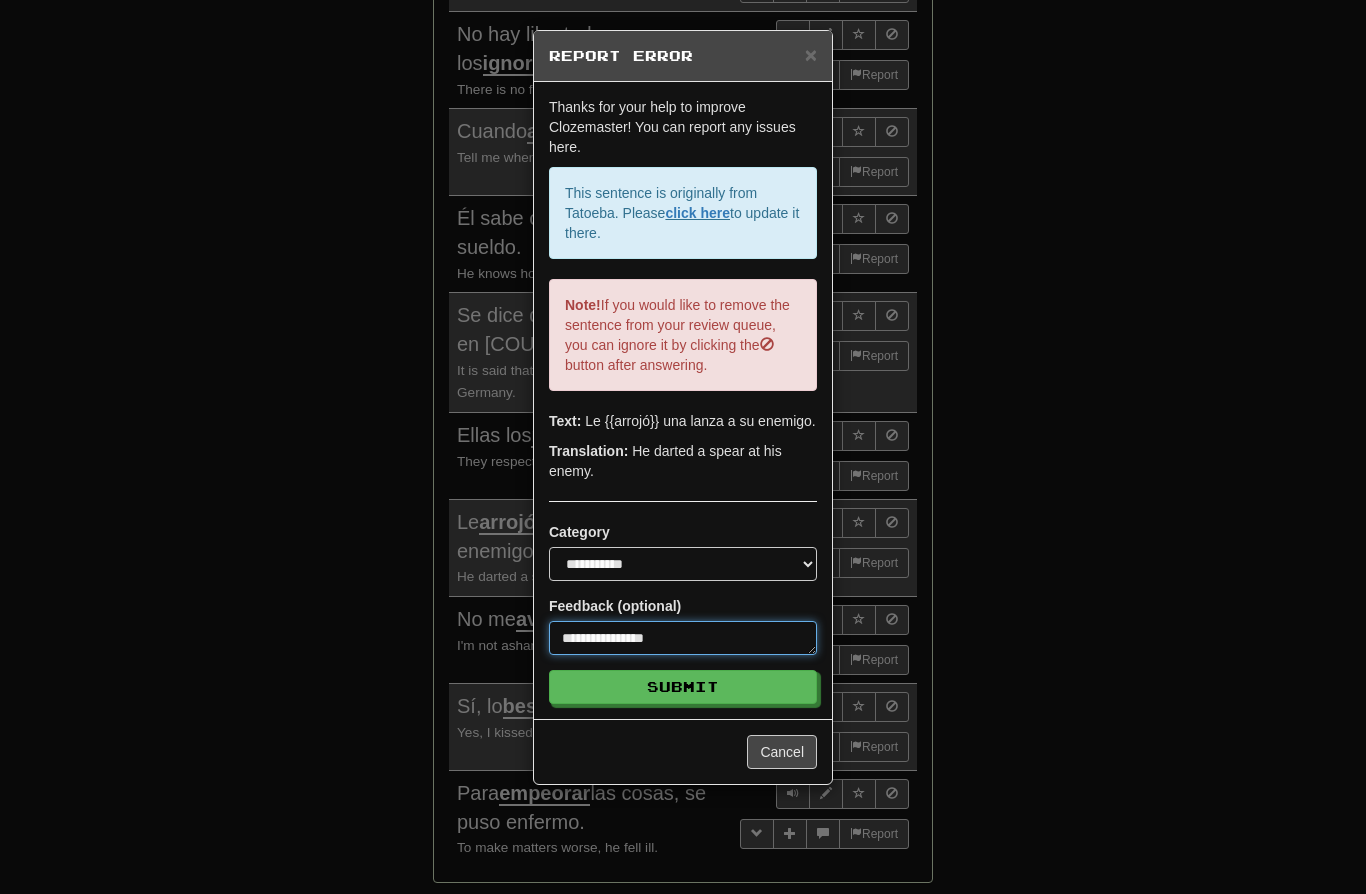 type on "*" 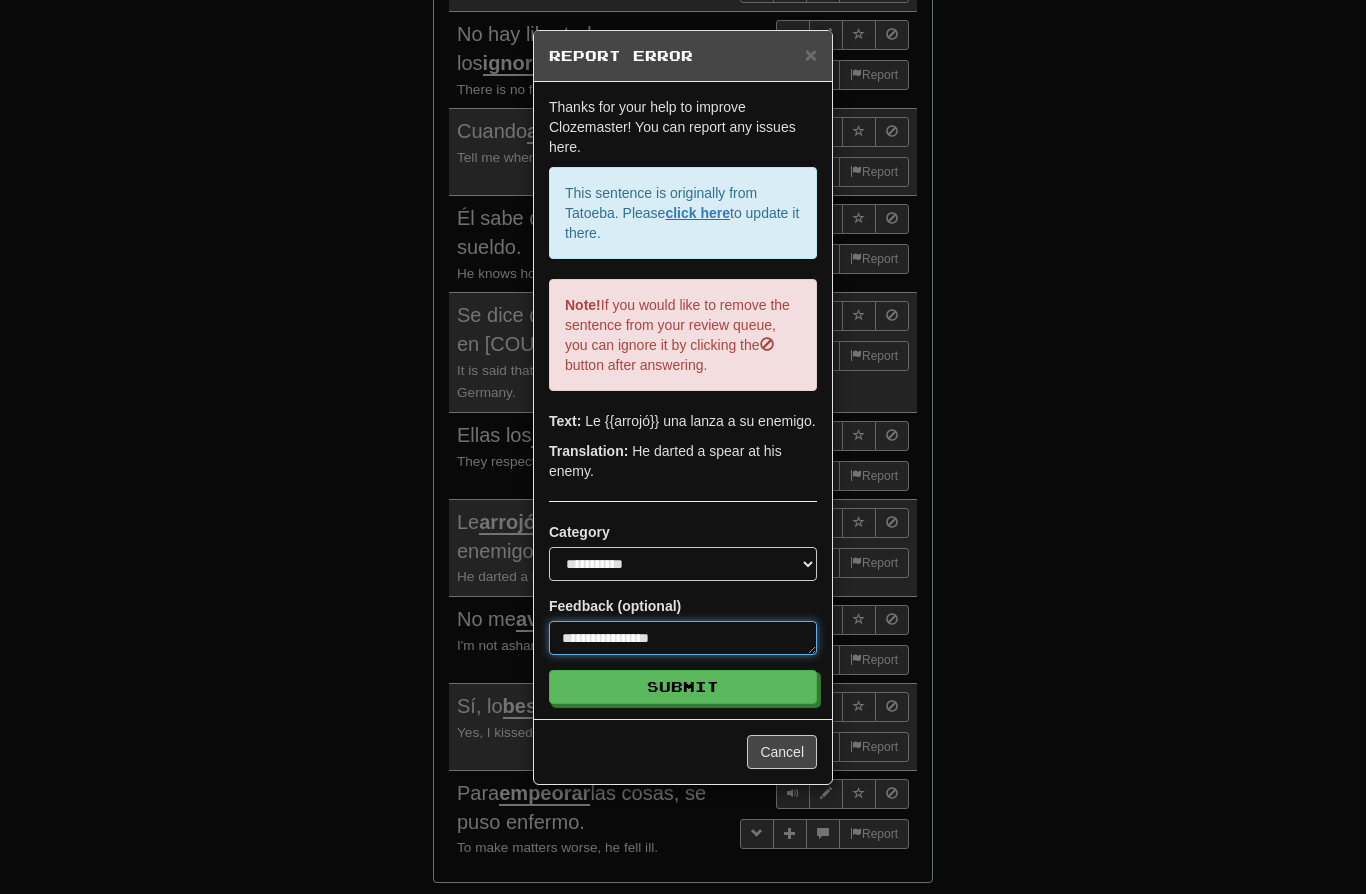 type on "*" 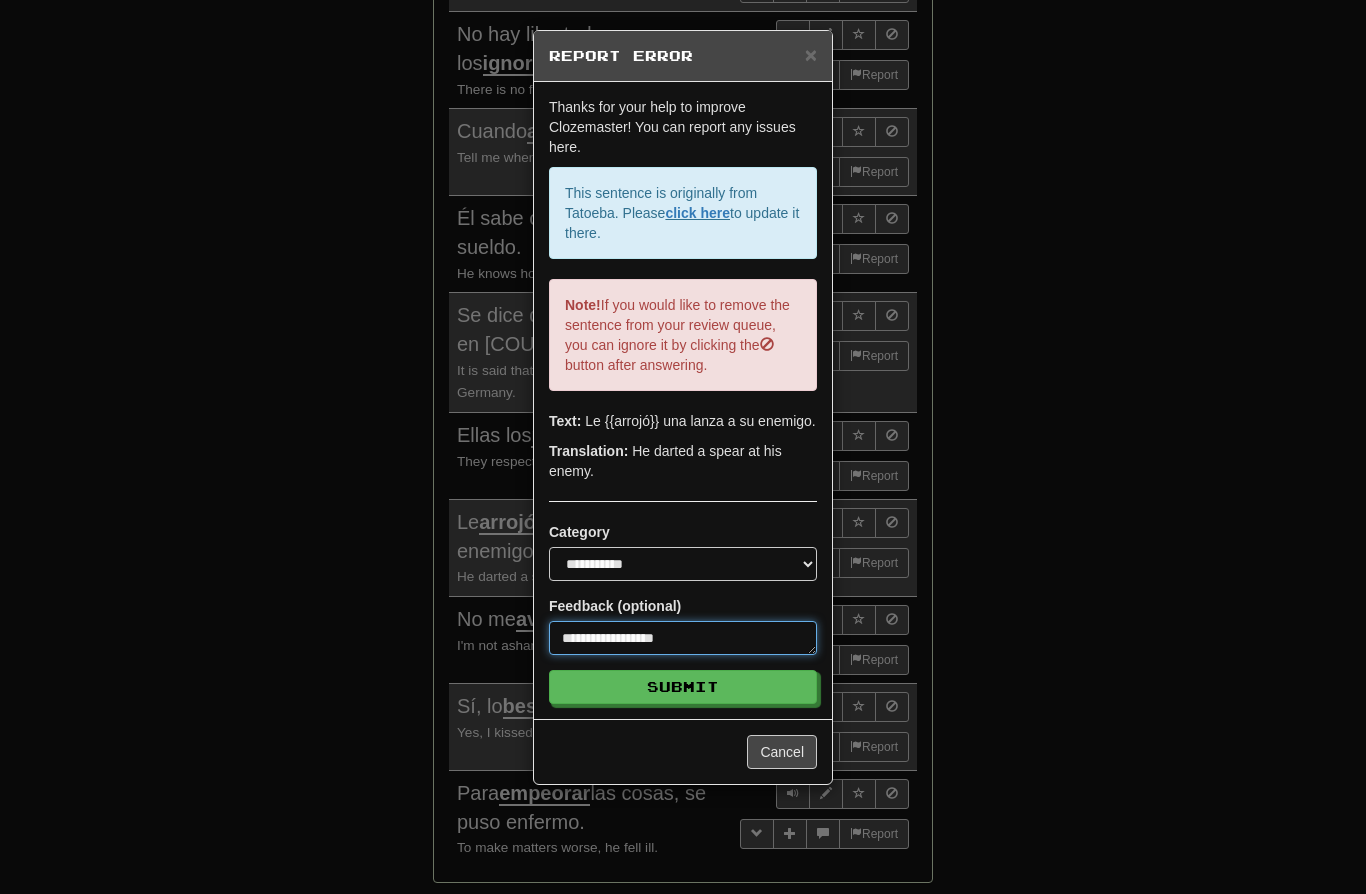 type on "*" 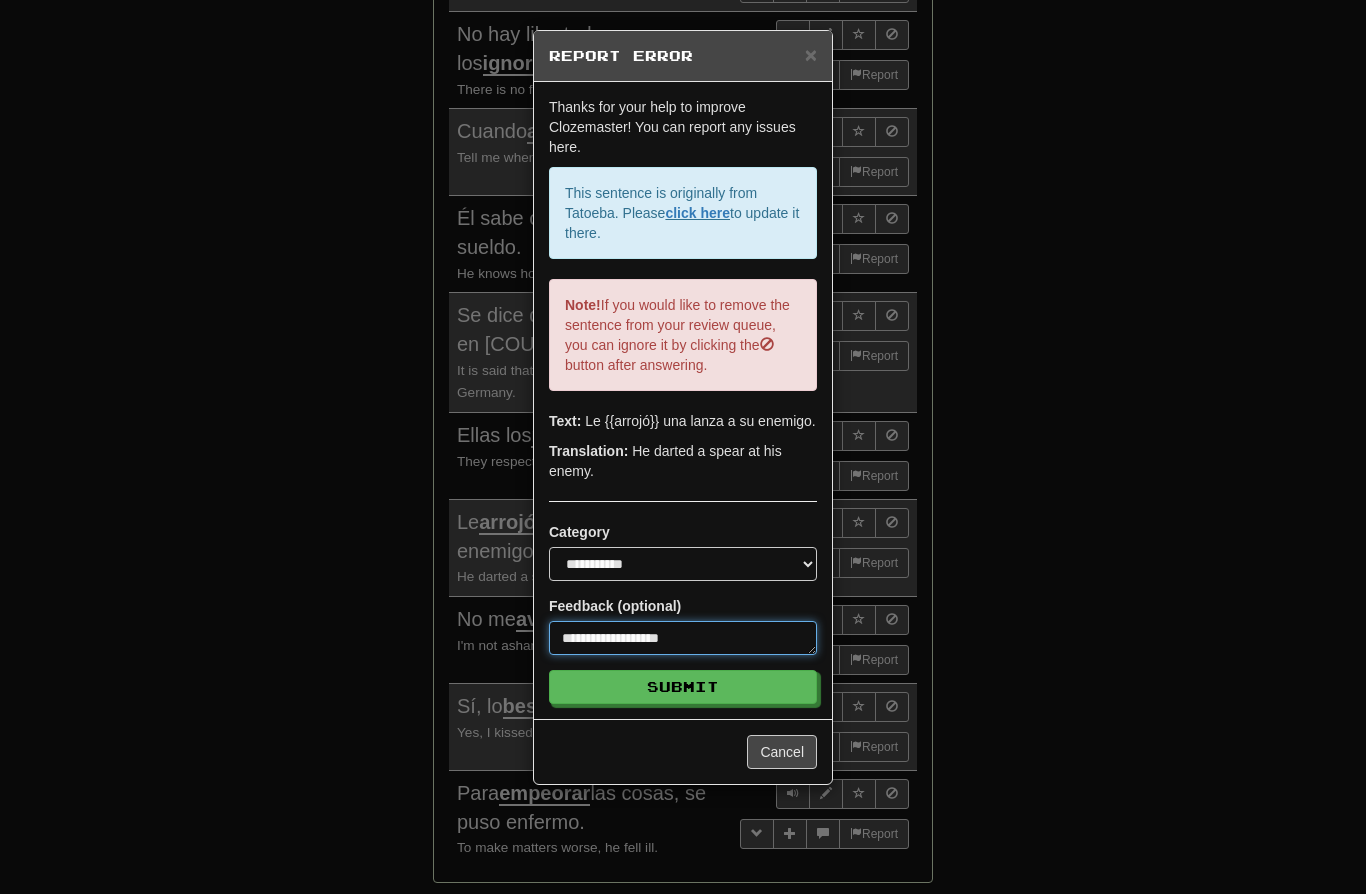 type on "*" 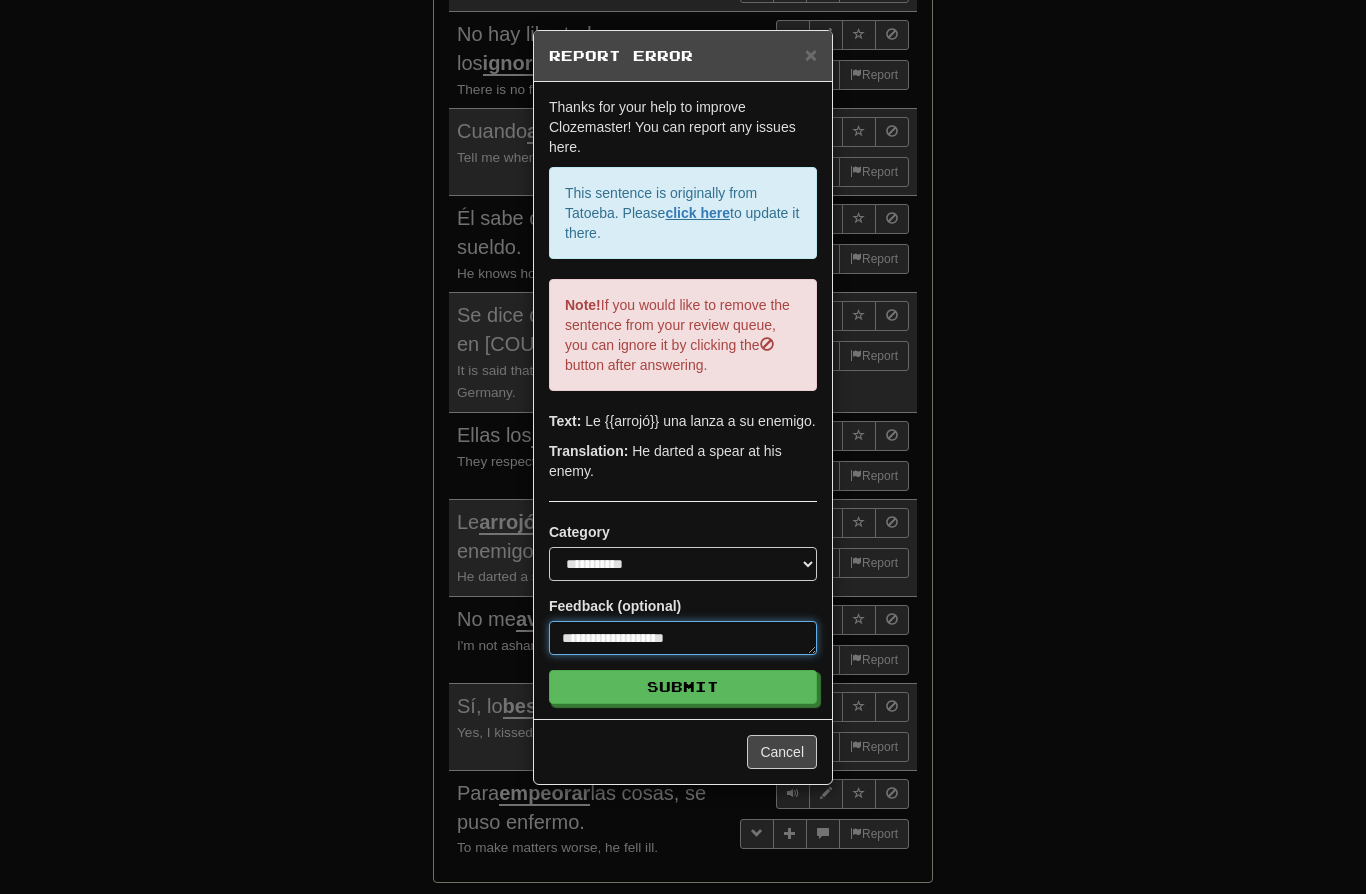 type on "*" 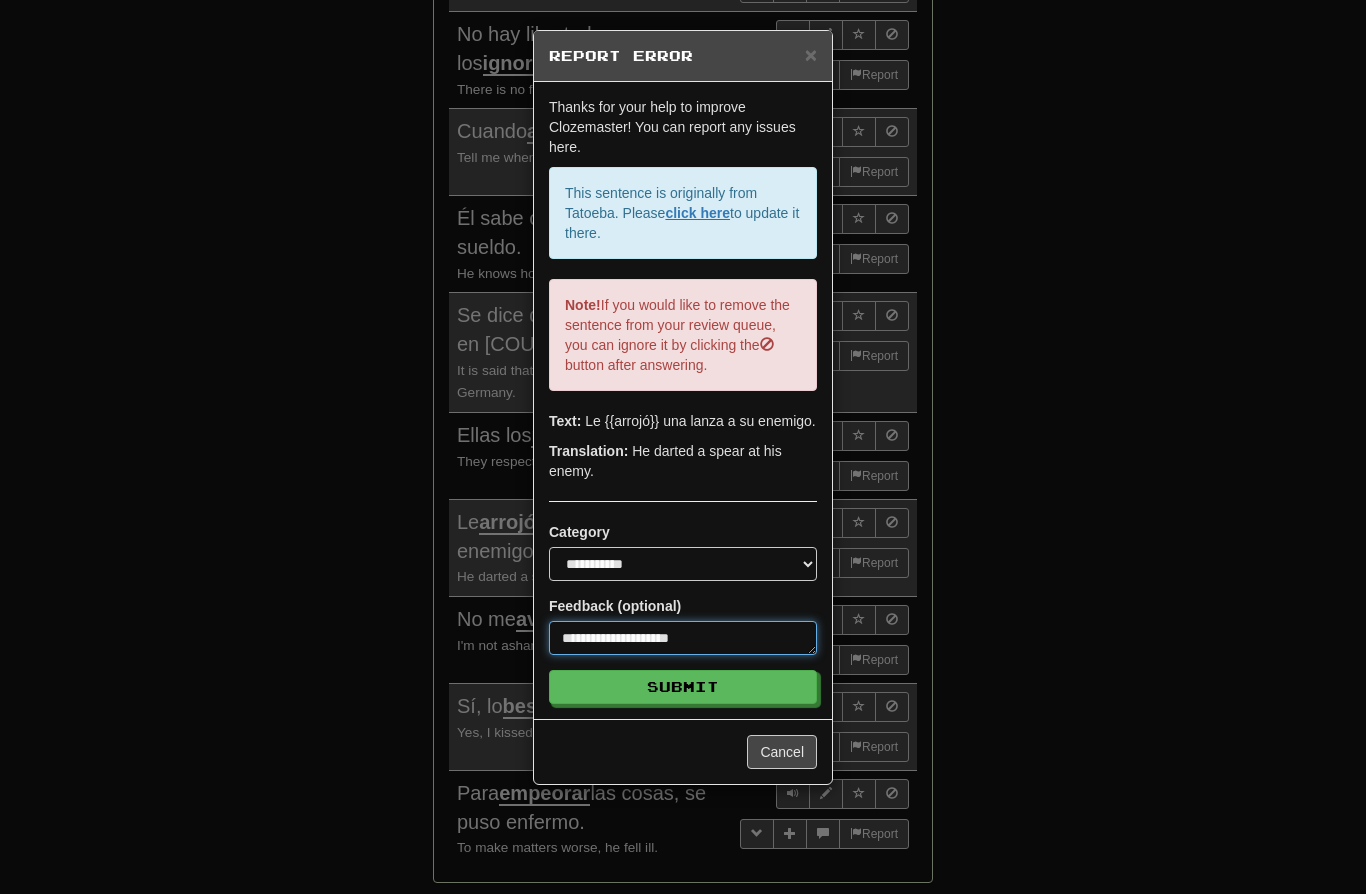 type on "*" 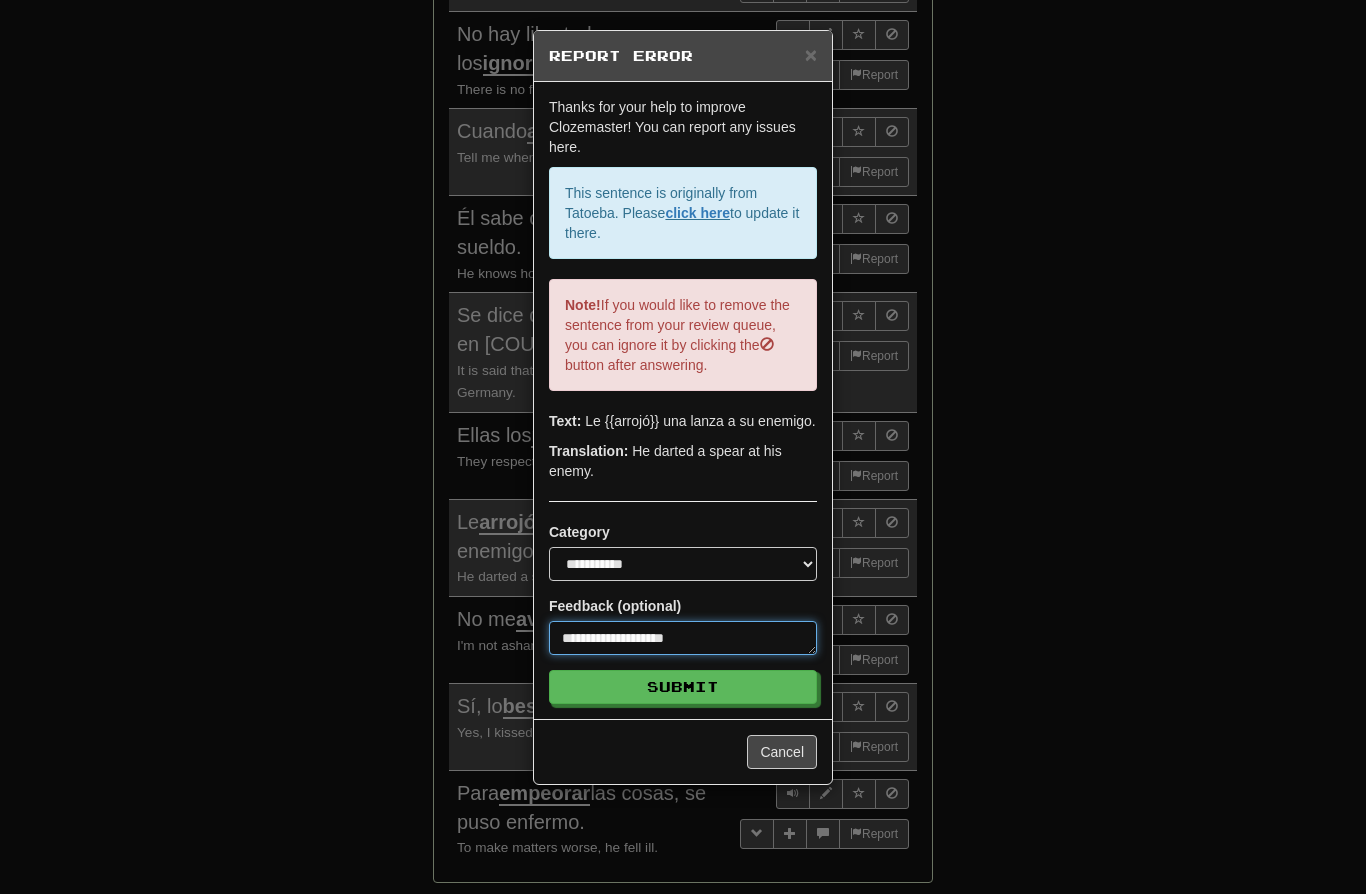 type on "*" 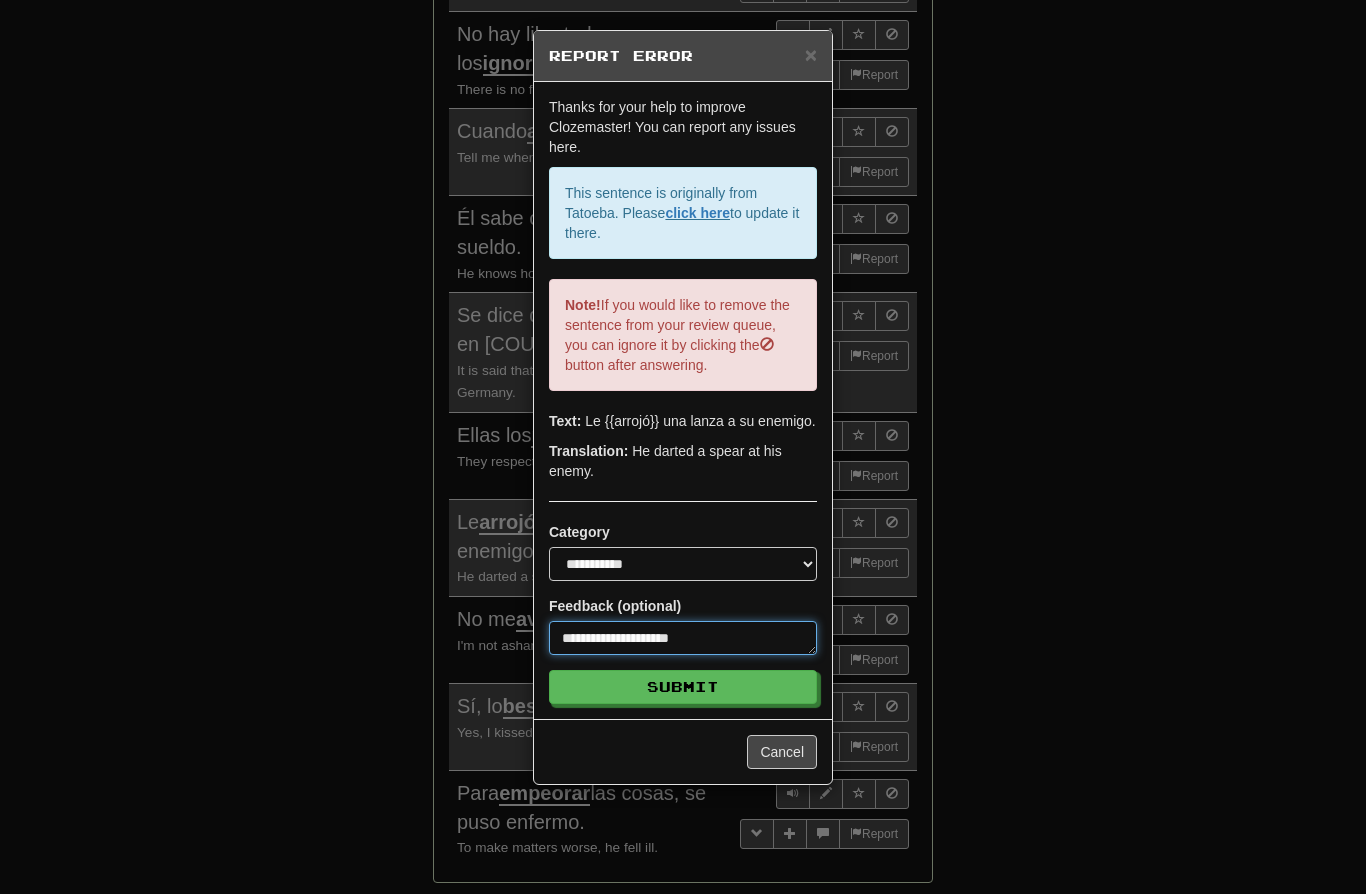 type on "*" 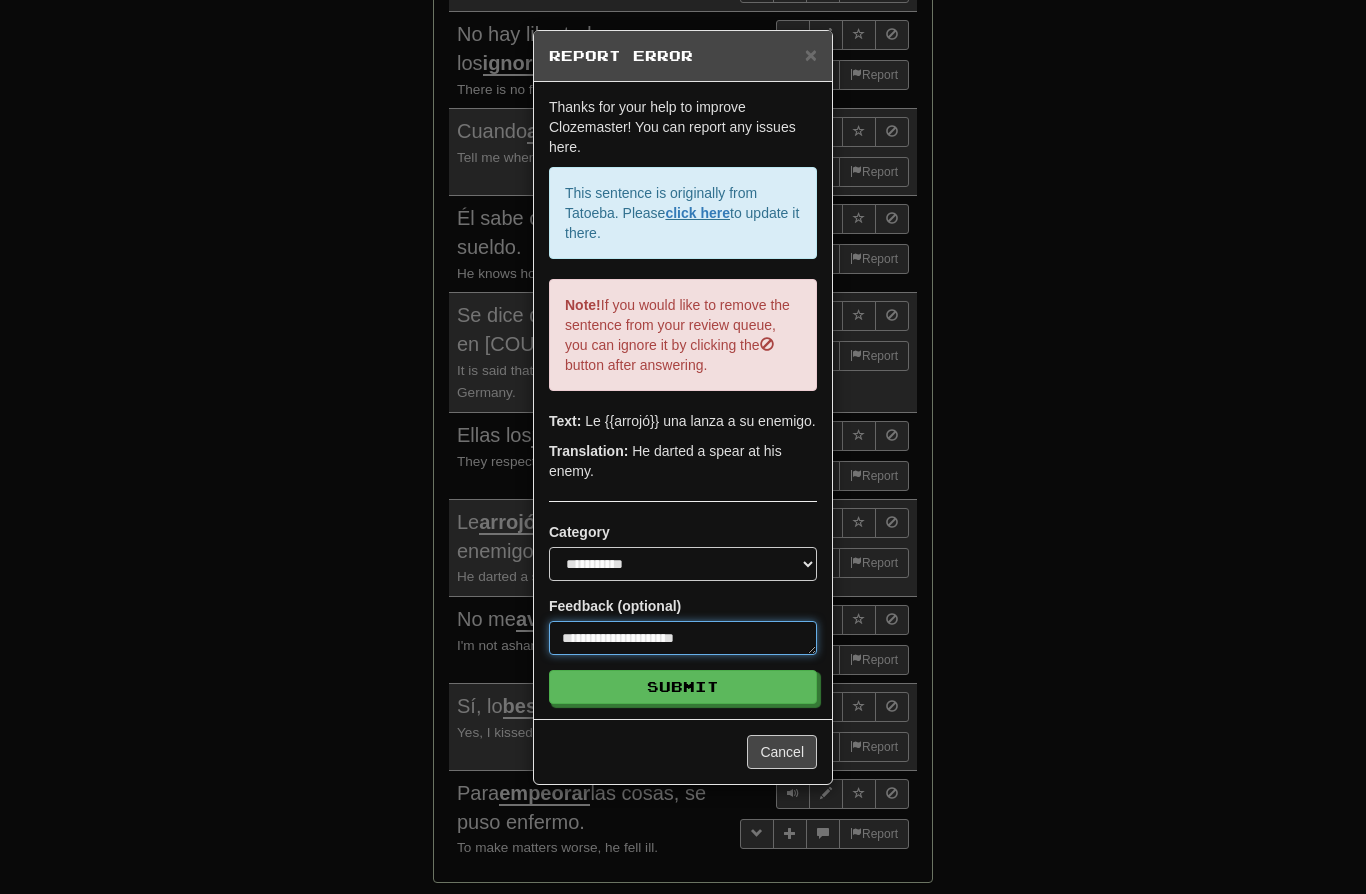 type on "*" 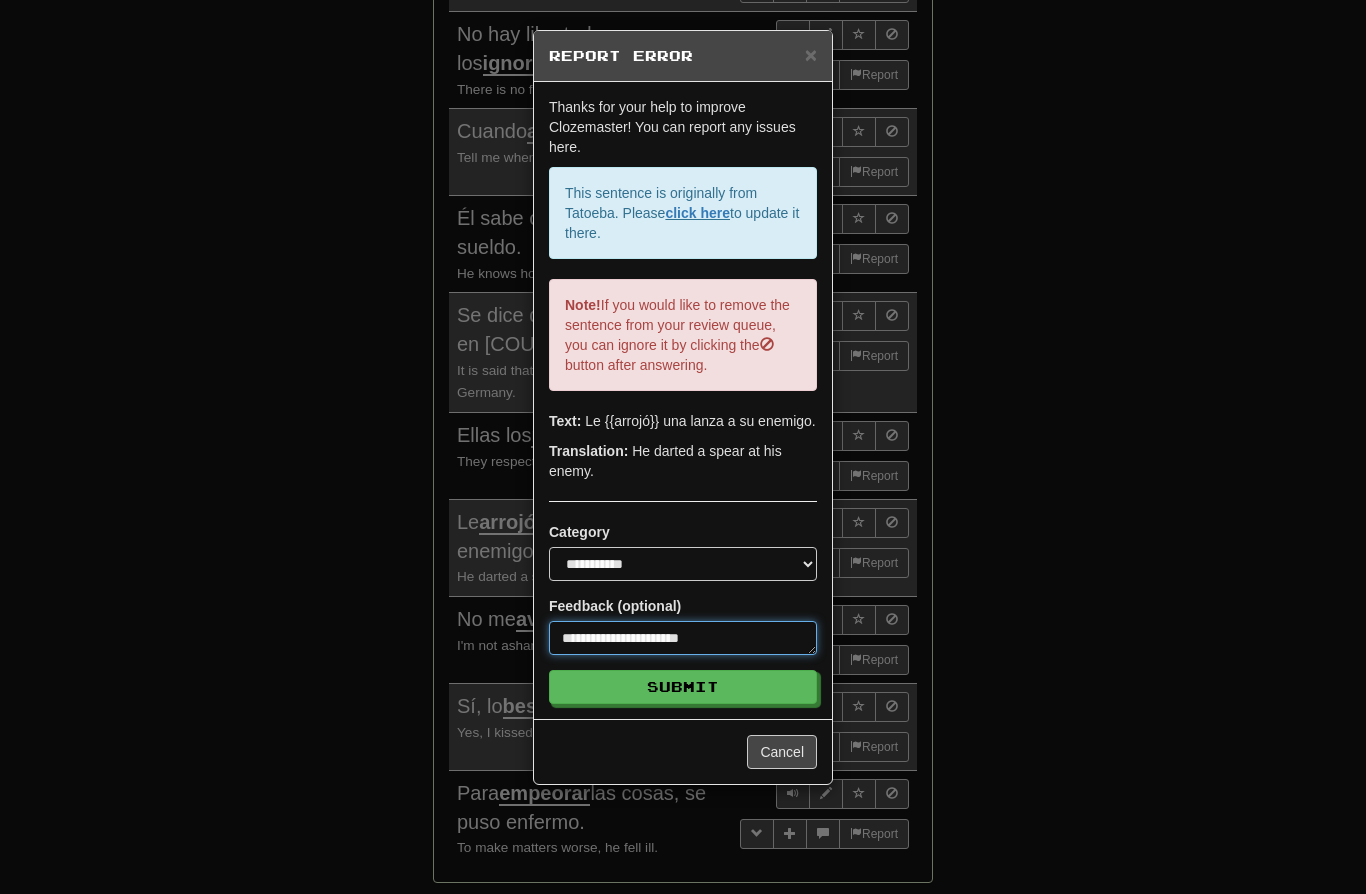 type on "*" 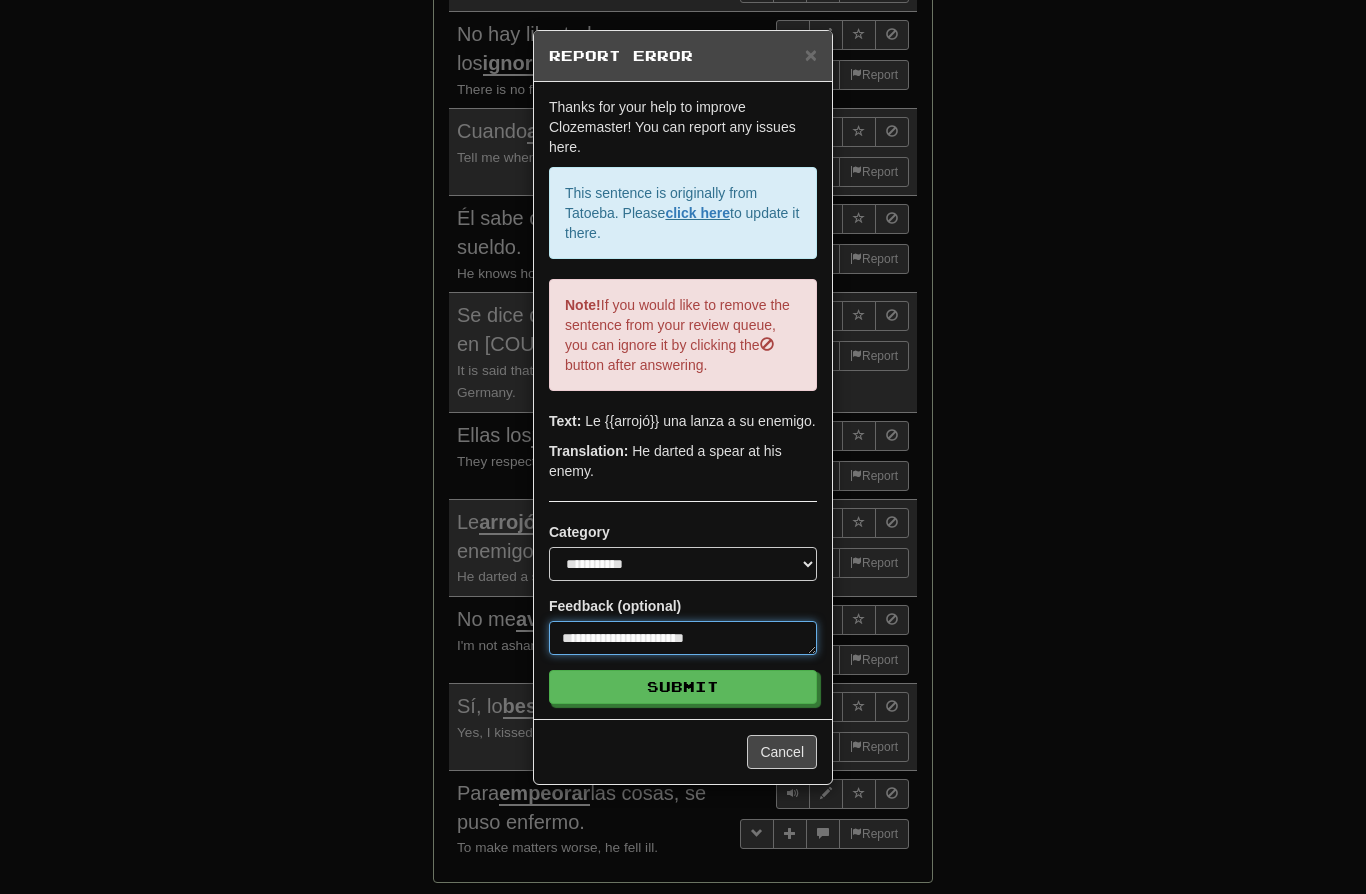 type on "*" 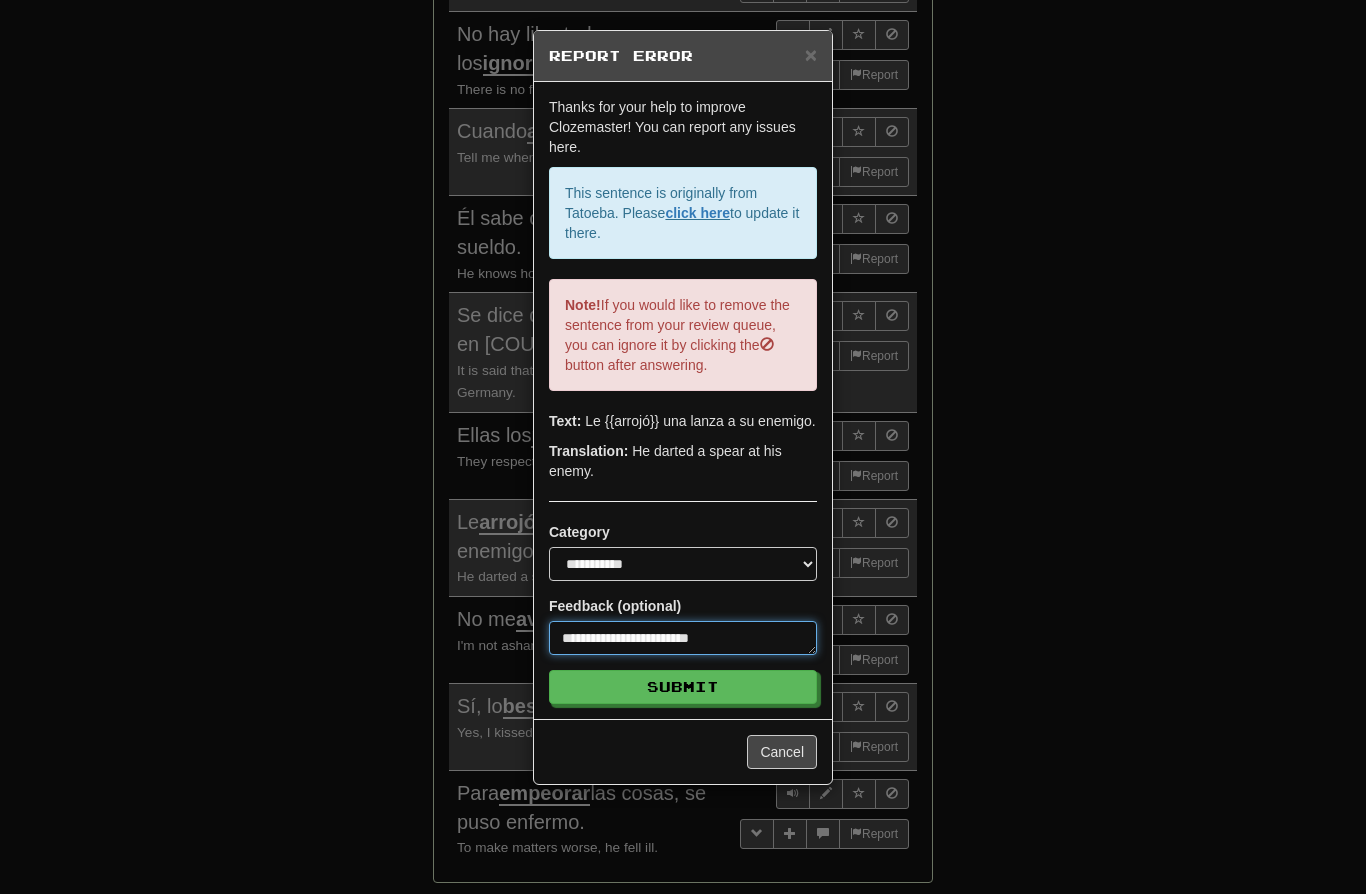 type on "*" 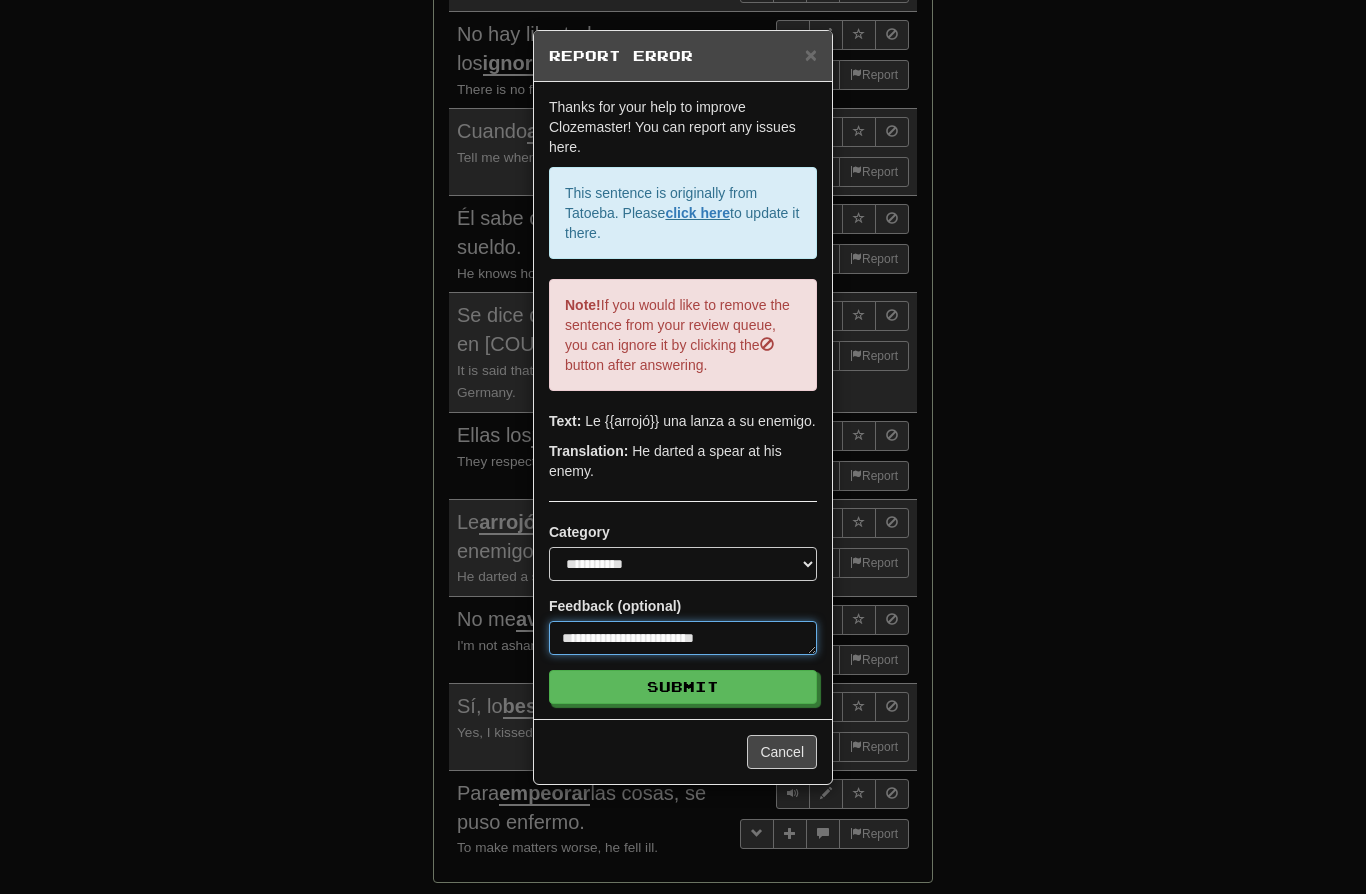 type on "*" 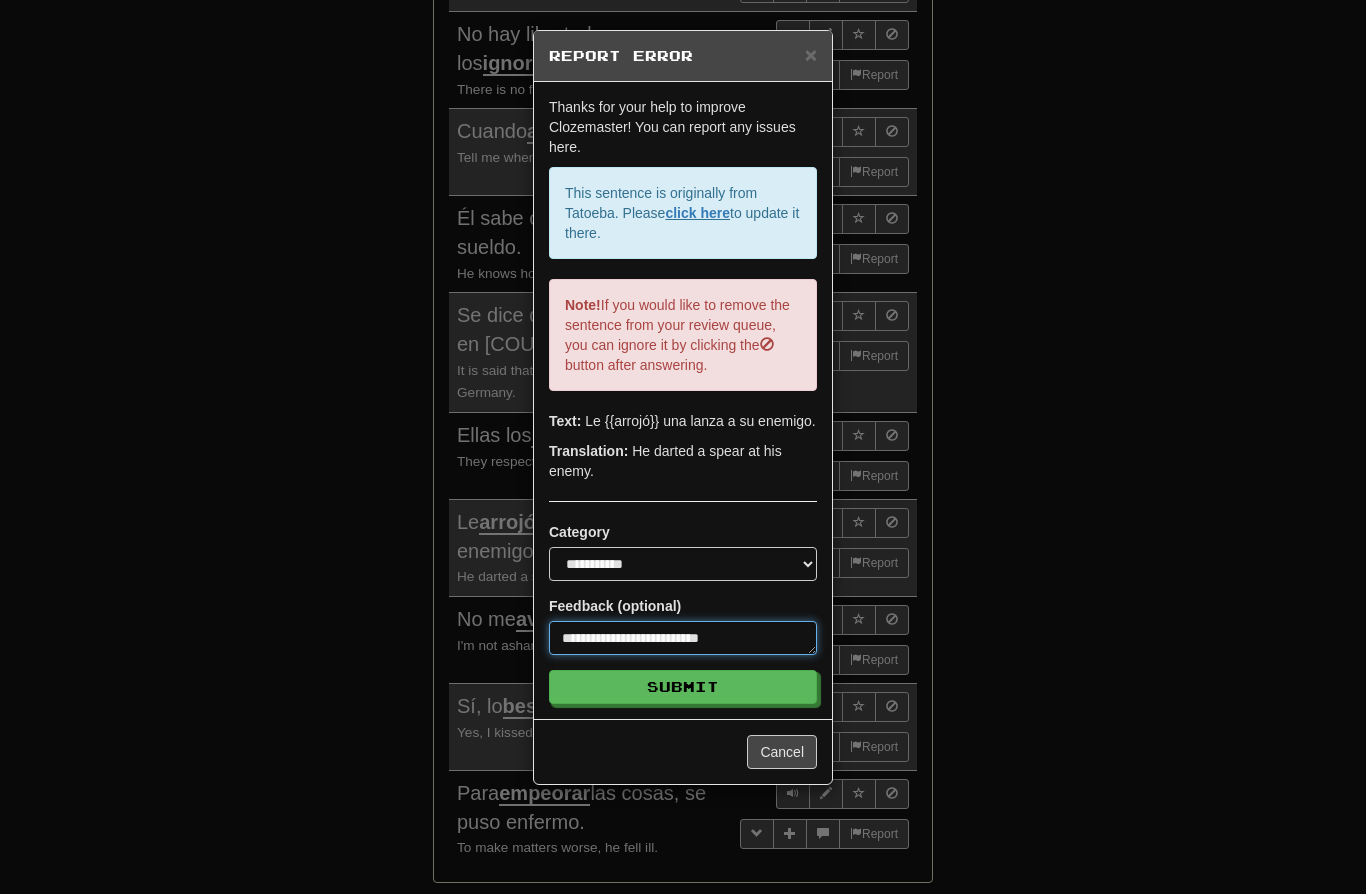 type on "*" 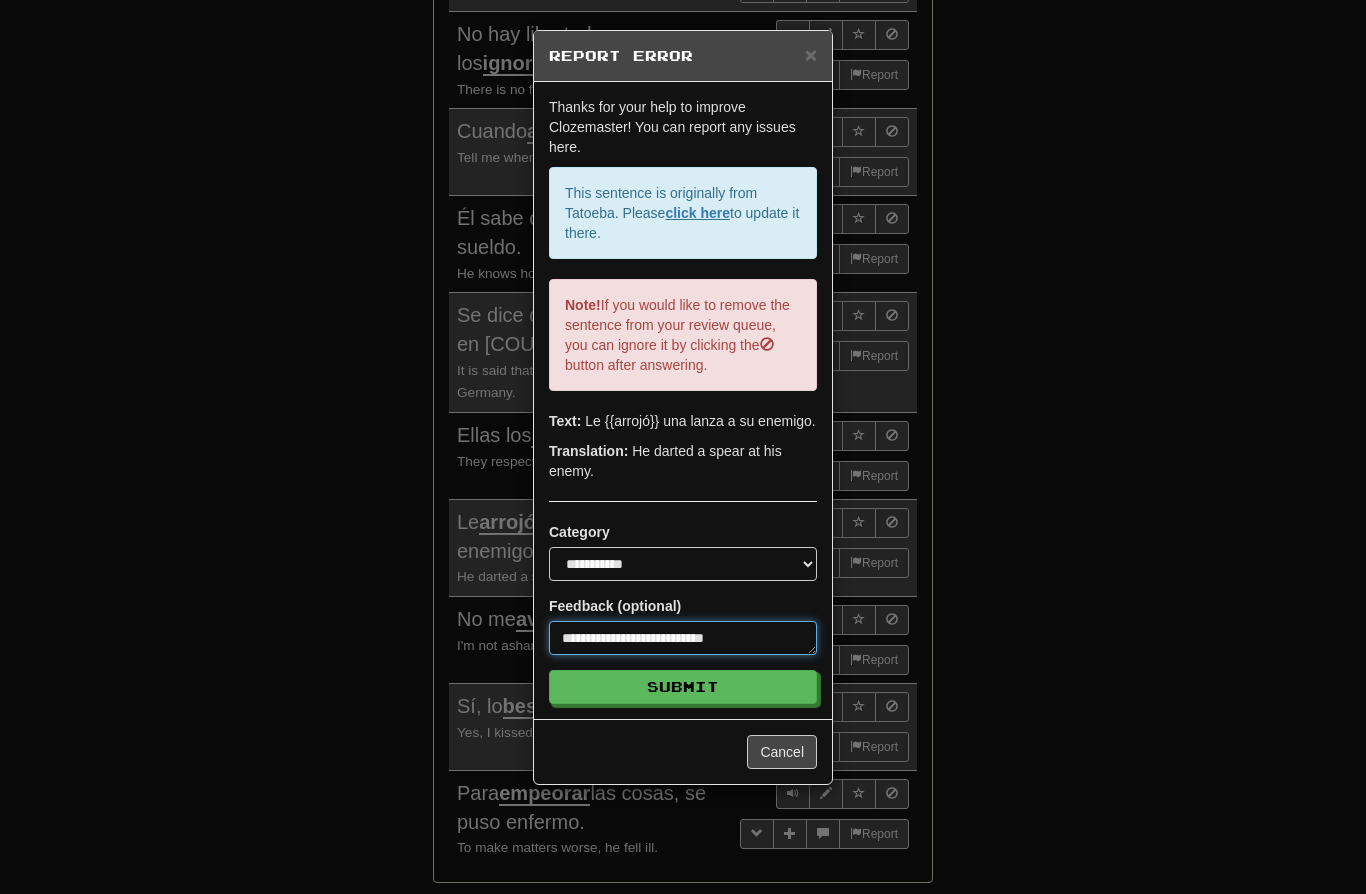 type on "*" 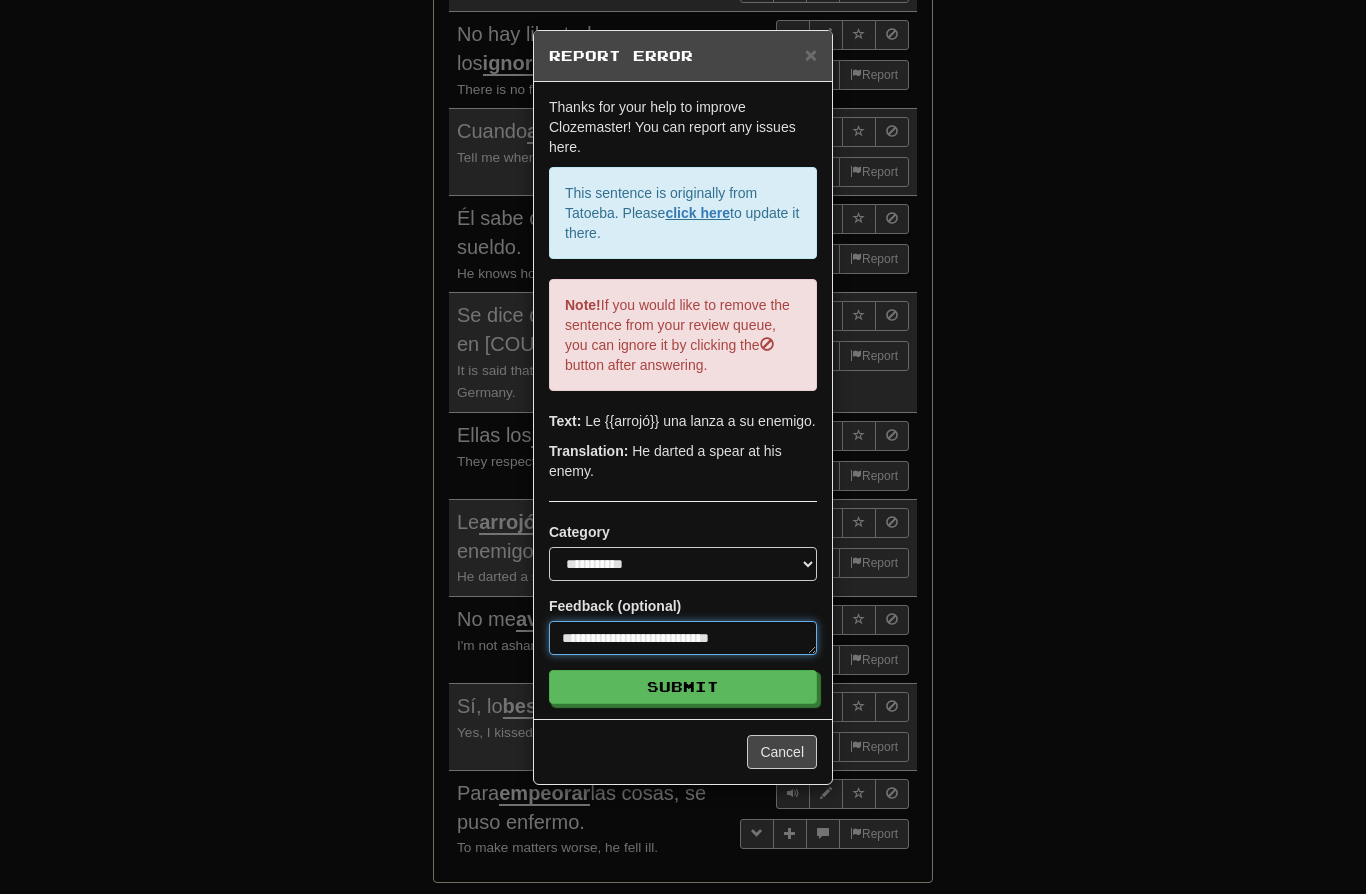 type on "*" 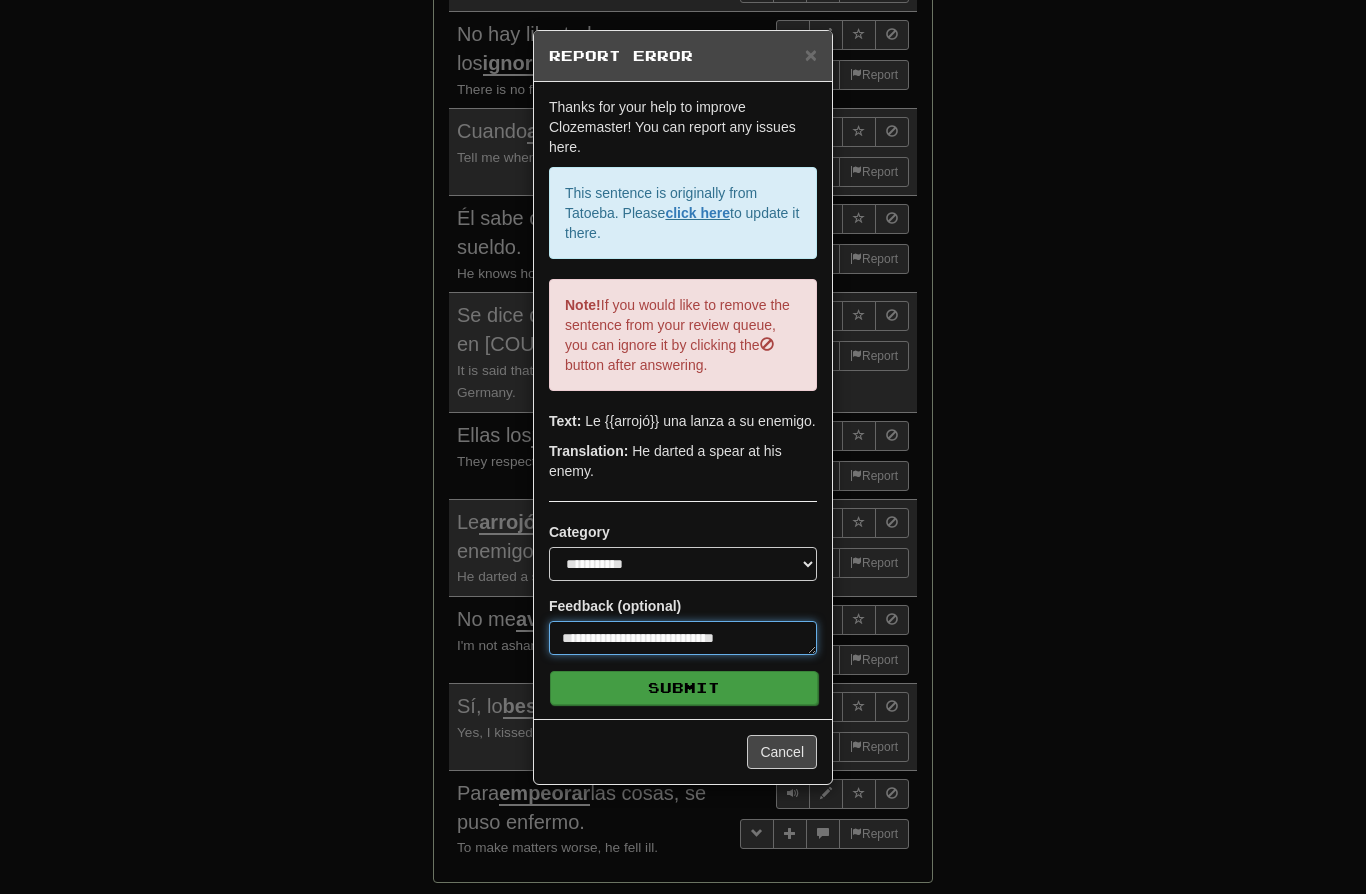 type on "**********" 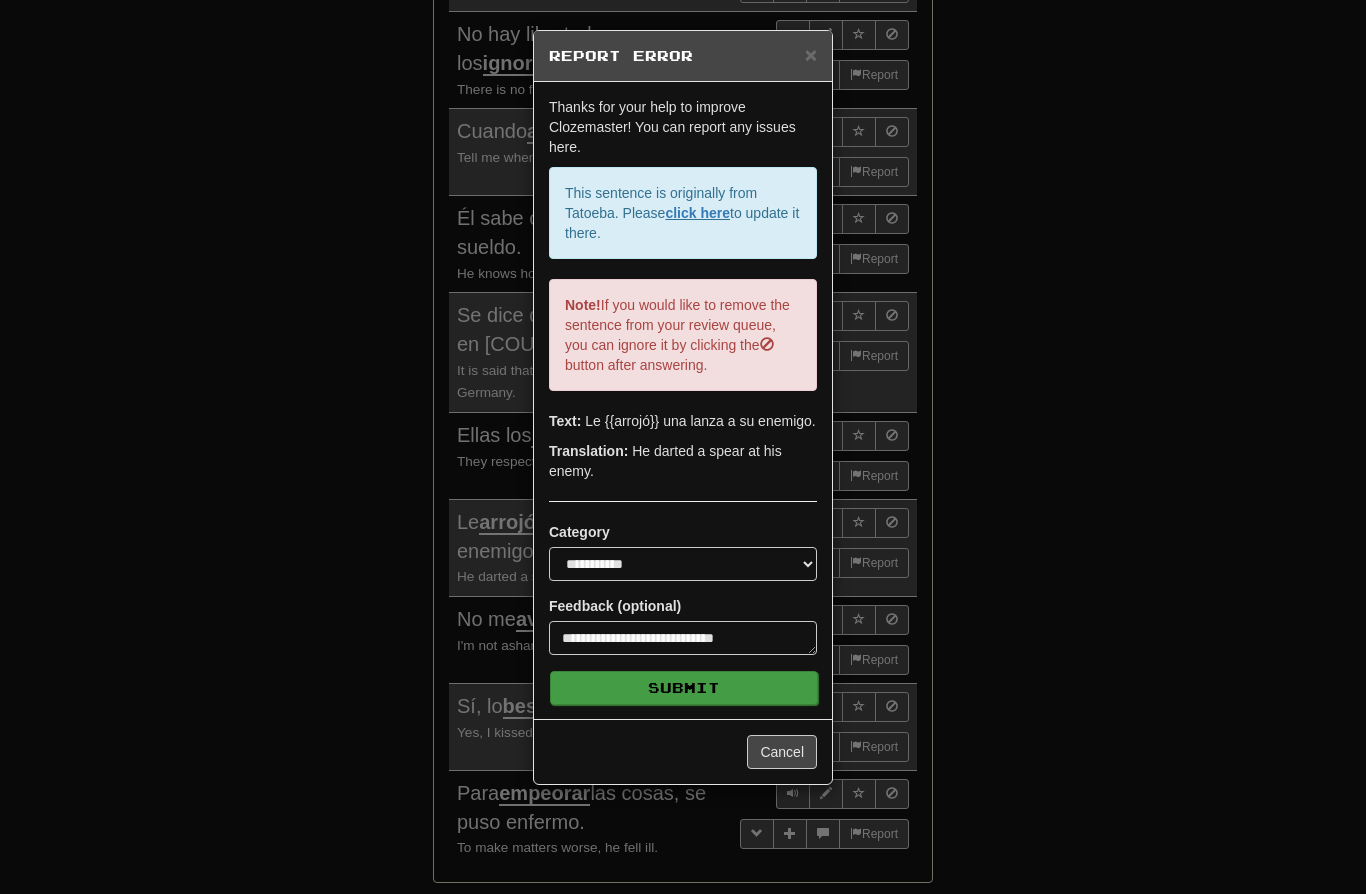 click on "Submit" at bounding box center [684, 688] 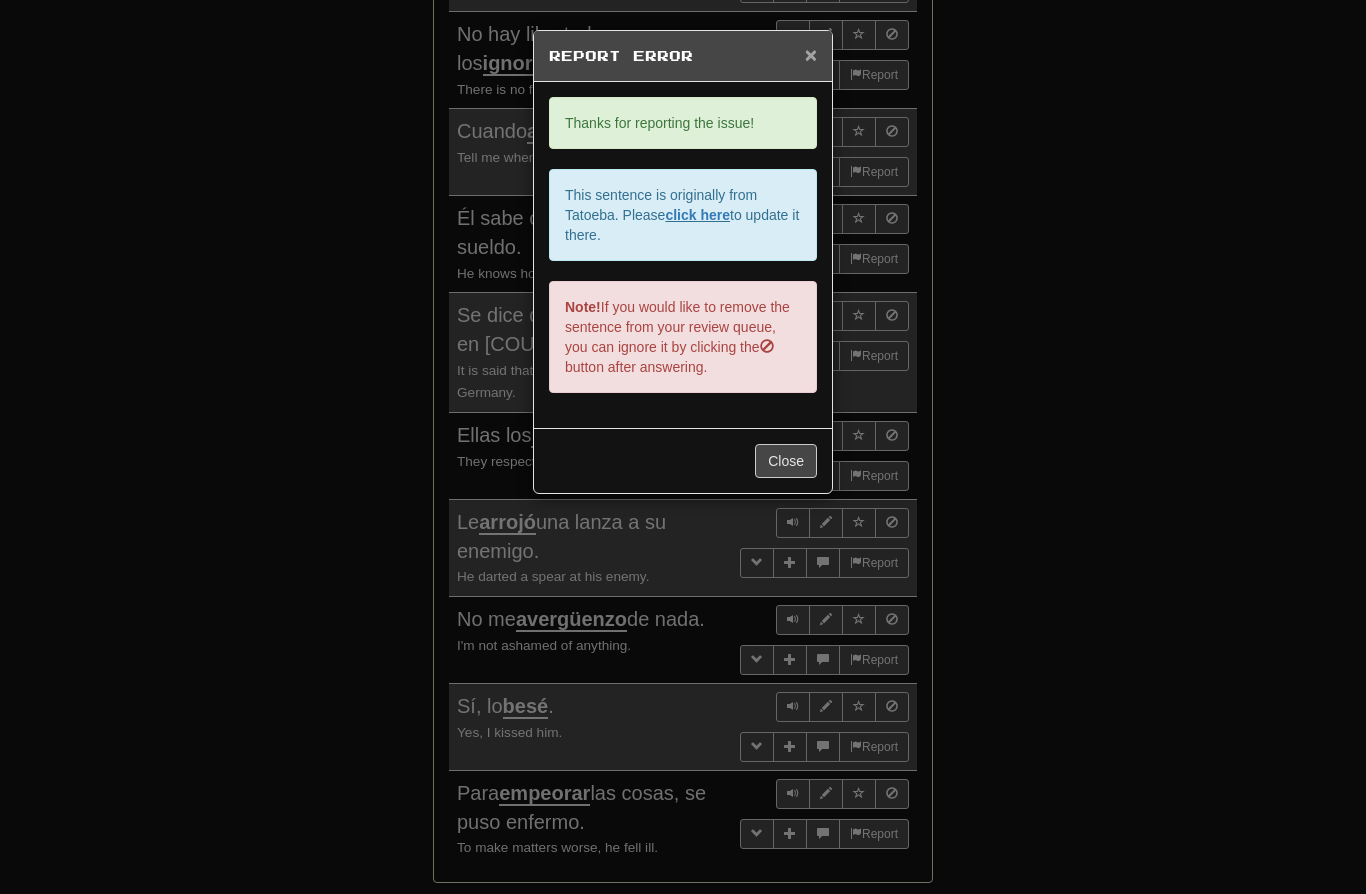 click on "×" at bounding box center [811, 54] 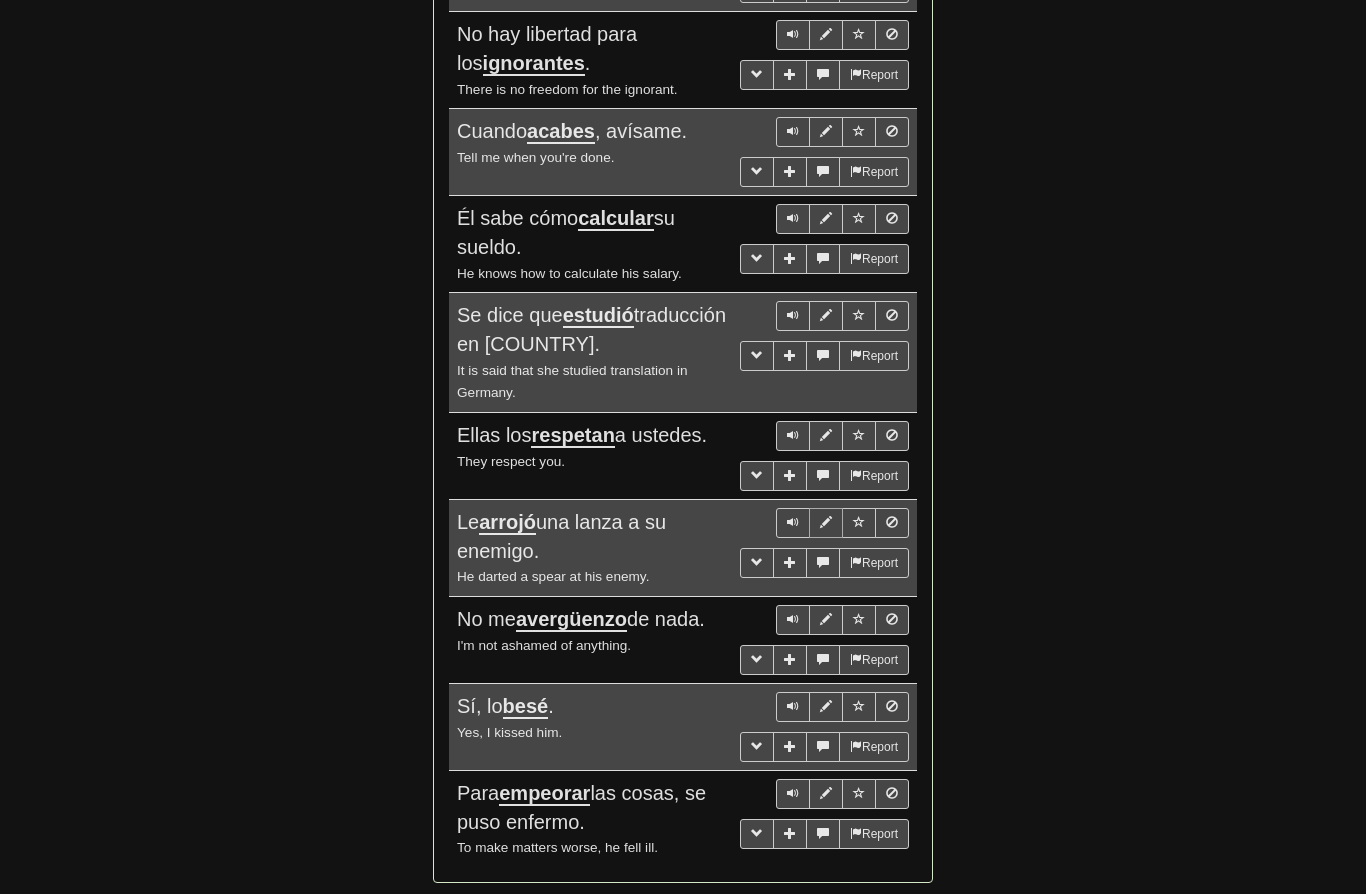 click at bounding box center (826, 522) 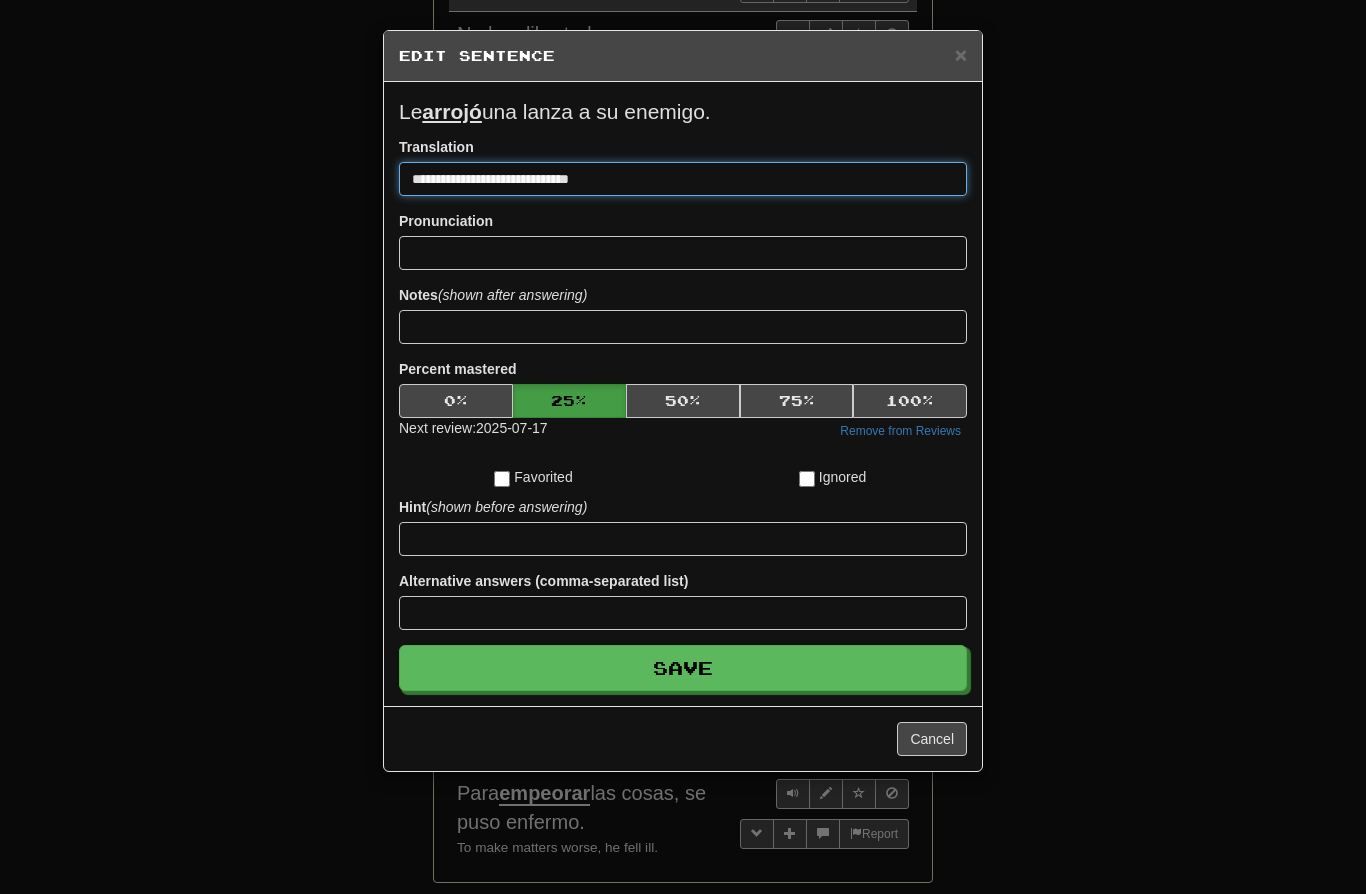 click on "**********" at bounding box center (683, 179) 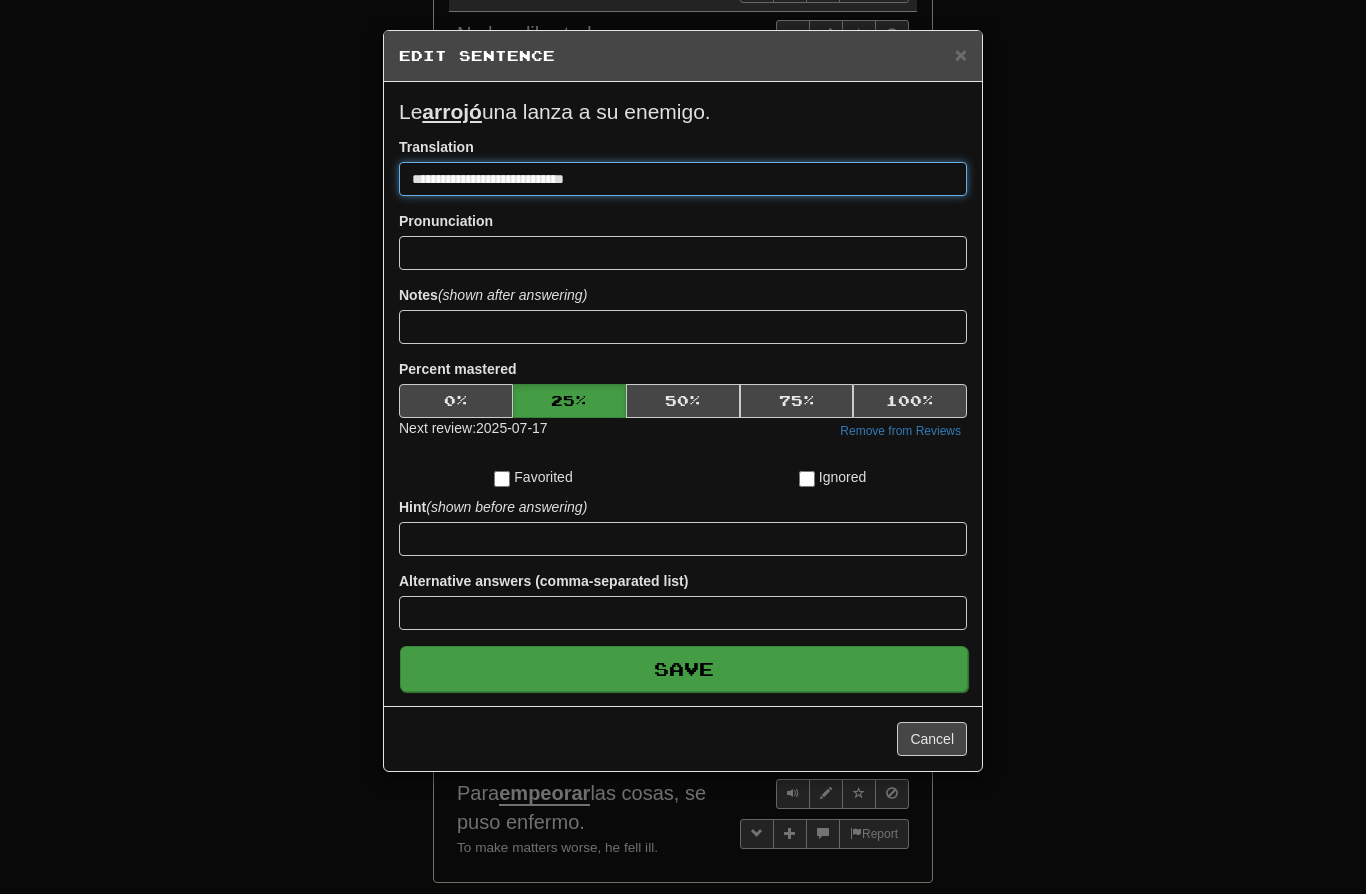 type on "**********" 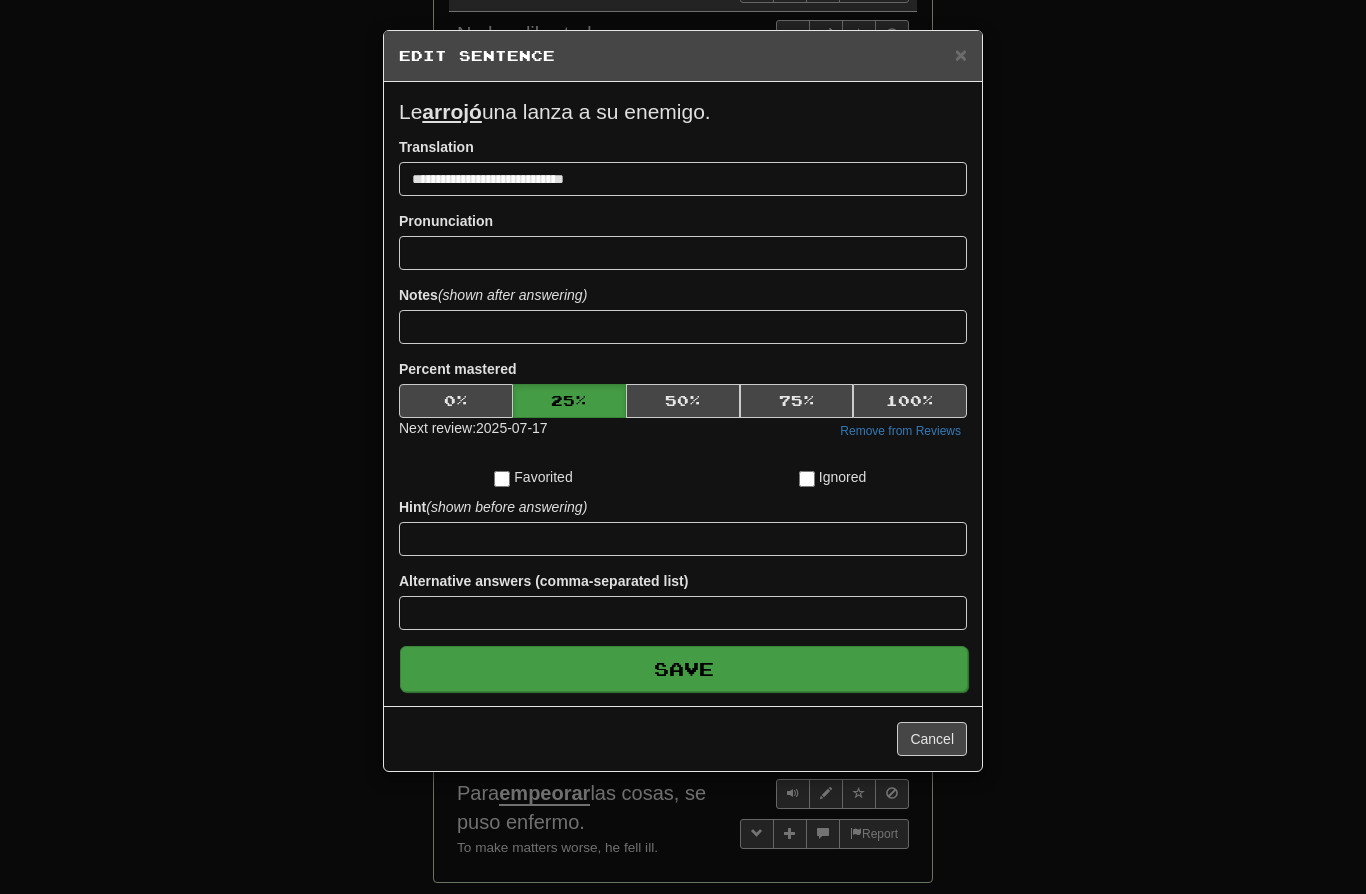 click on "Save" at bounding box center [684, 669] 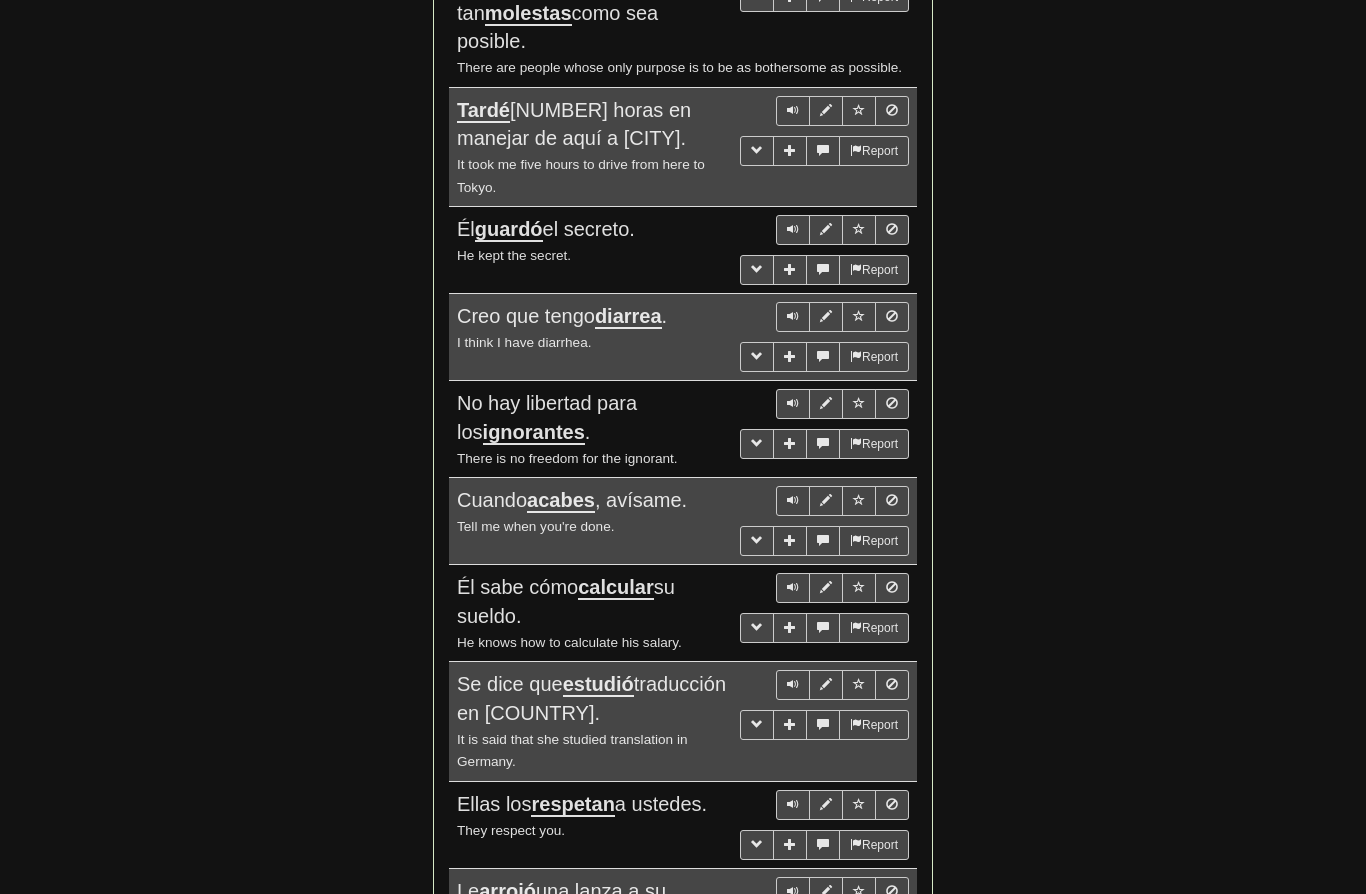 scroll, scrollTop: 2966, scrollLeft: 0, axis: vertical 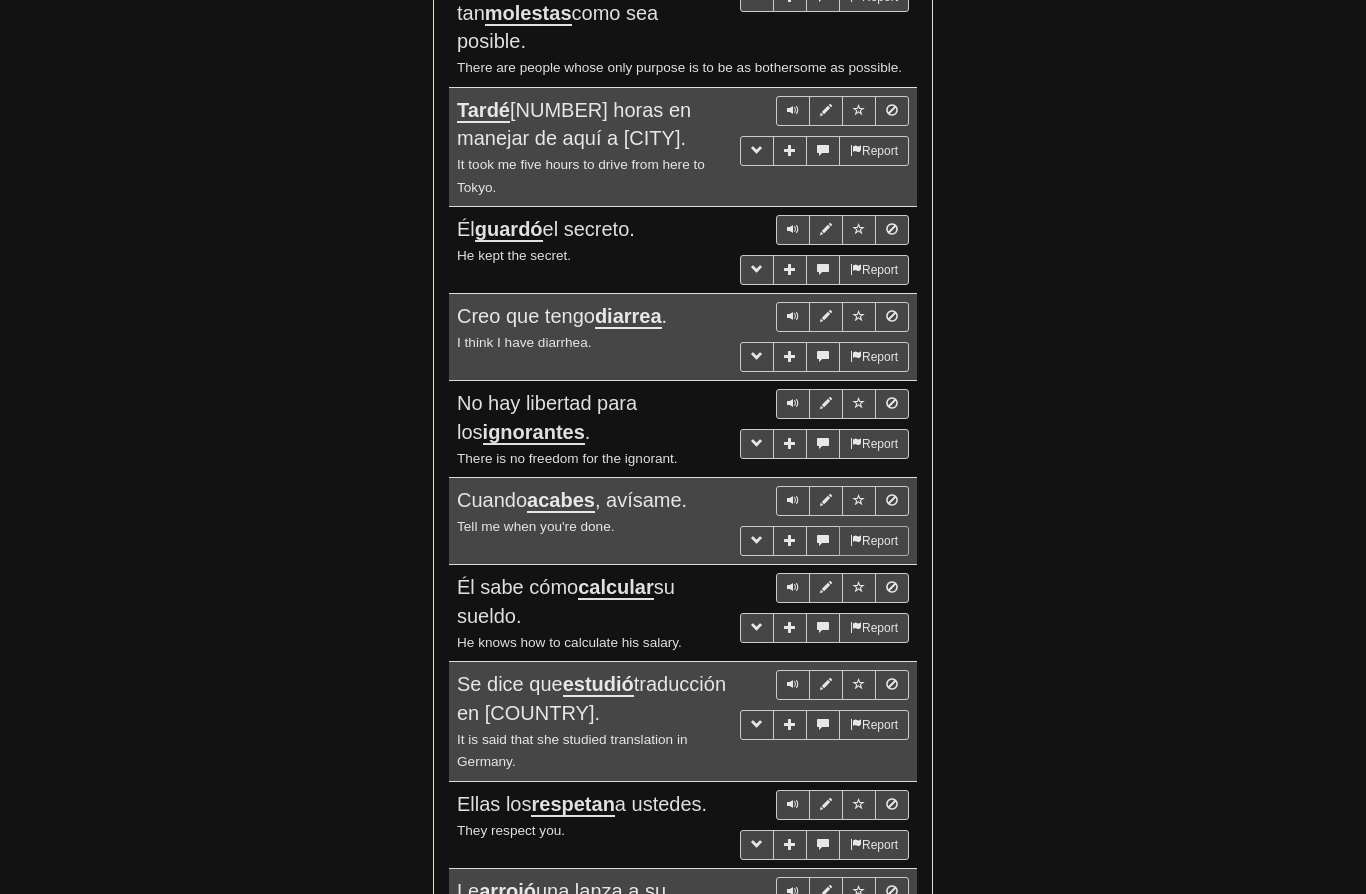 click on "Report" at bounding box center [874, 541] 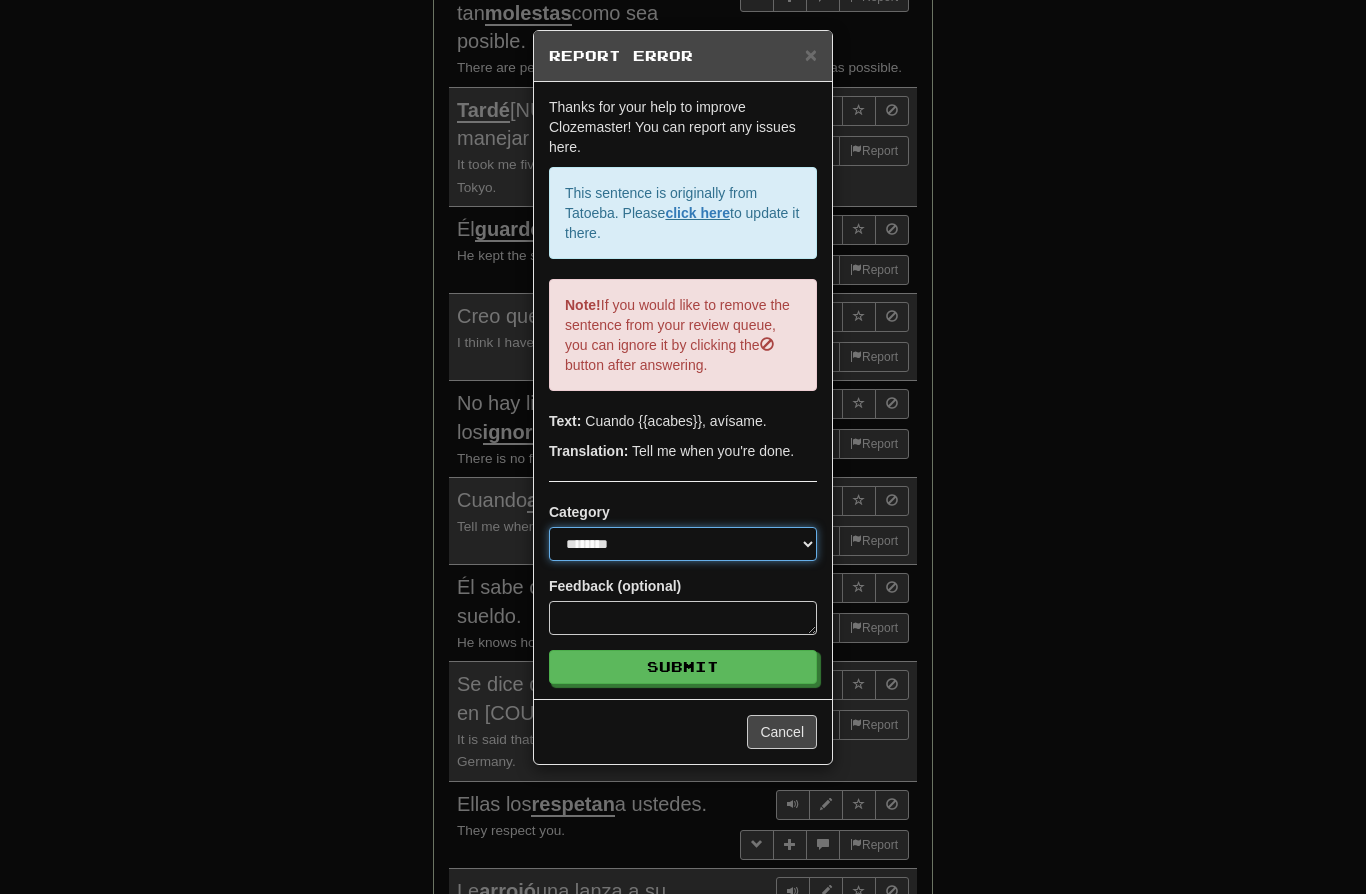 click on "**********" at bounding box center [683, 544] 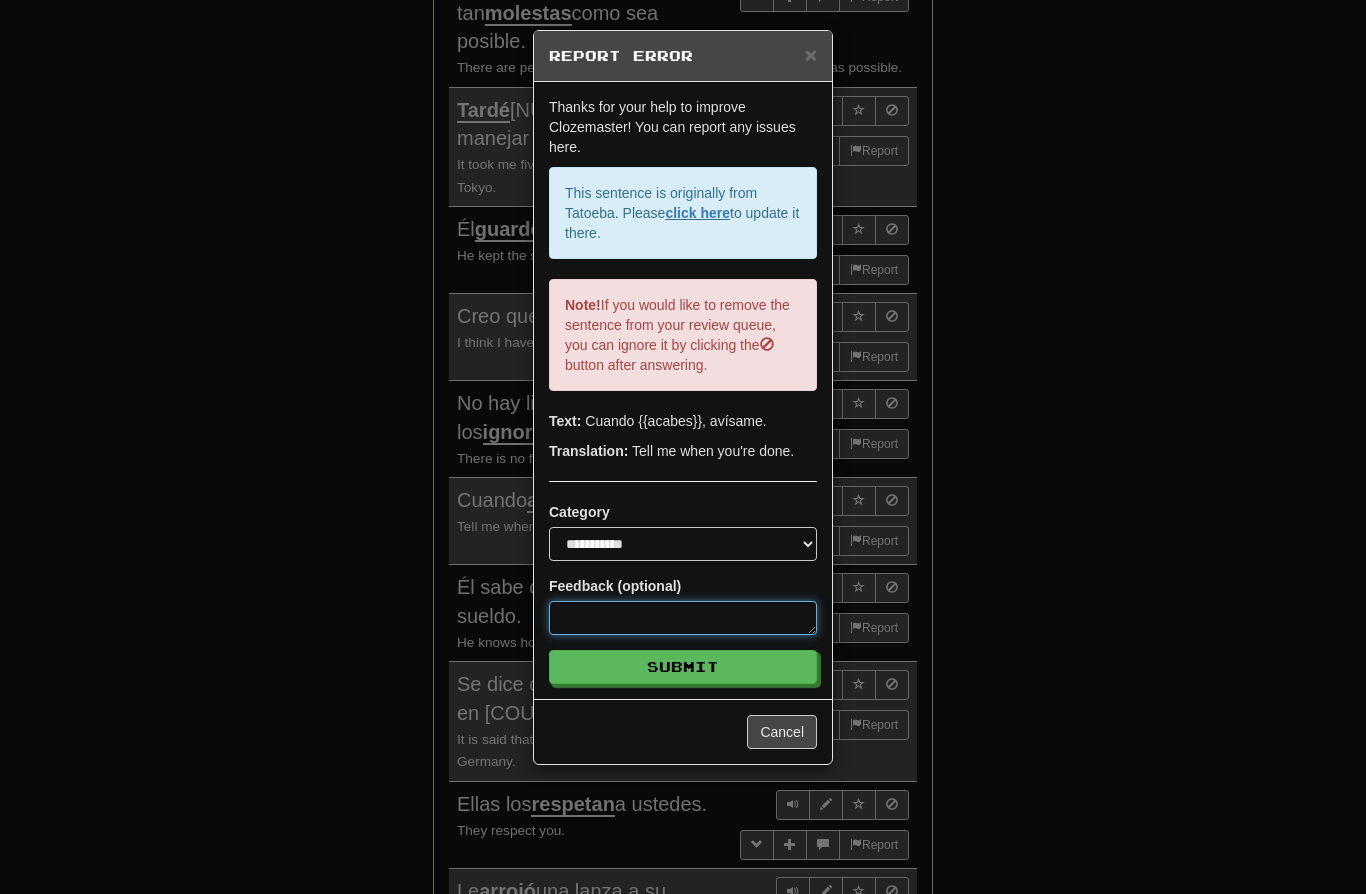 click at bounding box center [683, 618] 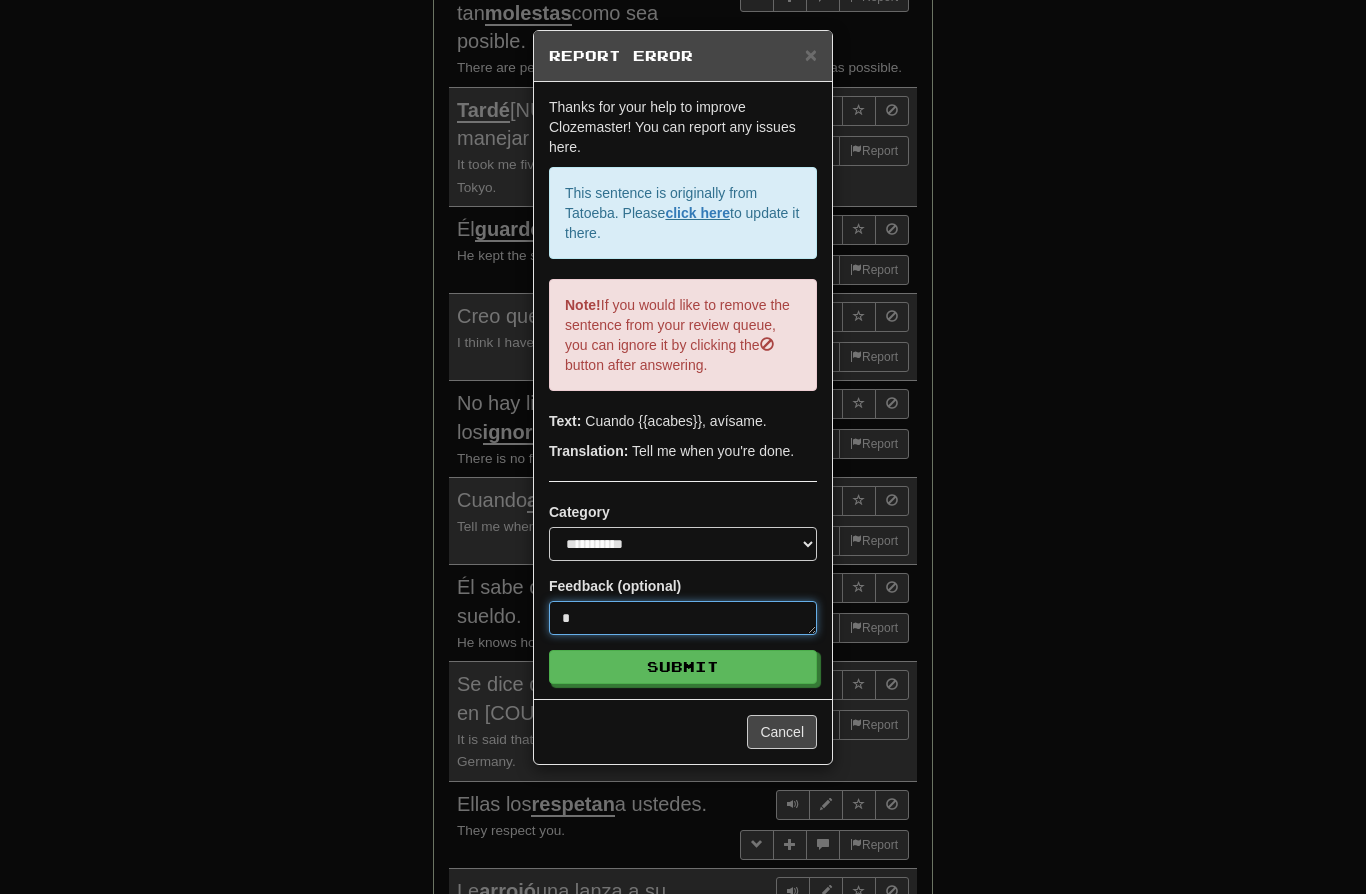 type on "*" 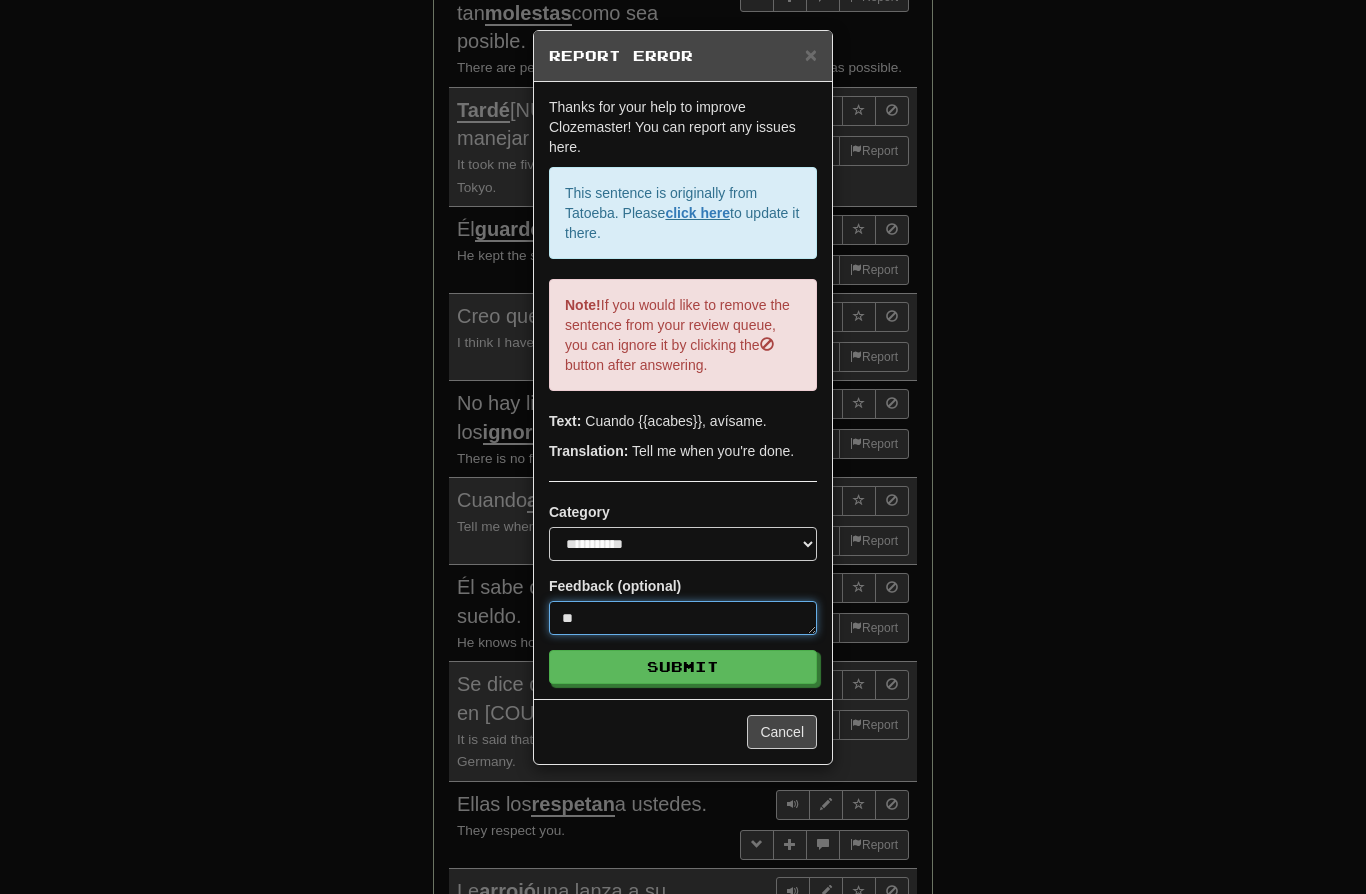 type on "*" 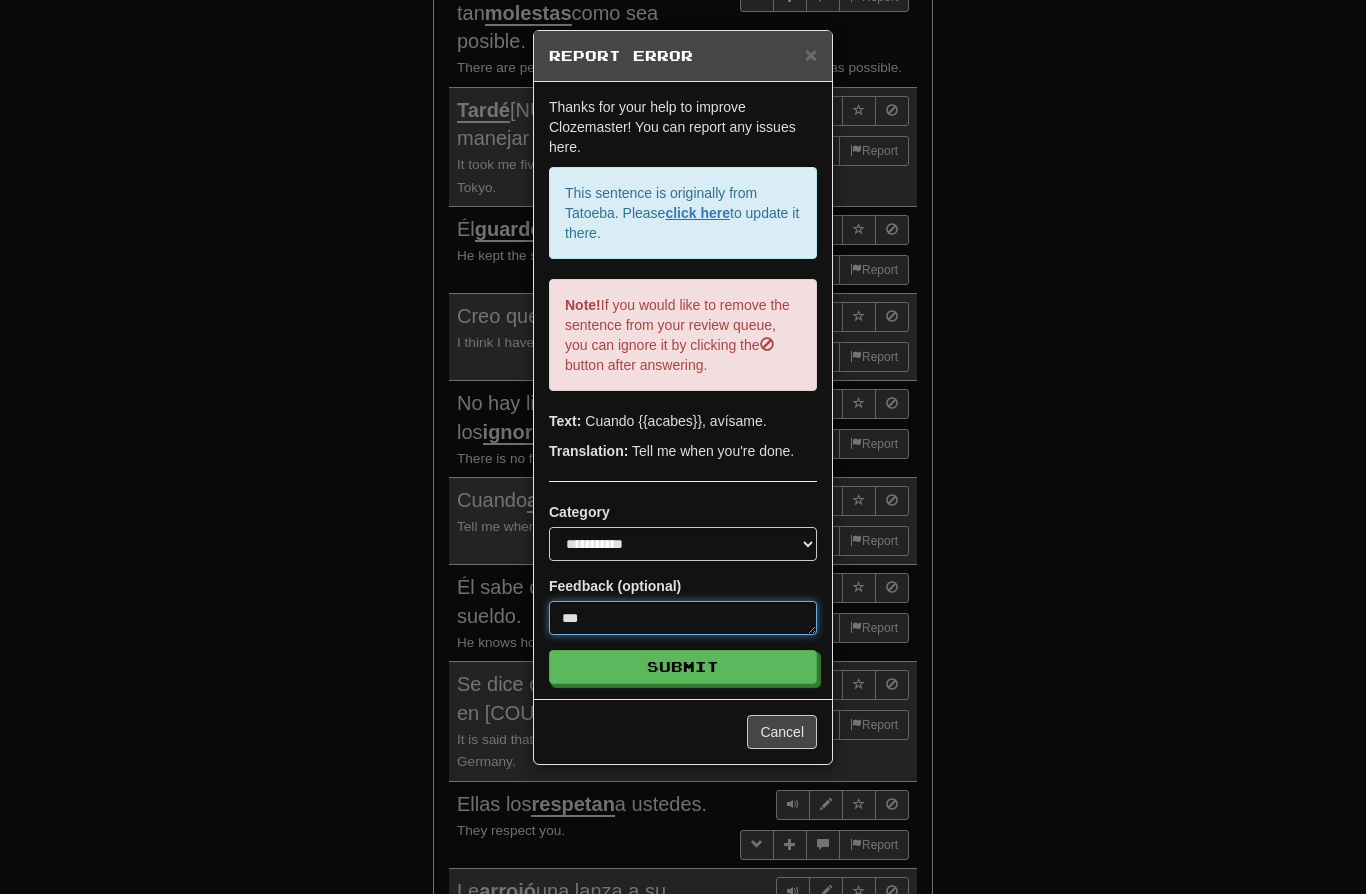 type on "*" 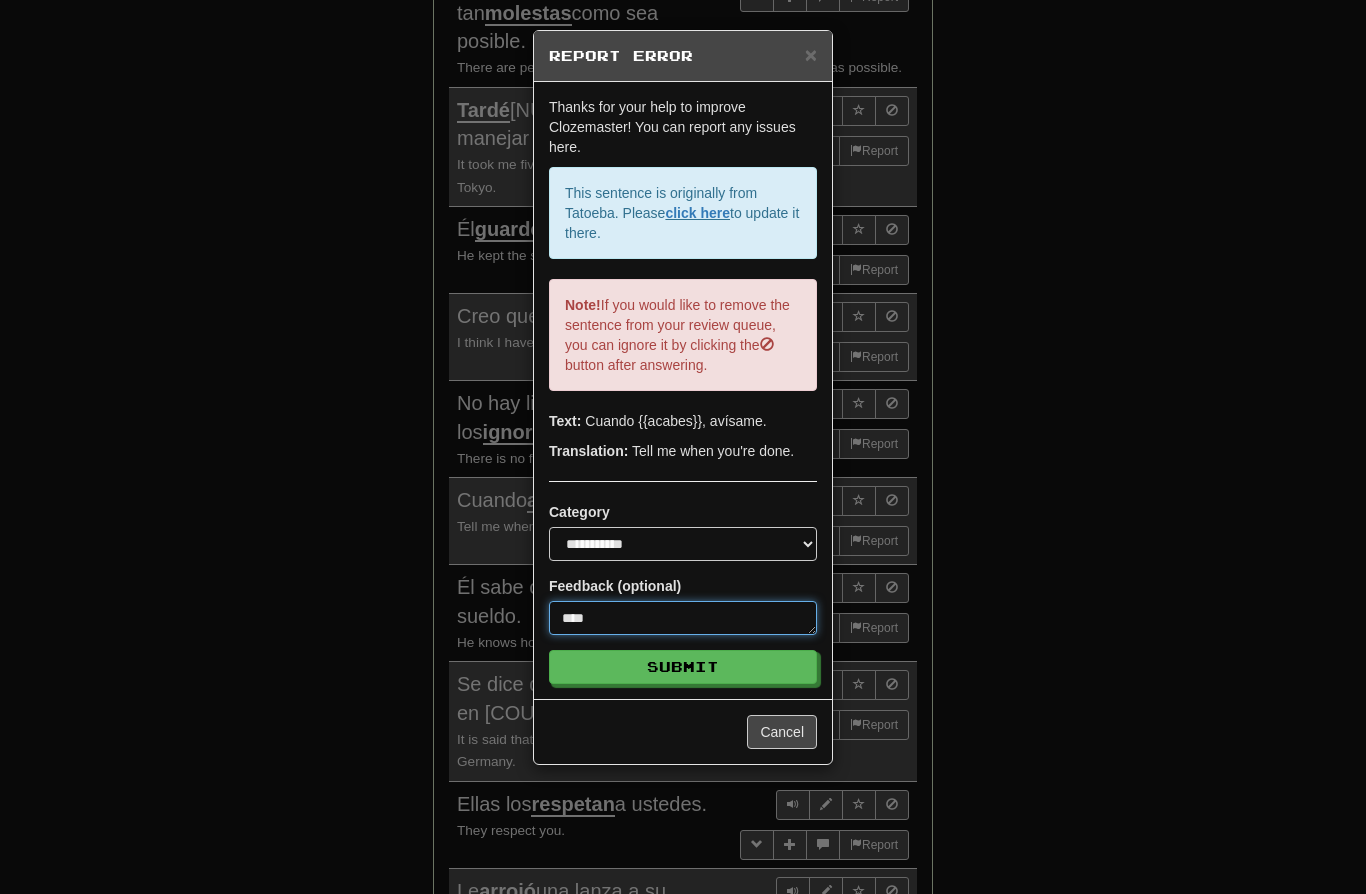 type on "*" 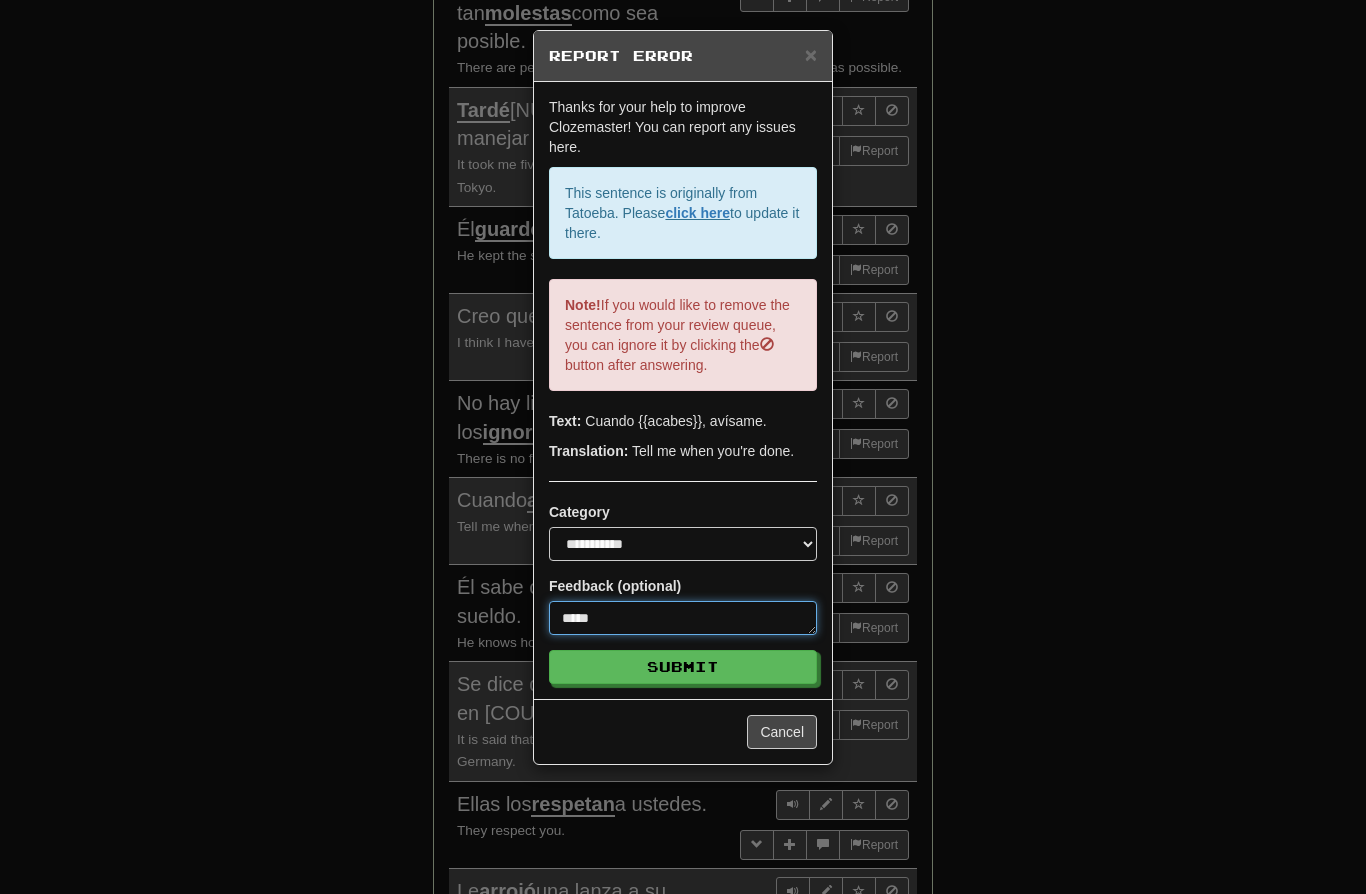 type on "*" 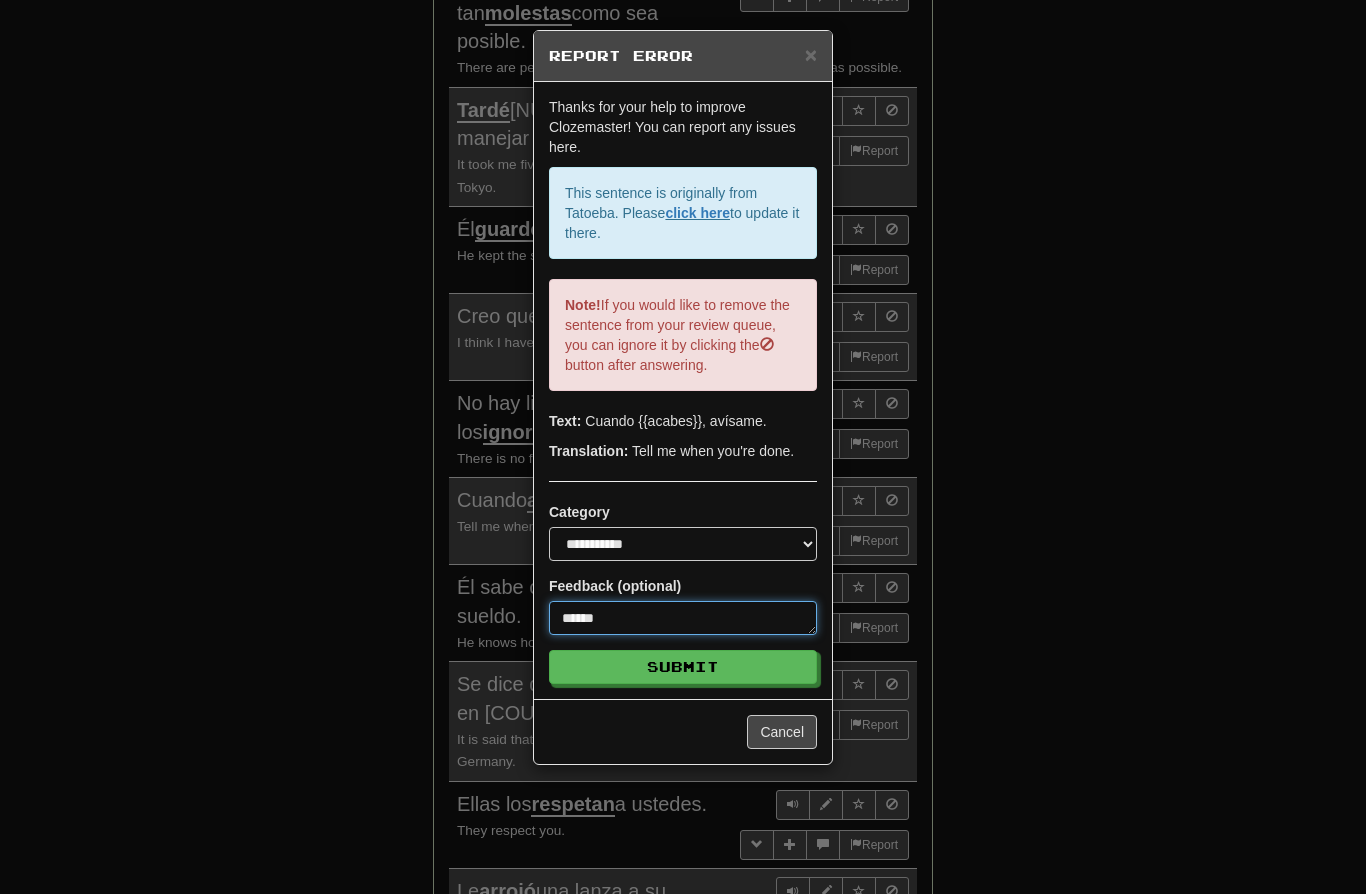 type on "*" 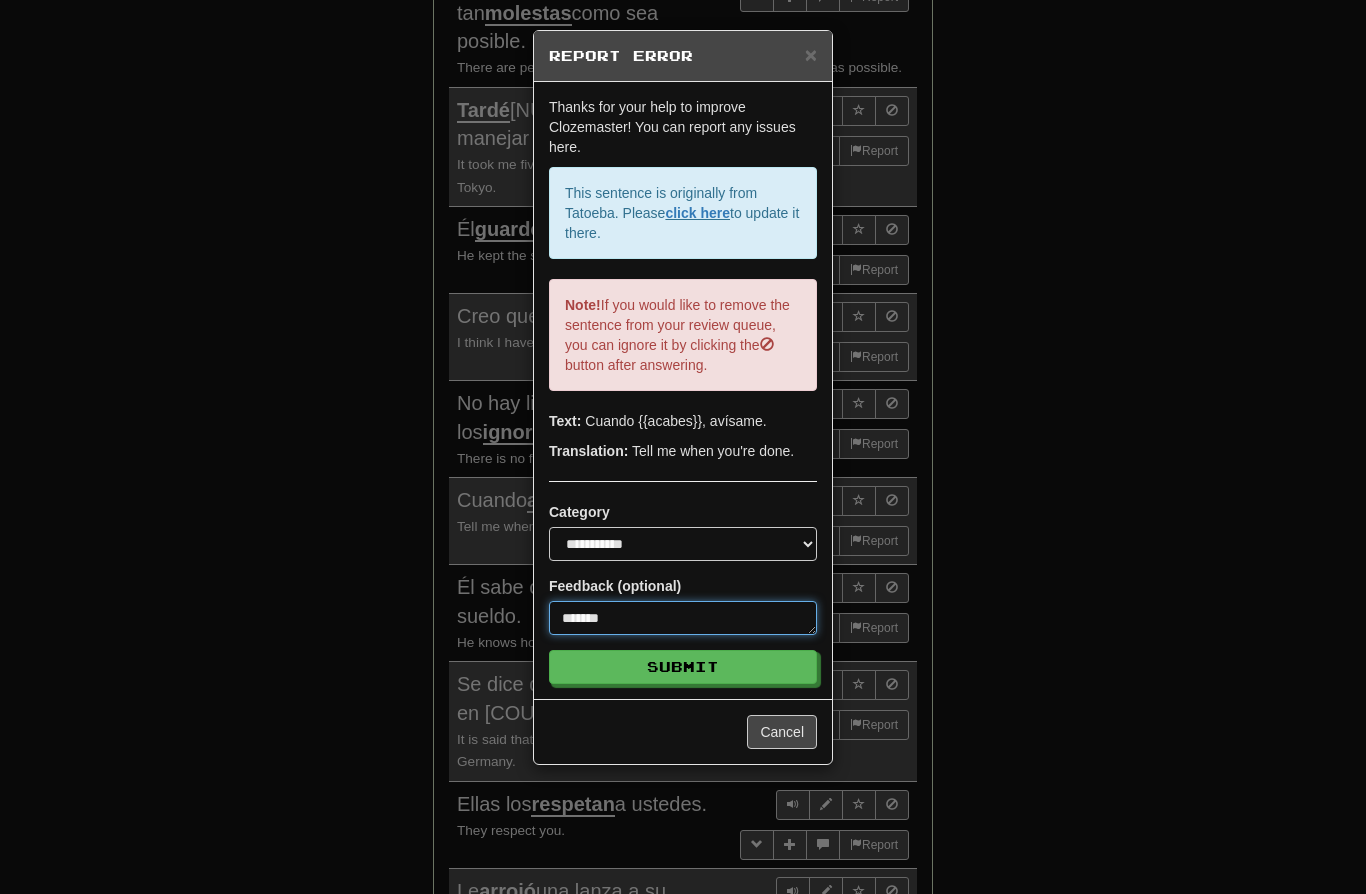 type on "*" 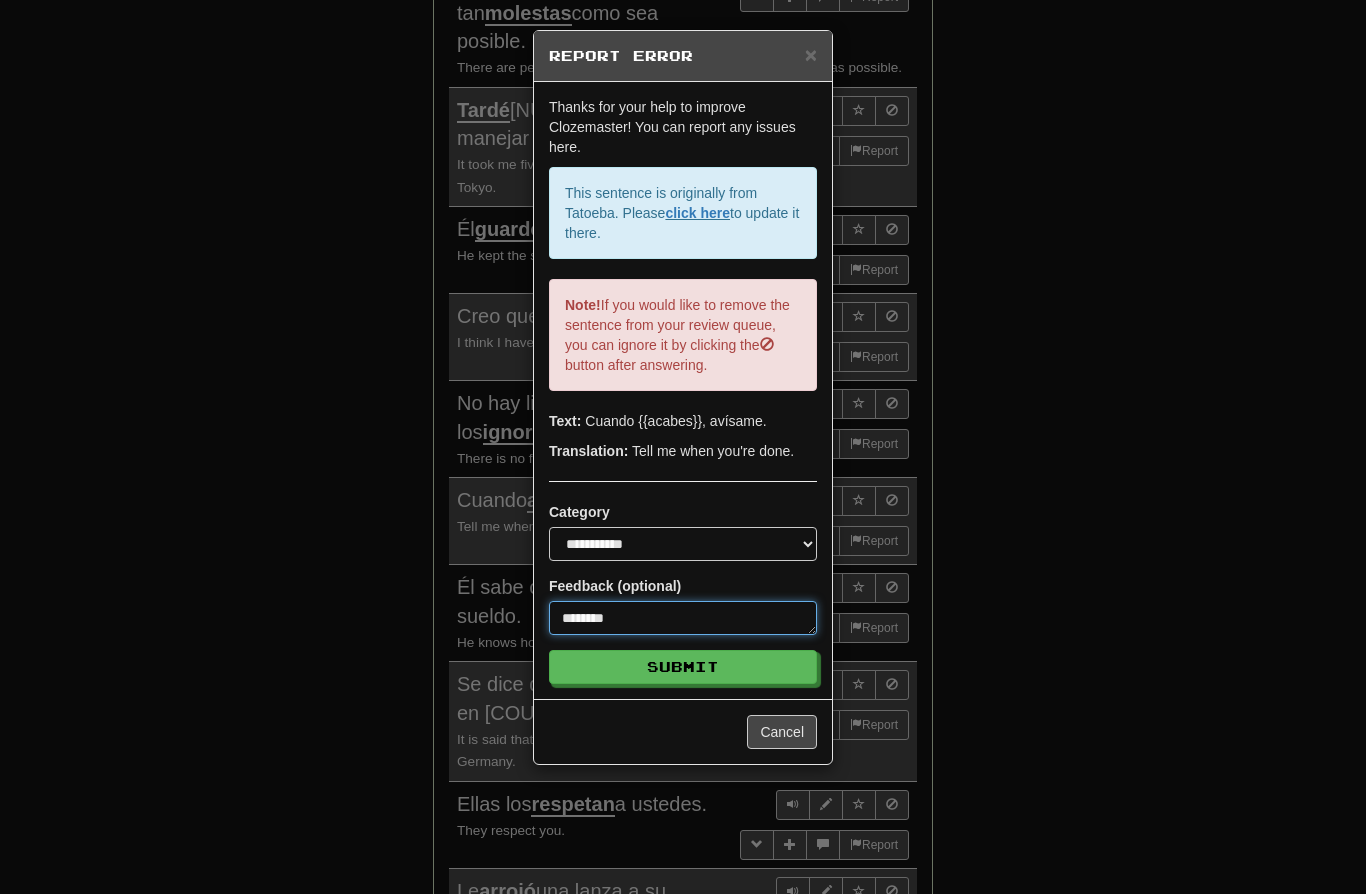 type on "*" 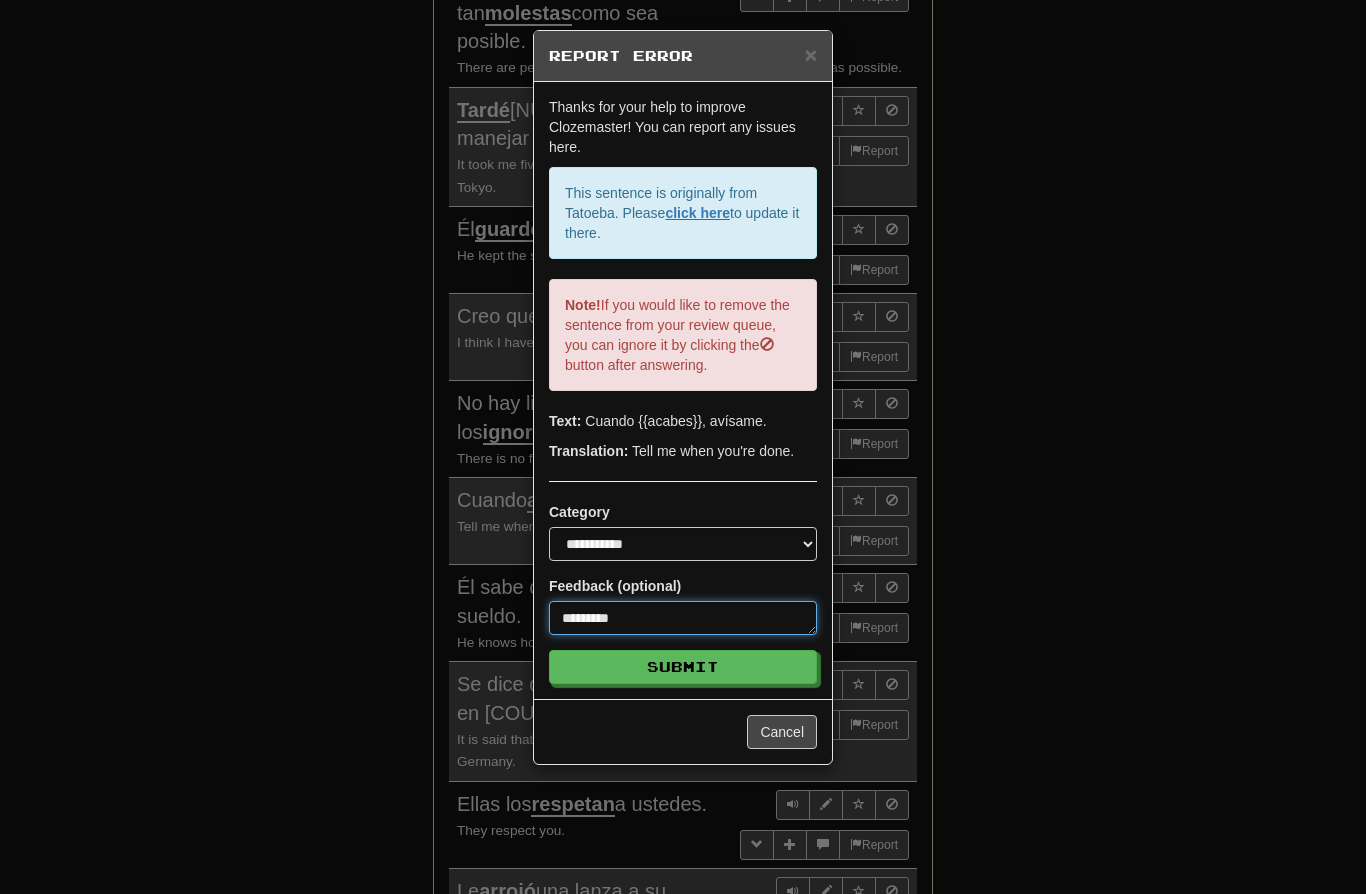 type on "*" 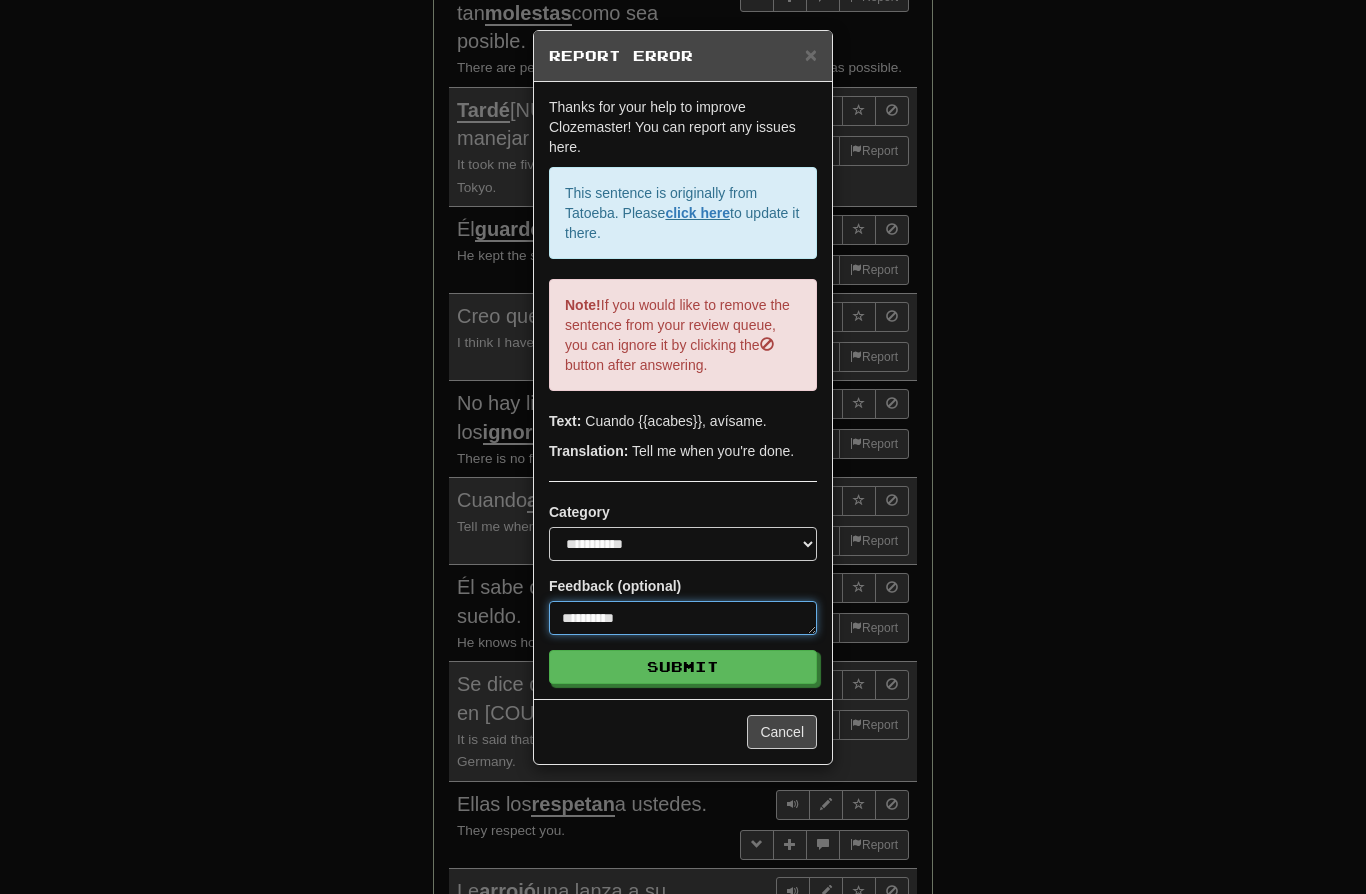 type on "*" 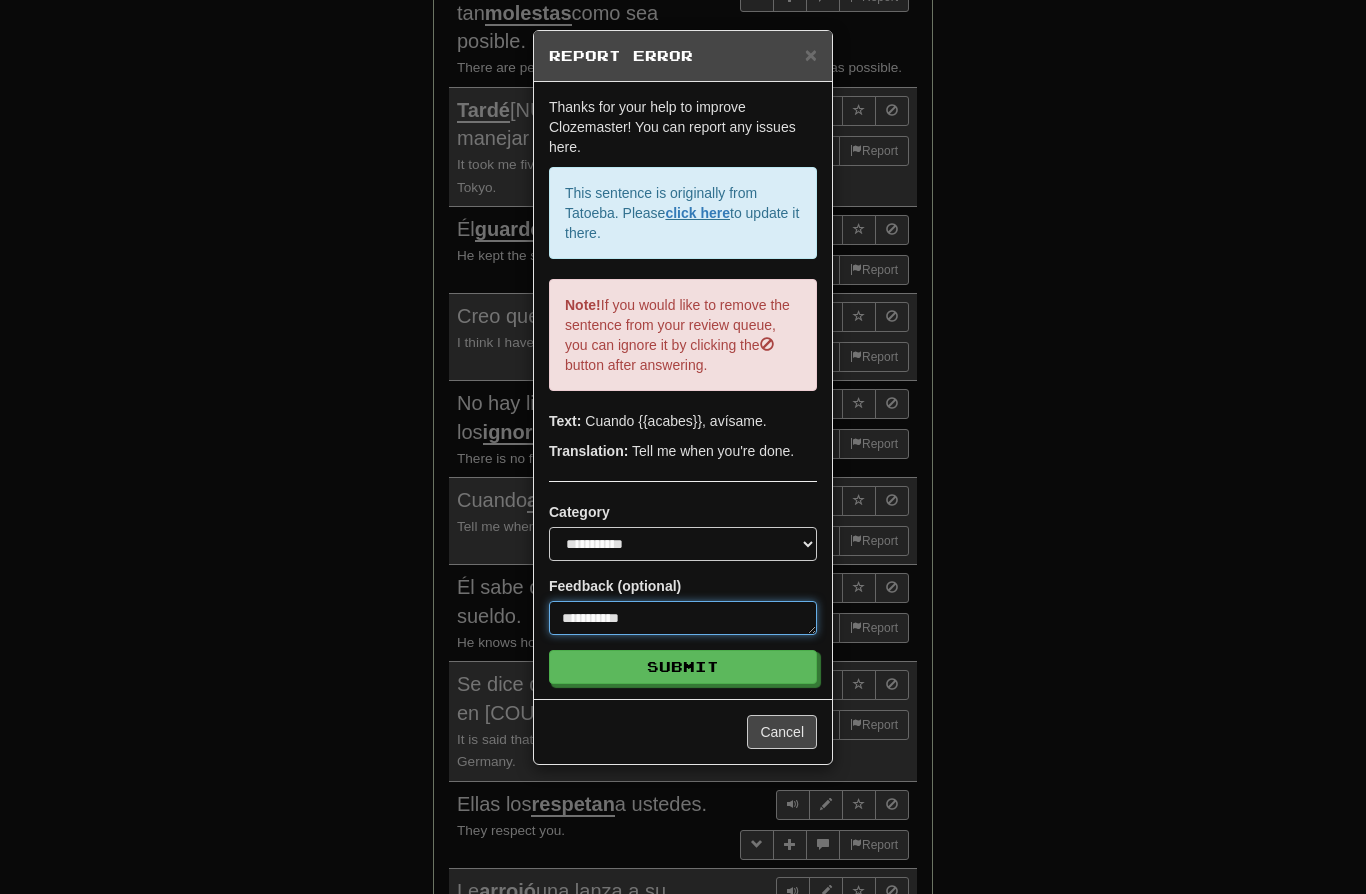 type on "*" 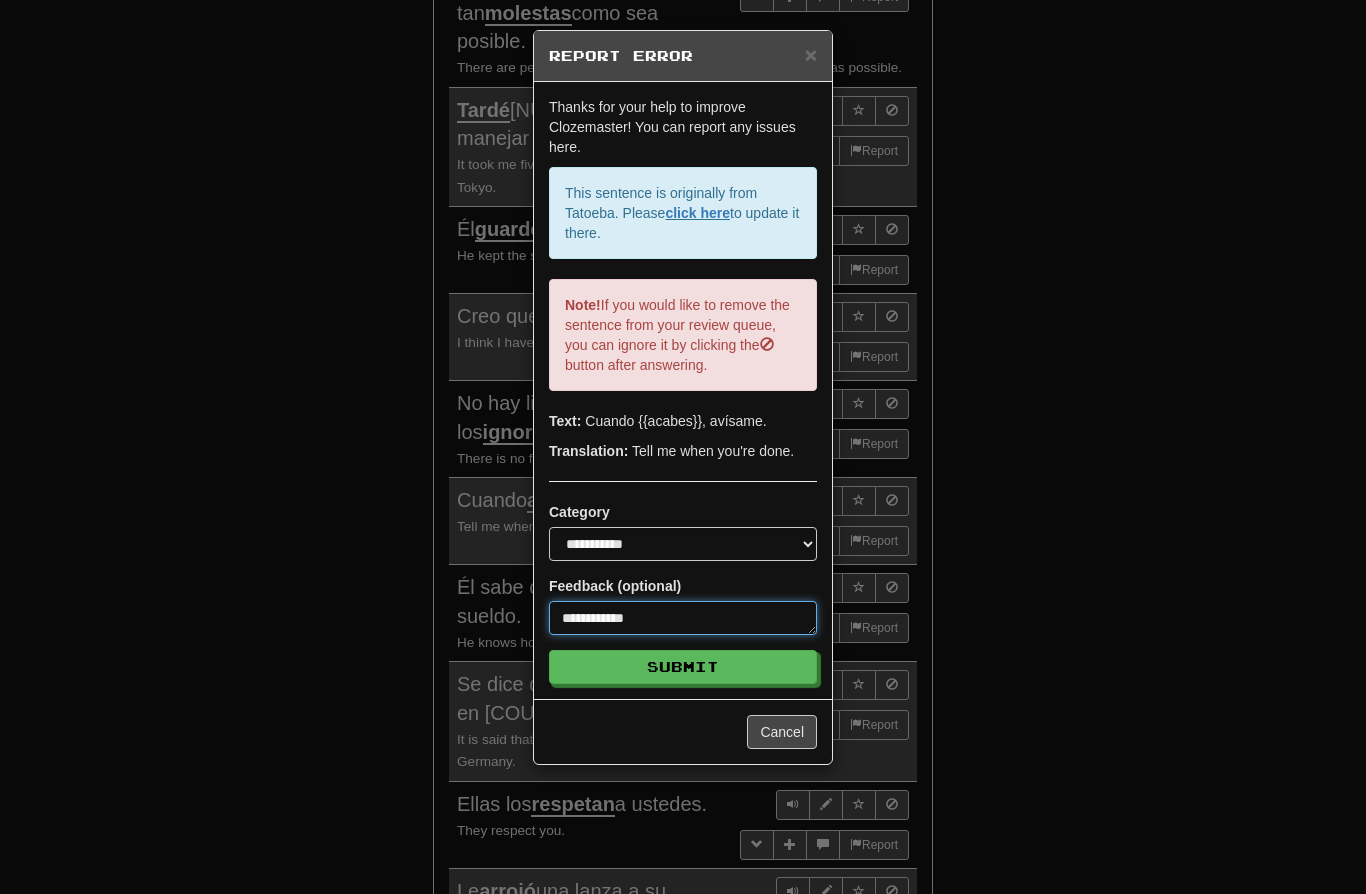 type on "*" 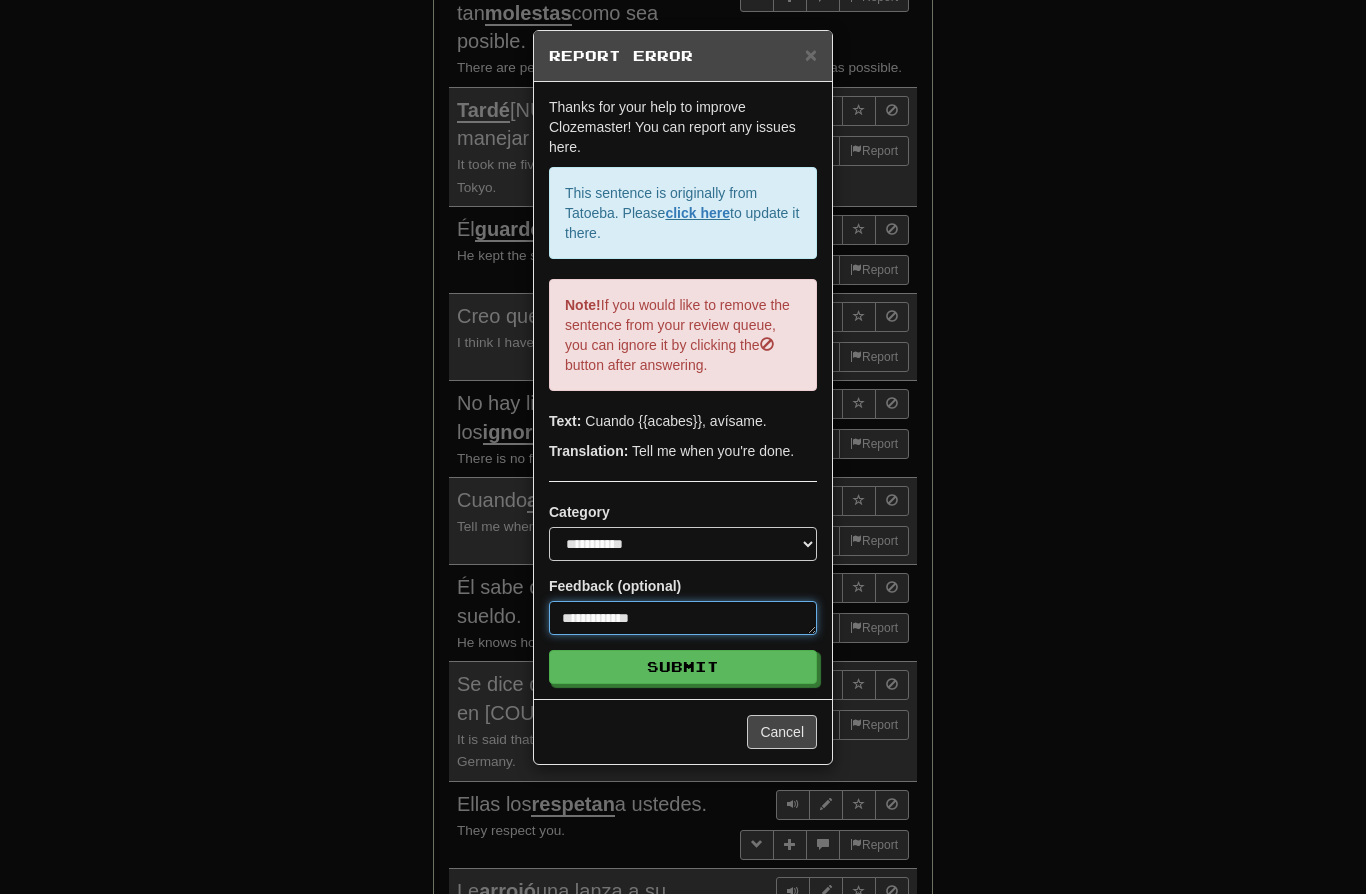type on "*" 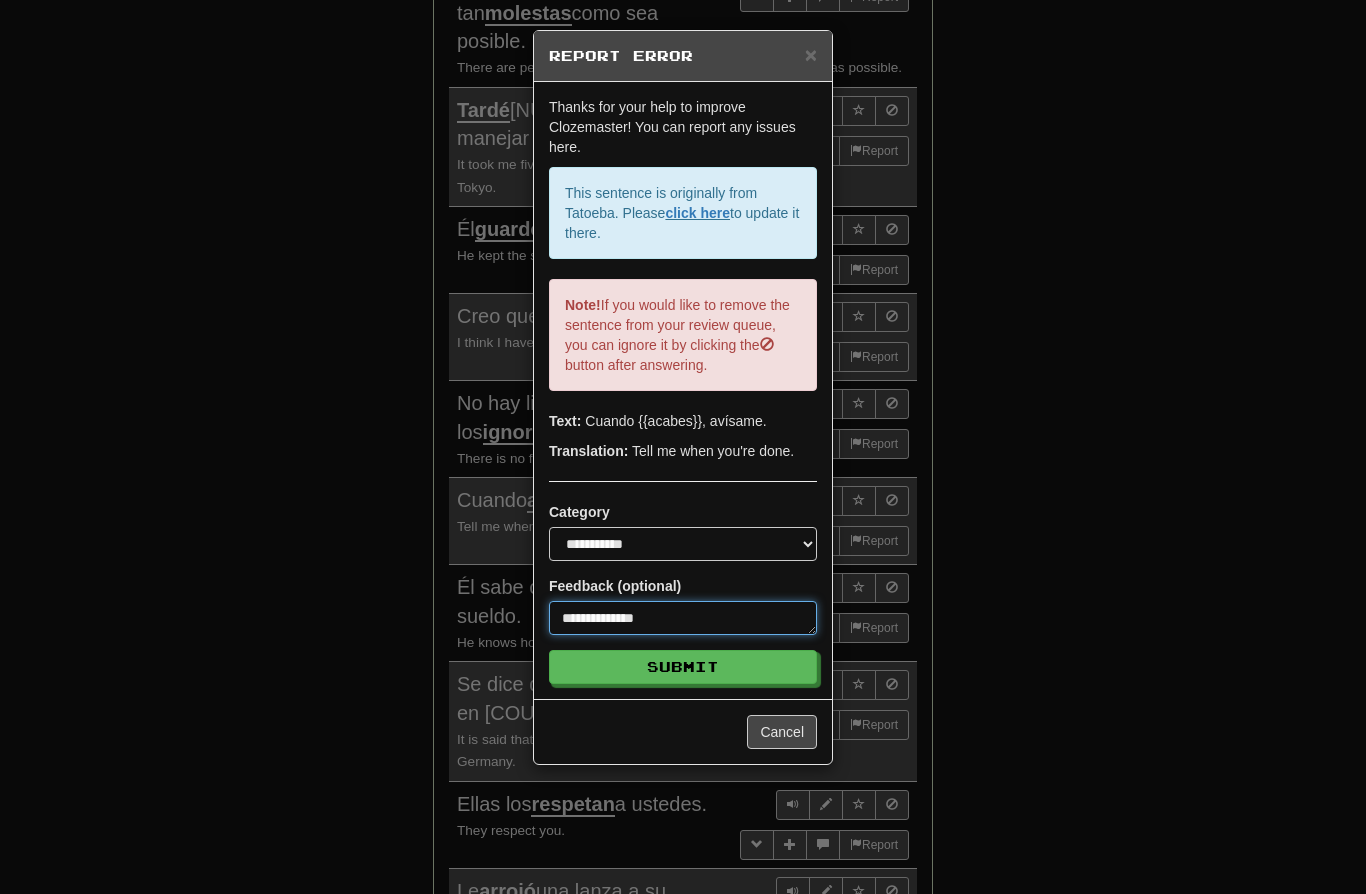 type on "*" 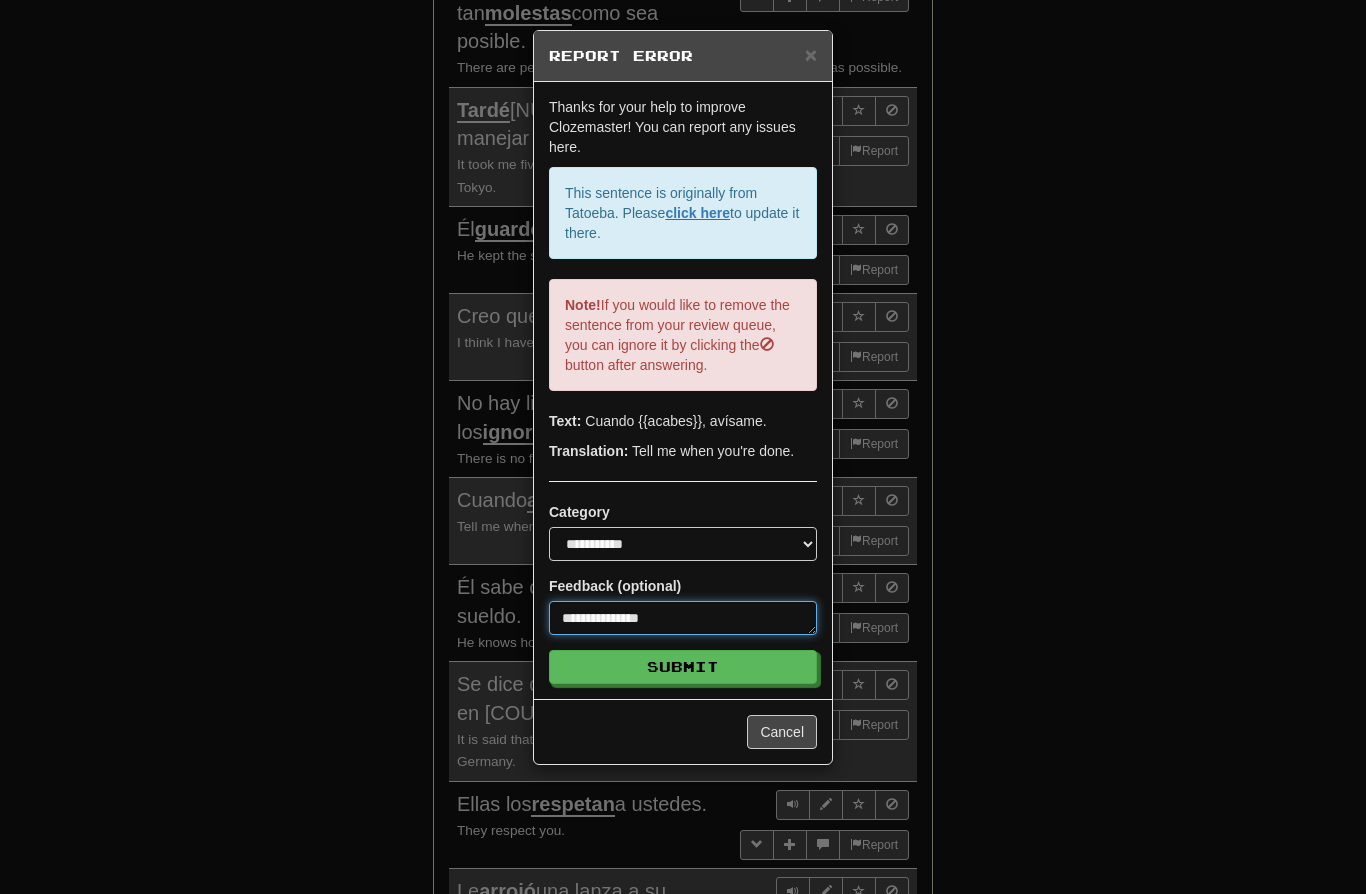 type on "*" 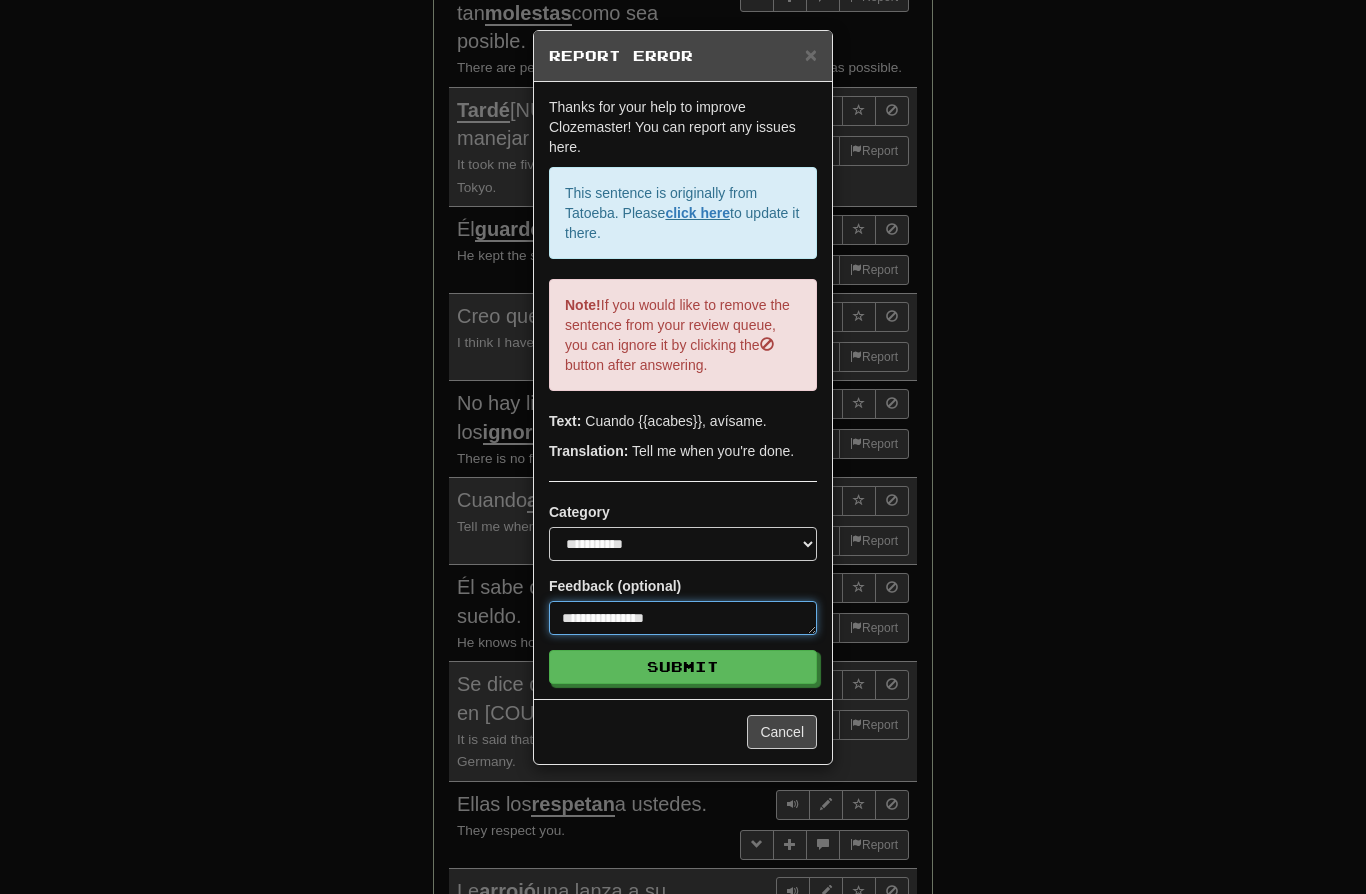 type on "*" 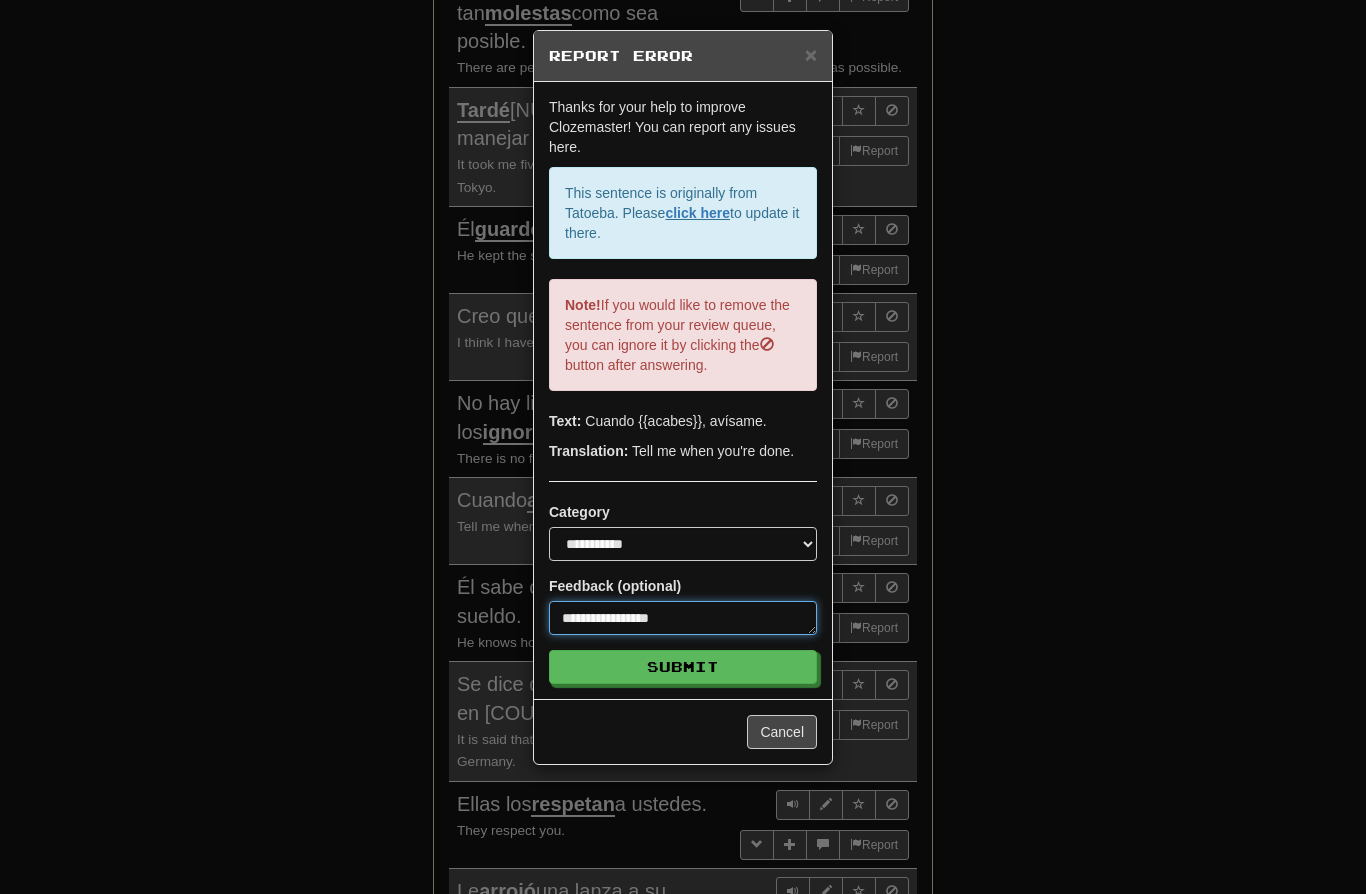 type on "*" 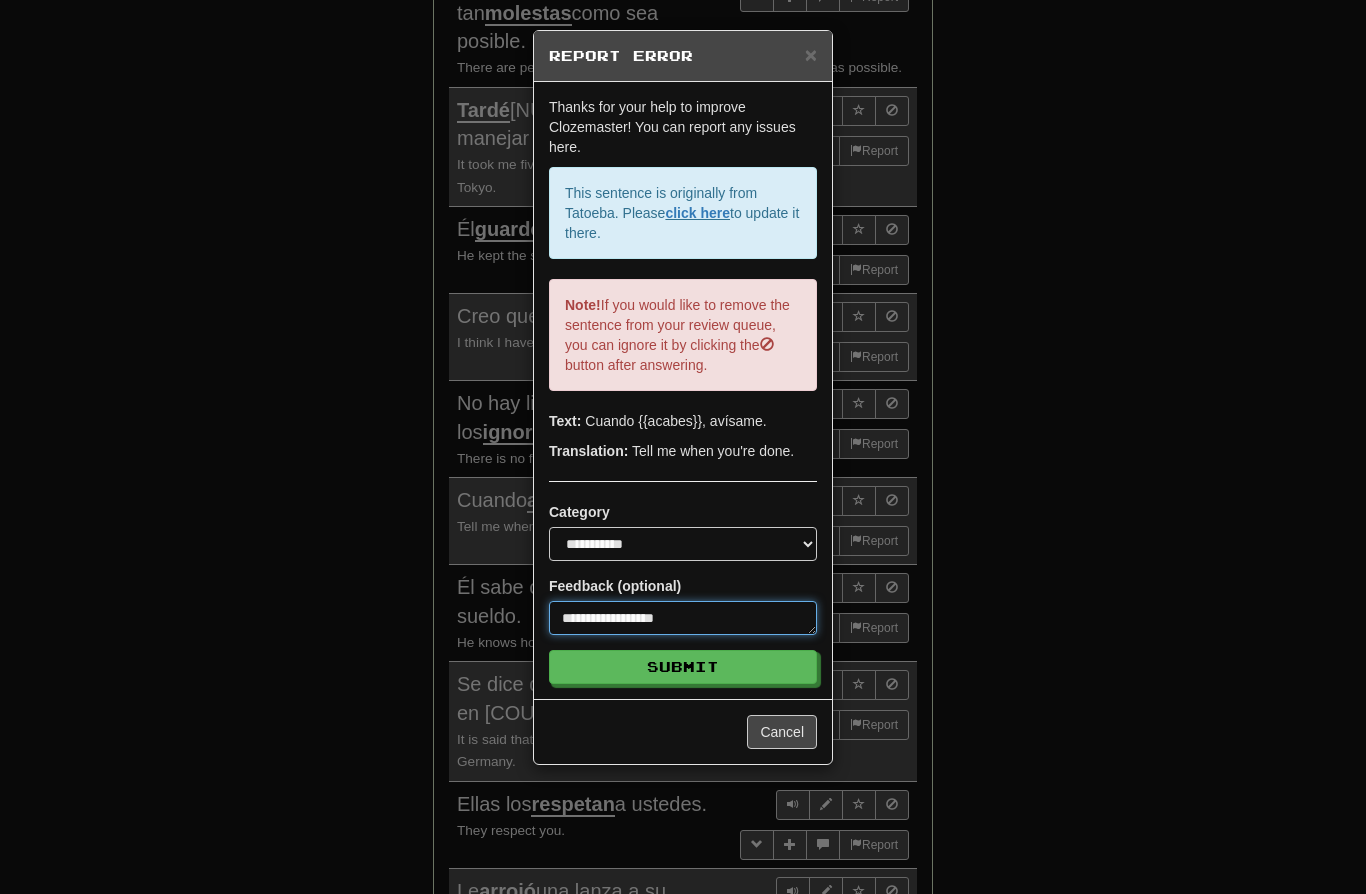 type on "*" 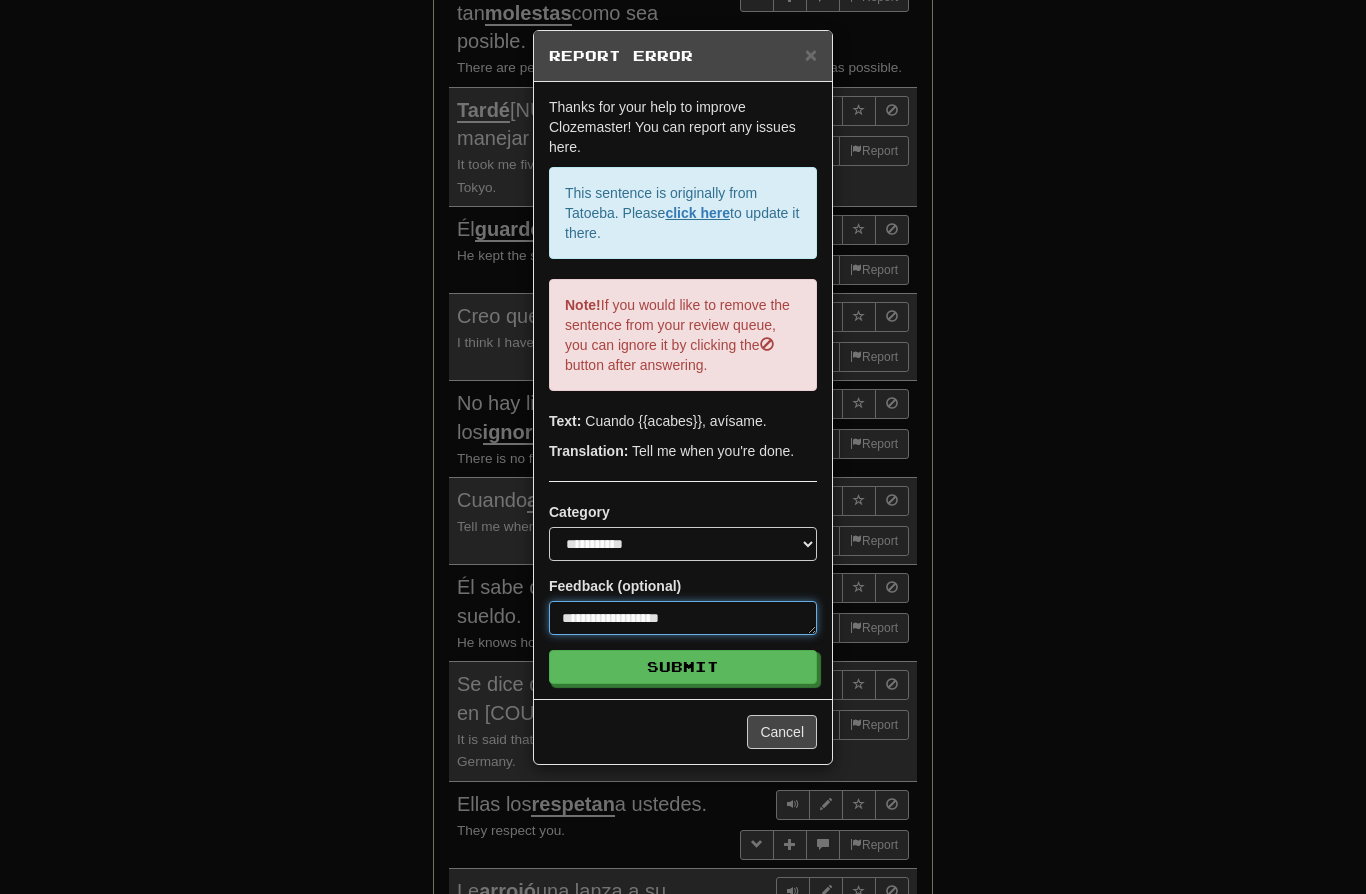 type on "*" 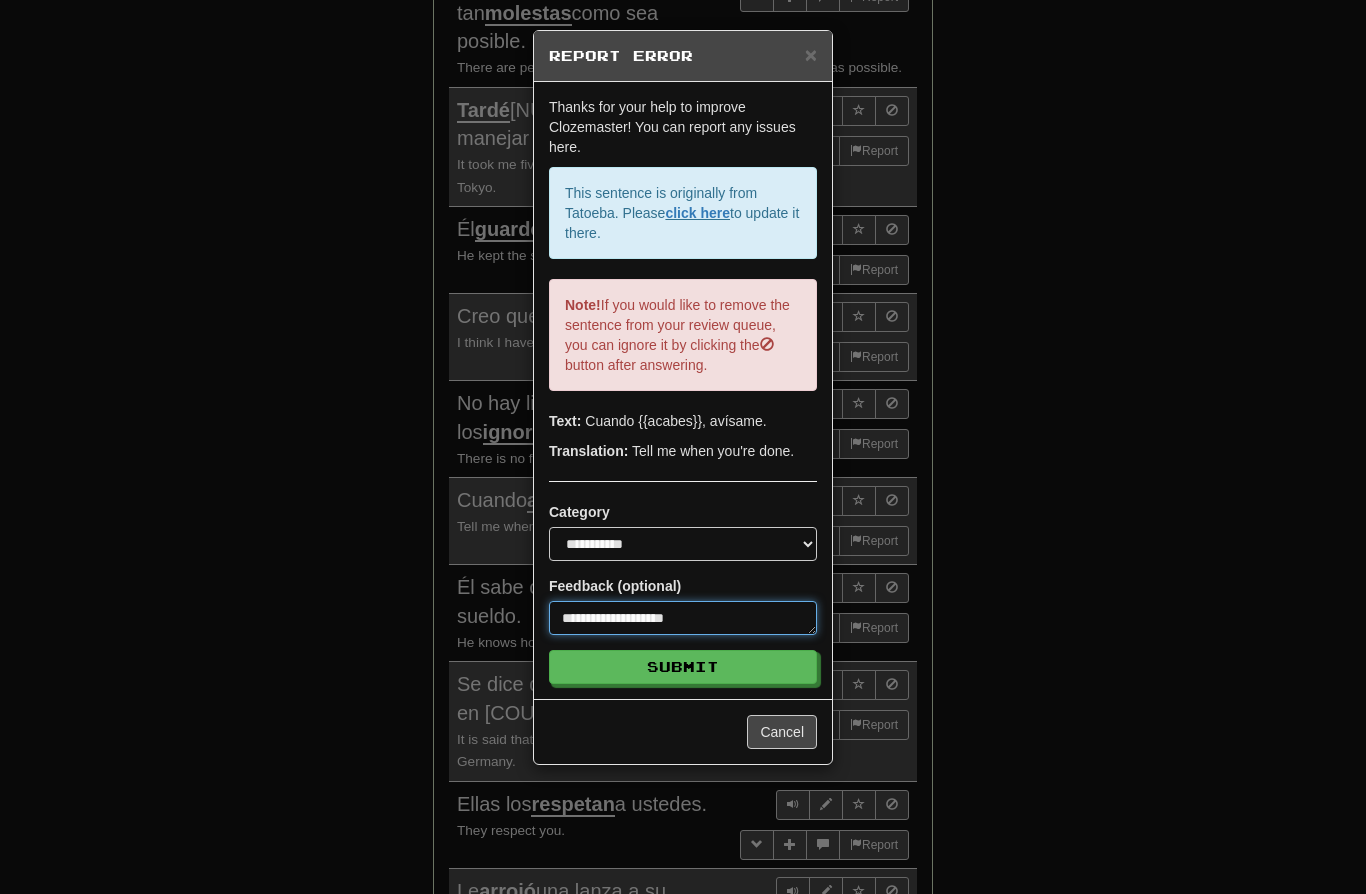 type on "*" 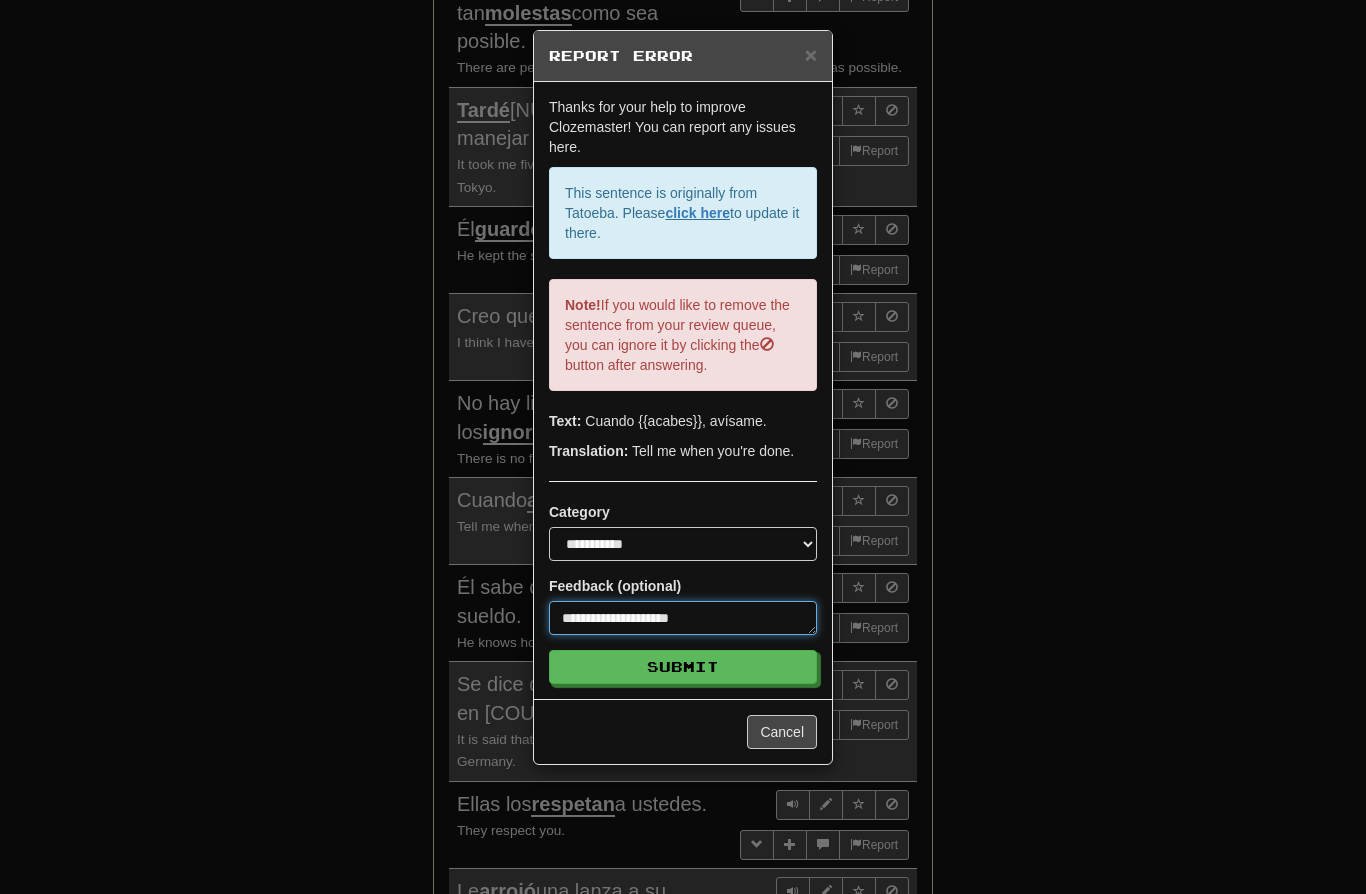 type on "*" 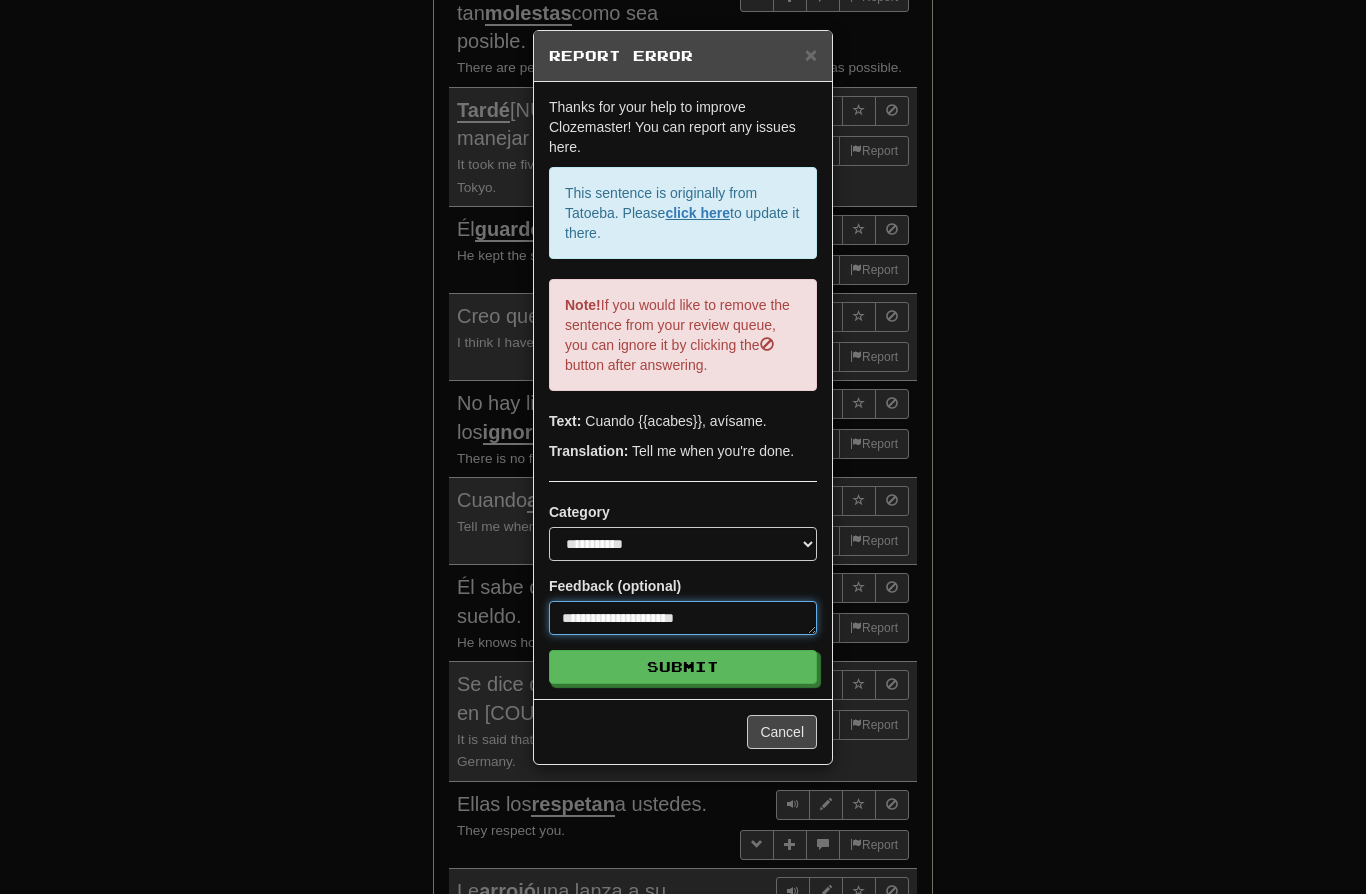 type on "*" 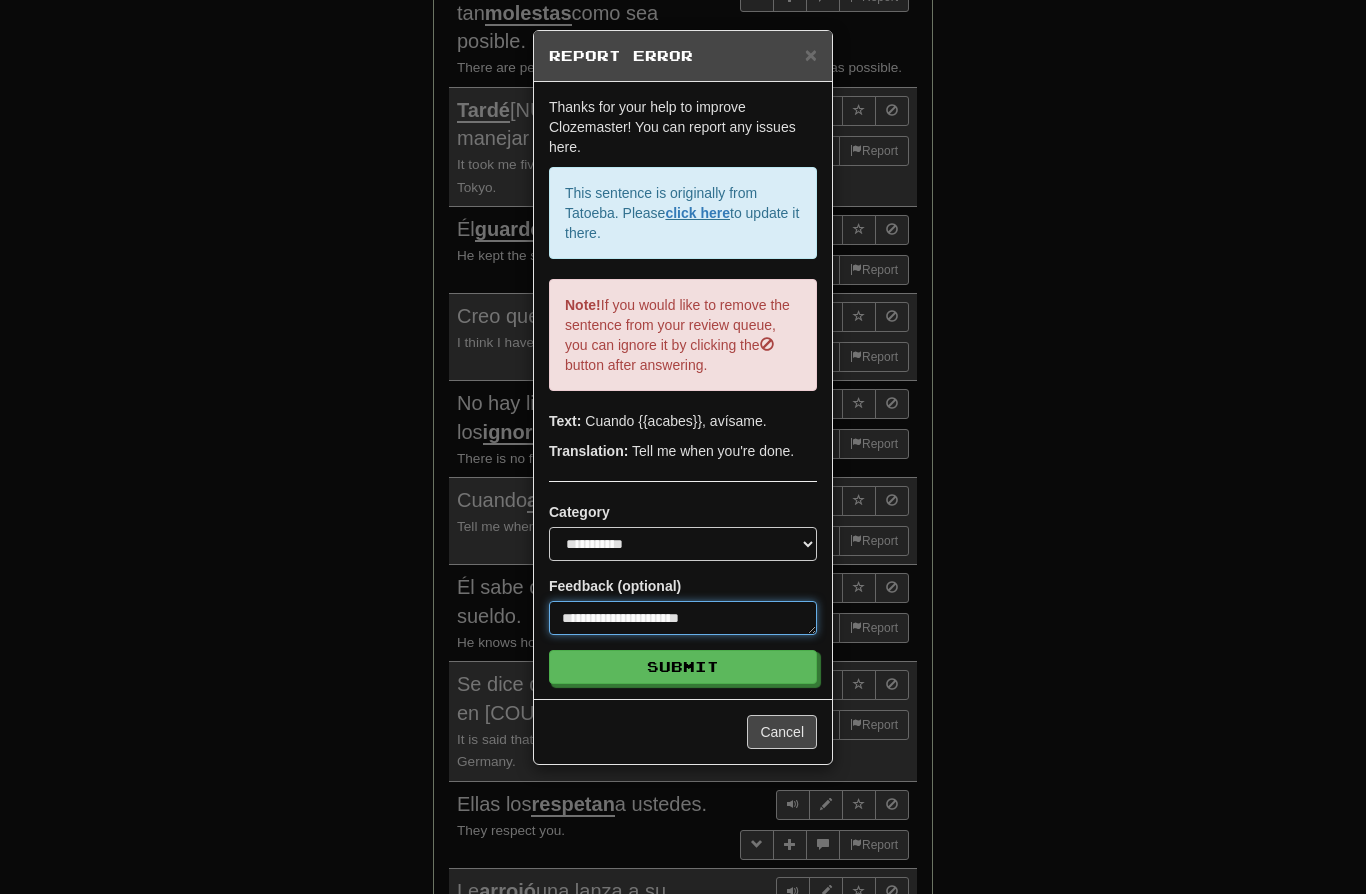 type on "*" 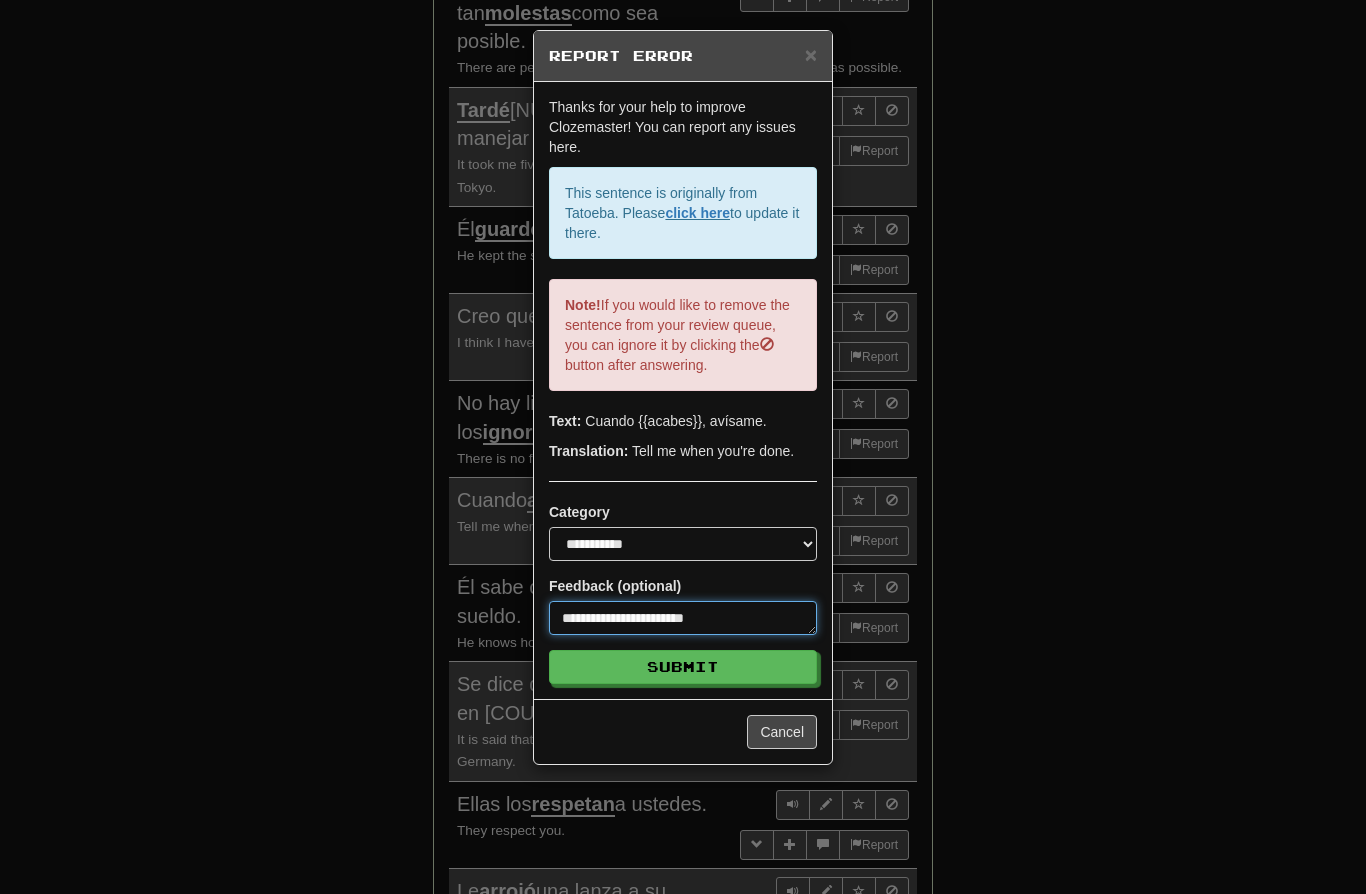 type on "*" 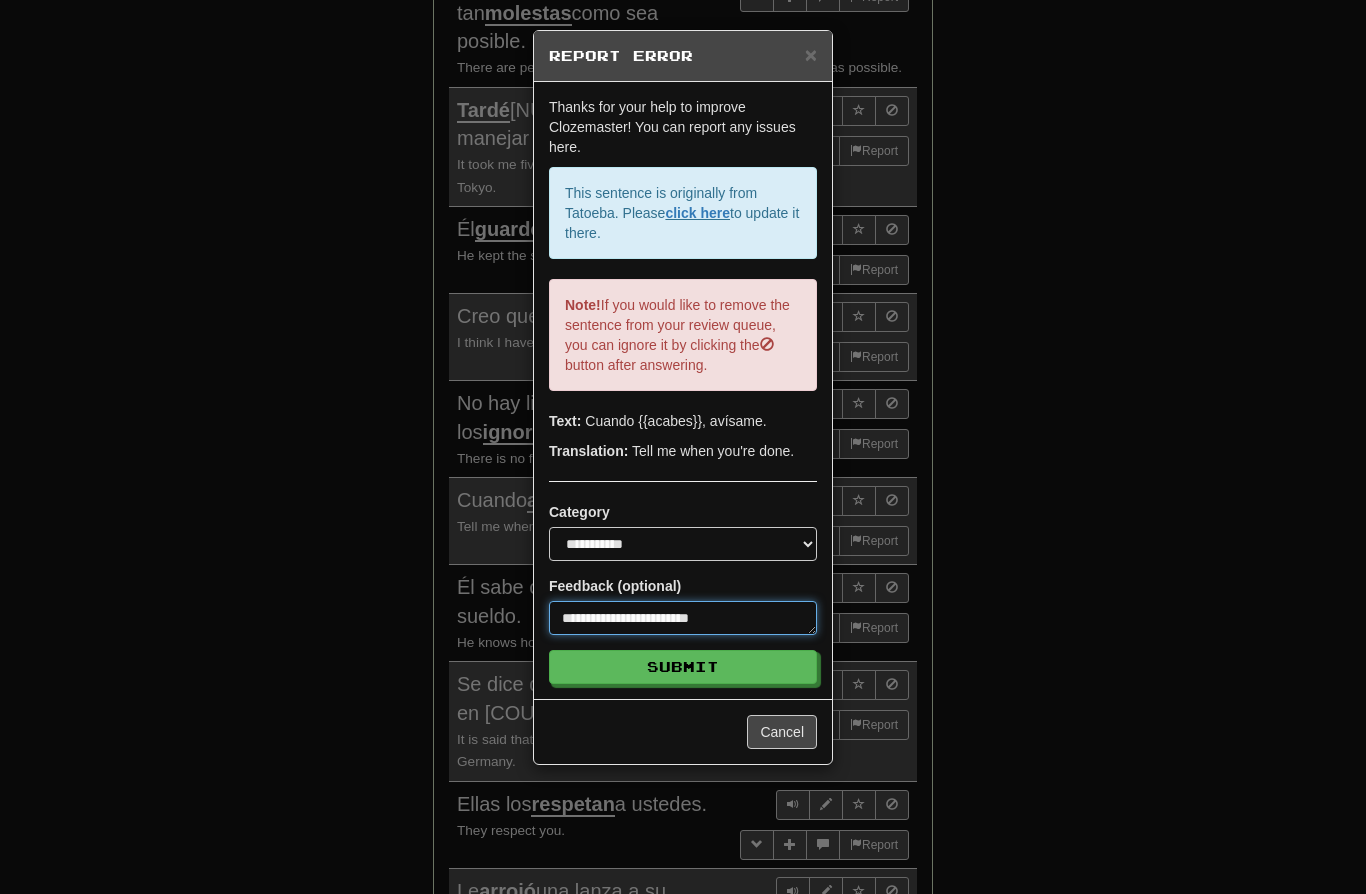 type on "*" 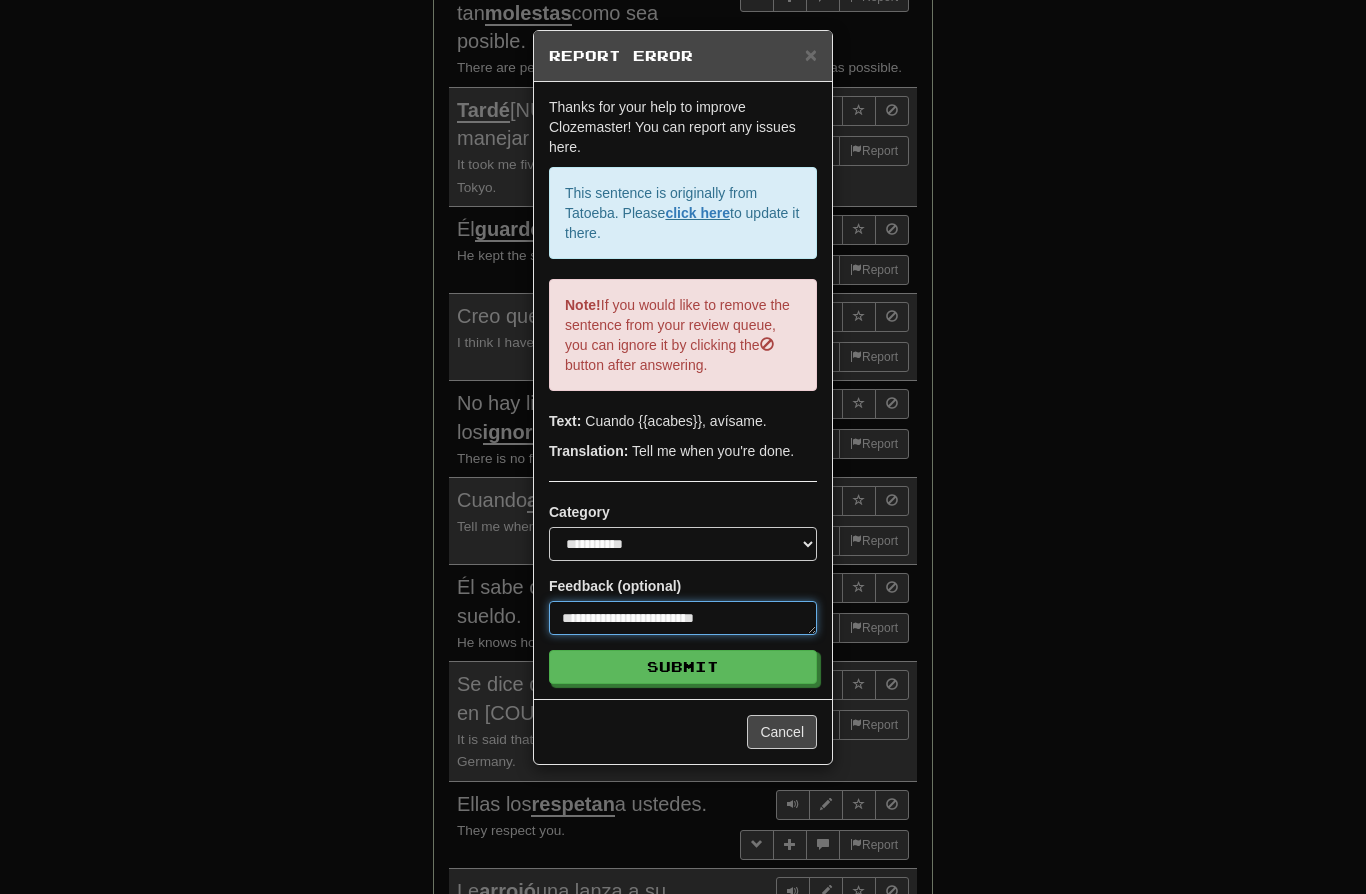 type on "*" 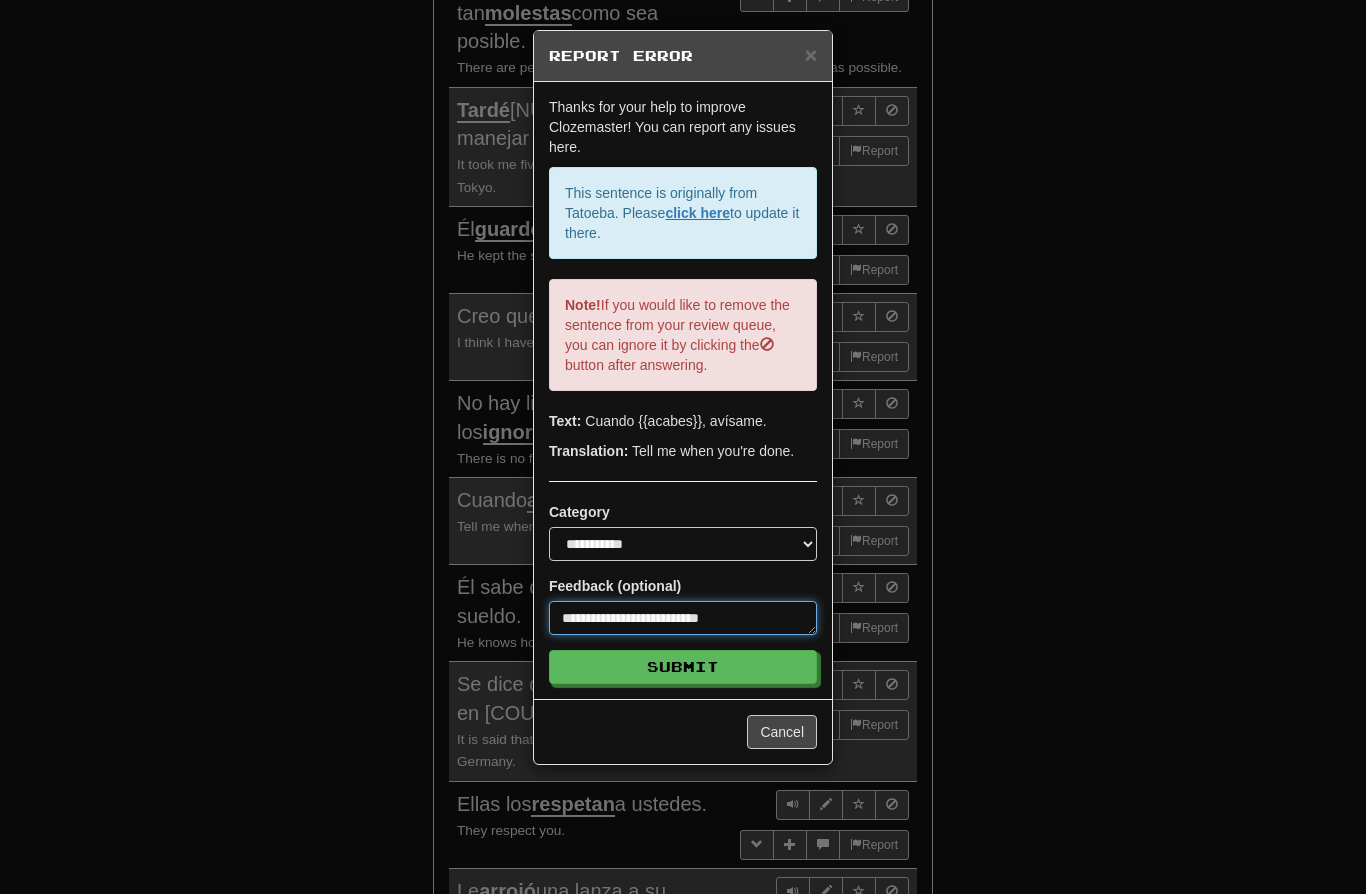 type on "*" 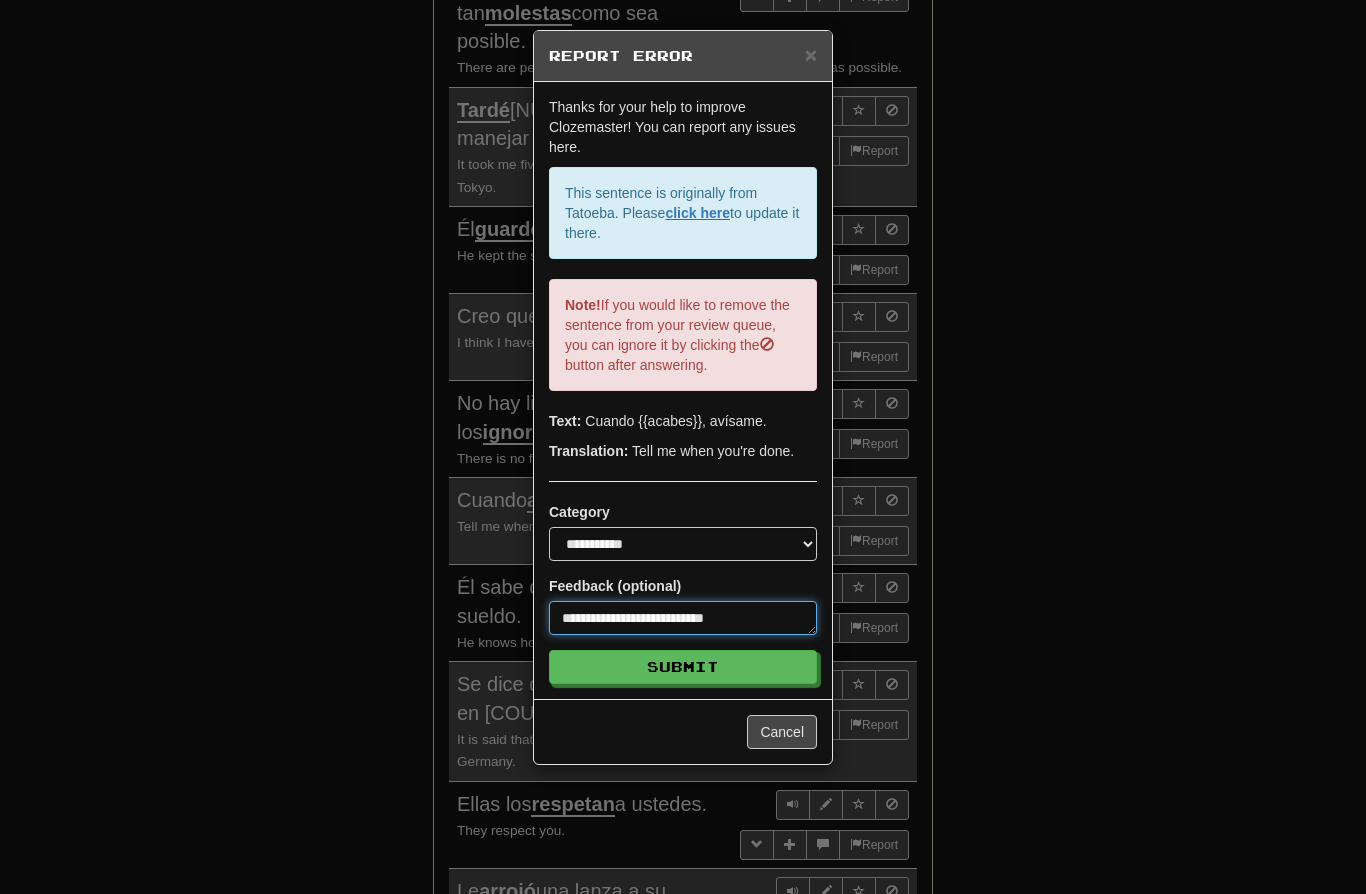 type on "*" 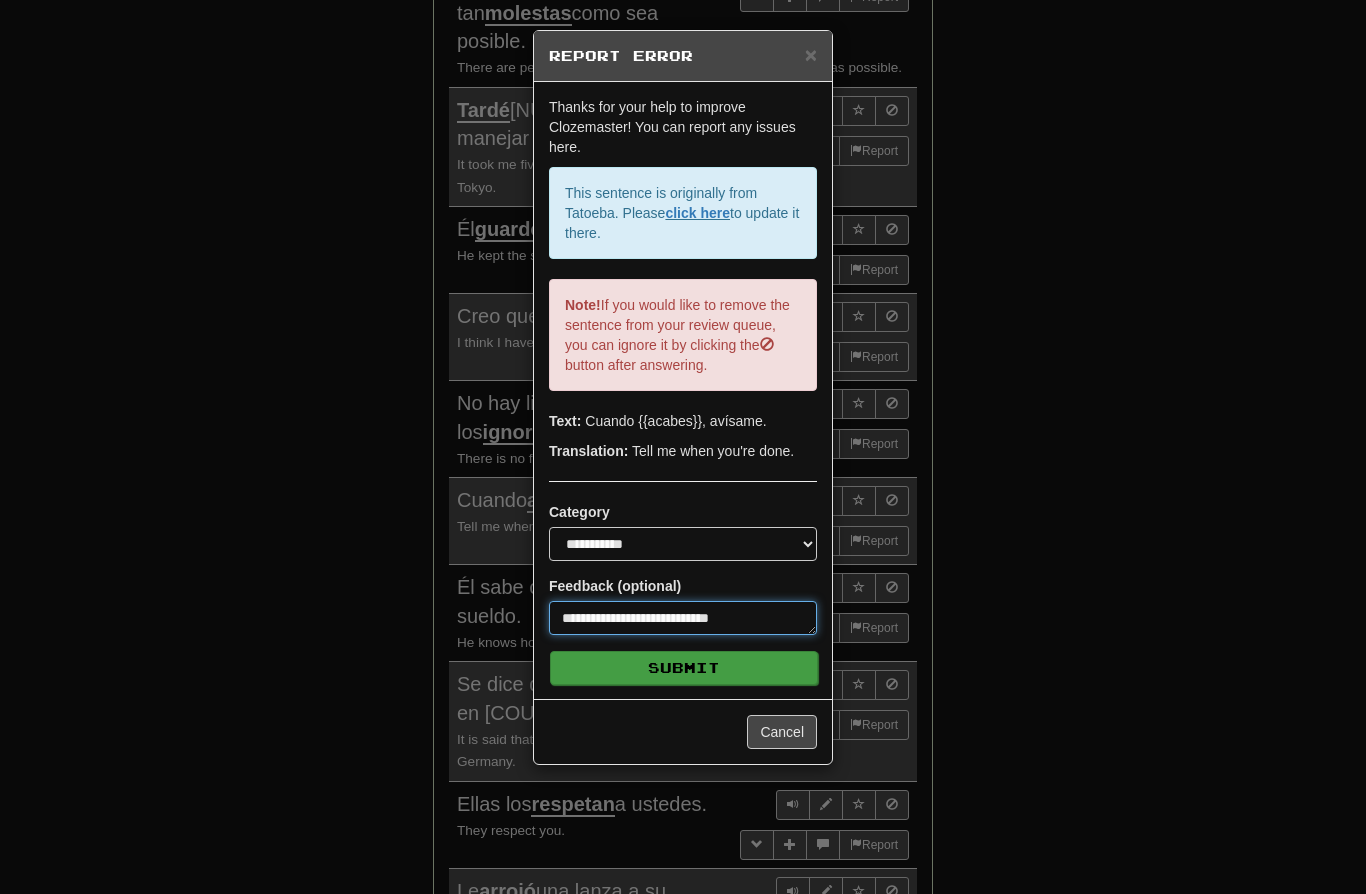 type on "**********" 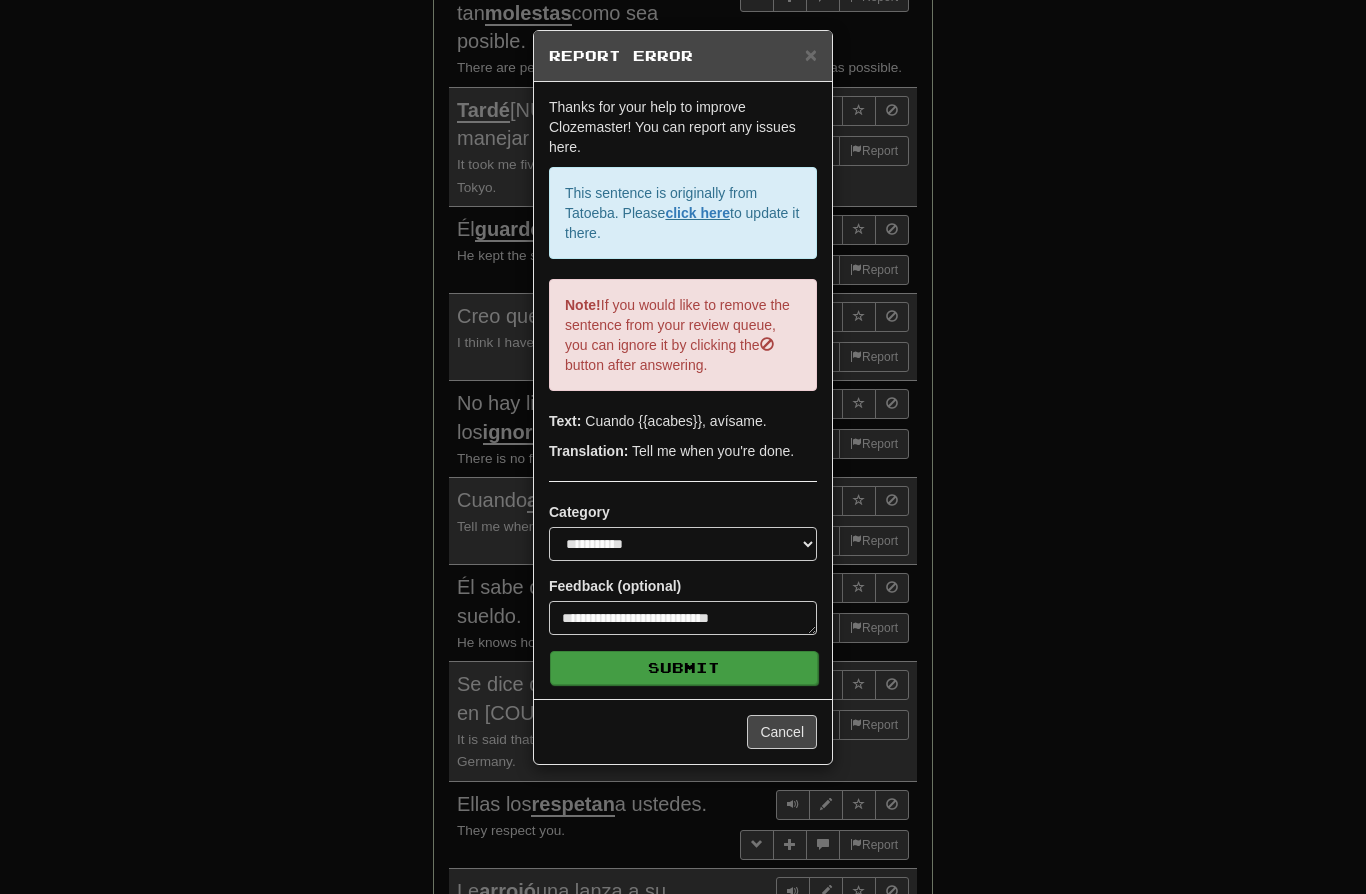 click on "Submit" at bounding box center (684, 668) 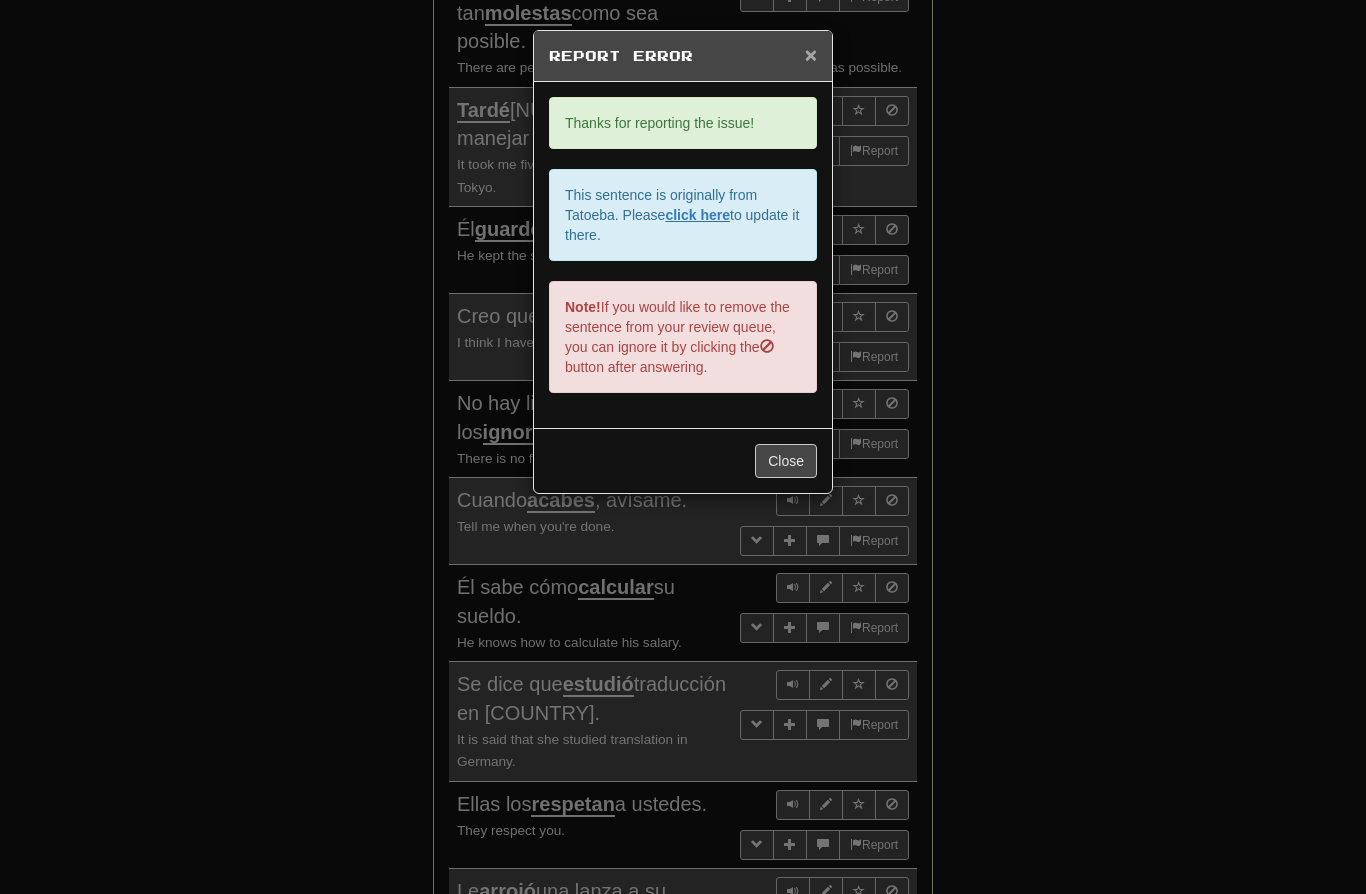 click on "×" at bounding box center [811, 54] 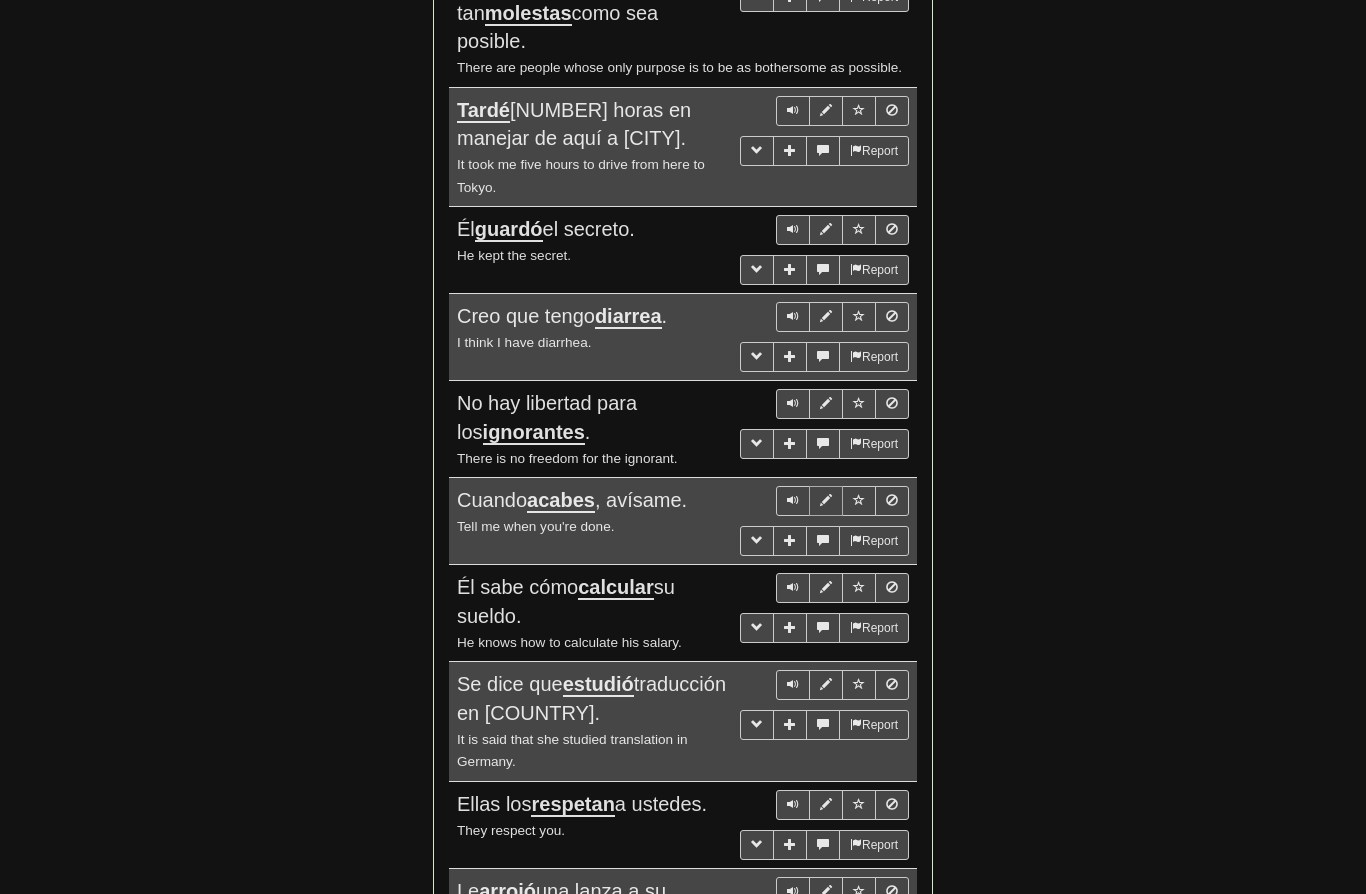 click at bounding box center (826, 501) 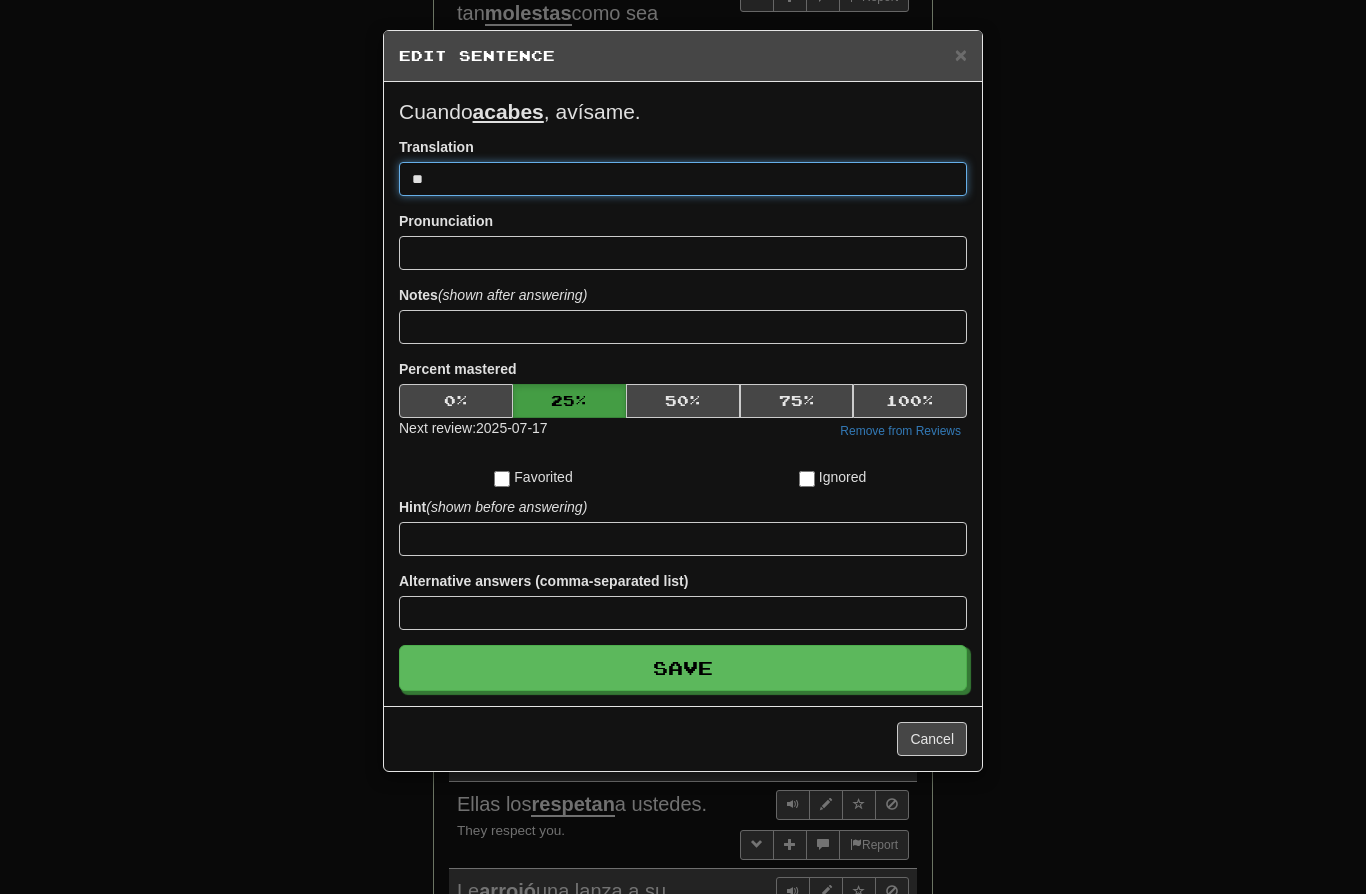 type on "*" 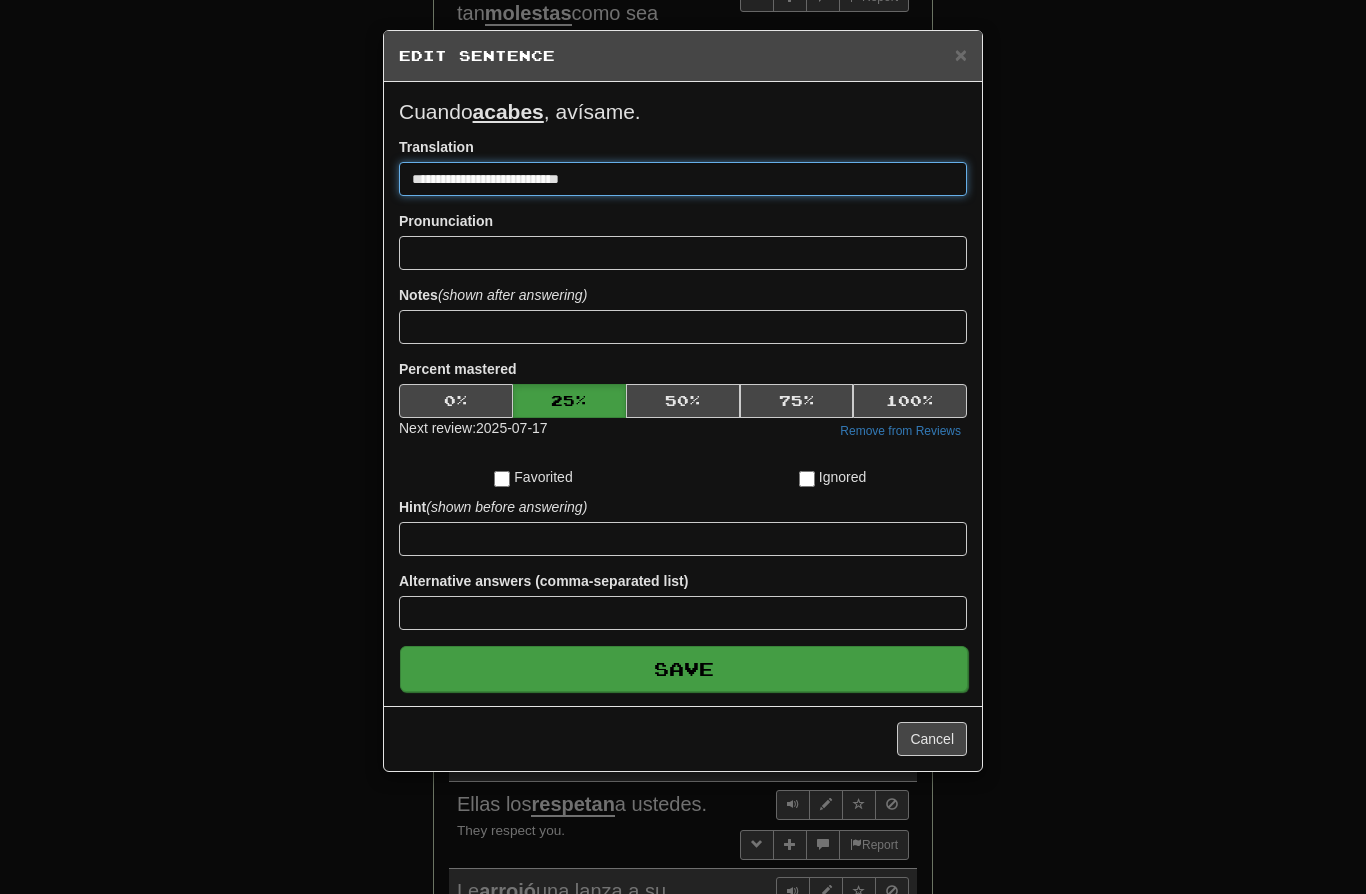 type on "**********" 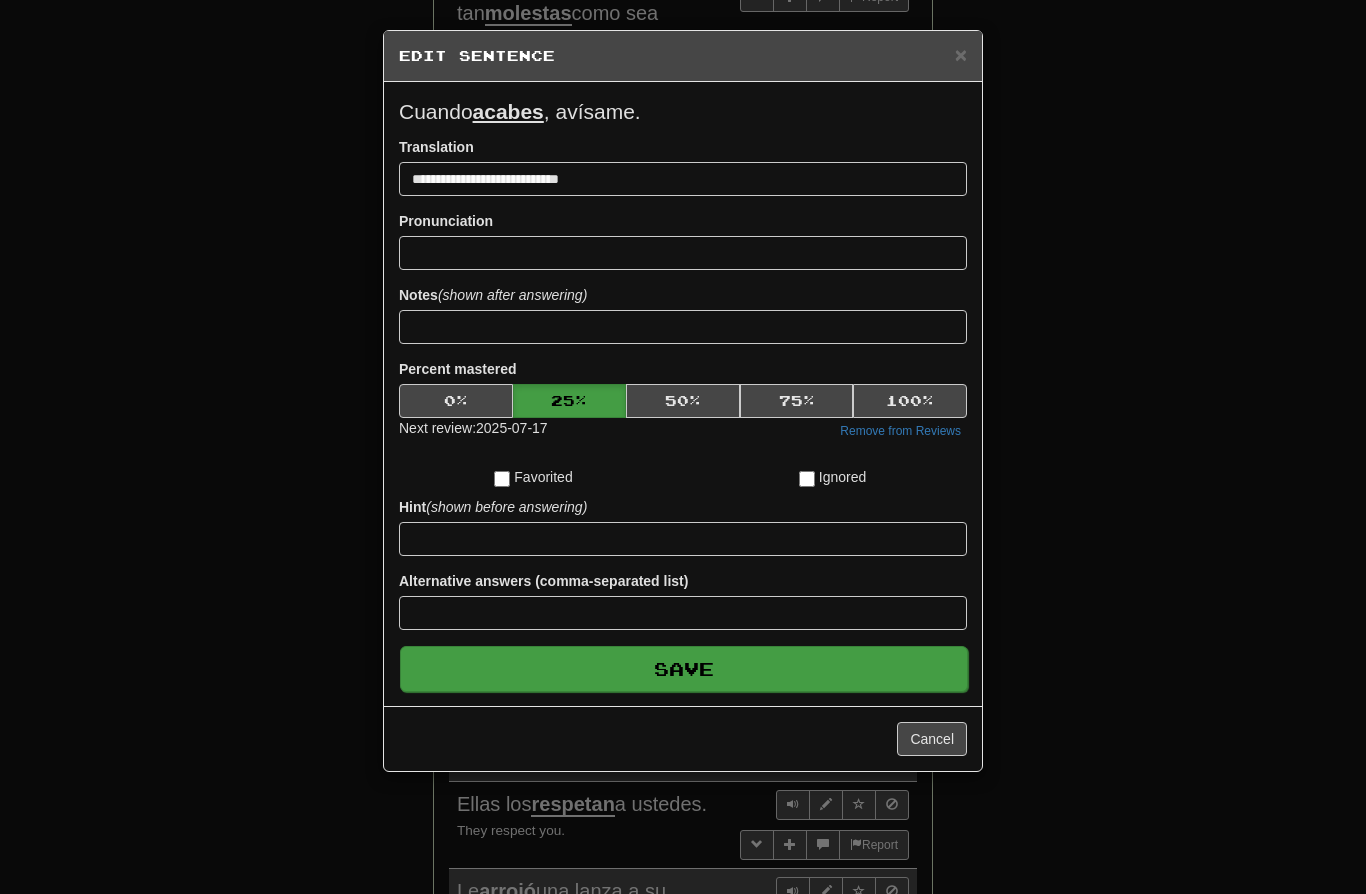 click on "Save" at bounding box center (684, 669) 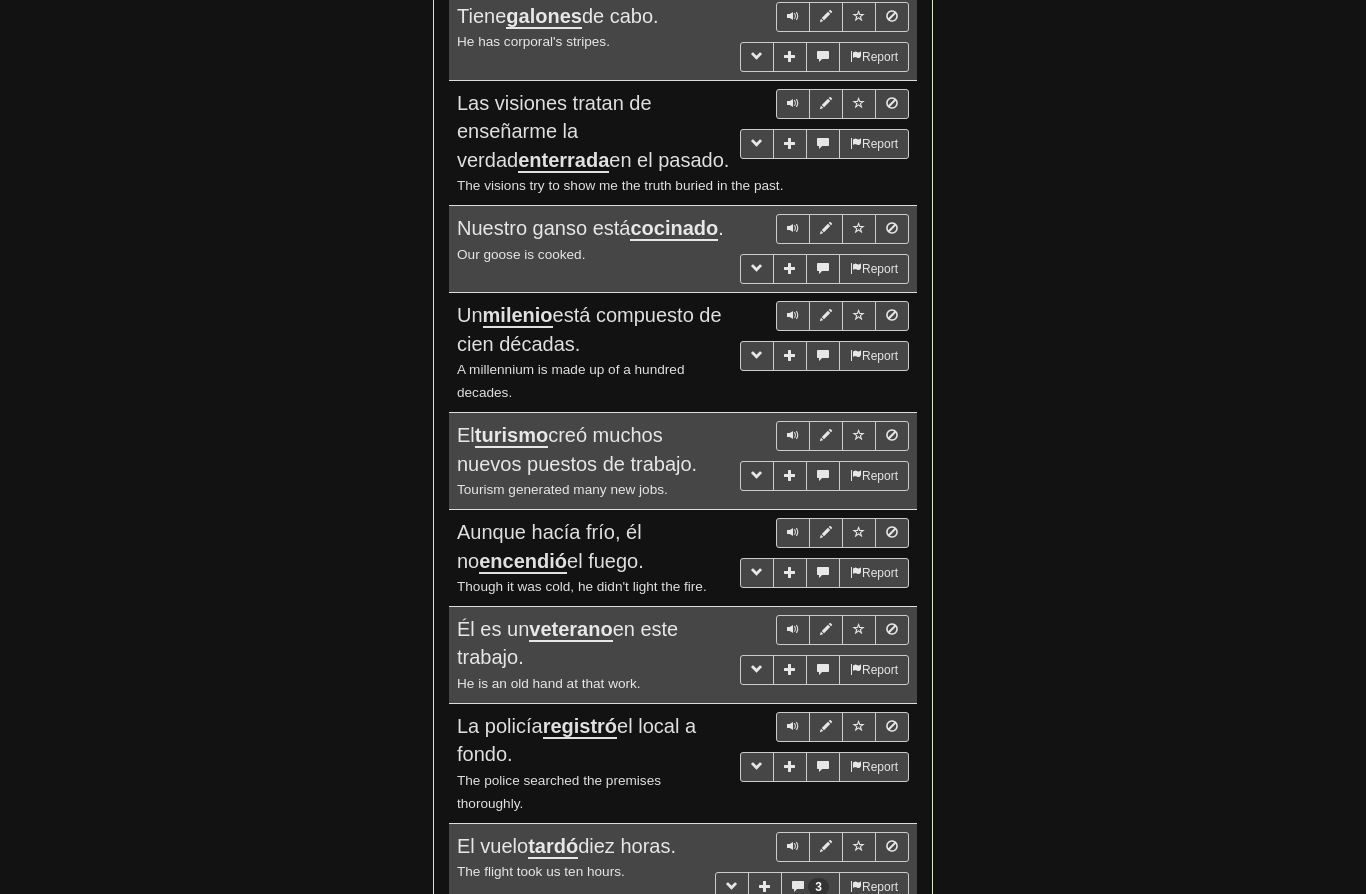 scroll, scrollTop: 1980, scrollLeft: 0, axis: vertical 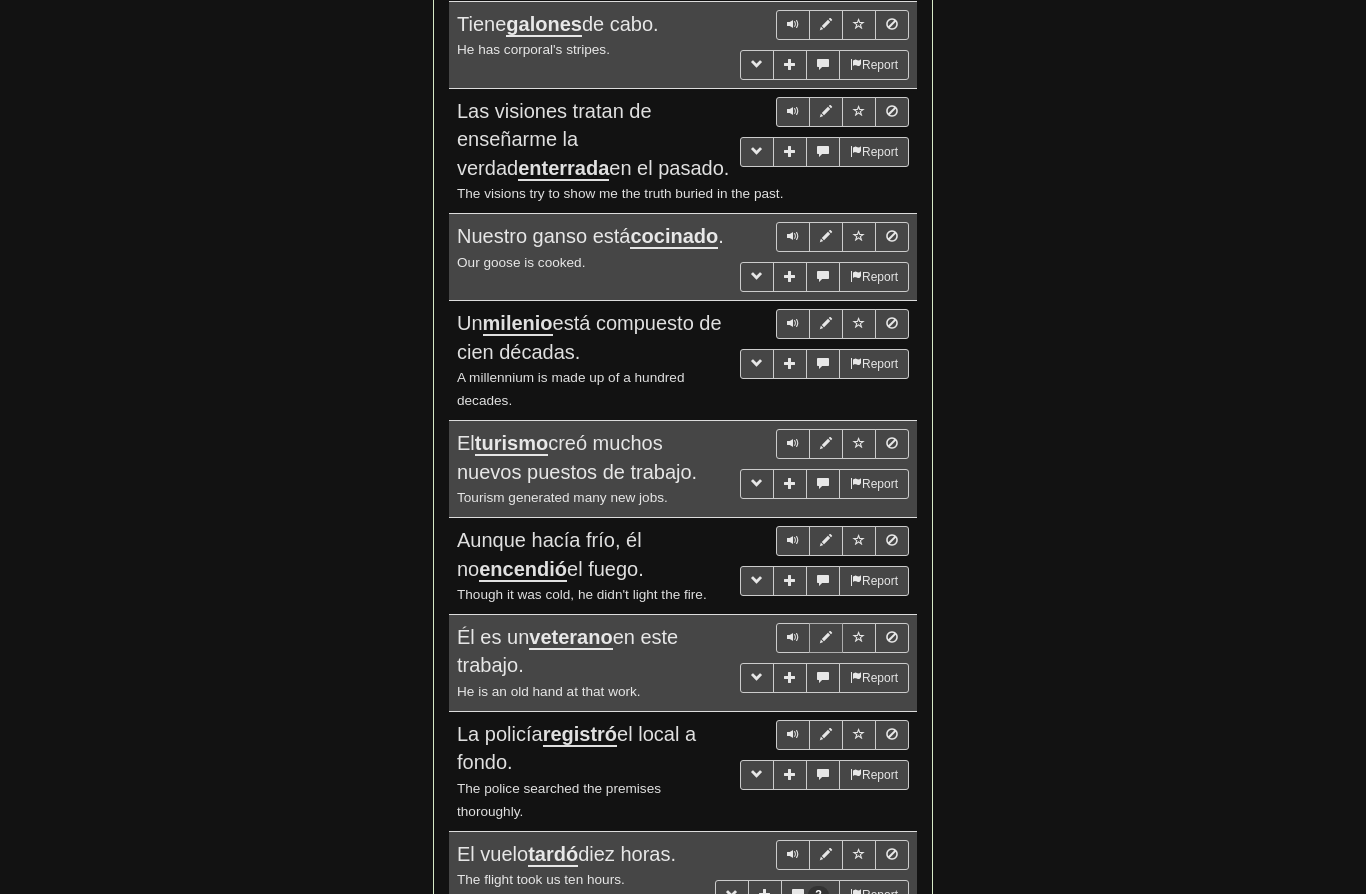 click at bounding box center [826, 638] 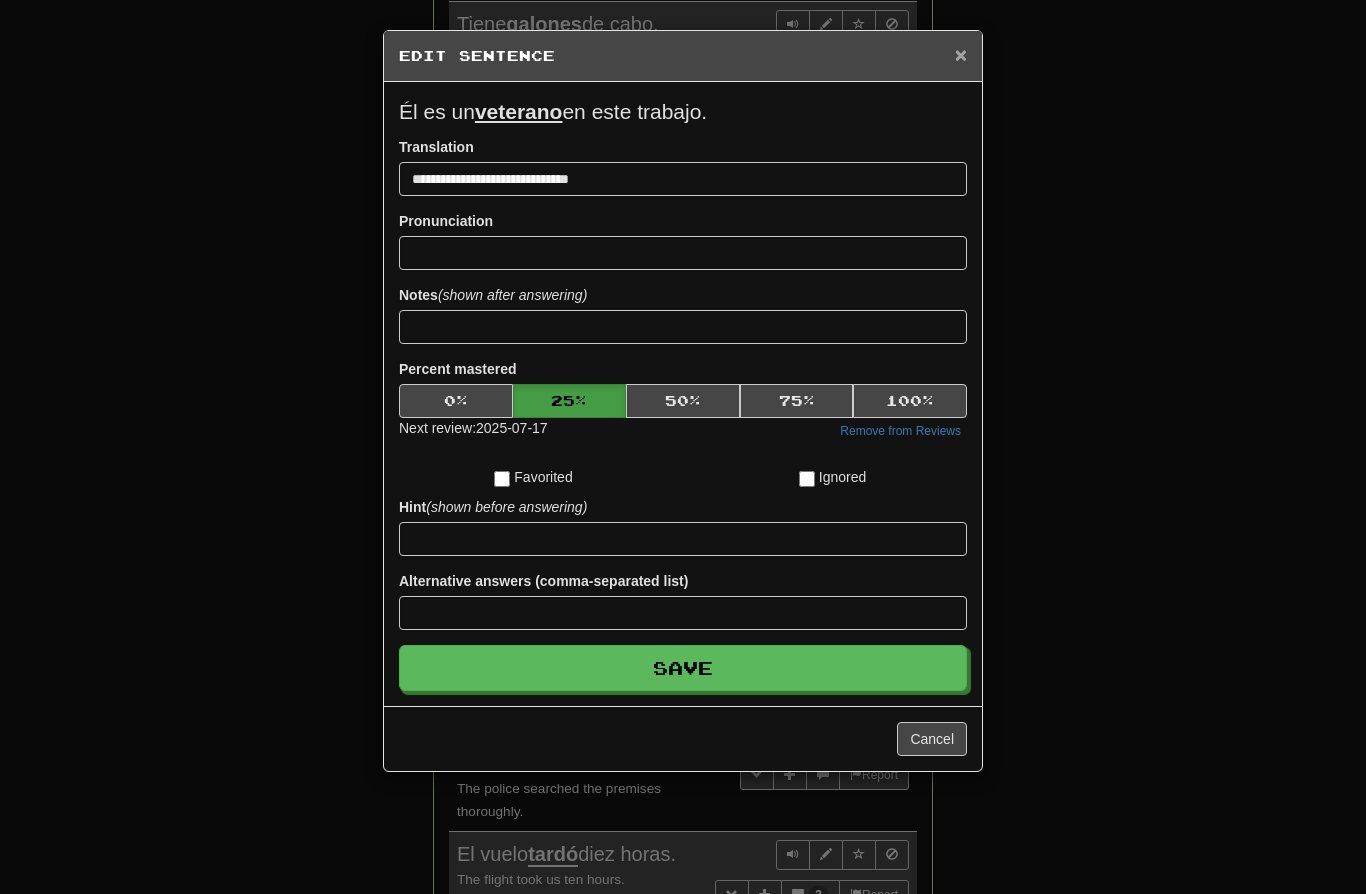 click on "×" at bounding box center [961, 54] 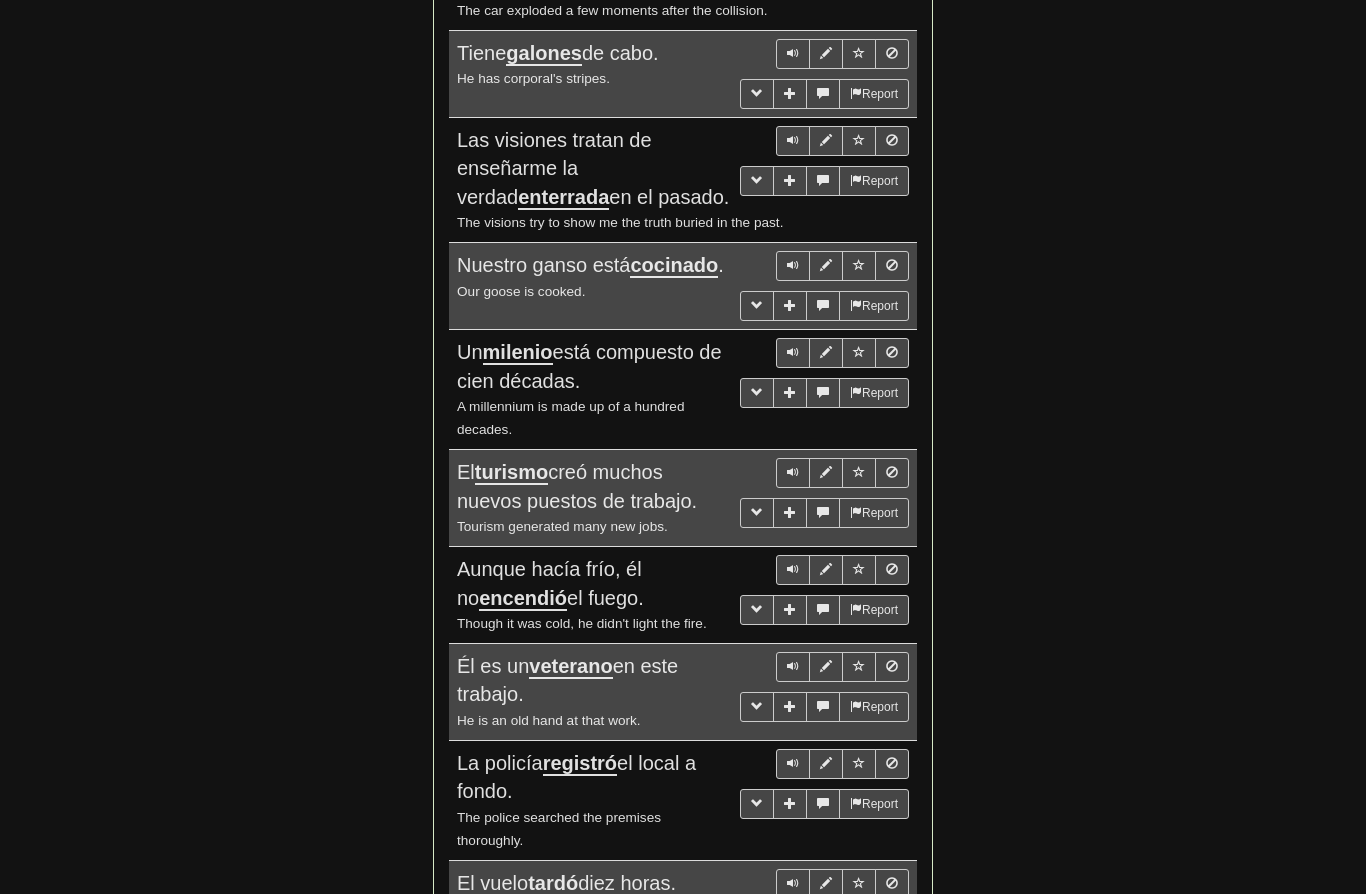 scroll, scrollTop: 1951, scrollLeft: 0, axis: vertical 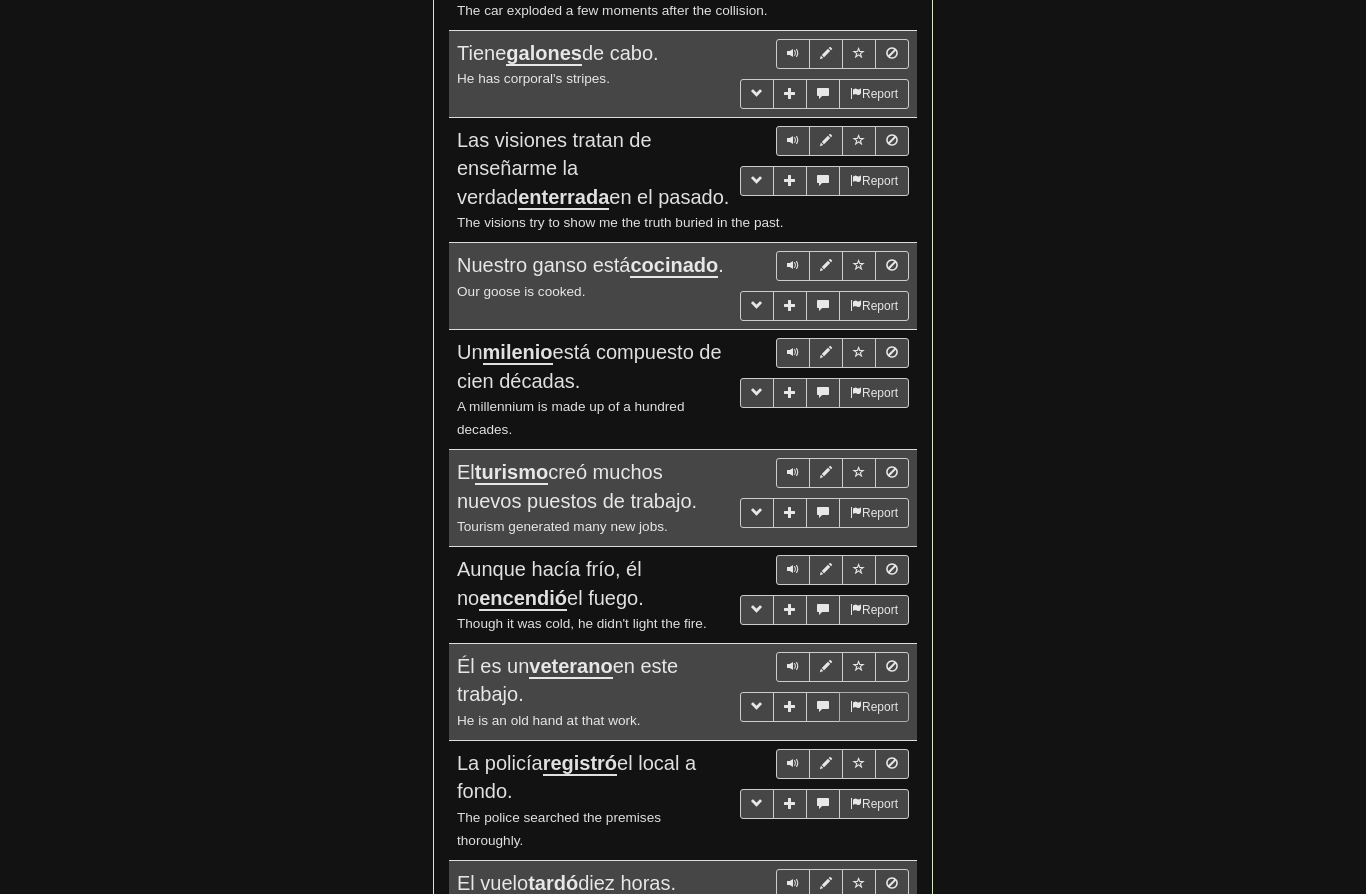 click on "Report" at bounding box center [874, 707] 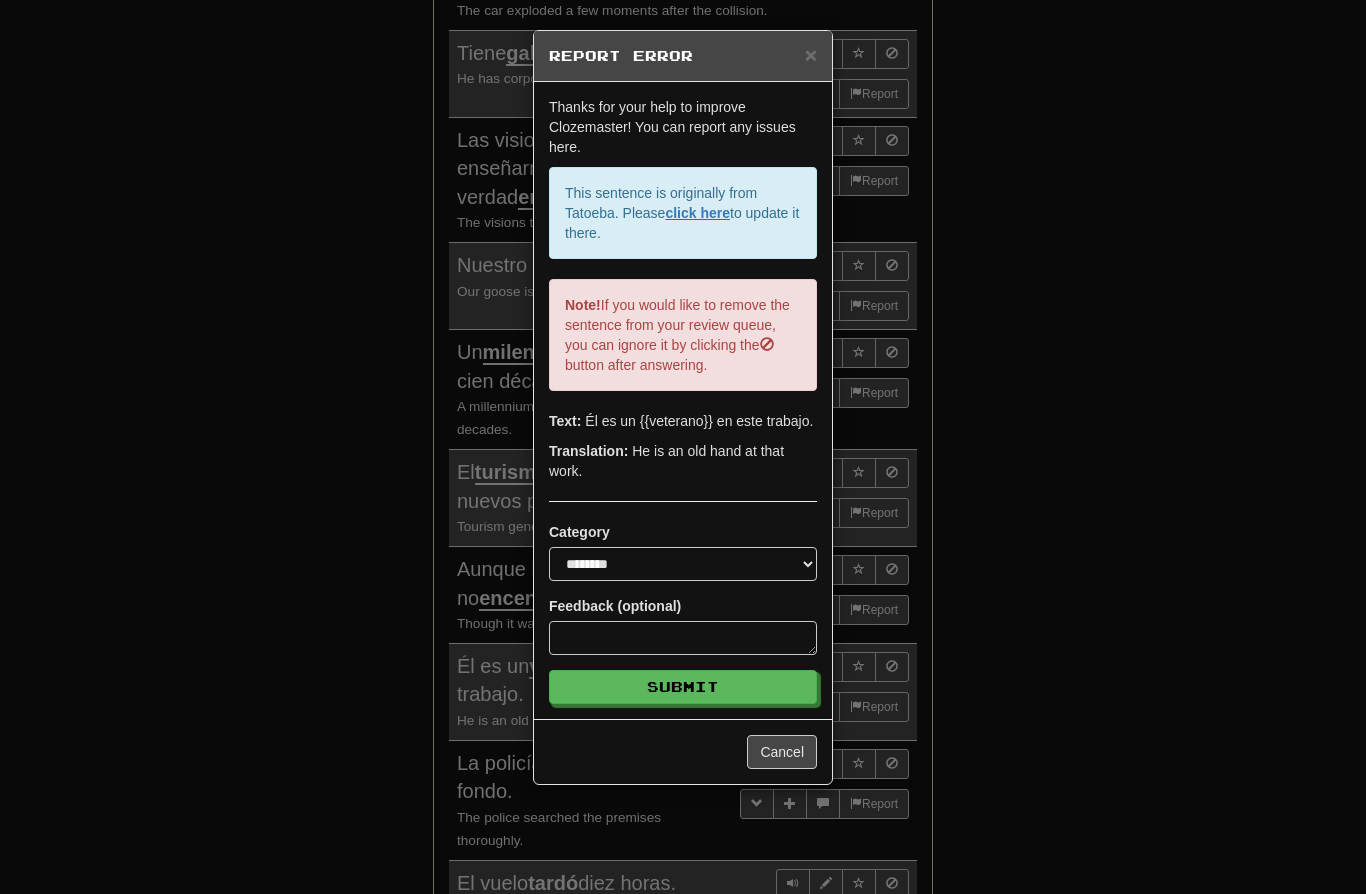 click on "**********" at bounding box center (683, 447) 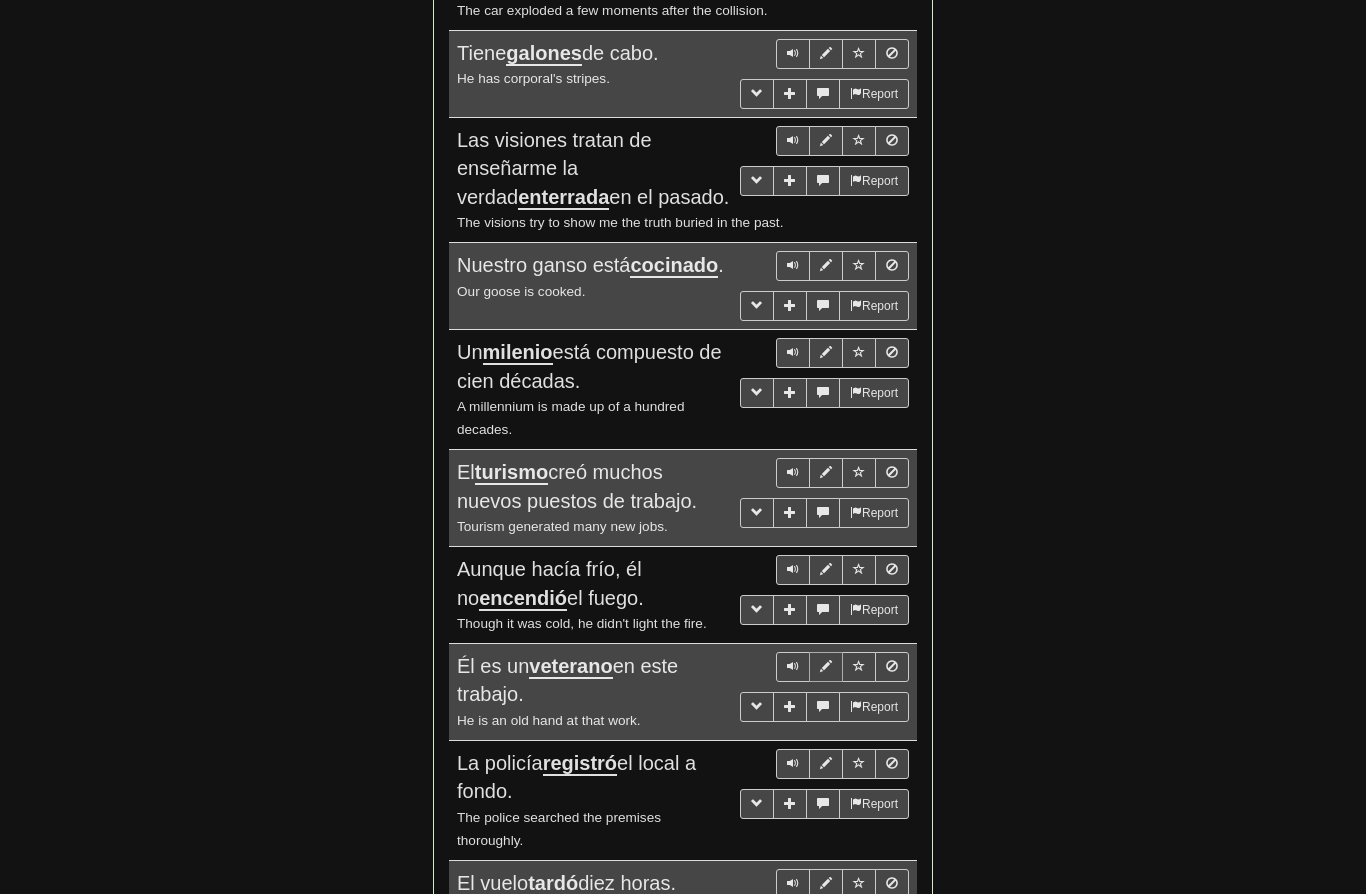 click at bounding box center (826, 666) 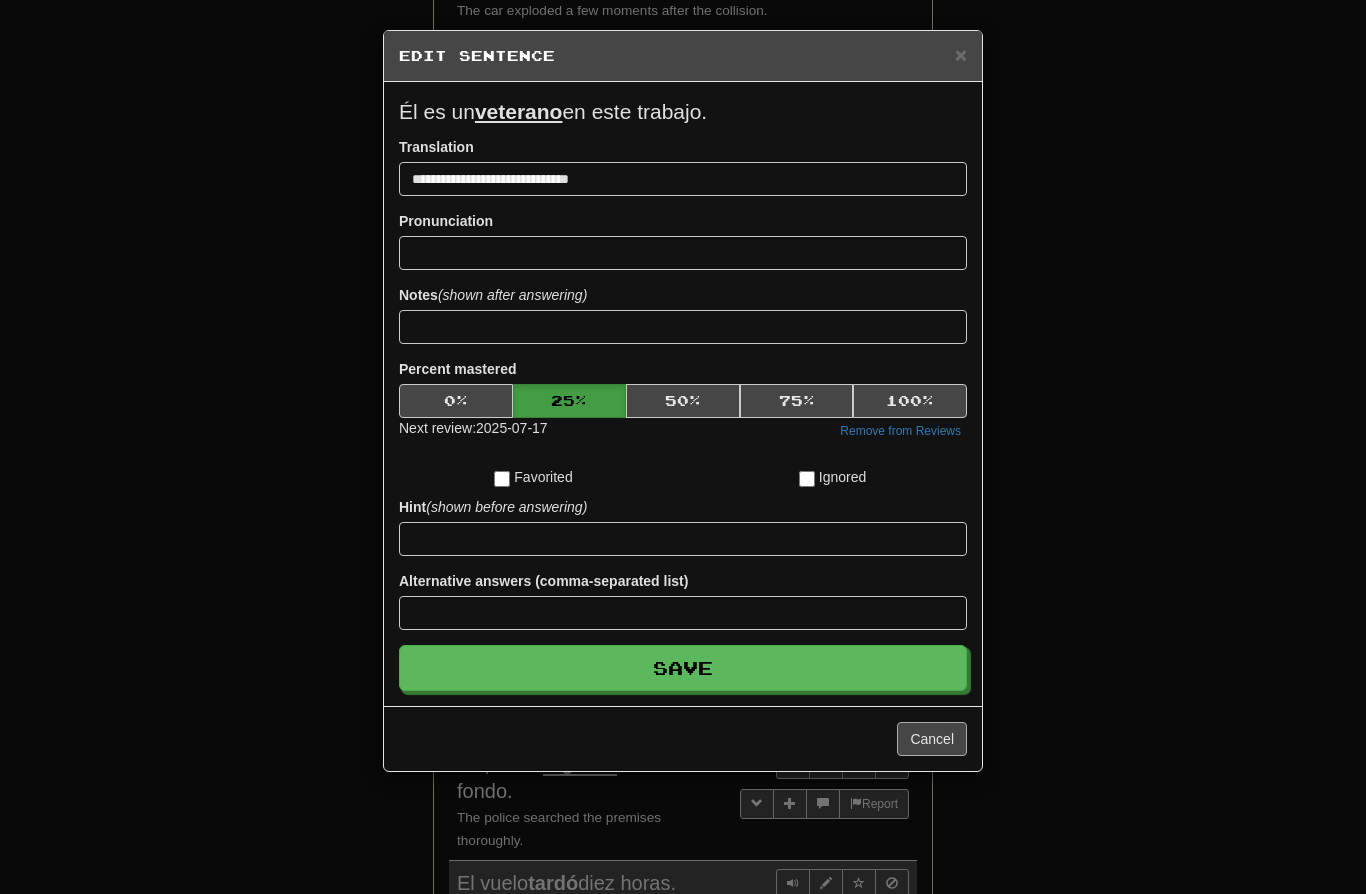 click on "Cancel" at bounding box center (932, 739) 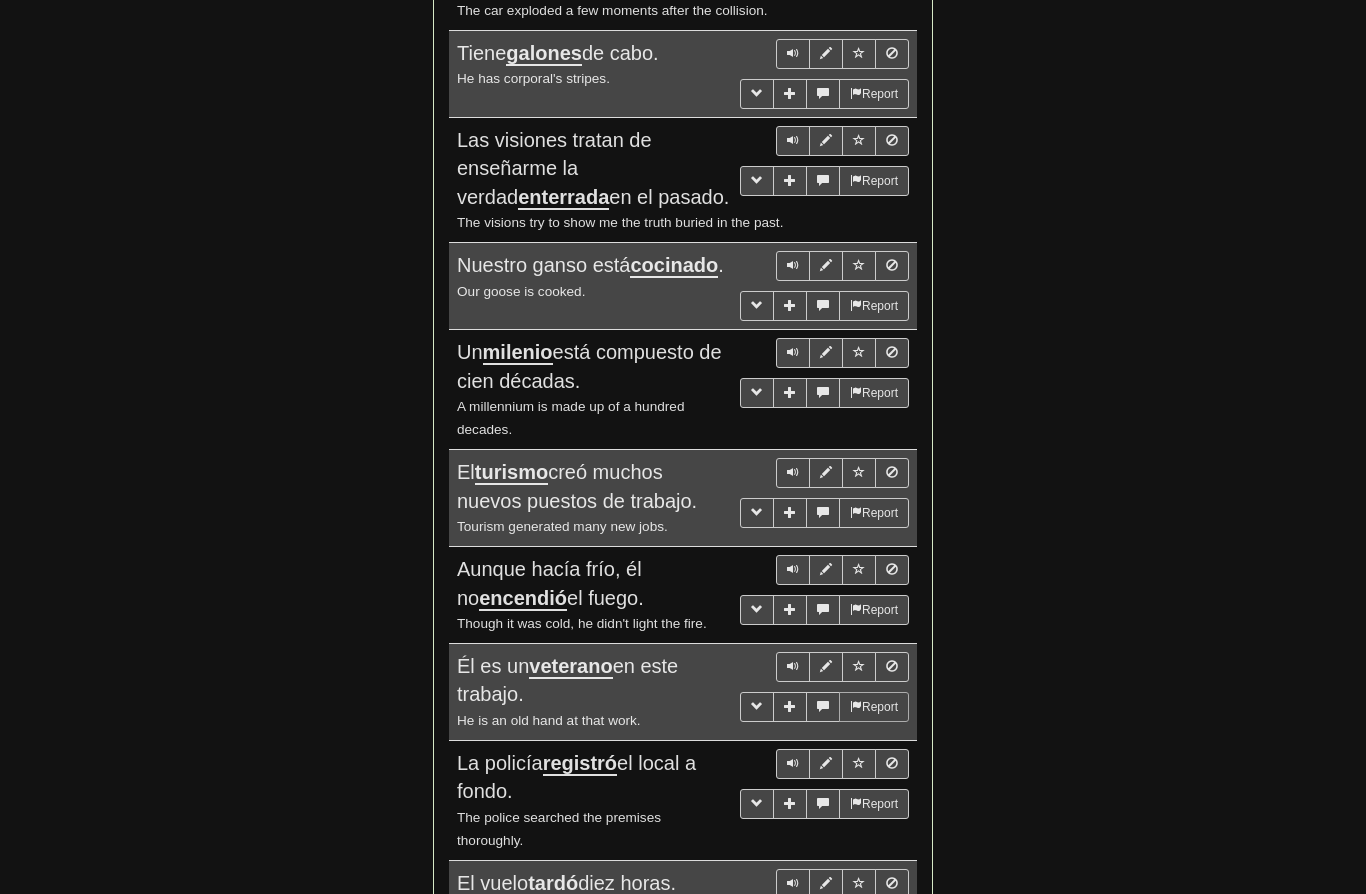 click on "Report" at bounding box center (874, 707) 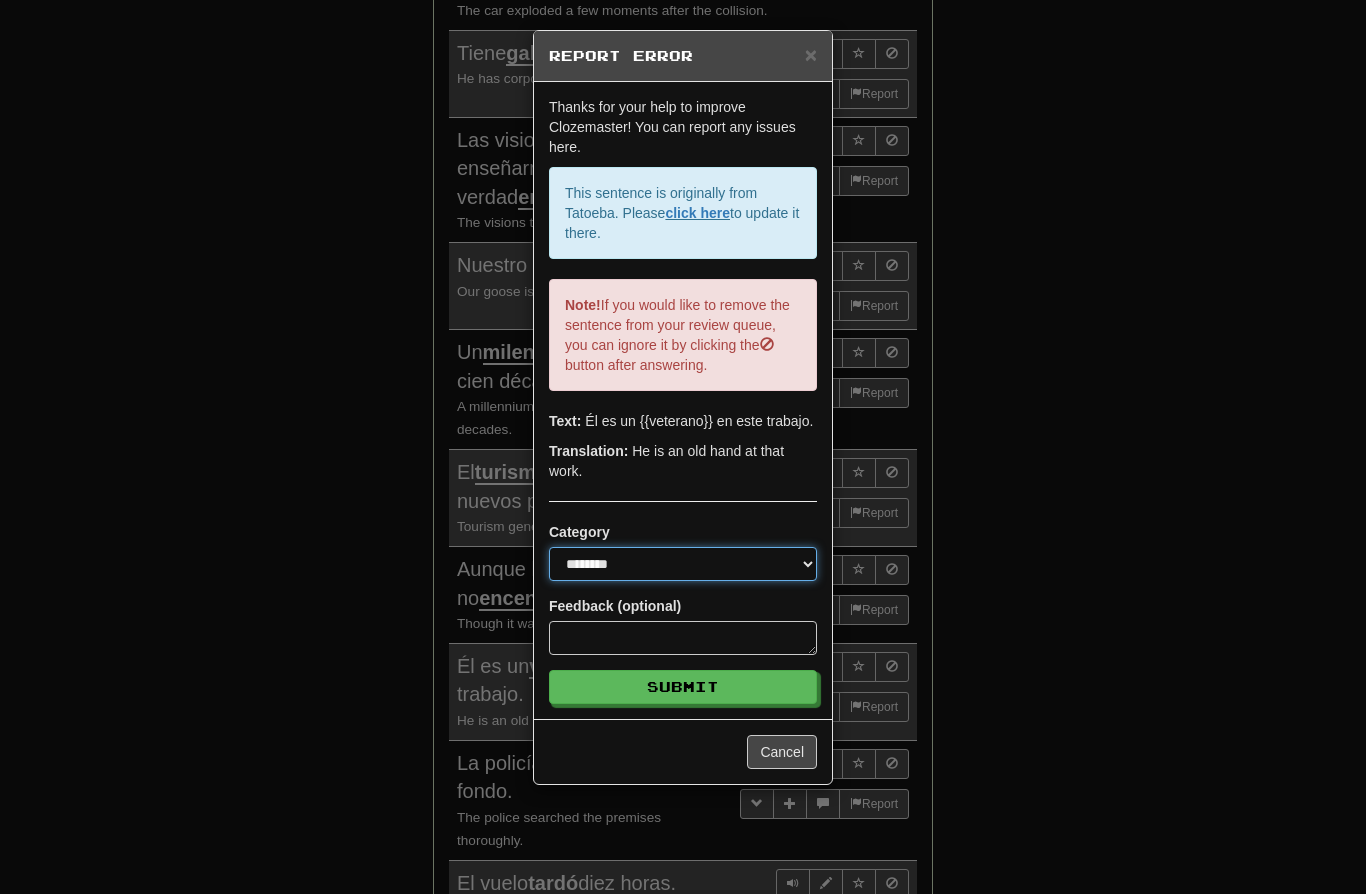 click on "**********" at bounding box center [683, 564] 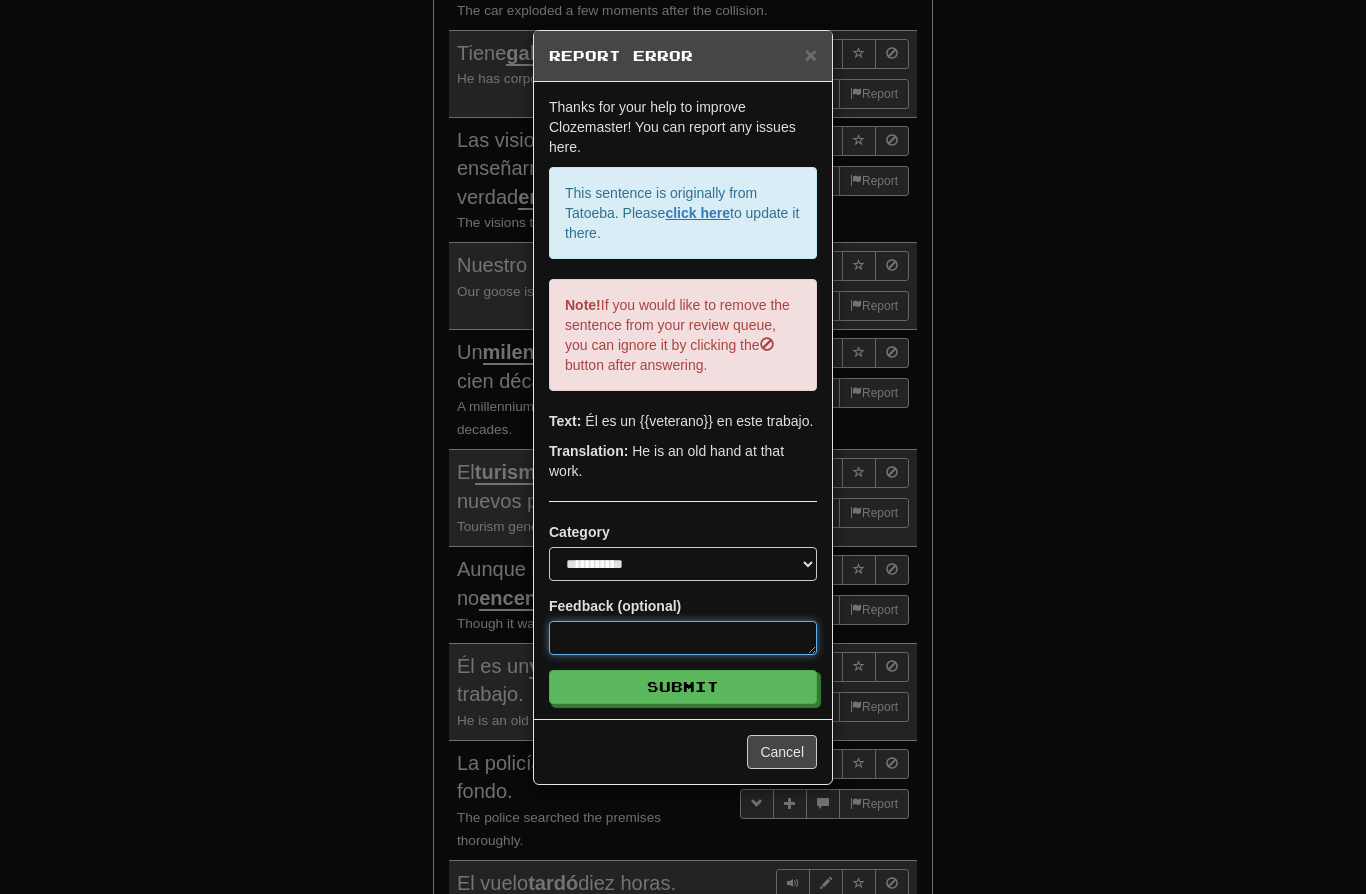 click at bounding box center [683, 638] 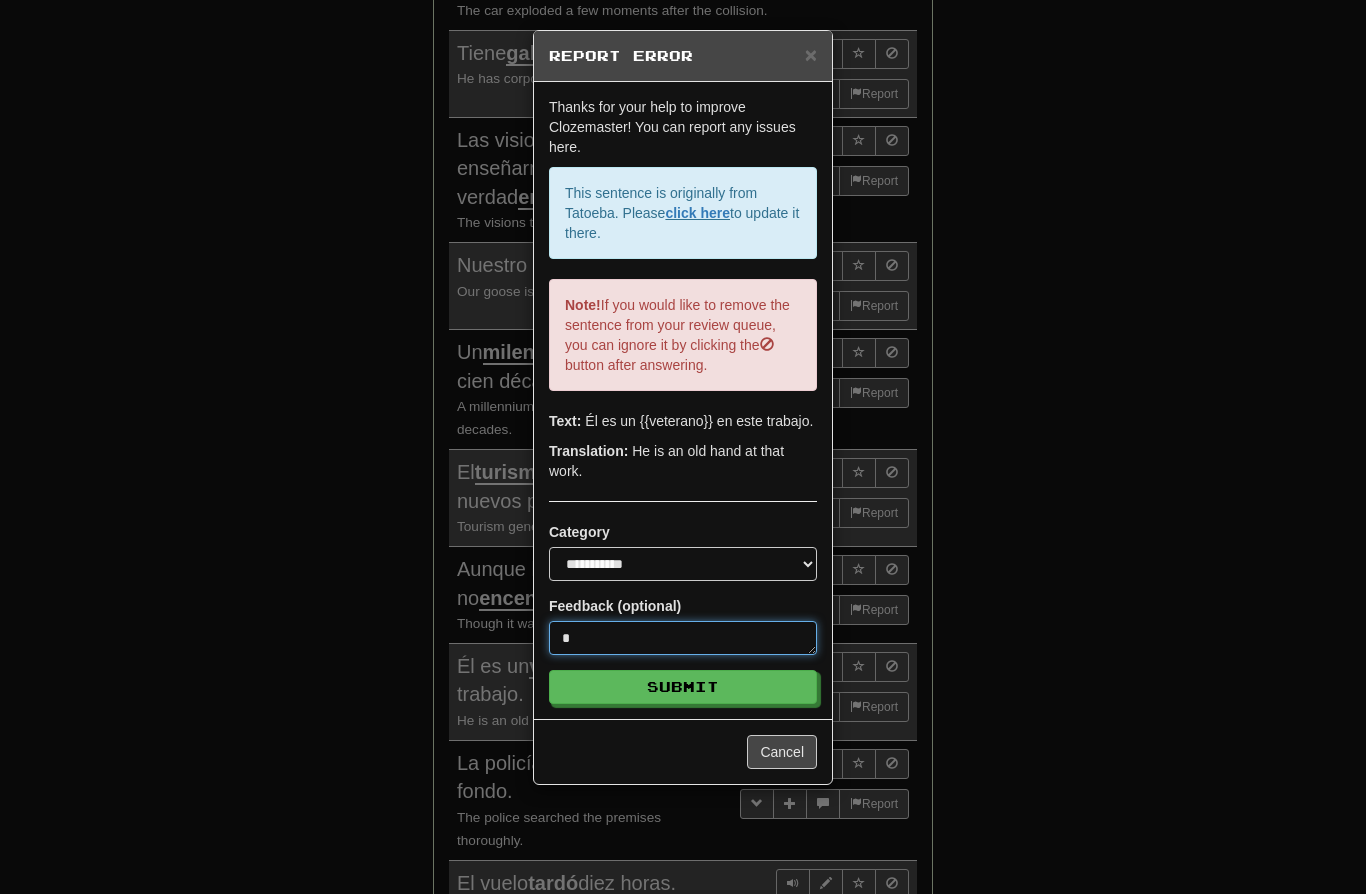 type on "*" 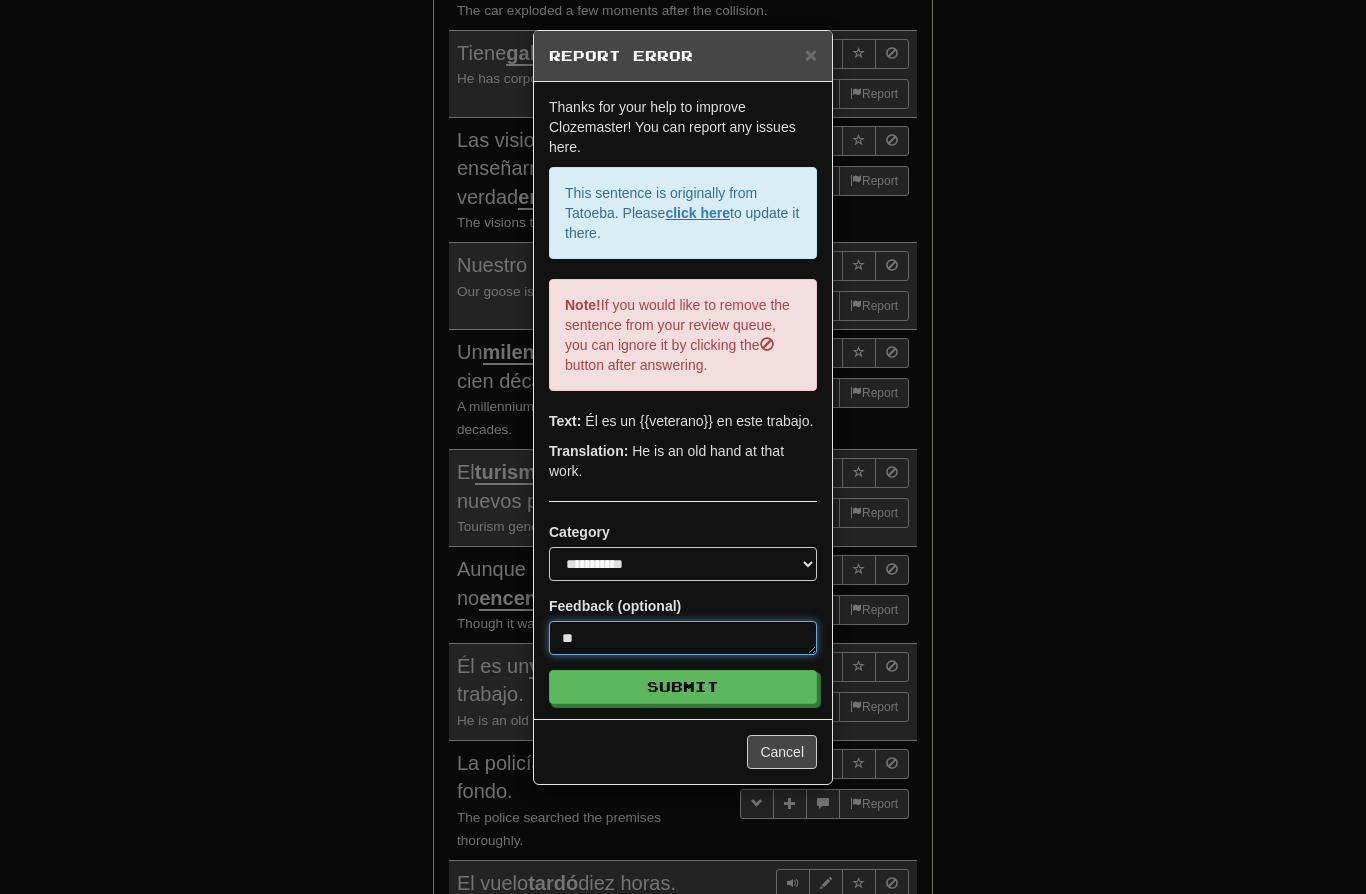 type on "*" 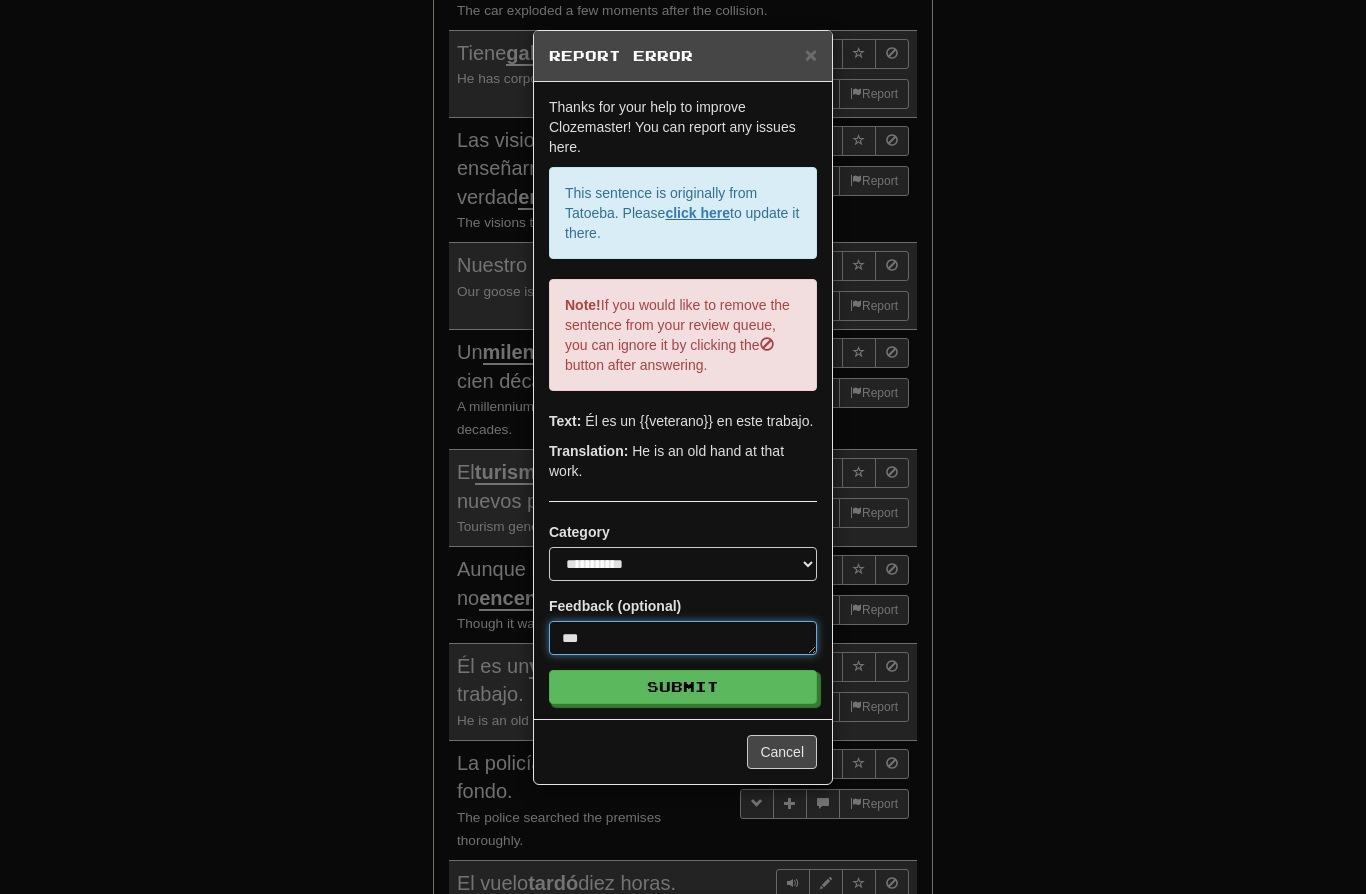 type on "*" 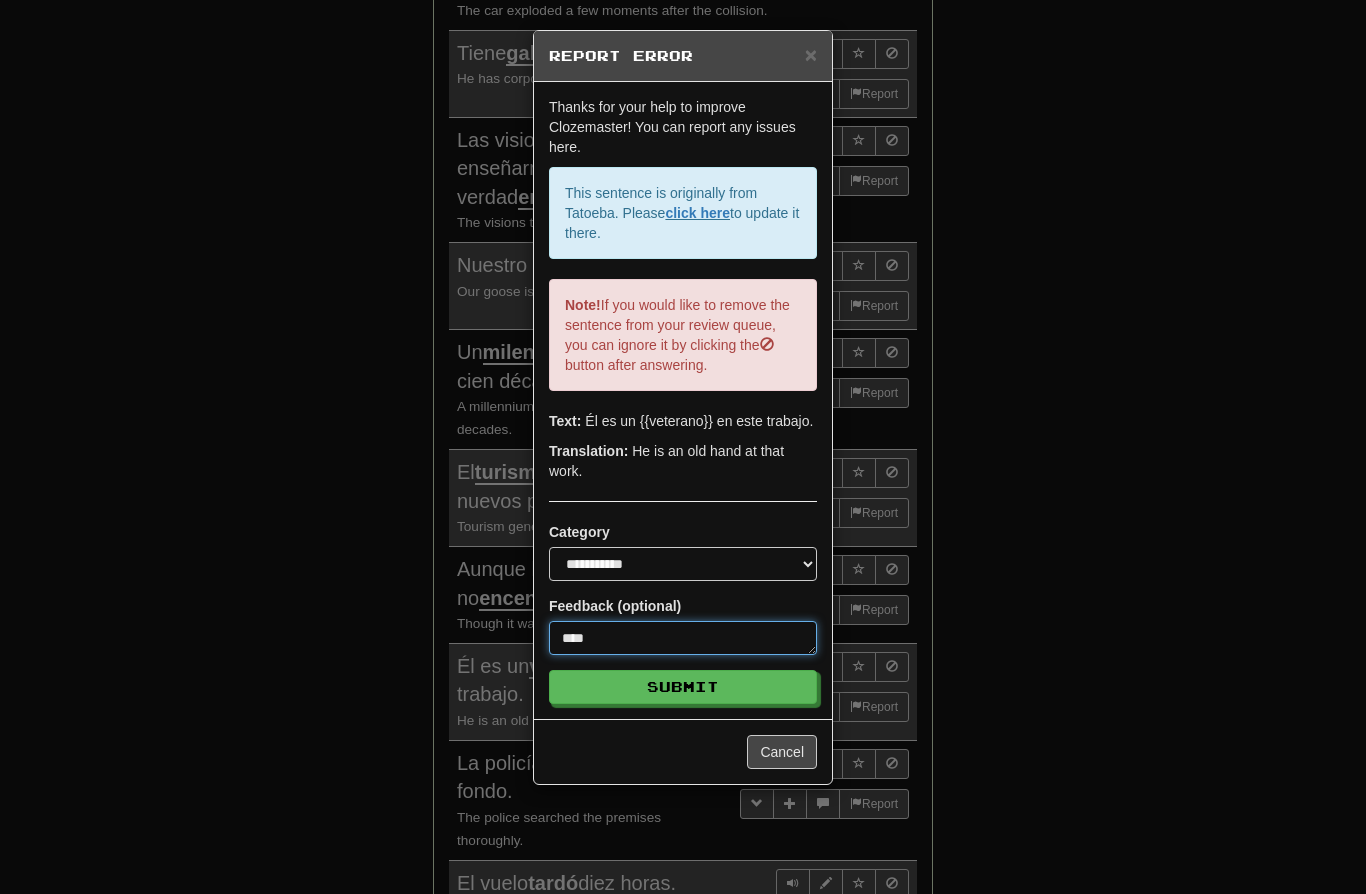 type on "*" 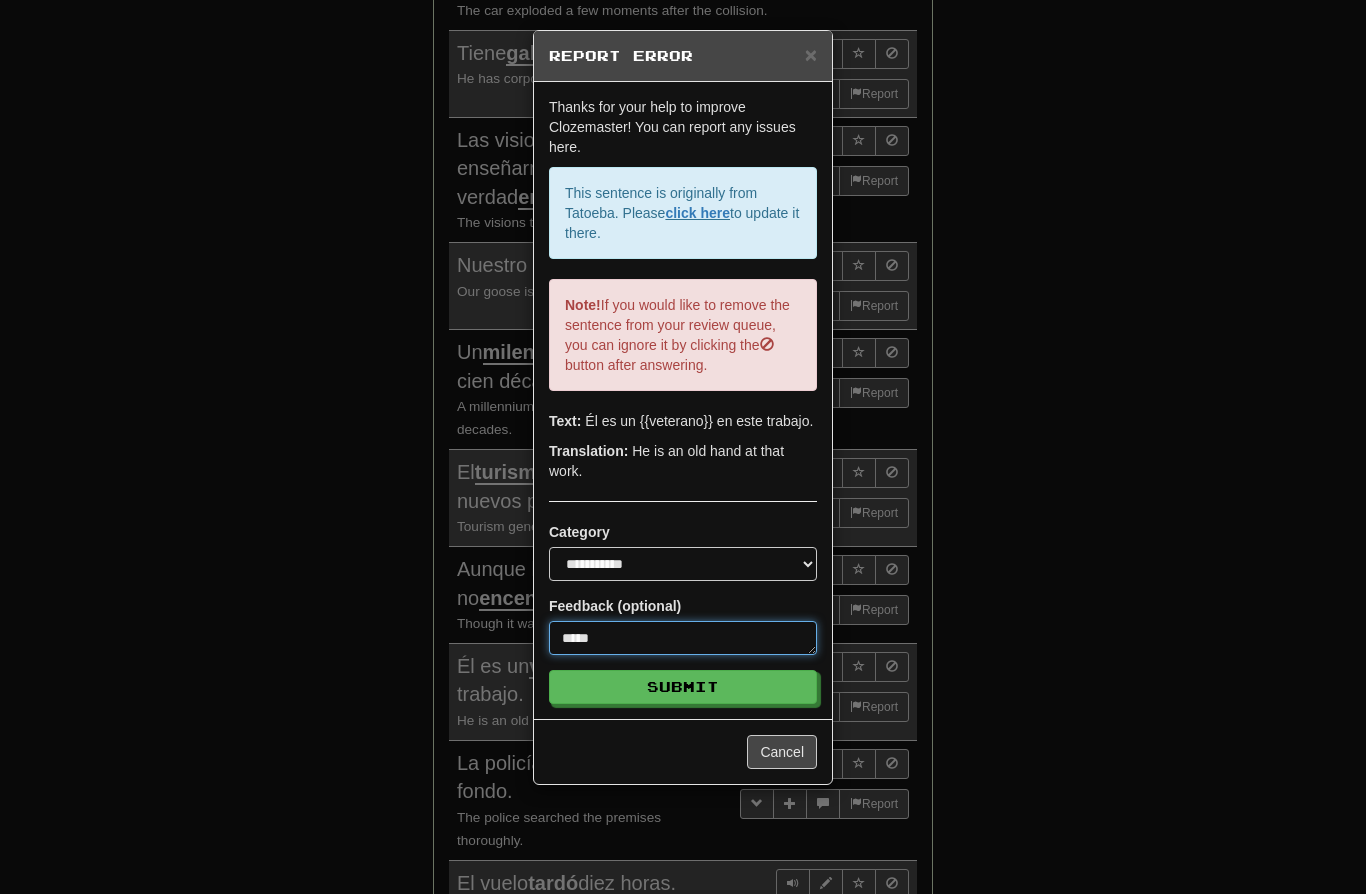 type on "*" 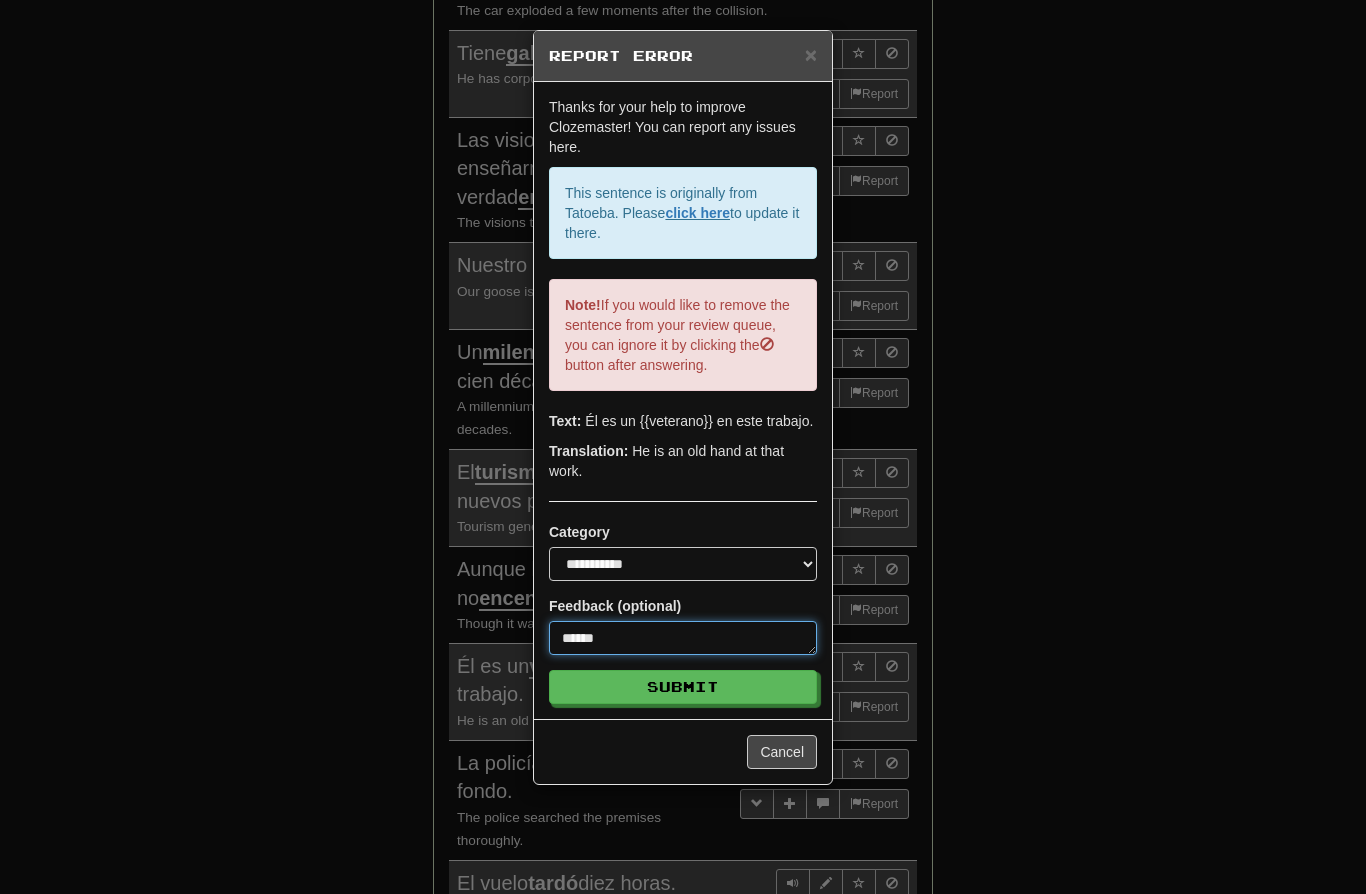 type on "*" 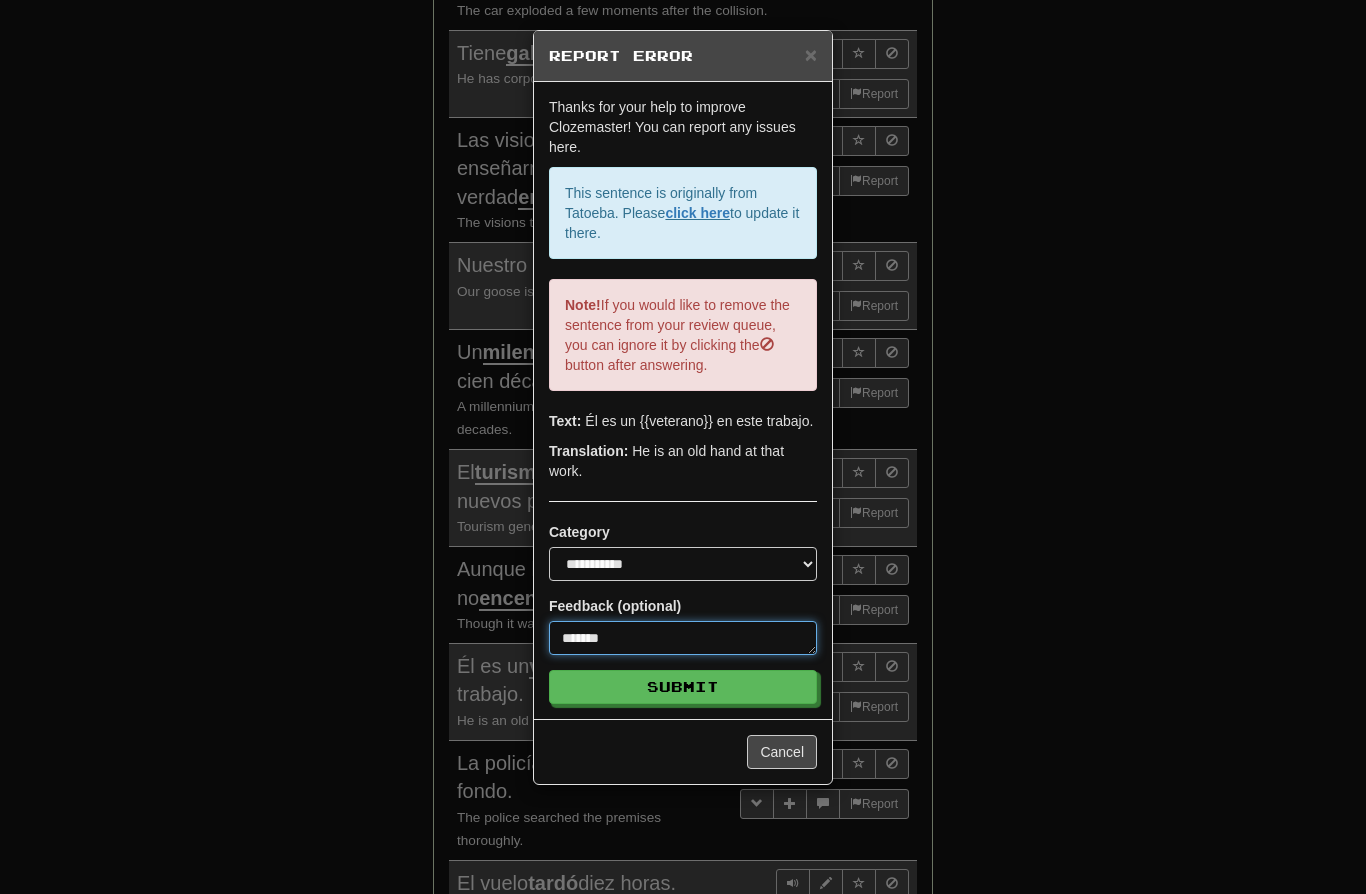 type on "*" 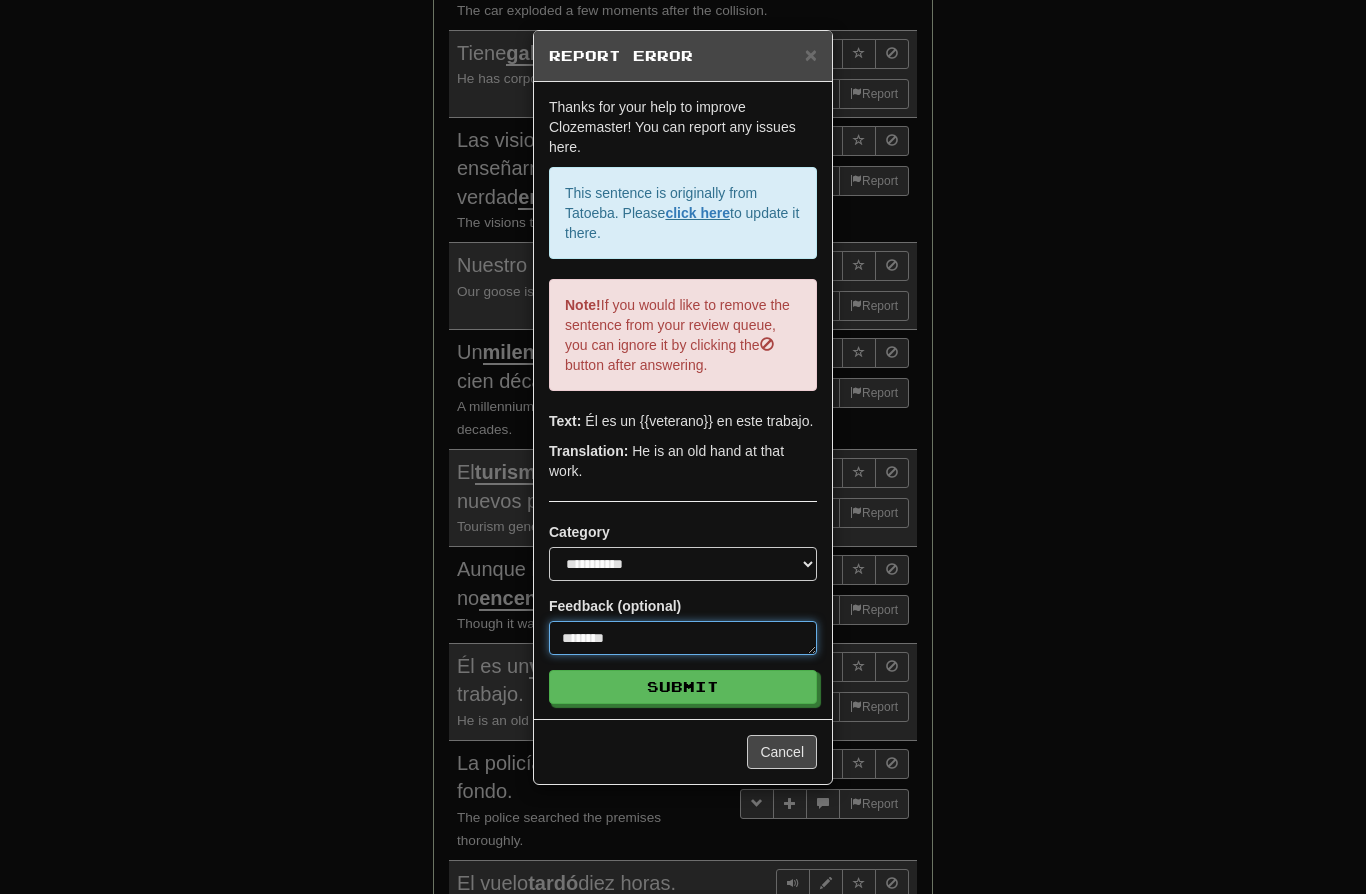 type on "*" 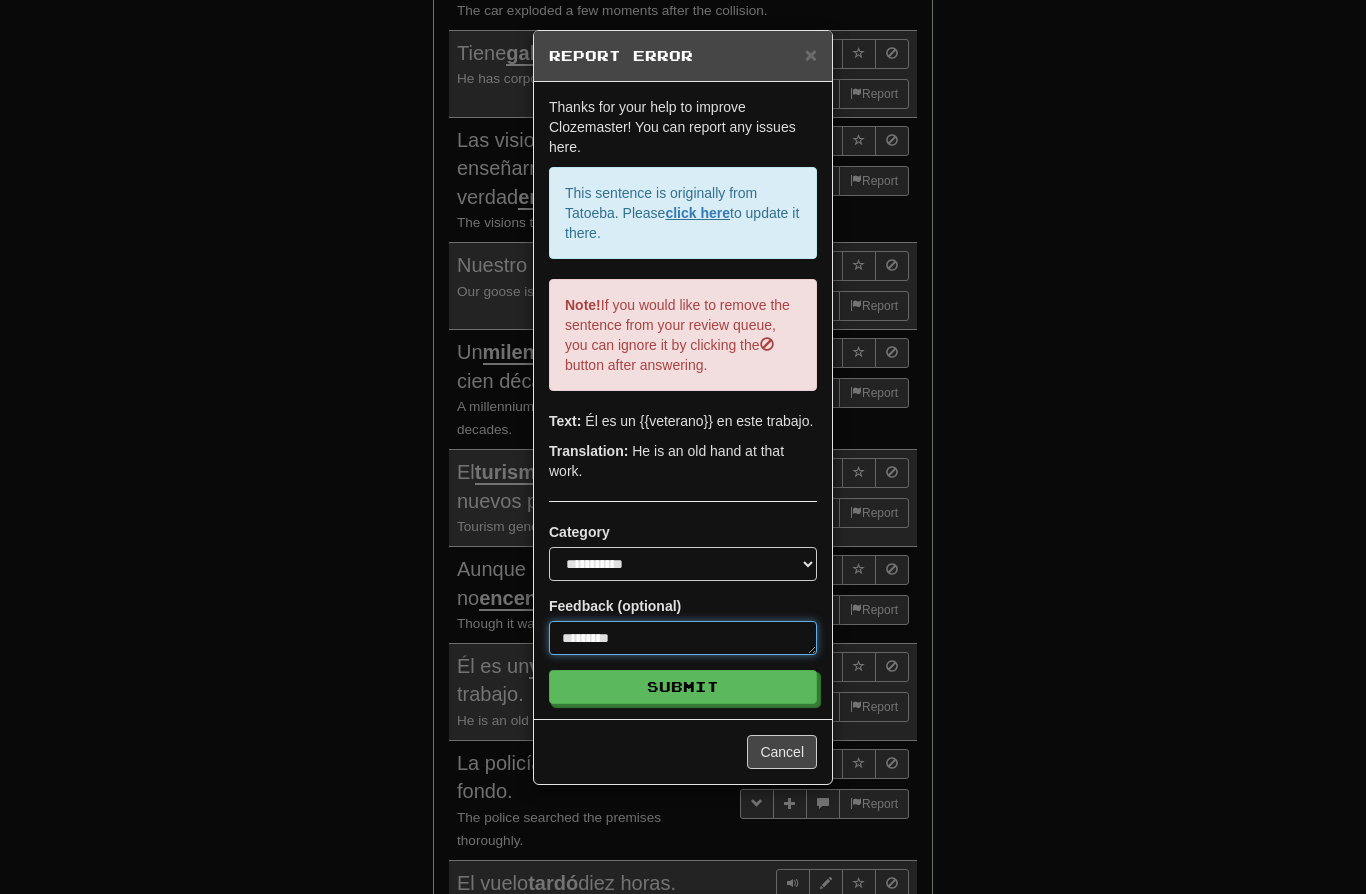 type on "*" 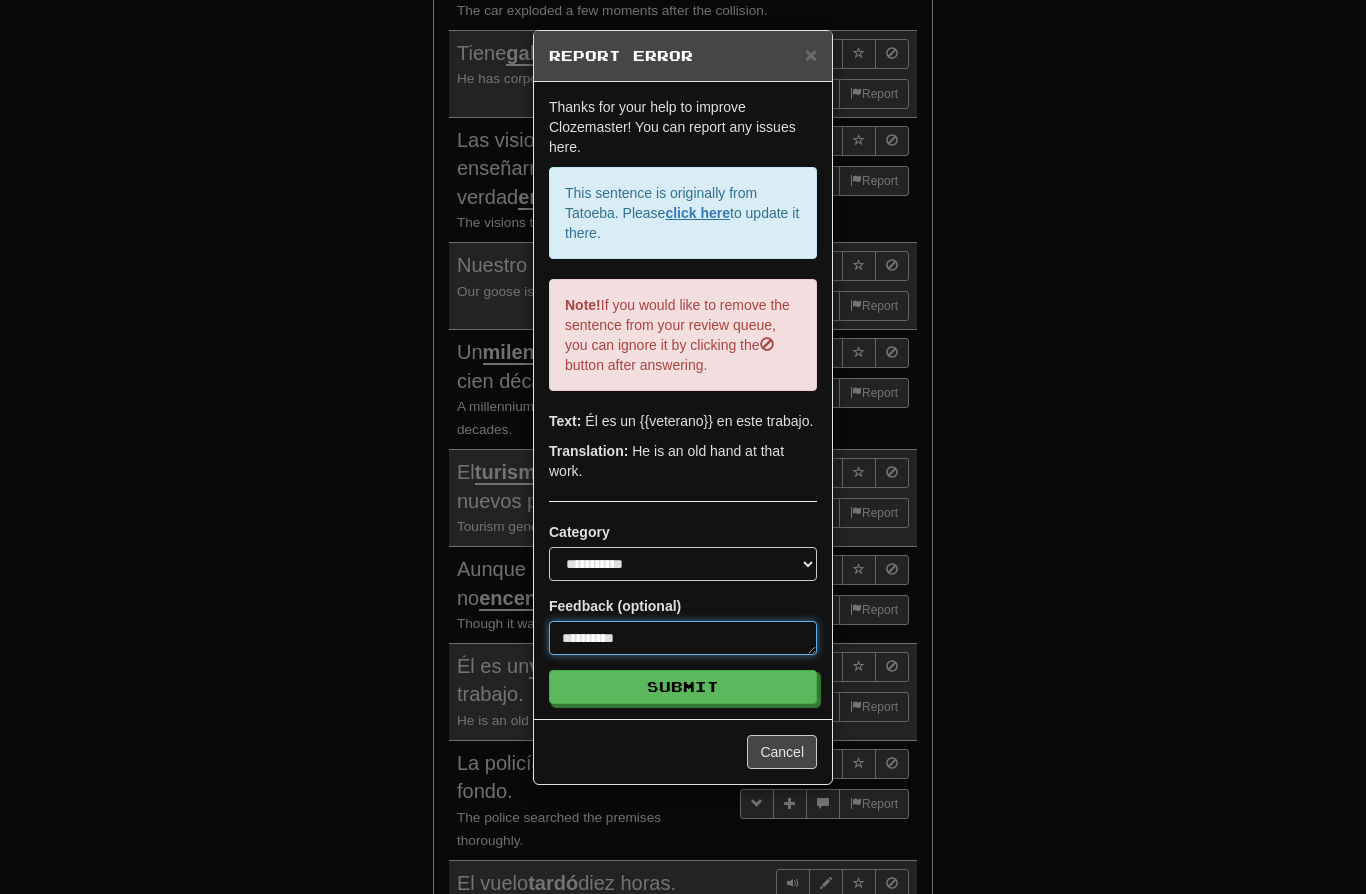 type on "*" 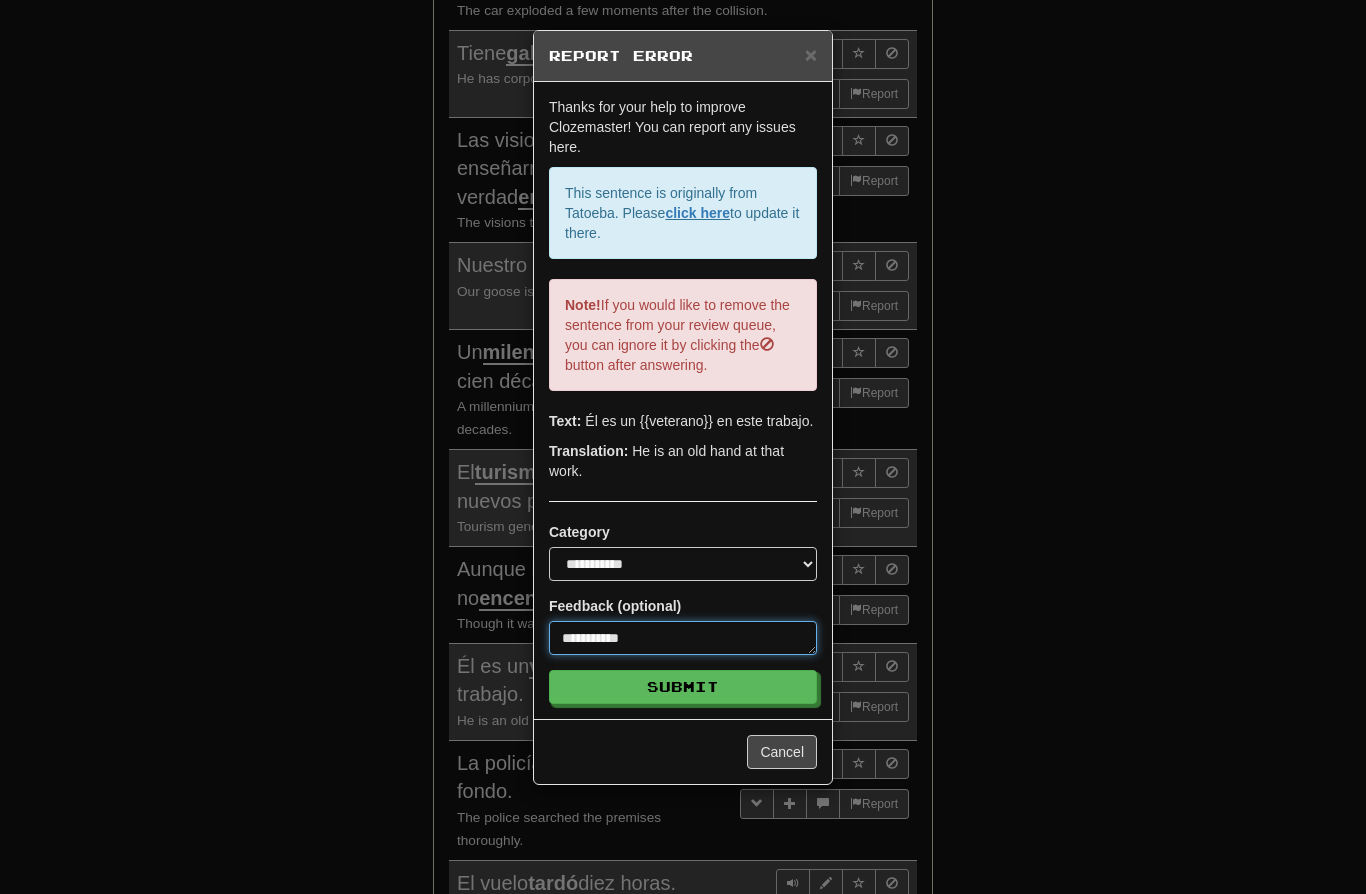 type on "*" 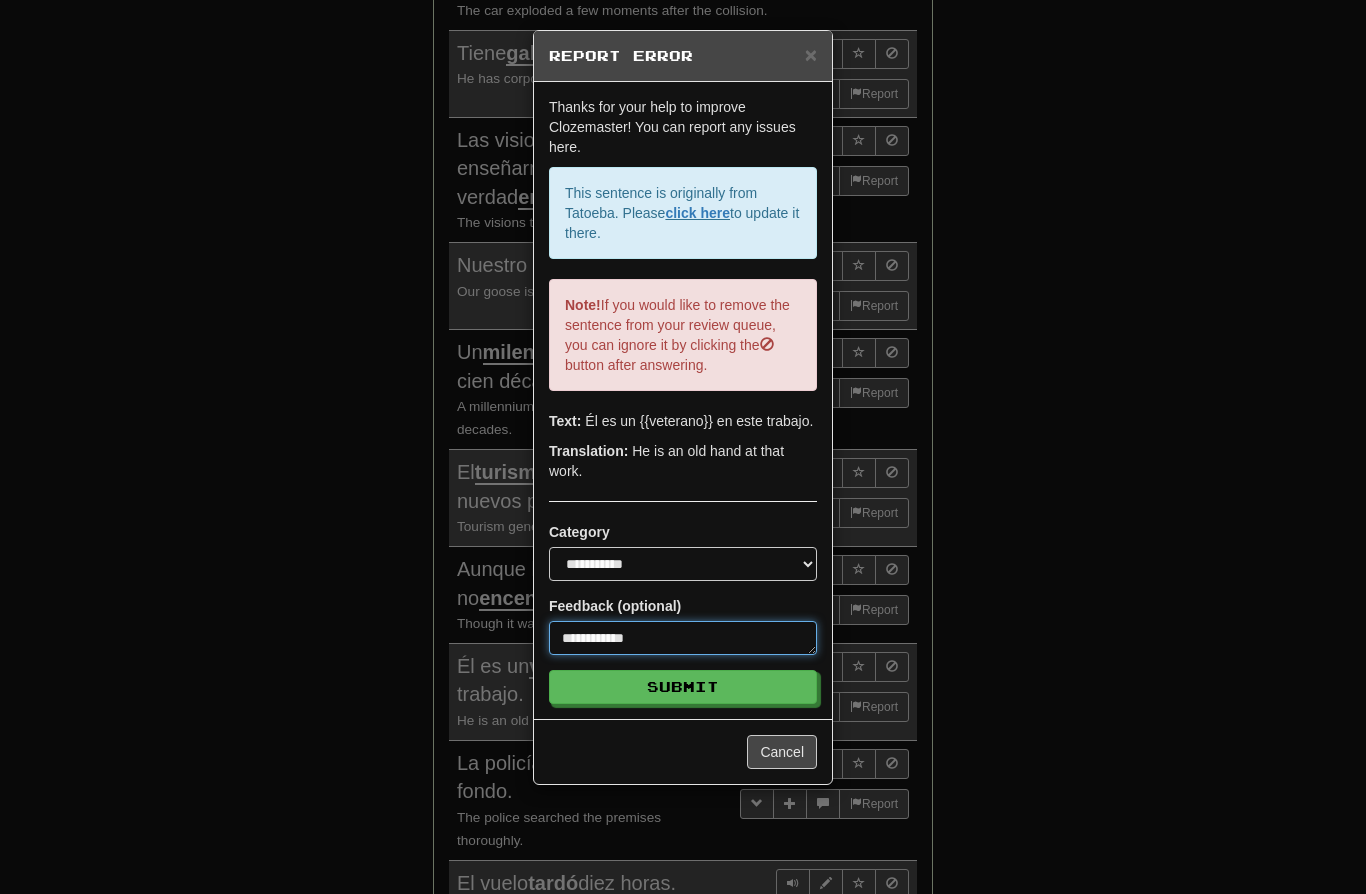 type on "*" 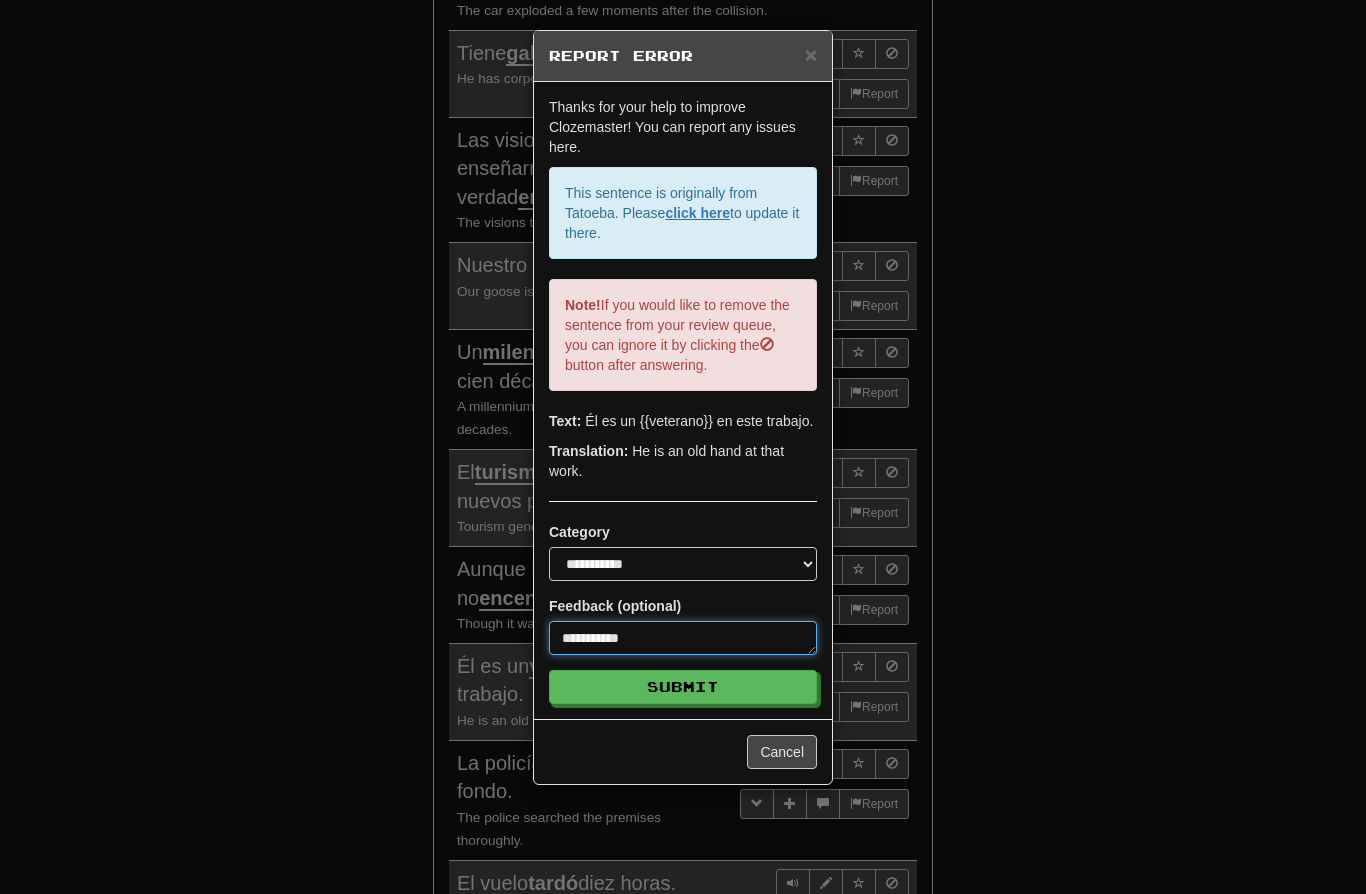 type on "*" 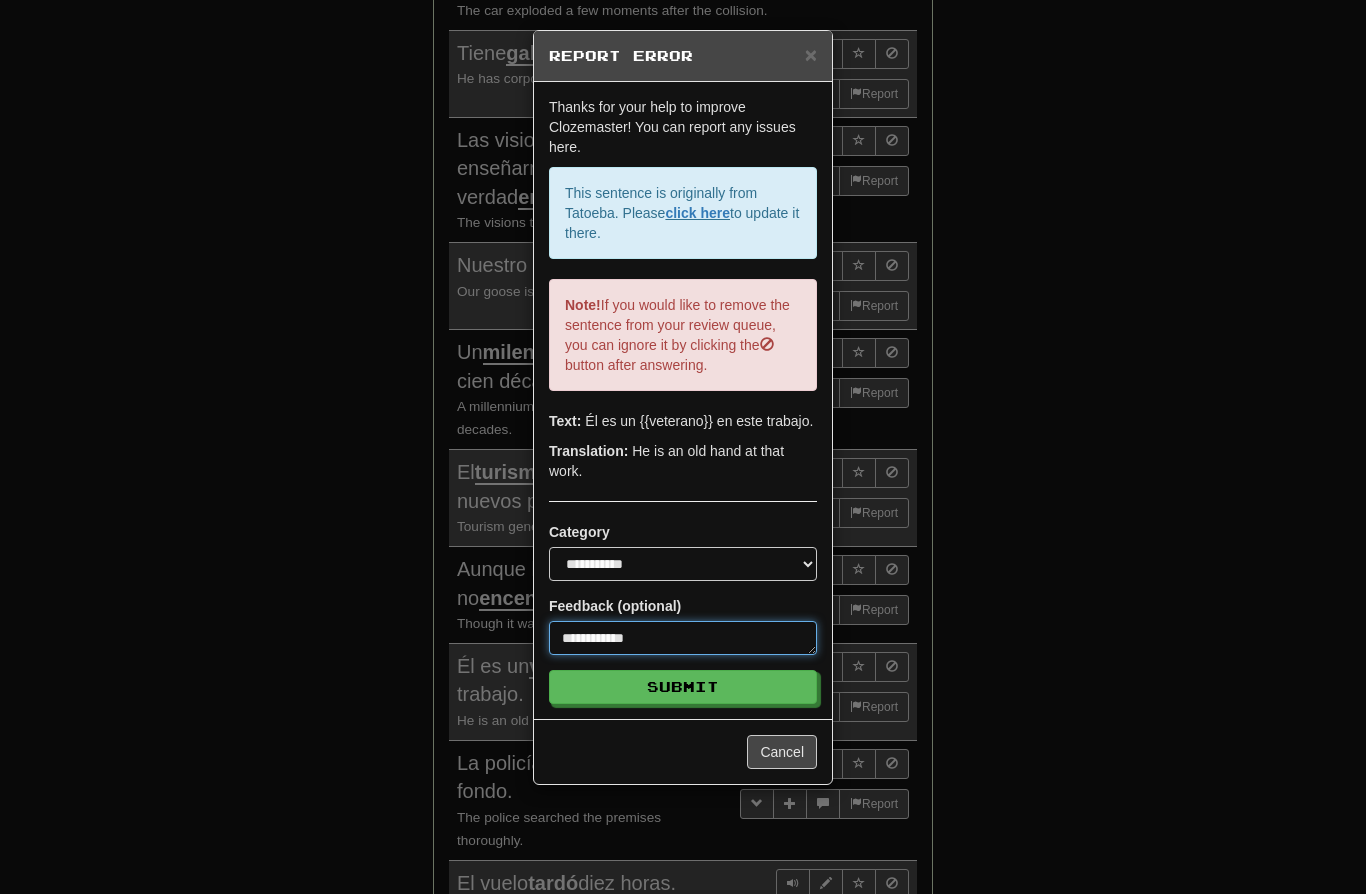 type on "*" 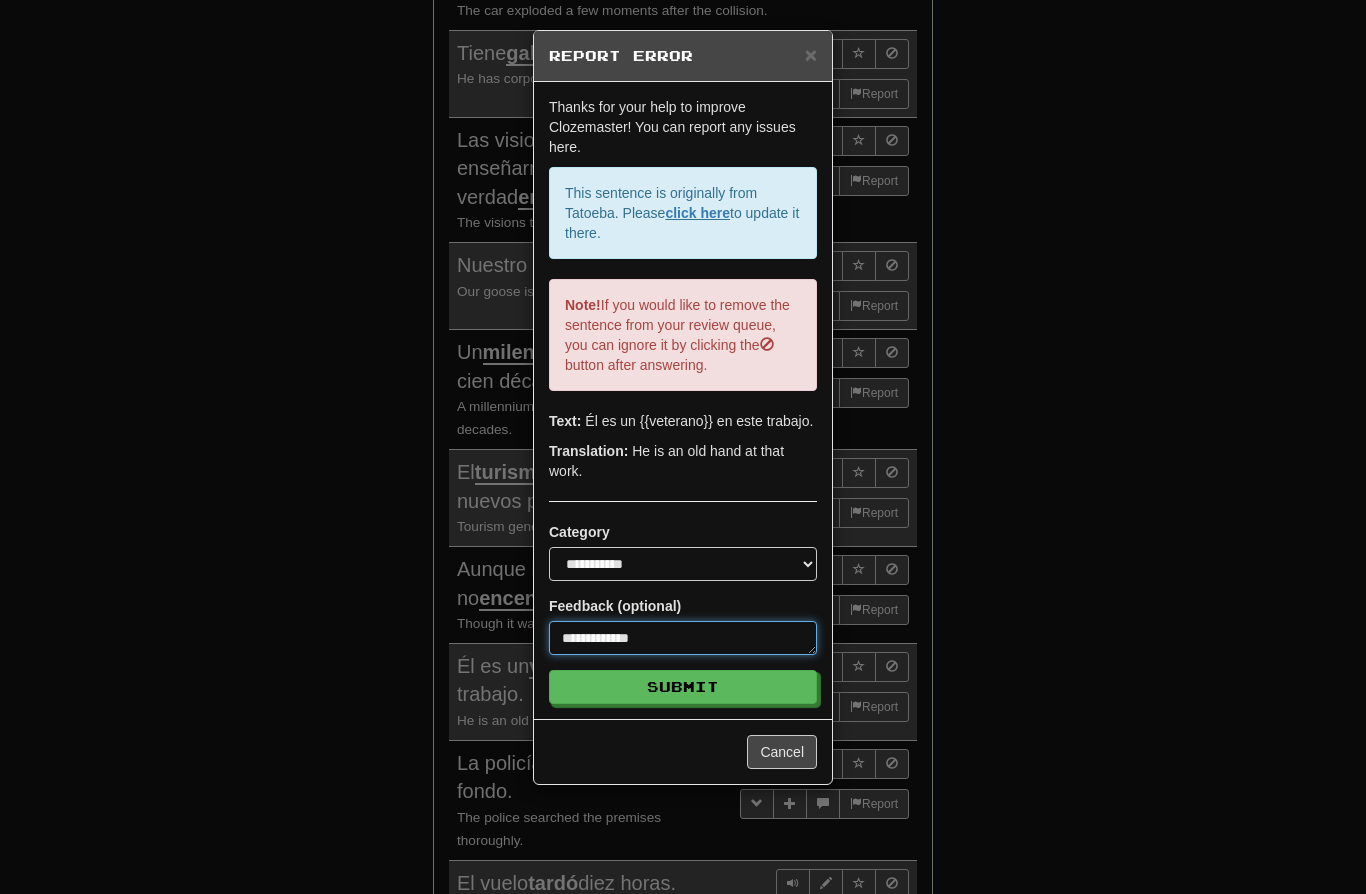 type on "*" 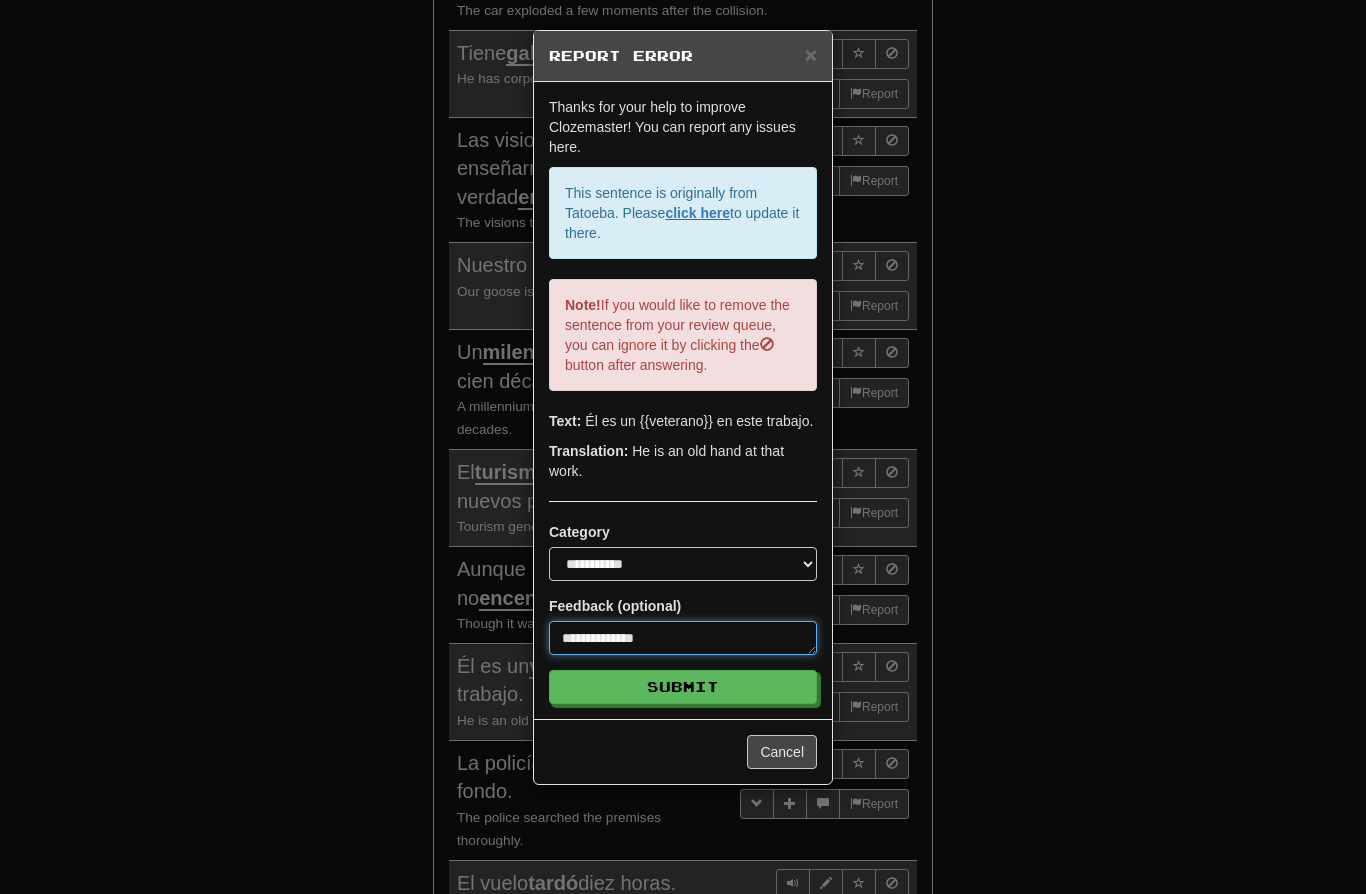 type on "*" 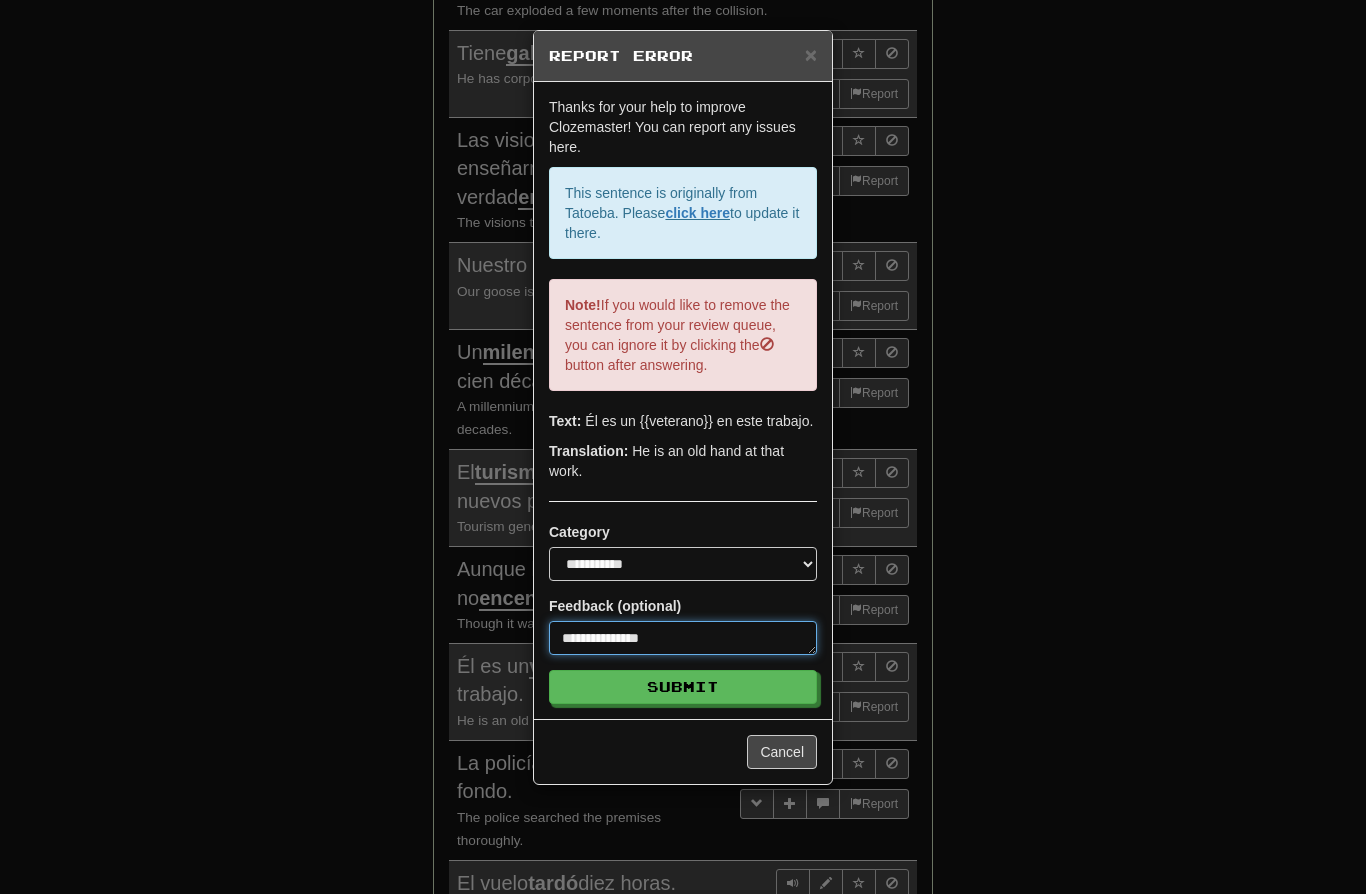 type on "*" 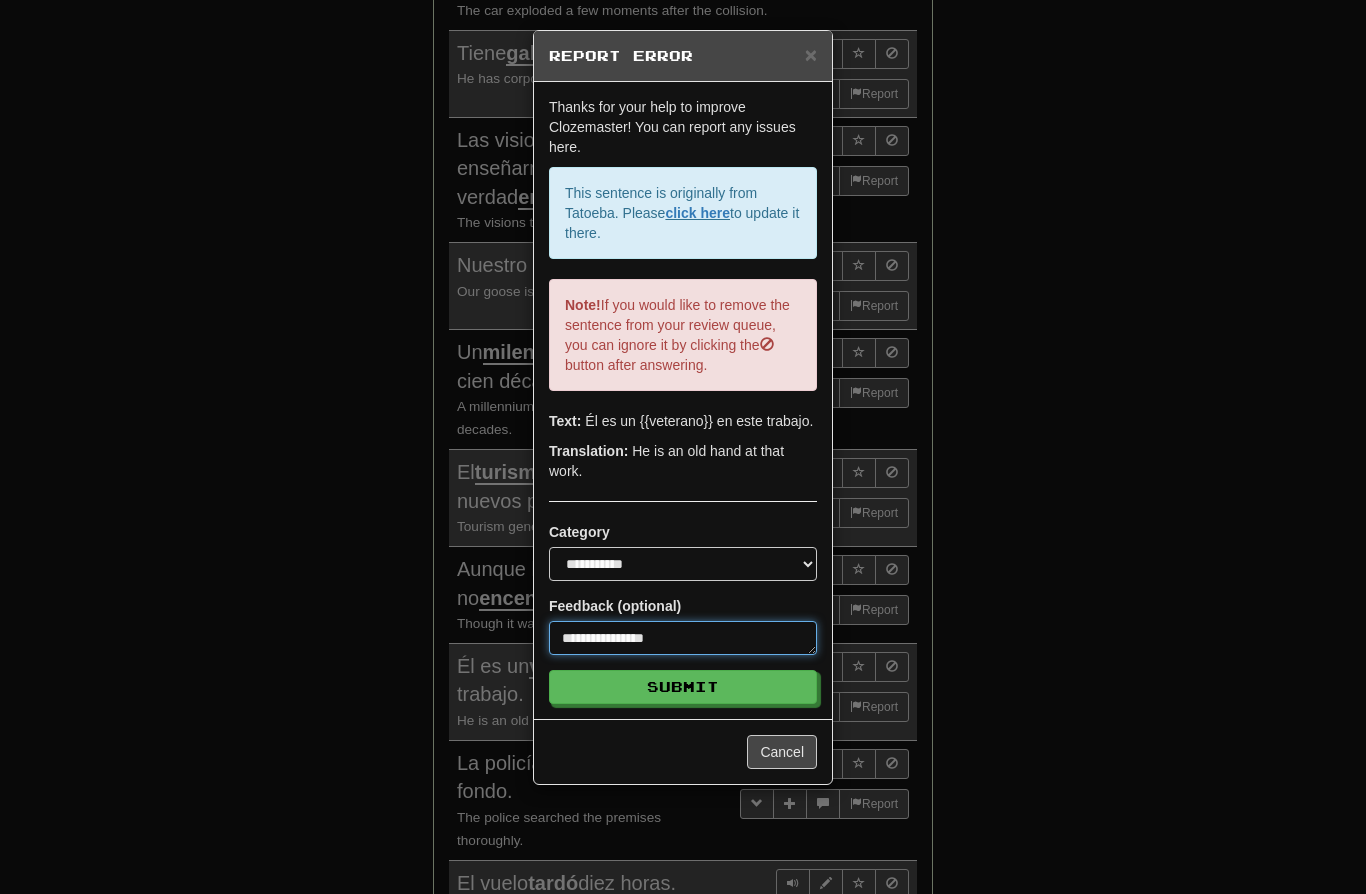 type on "*" 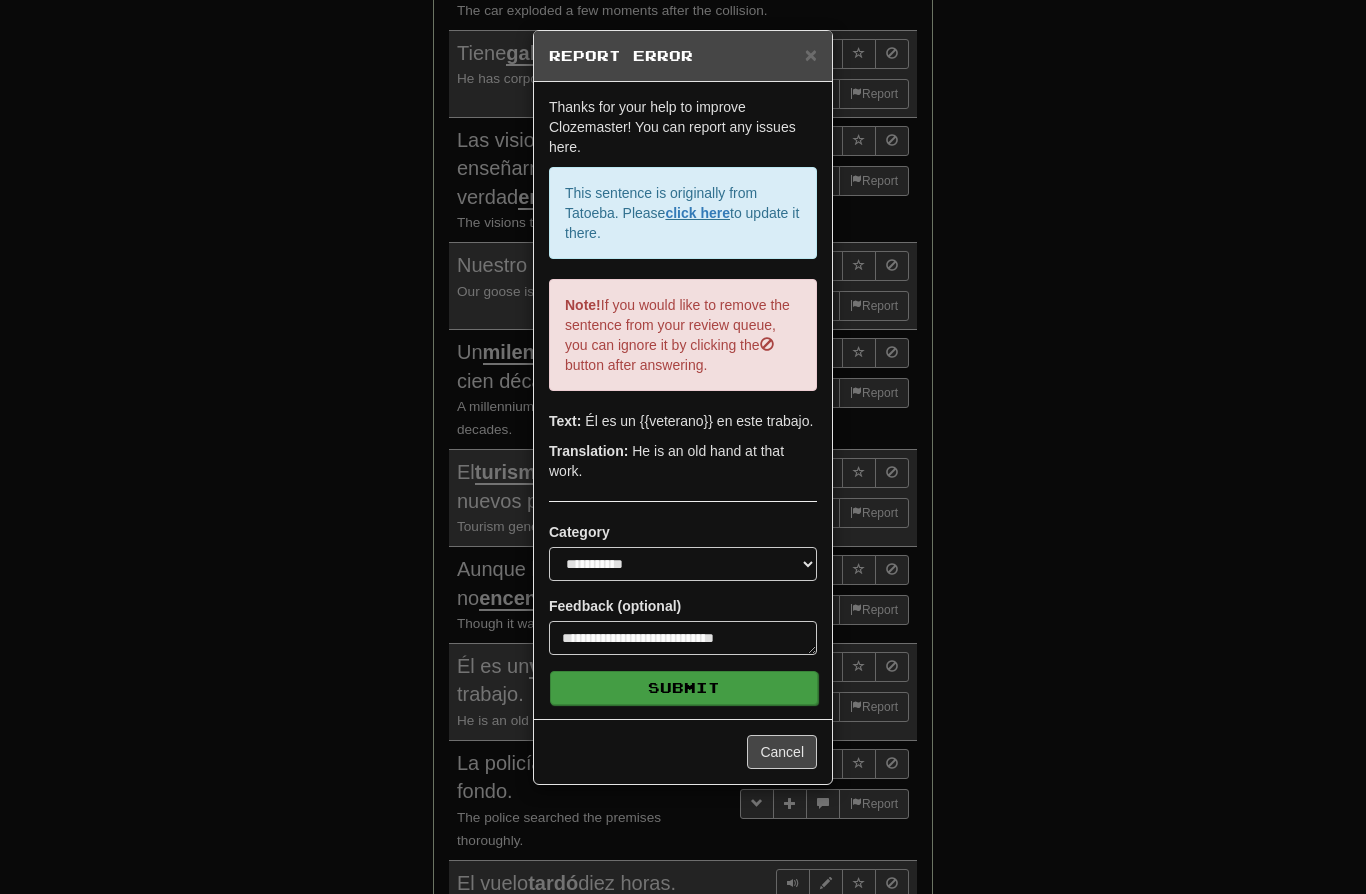 click on "Submit" at bounding box center (684, 688) 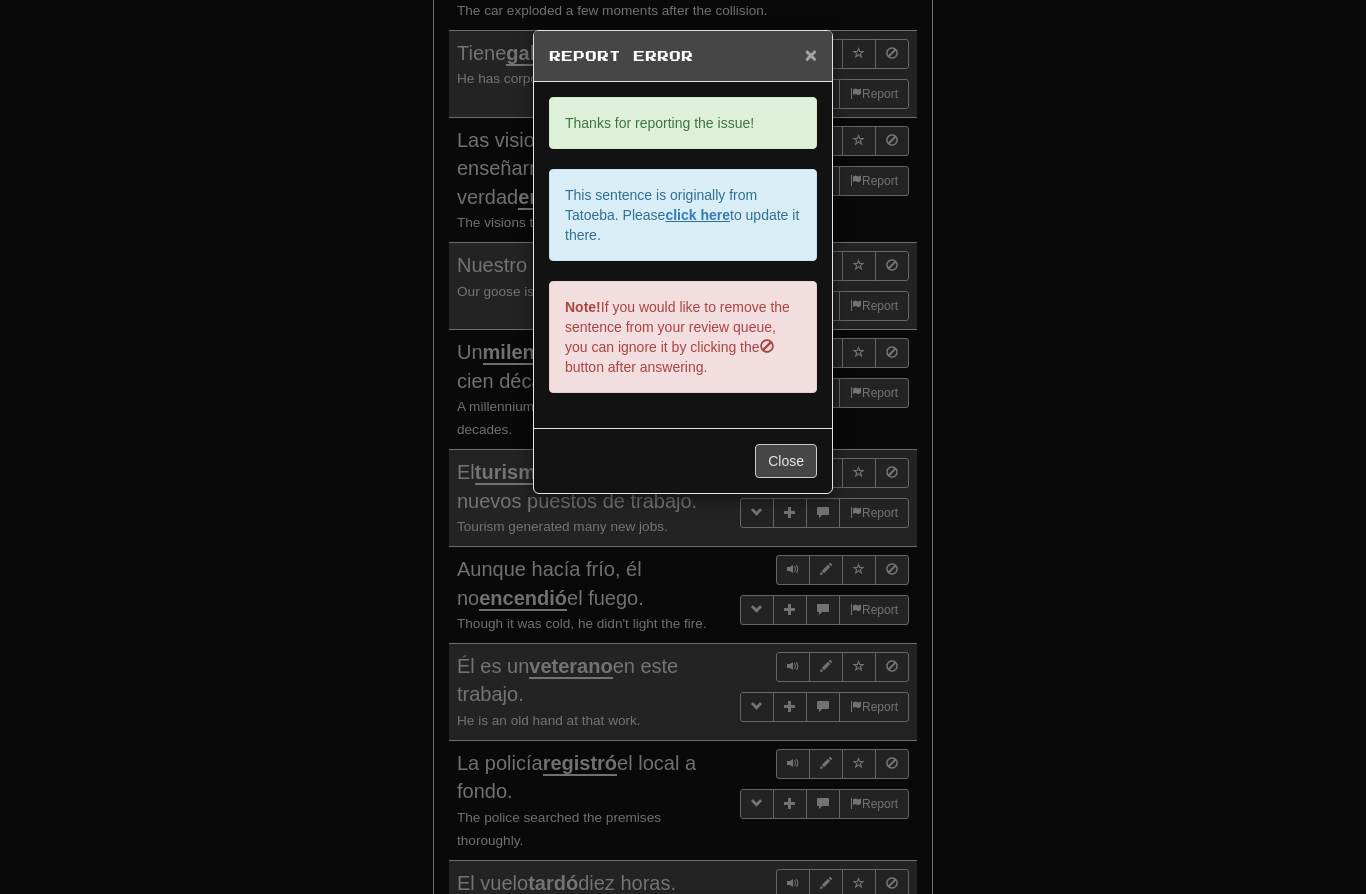 click on "×" at bounding box center (811, 54) 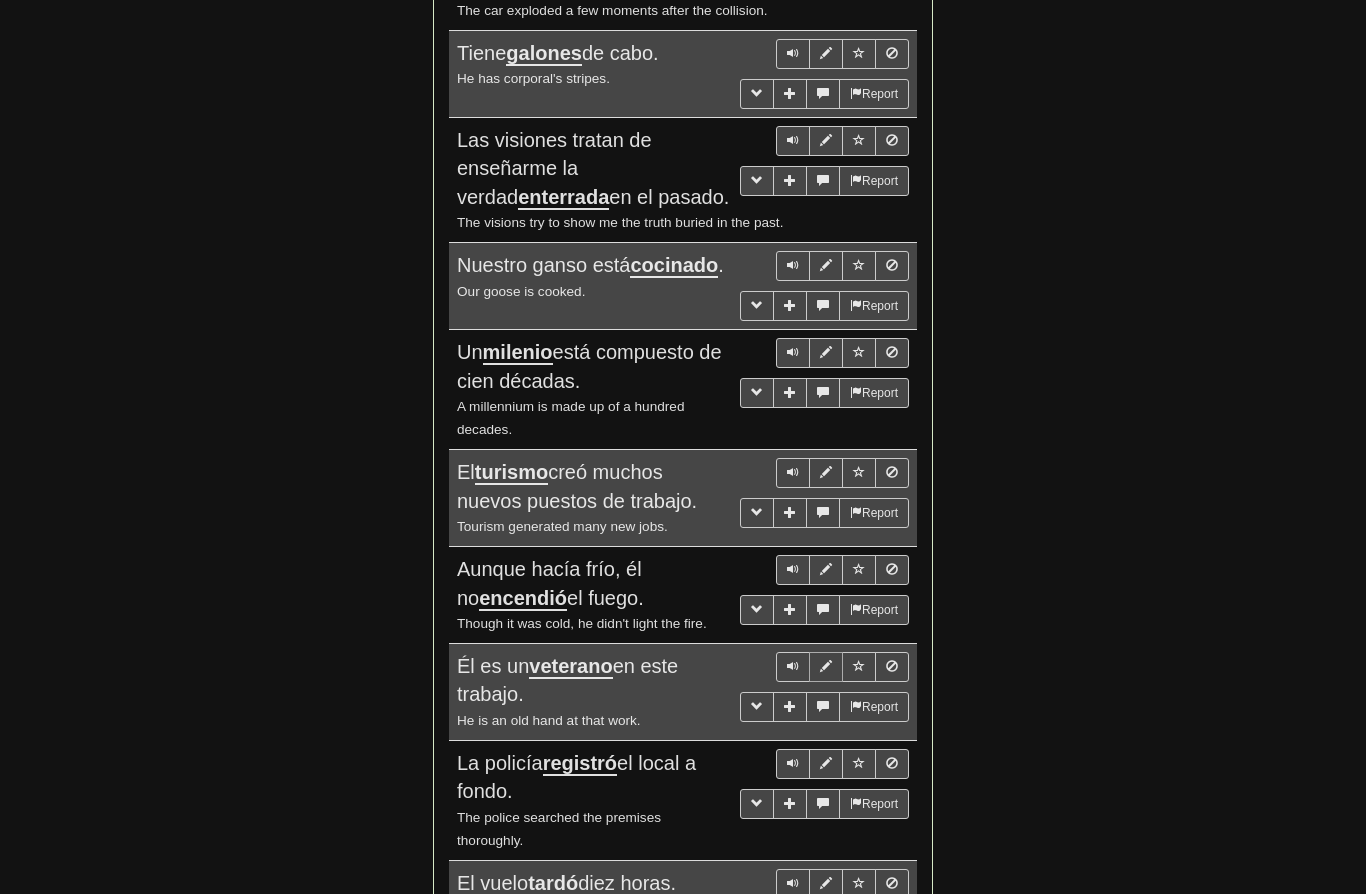 click at bounding box center (826, 666) 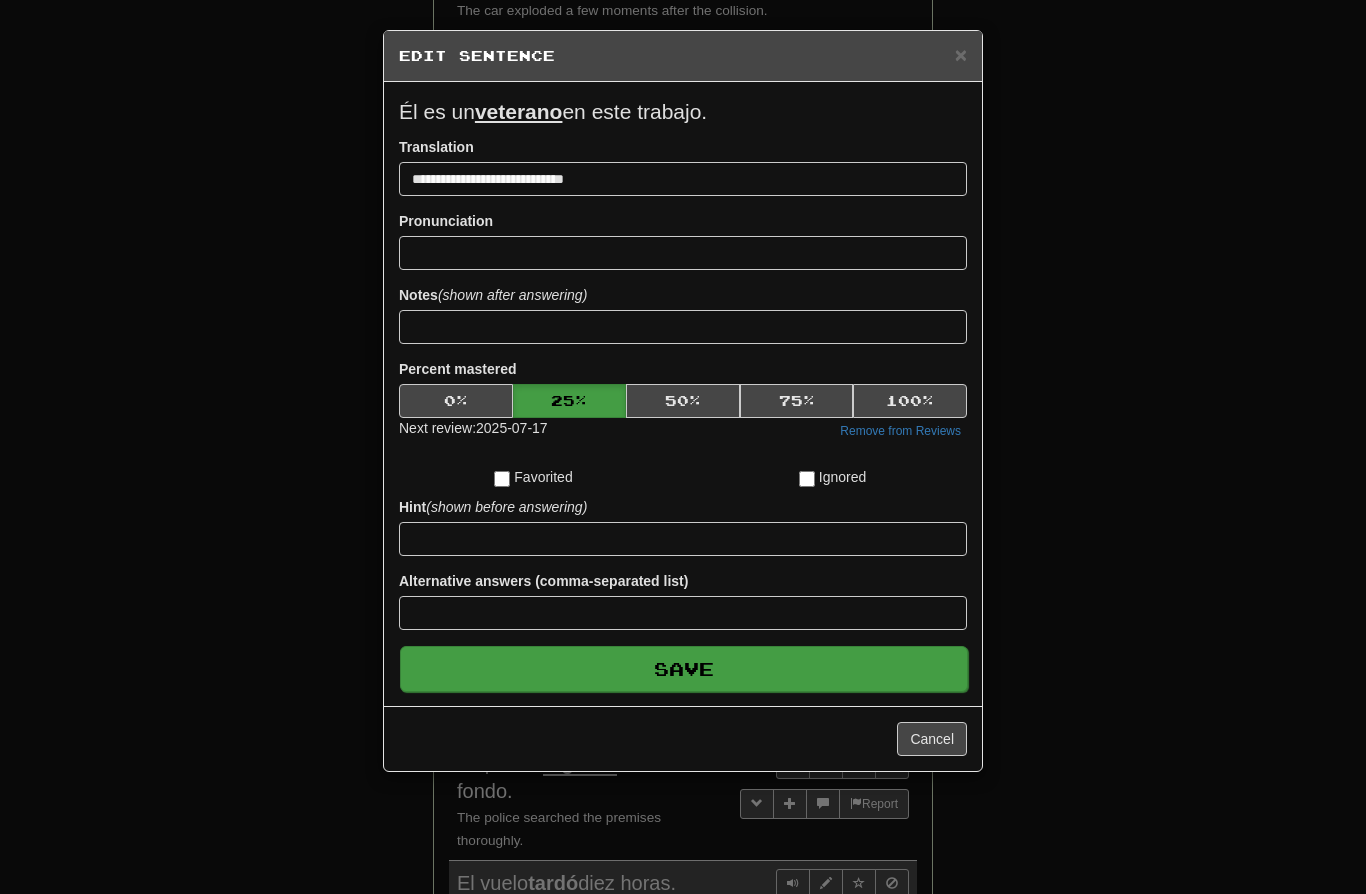 click on "Save" at bounding box center [684, 669] 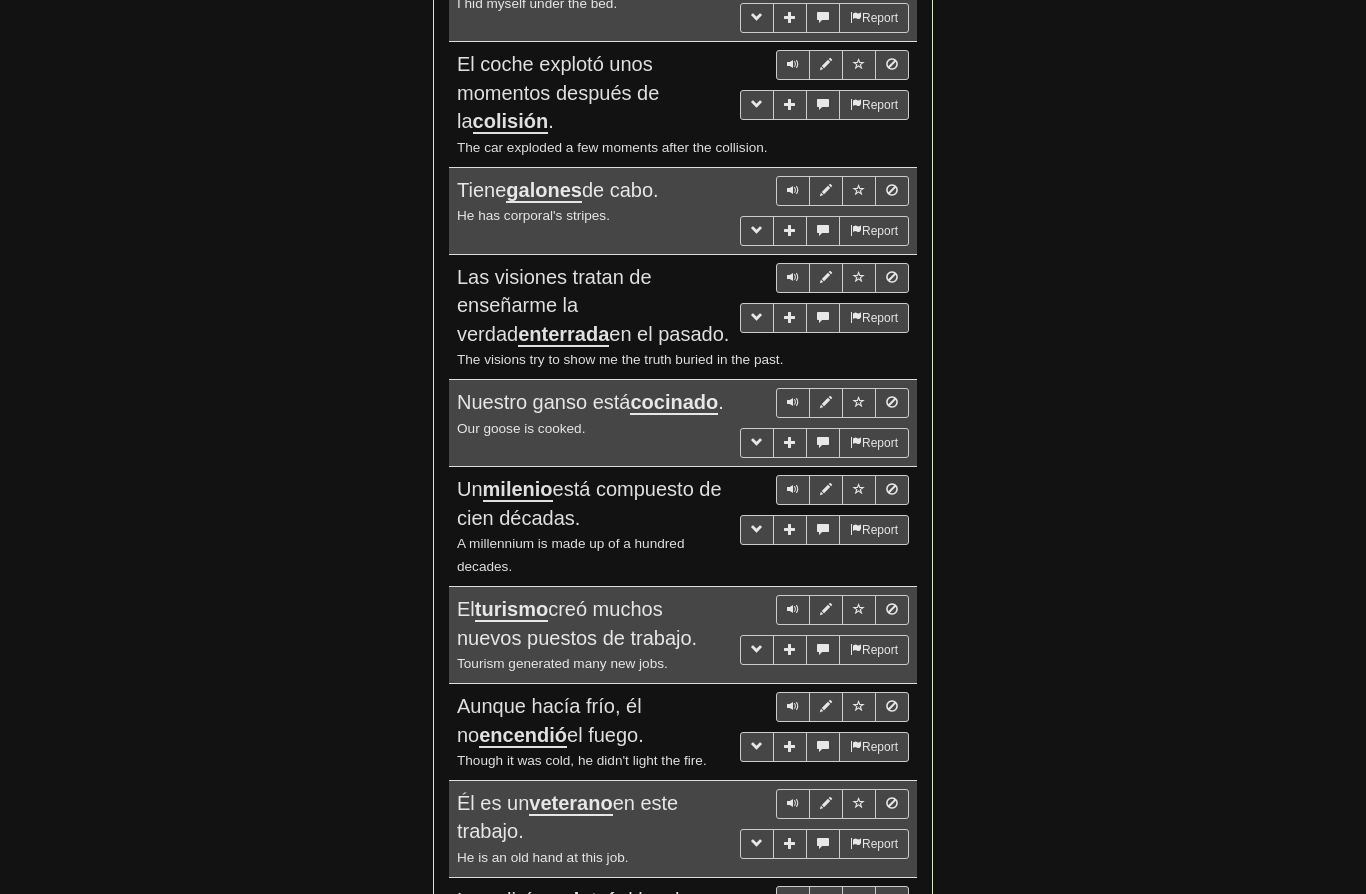 scroll, scrollTop: 1814, scrollLeft: 0, axis: vertical 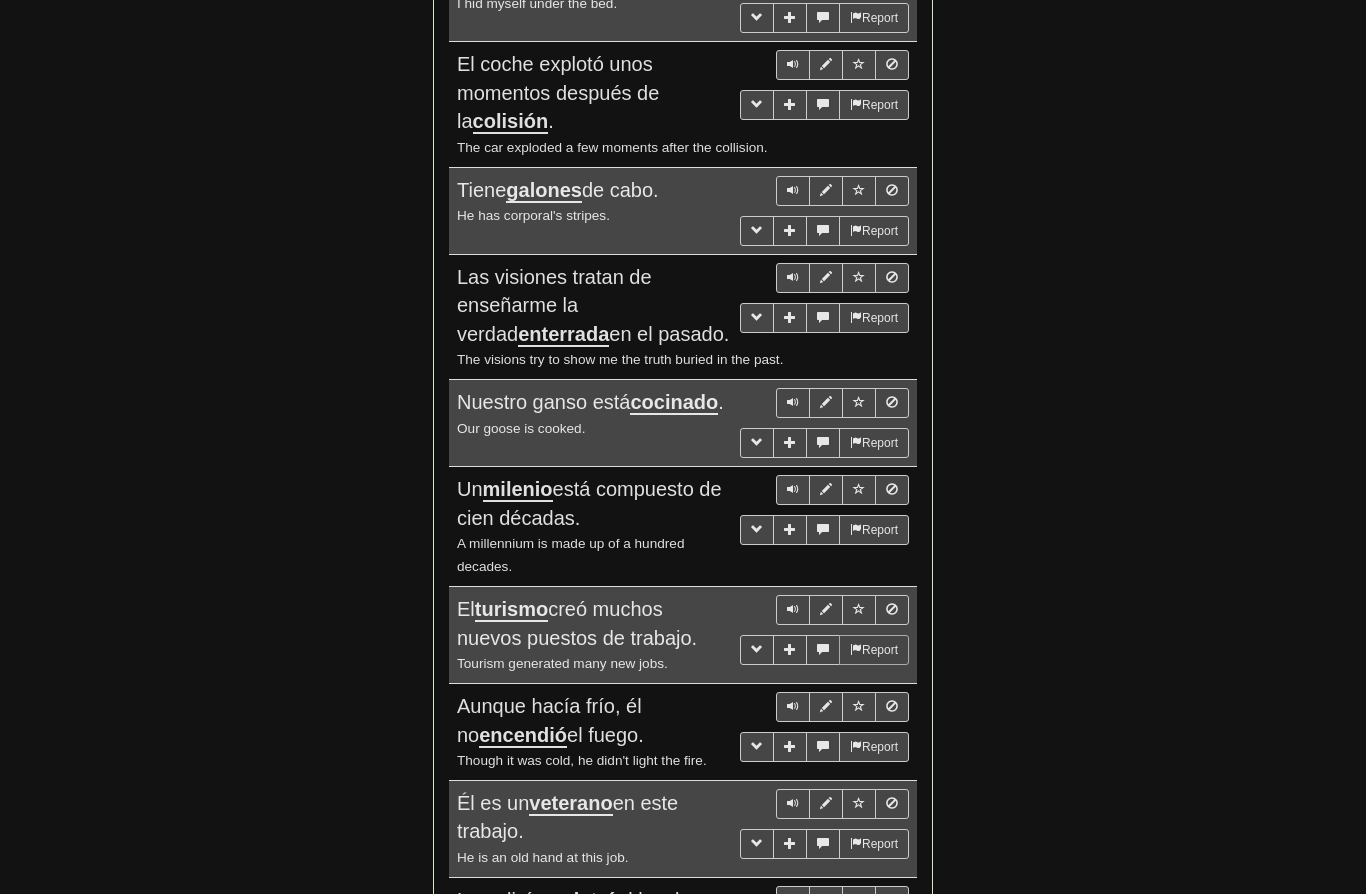 click on "Report" at bounding box center (874, 650) 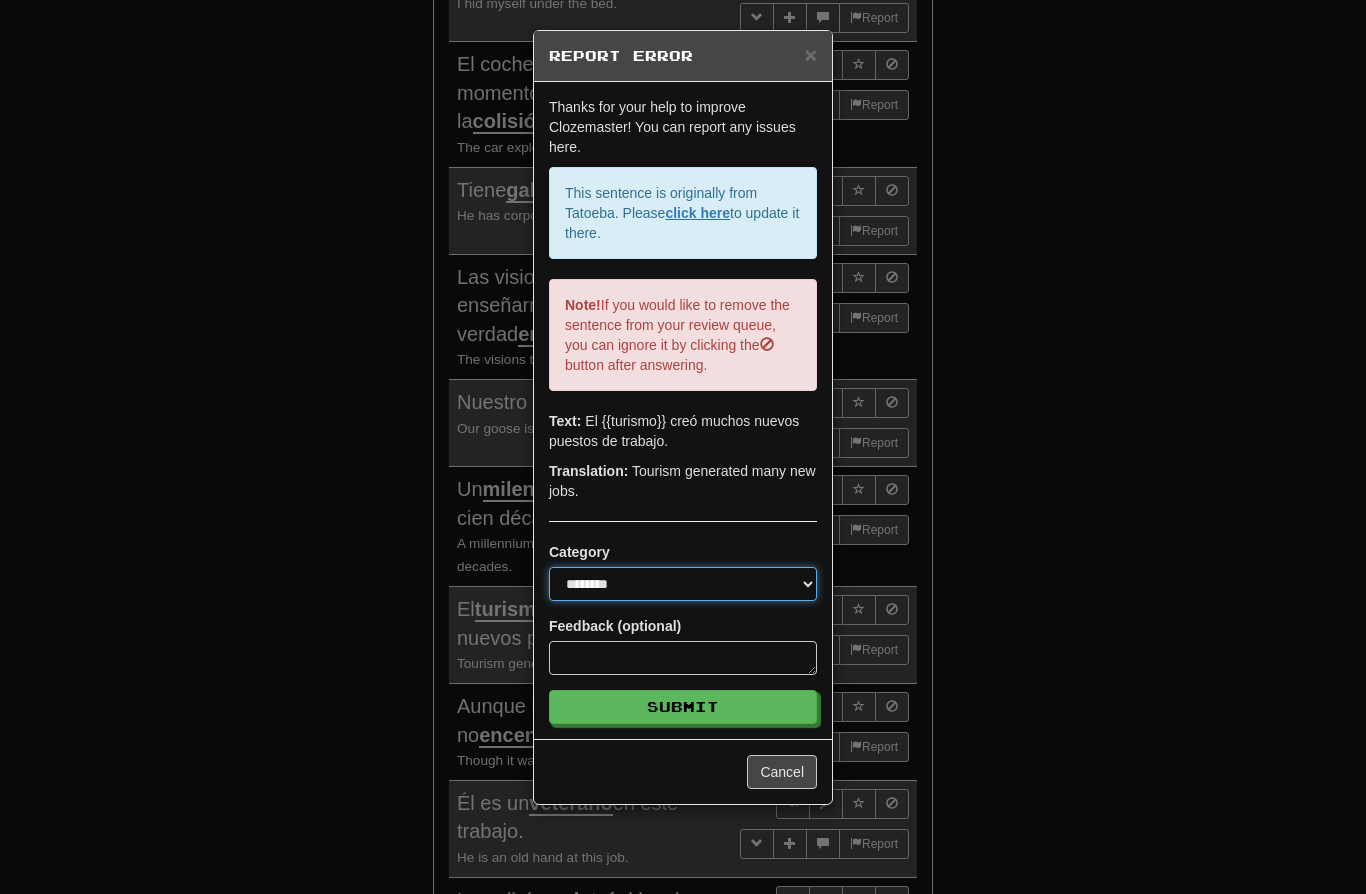 click on "**********" at bounding box center (683, 584) 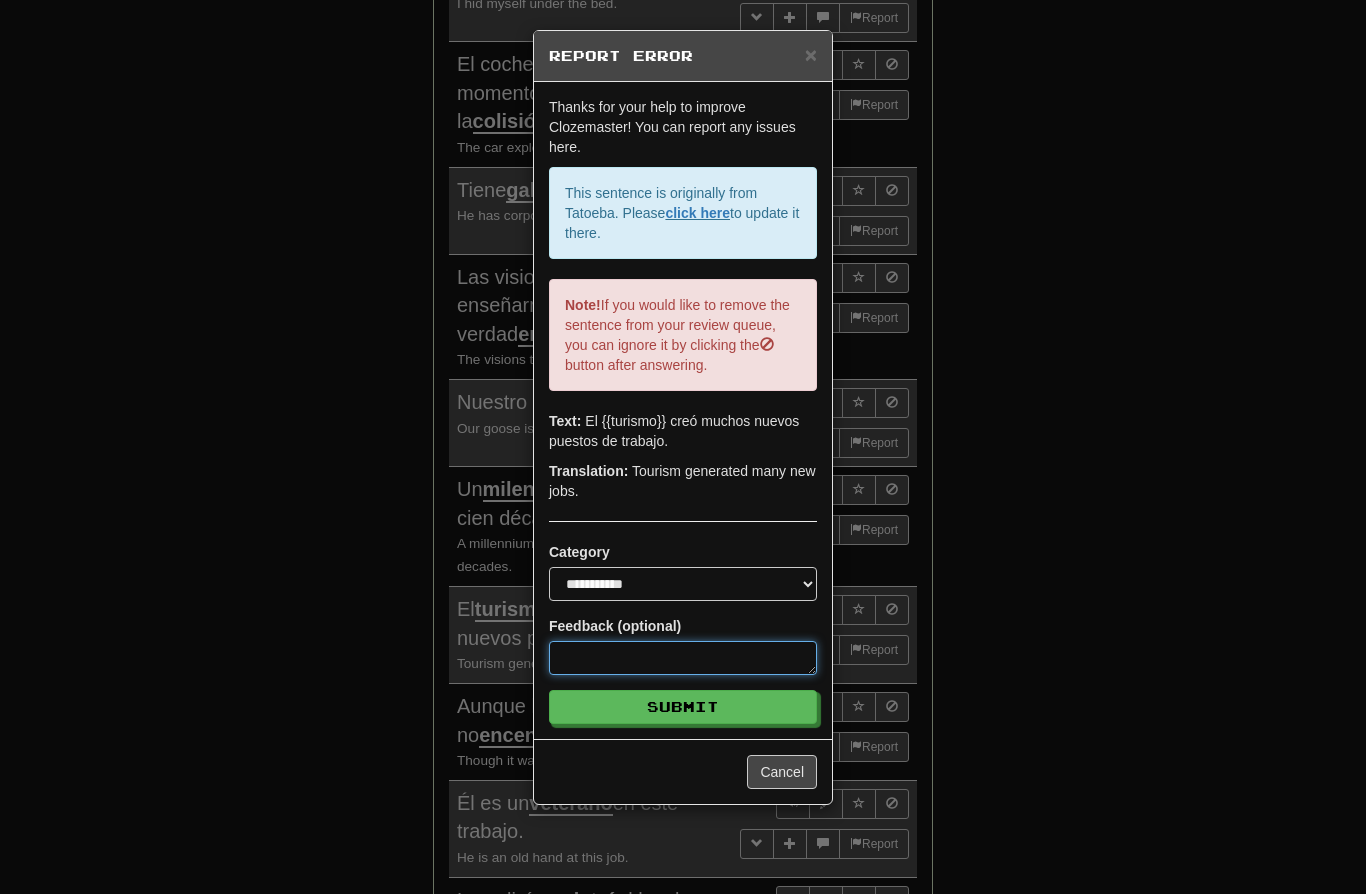click at bounding box center (683, 658) 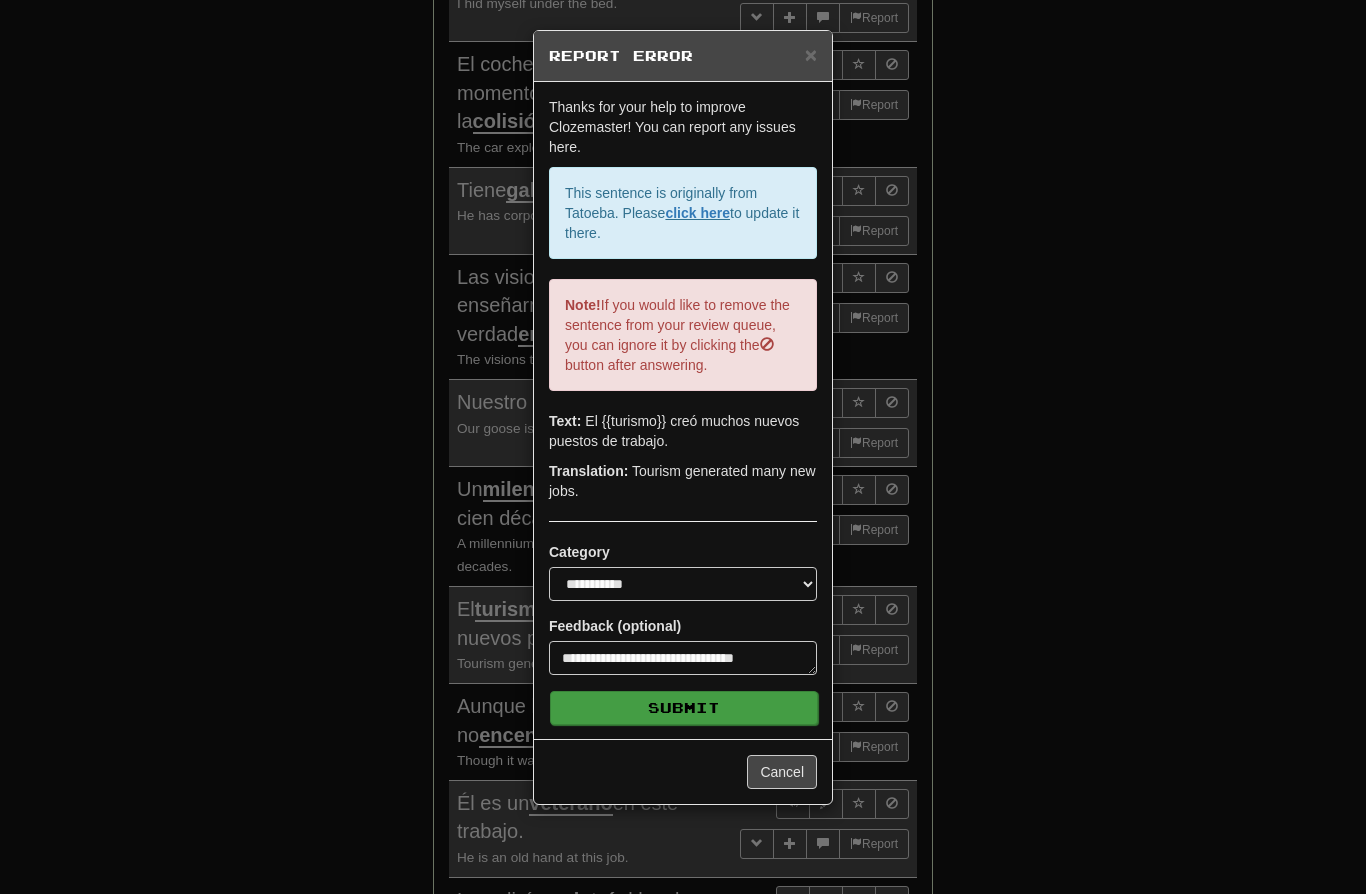 click on "Submit" at bounding box center (684, 708) 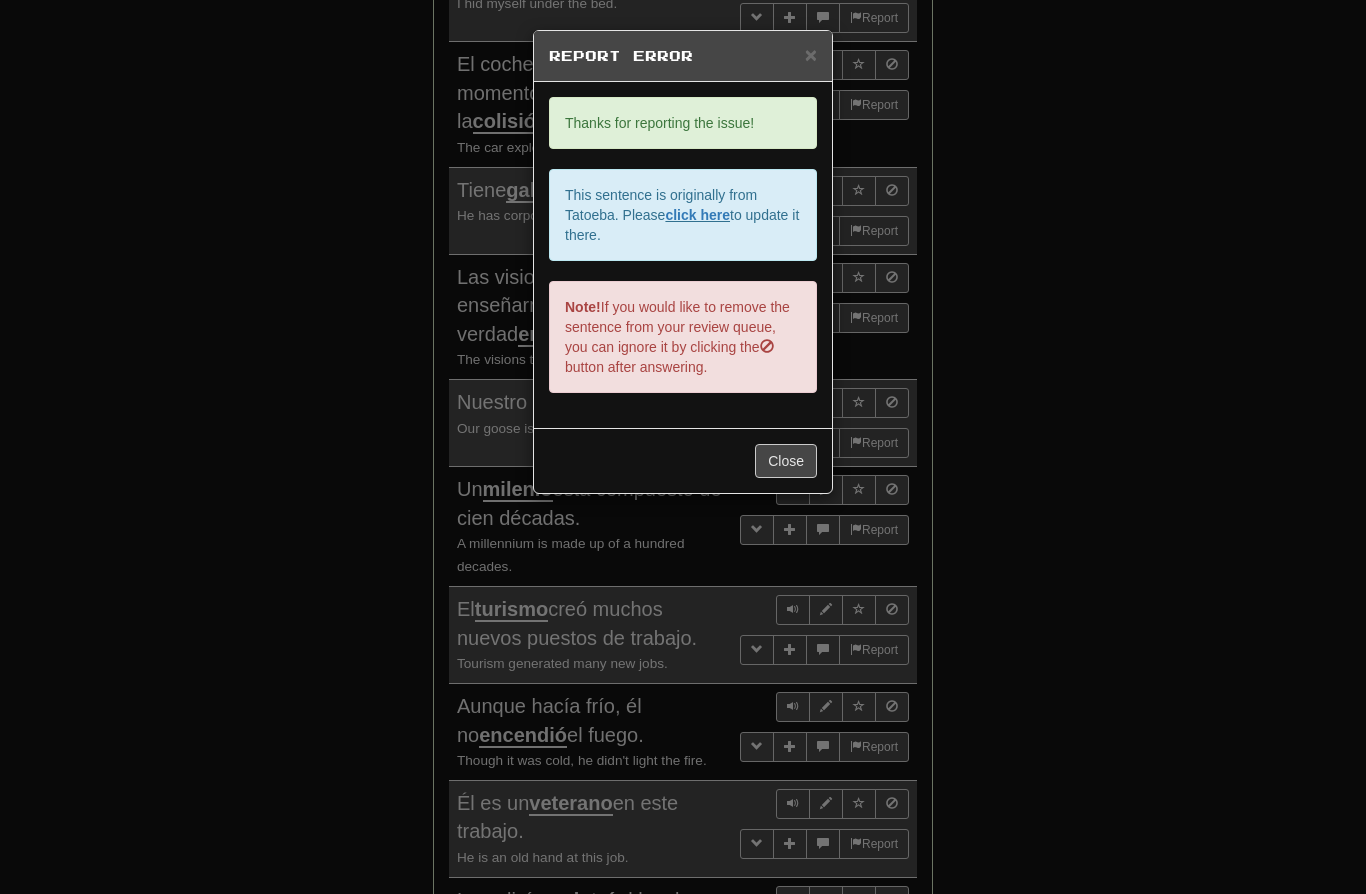 click on "× Report Error Thanks for reporting the issue! This sentence is originally from Tatoeba. Please  click here  to update it there. Note!  If you would like to remove the sentence from your review queue, you can ignore it by clicking the   button after answering. Close" at bounding box center [683, 447] 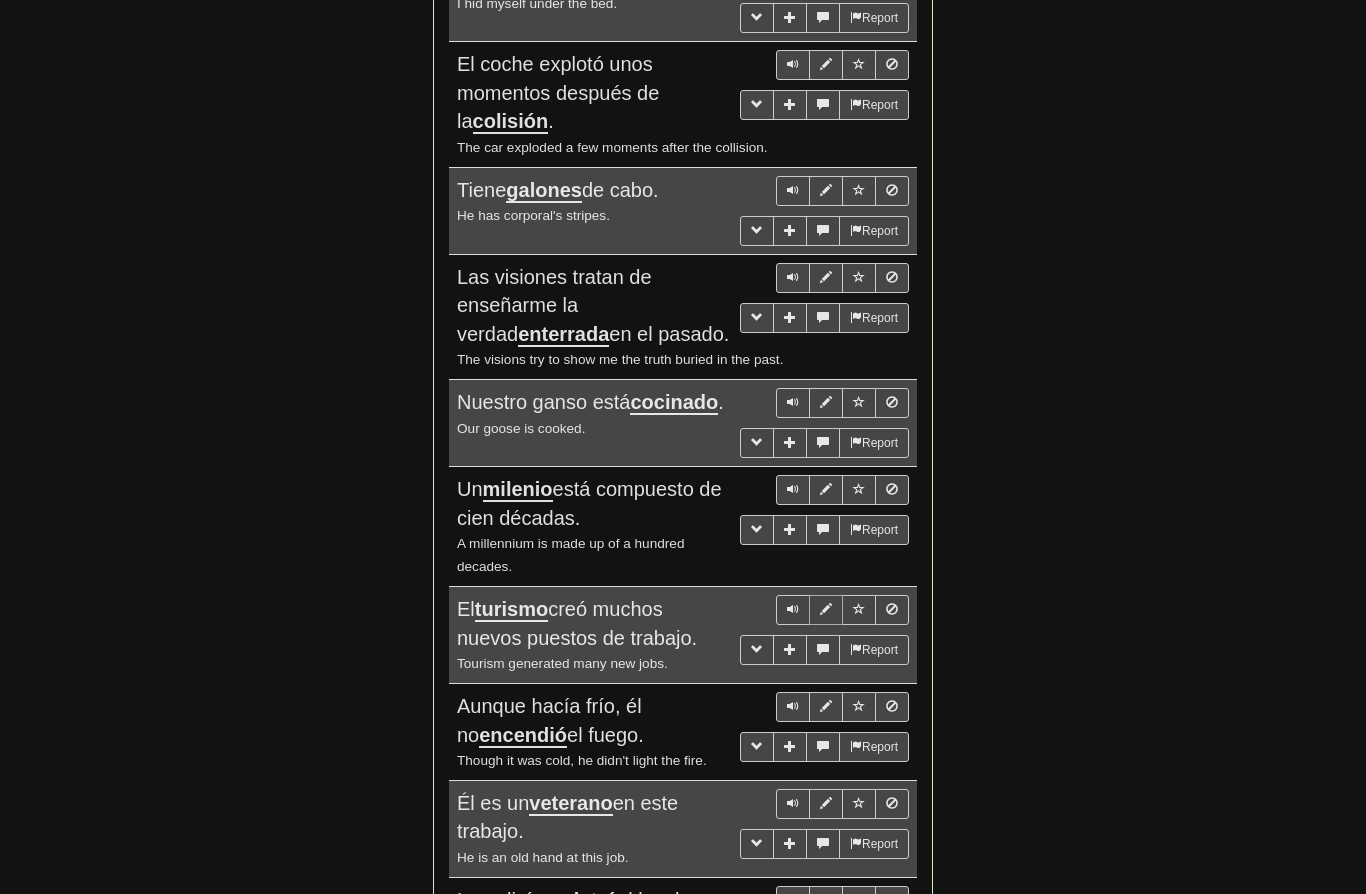 click at bounding box center (826, 610) 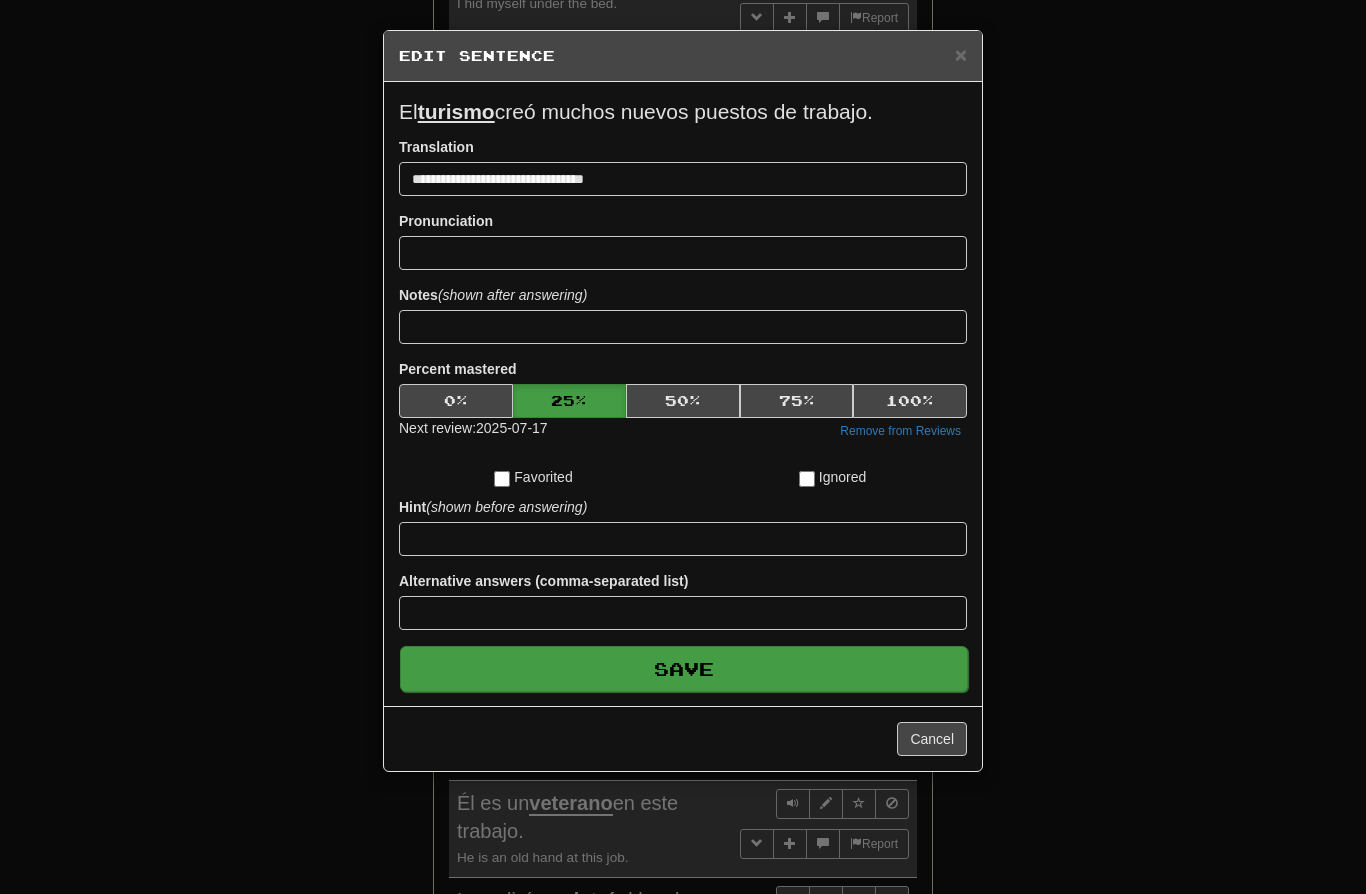 click on "Save" at bounding box center [684, 669] 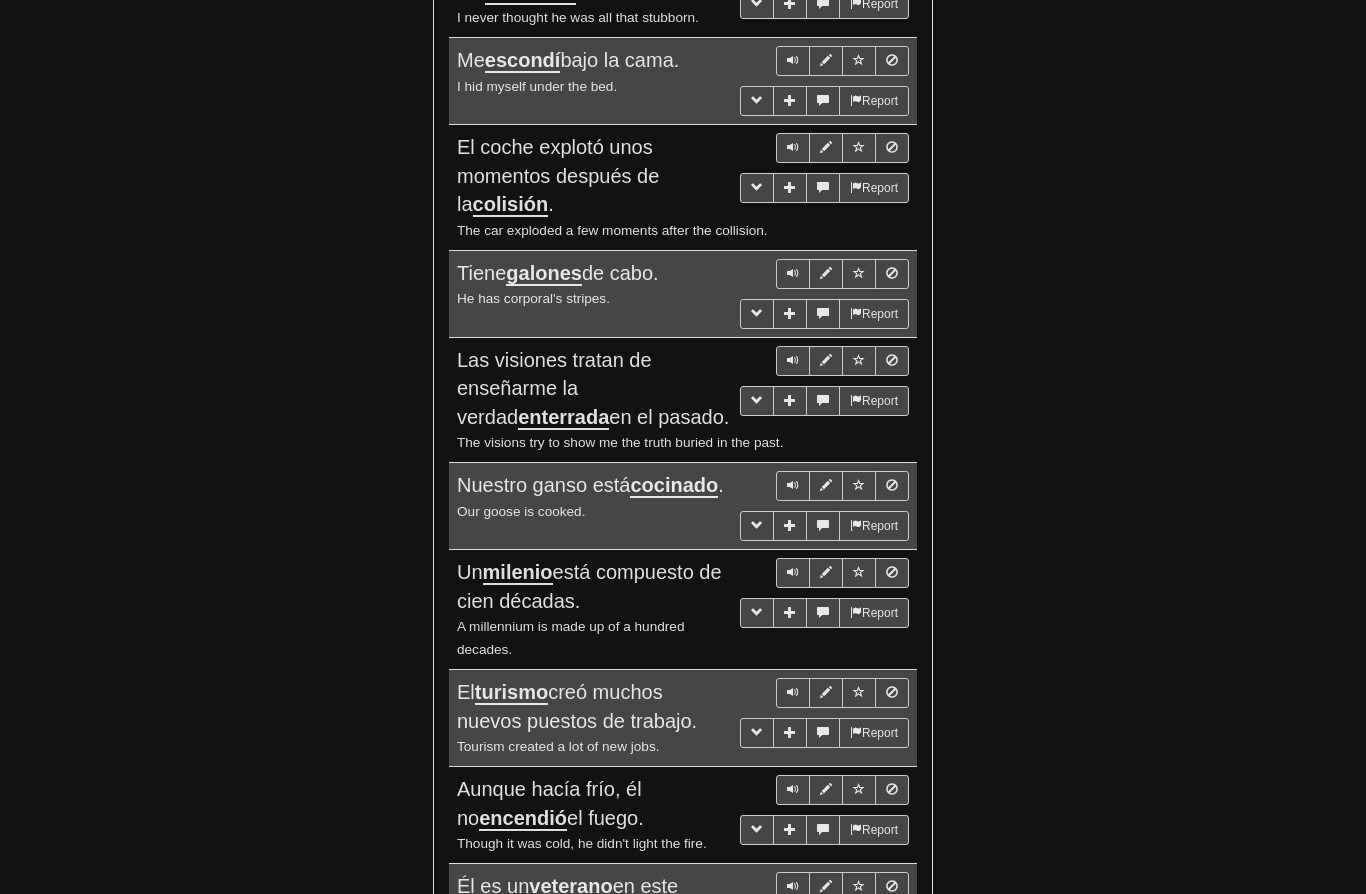 scroll, scrollTop: 1731, scrollLeft: 0, axis: vertical 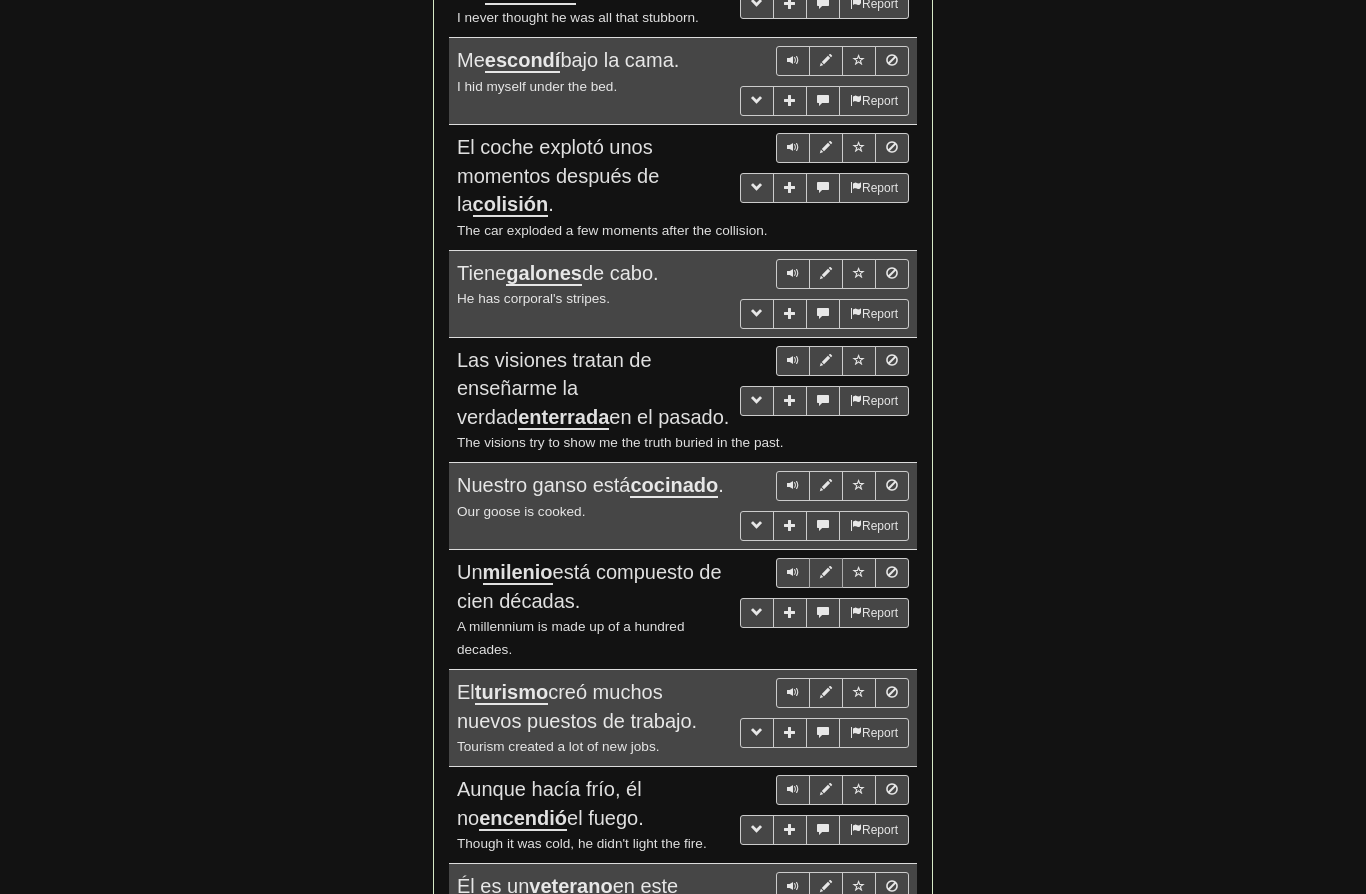 click at bounding box center (826, 573) 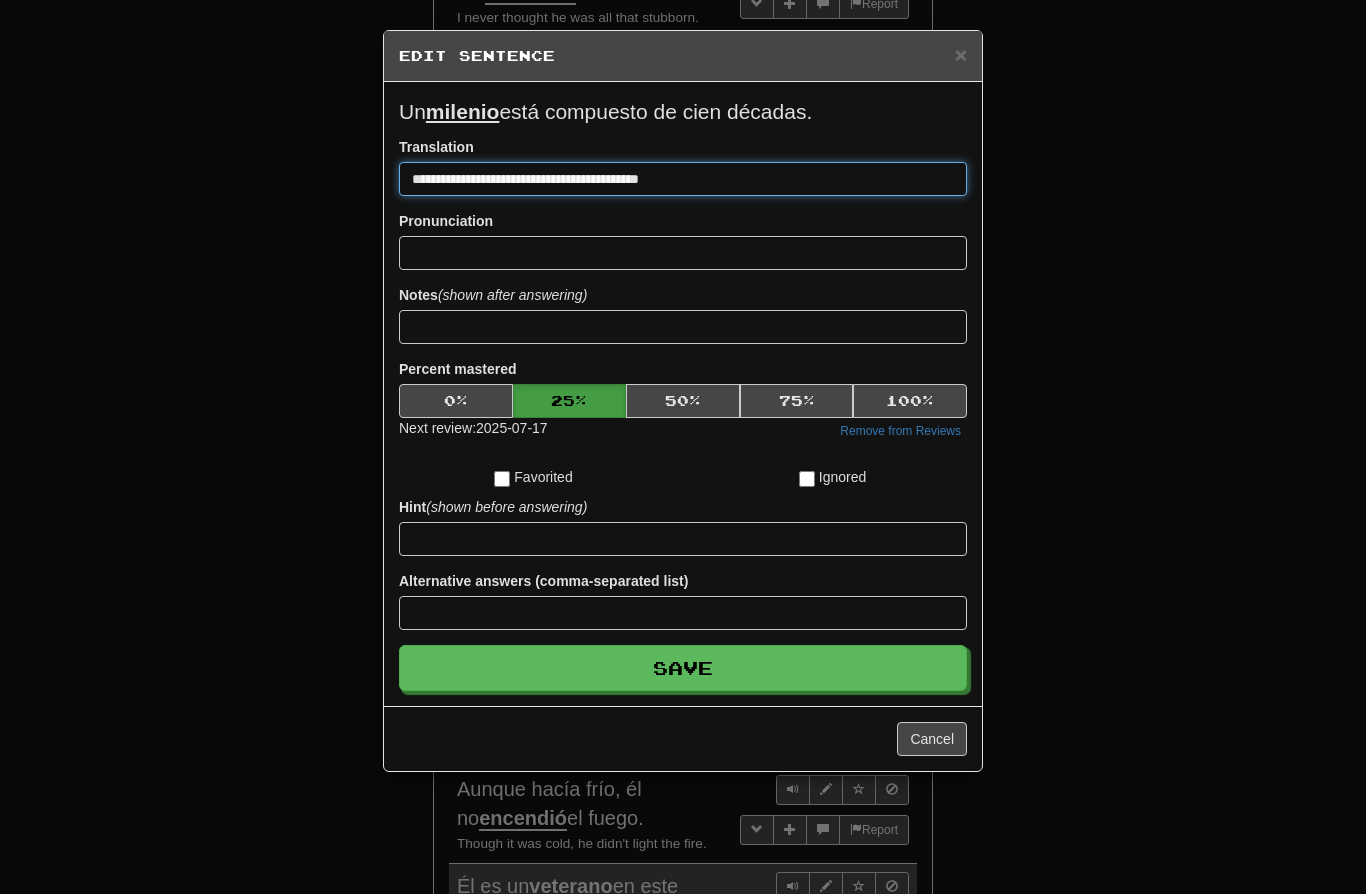 click on "**********" at bounding box center [683, 179] 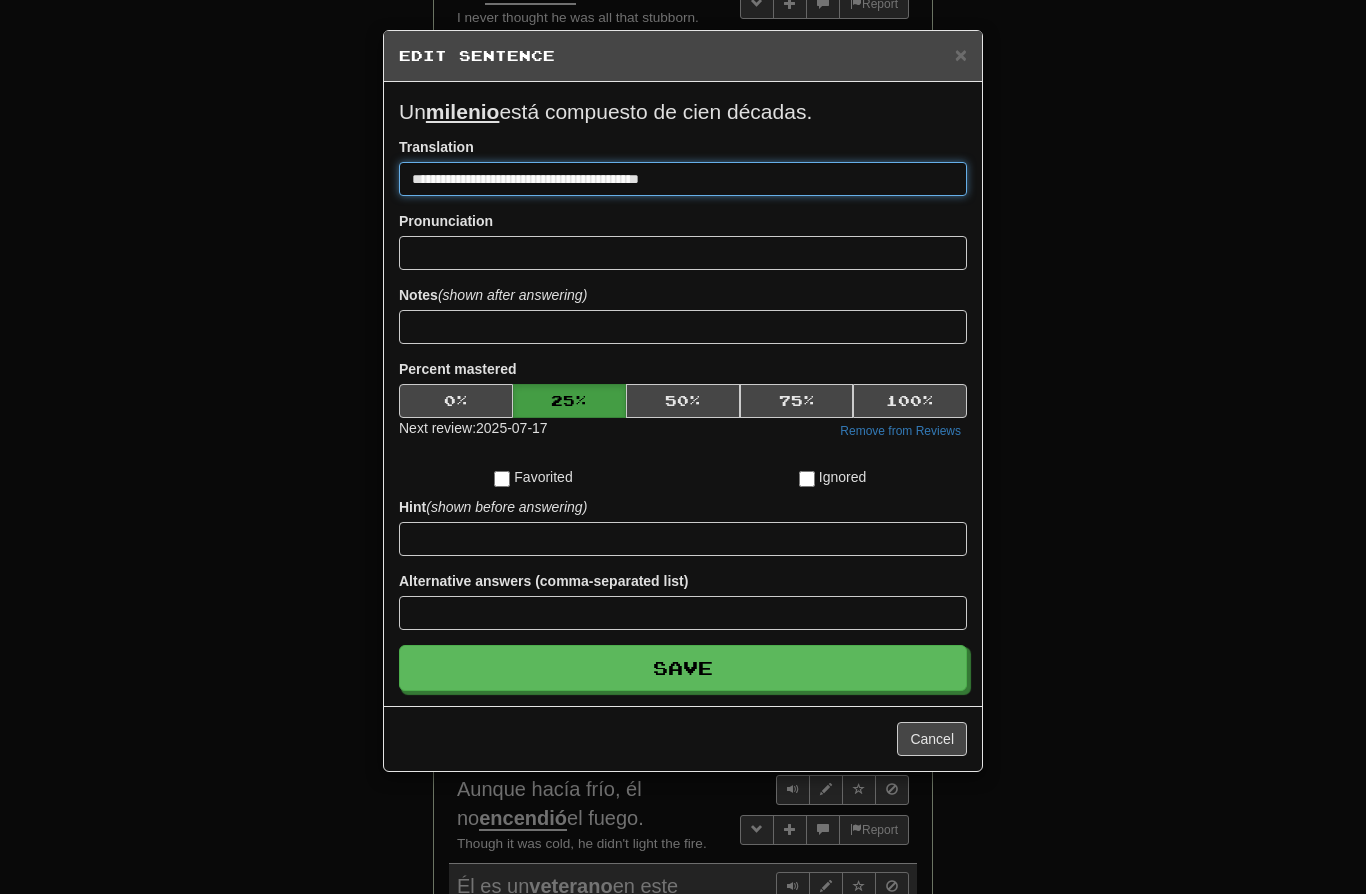 click on "**********" at bounding box center [683, 179] 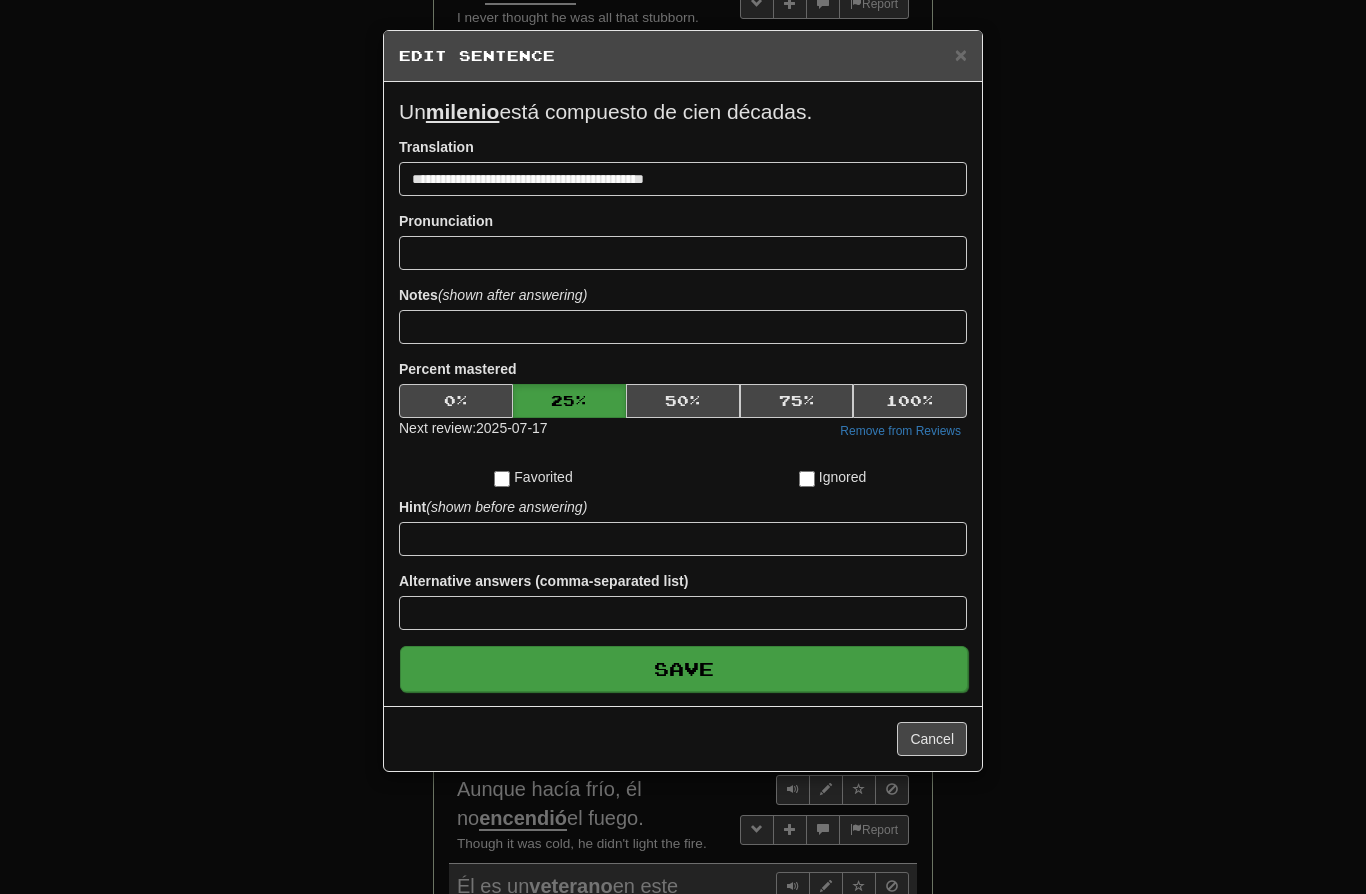 click on "Save" at bounding box center [684, 669] 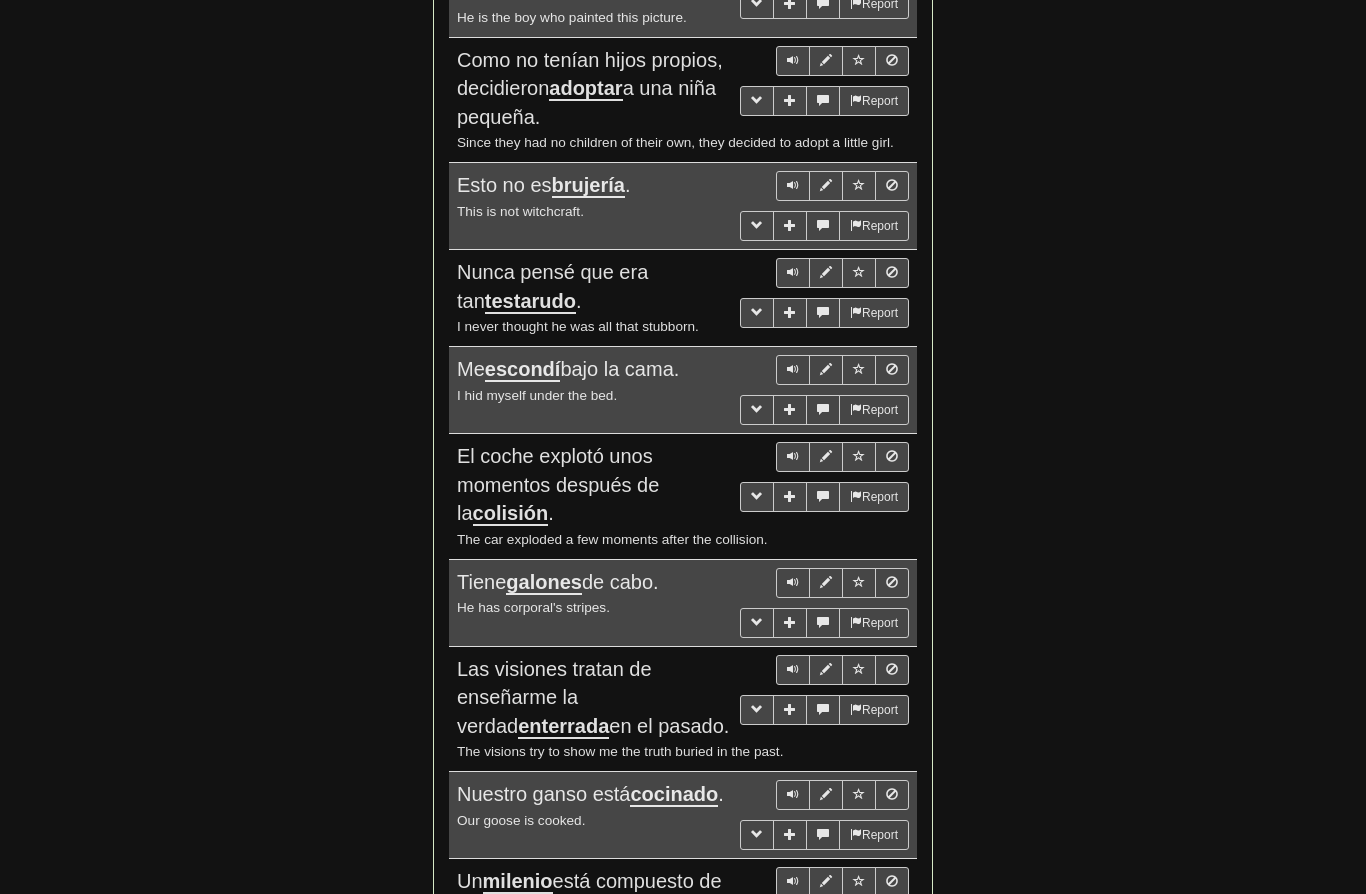 scroll, scrollTop: 1400, scrollLeft: 0, axis: vertical 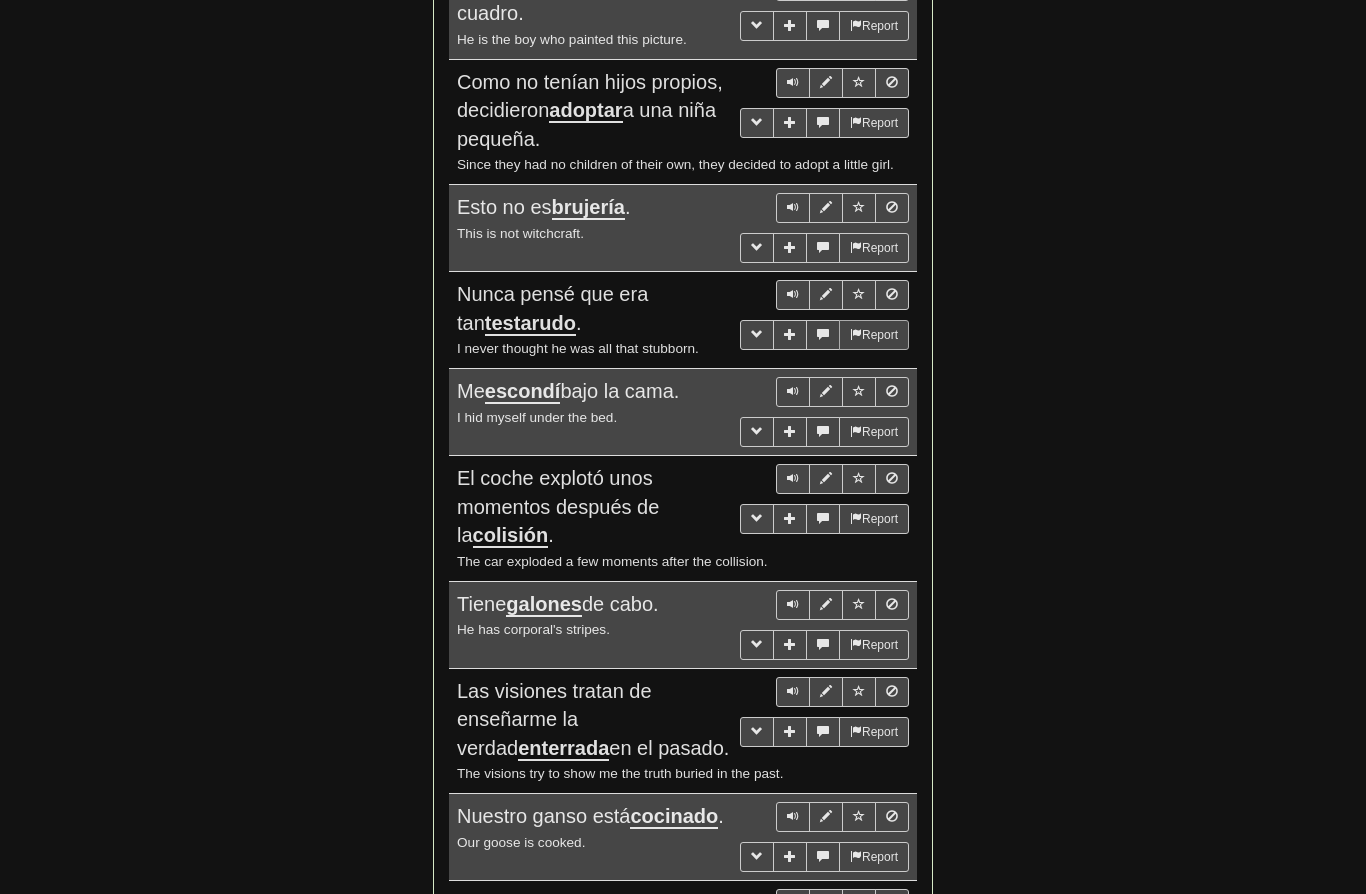 click on "Report" at bounding box center [874, 335] 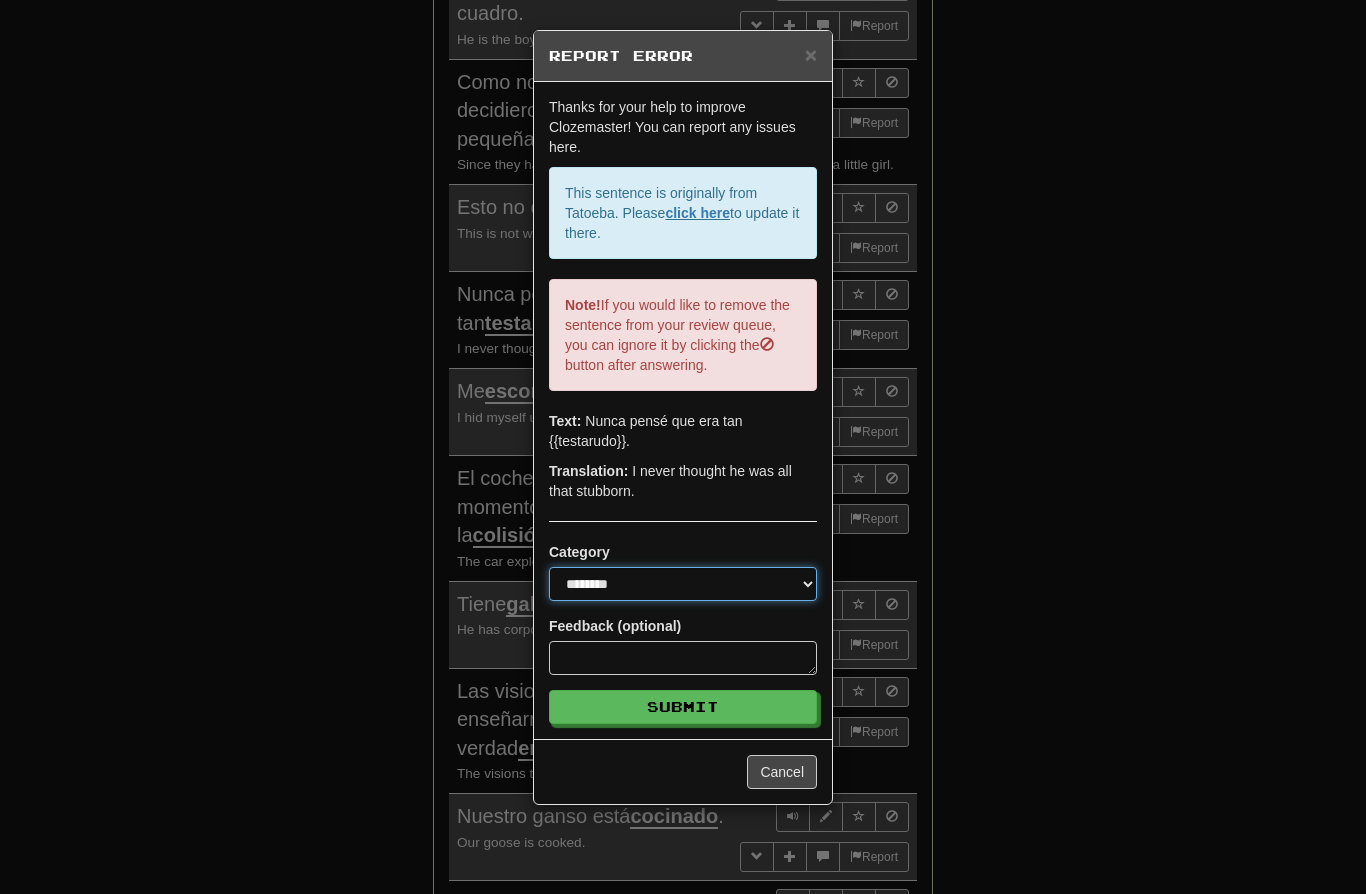 click on "**********" at bounding box center [683, 584] 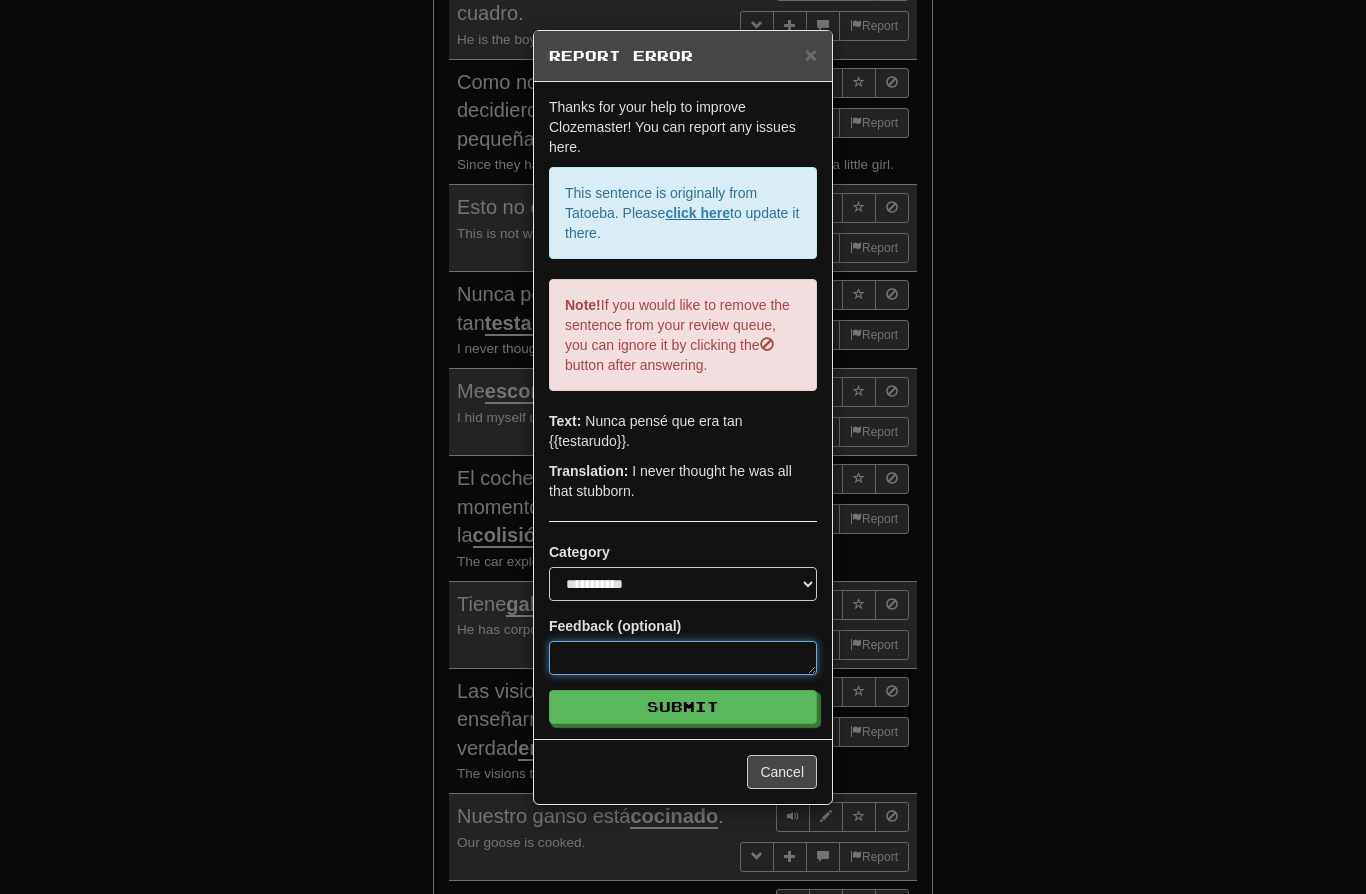 click at bounding box center (683, 658) 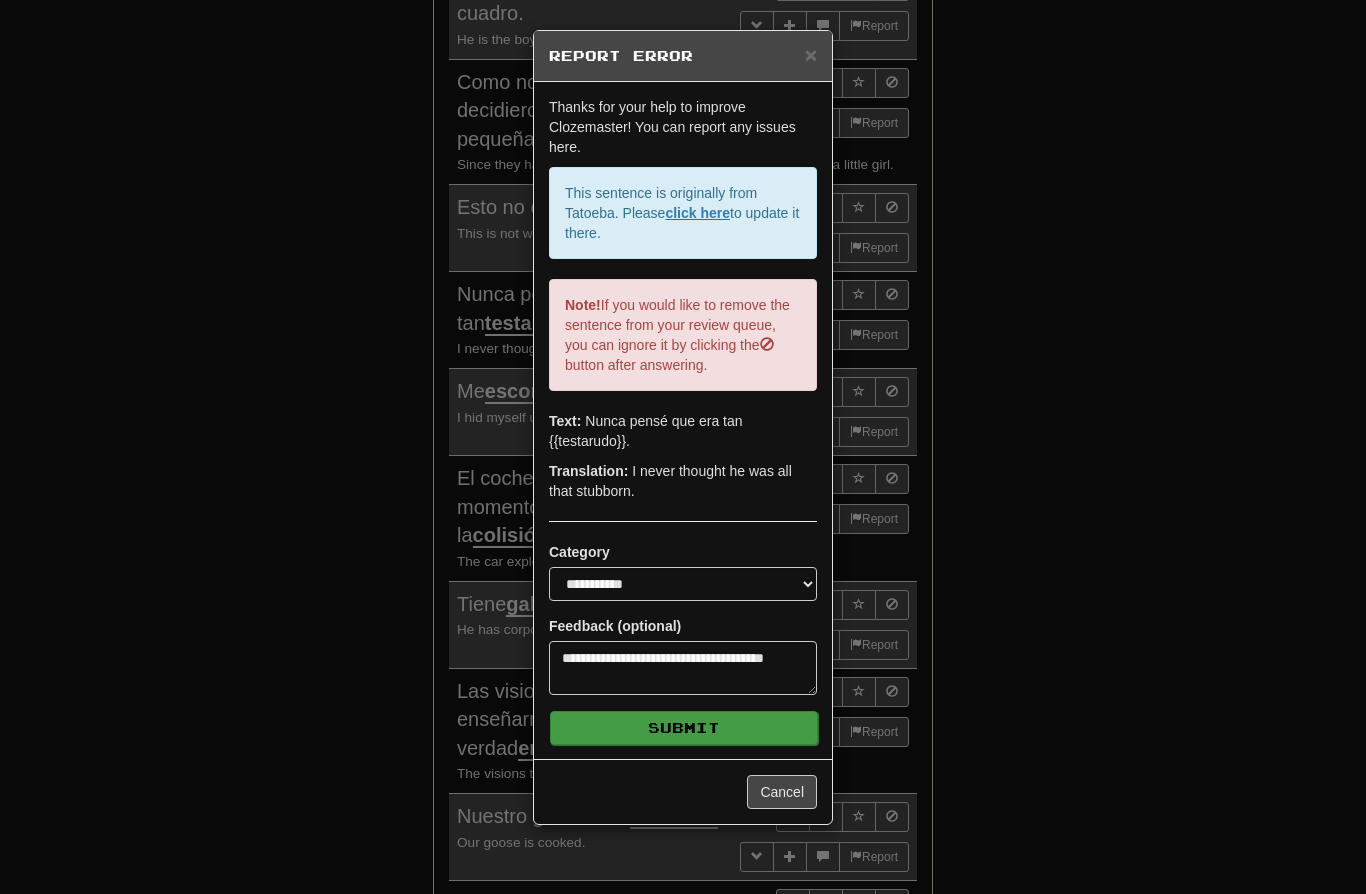 click on "Submit" at bounding box center [684, 728] 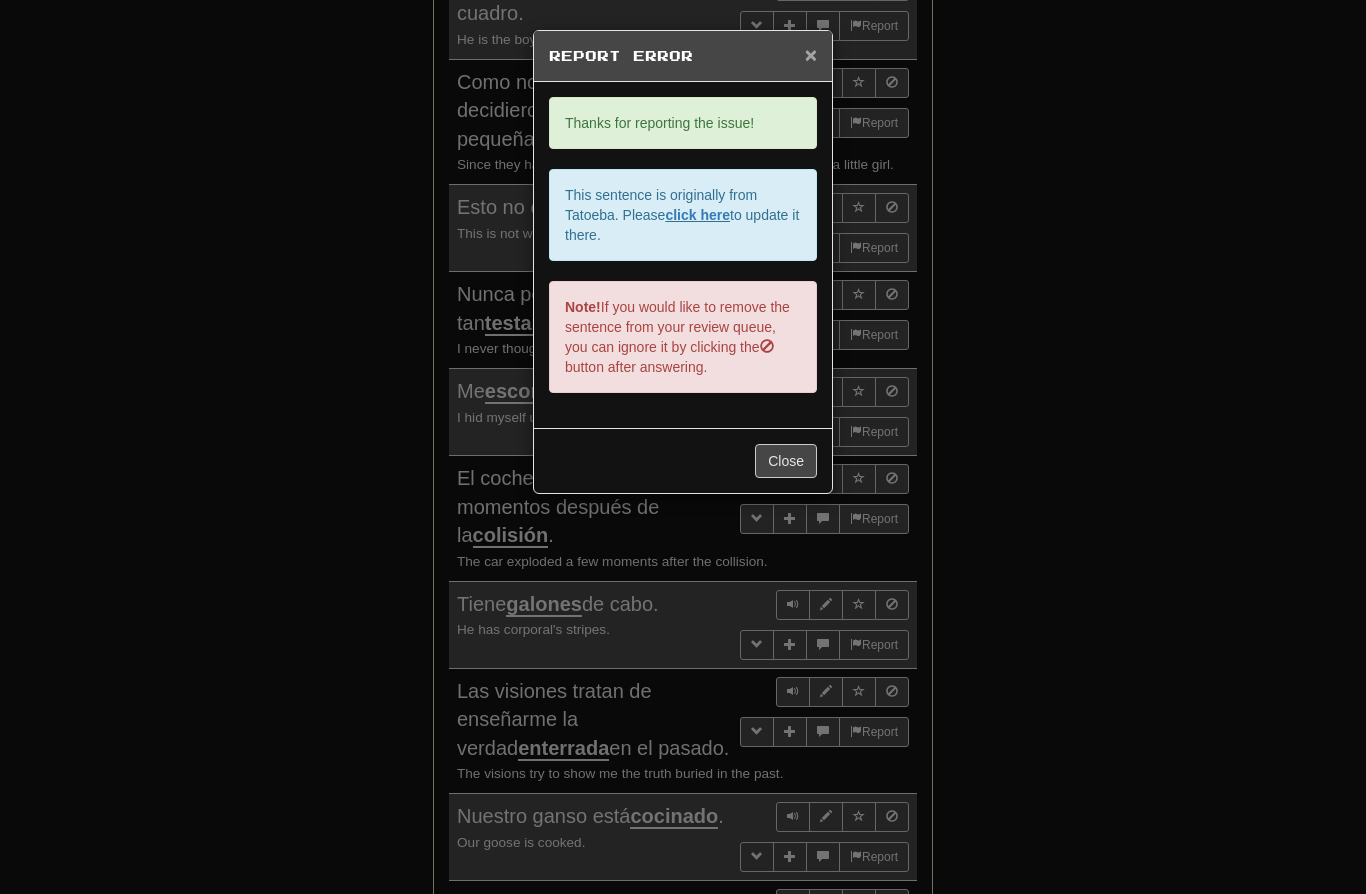click on "×" at bounding box center (811, 54) 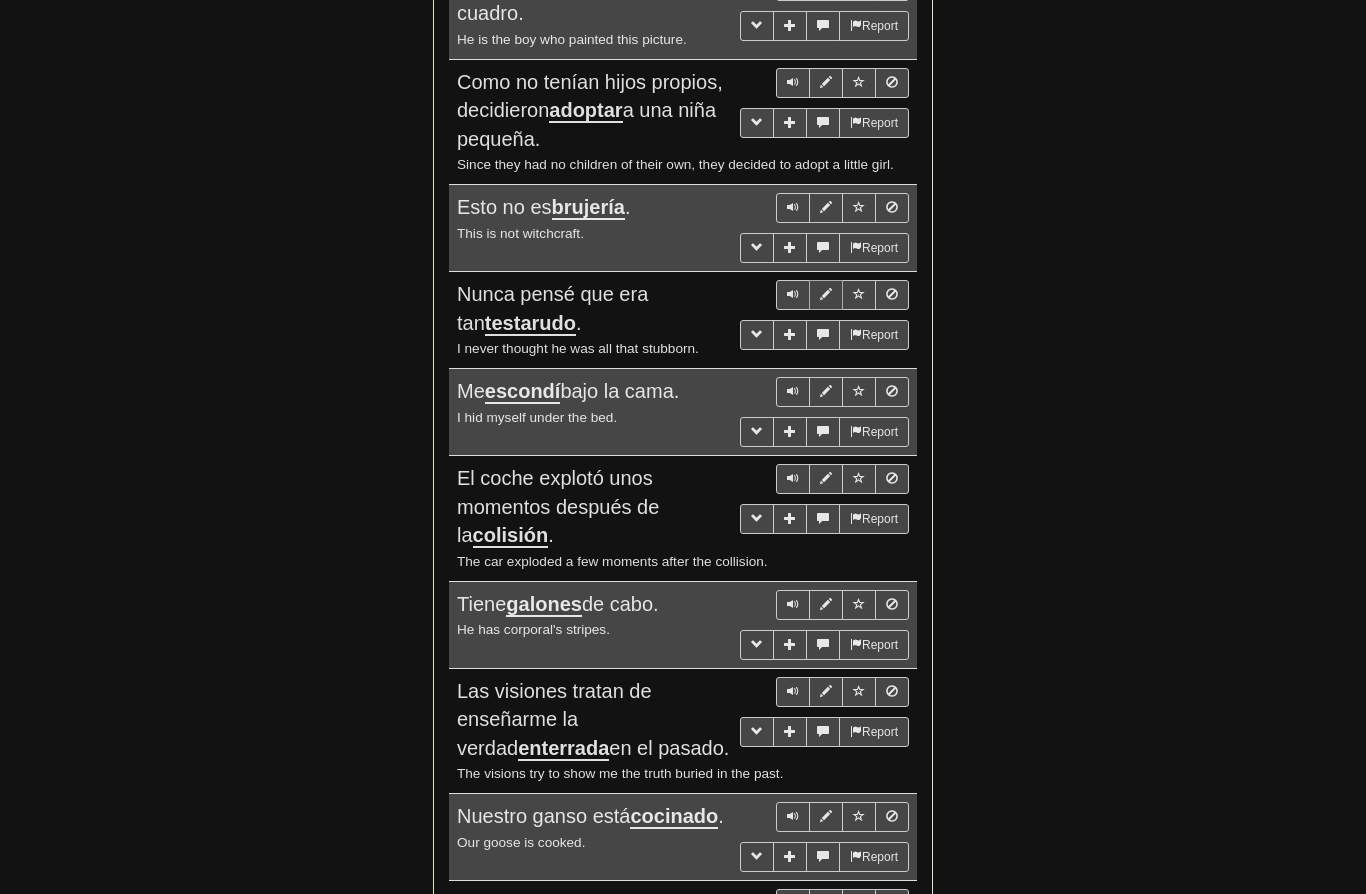 click at bounding box center (826, 294) 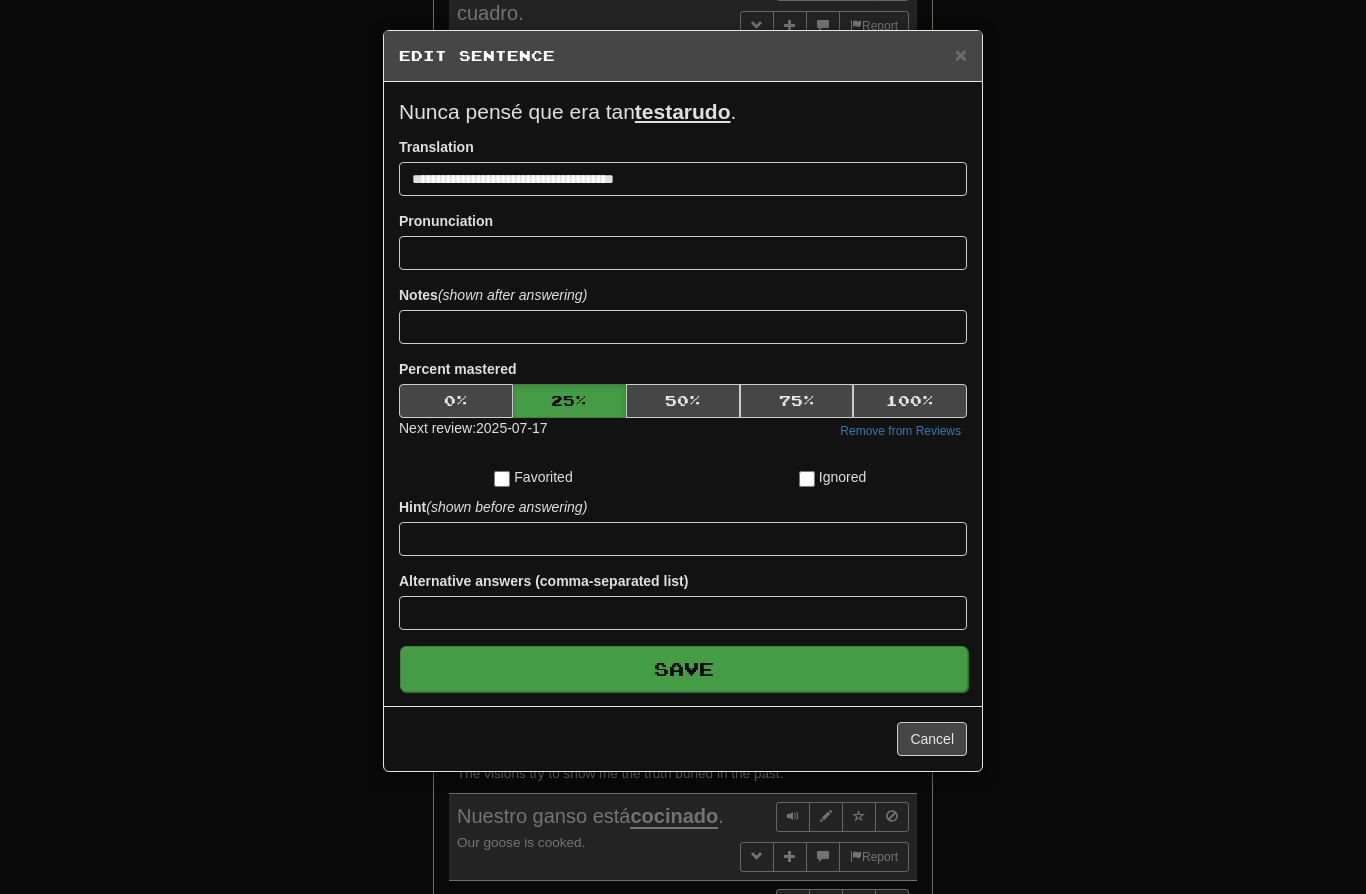click on "Save" at bounding box center (684, 669) 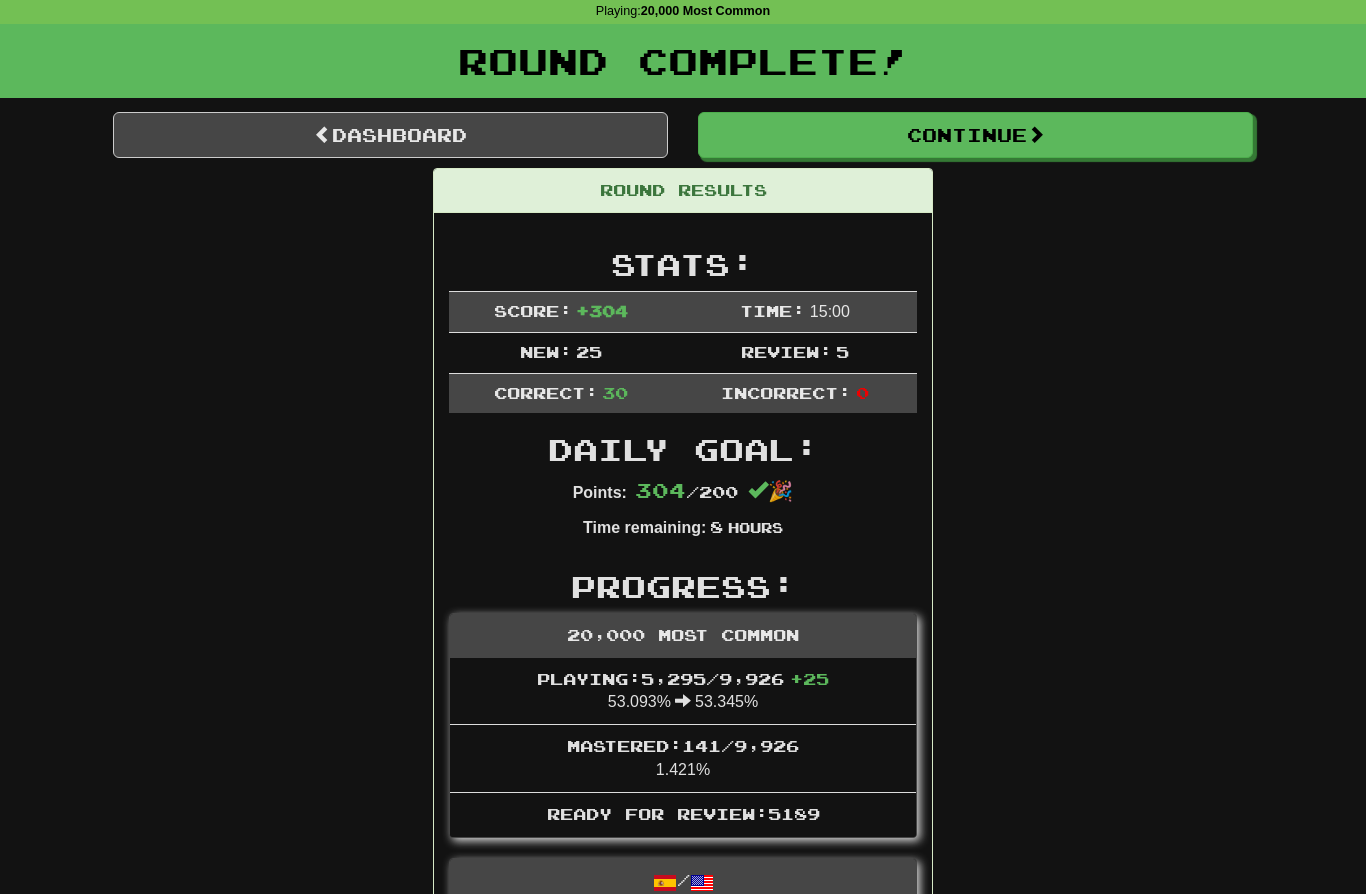 scroll, scrollTop: 0, scrollLeft: 0, axis: both 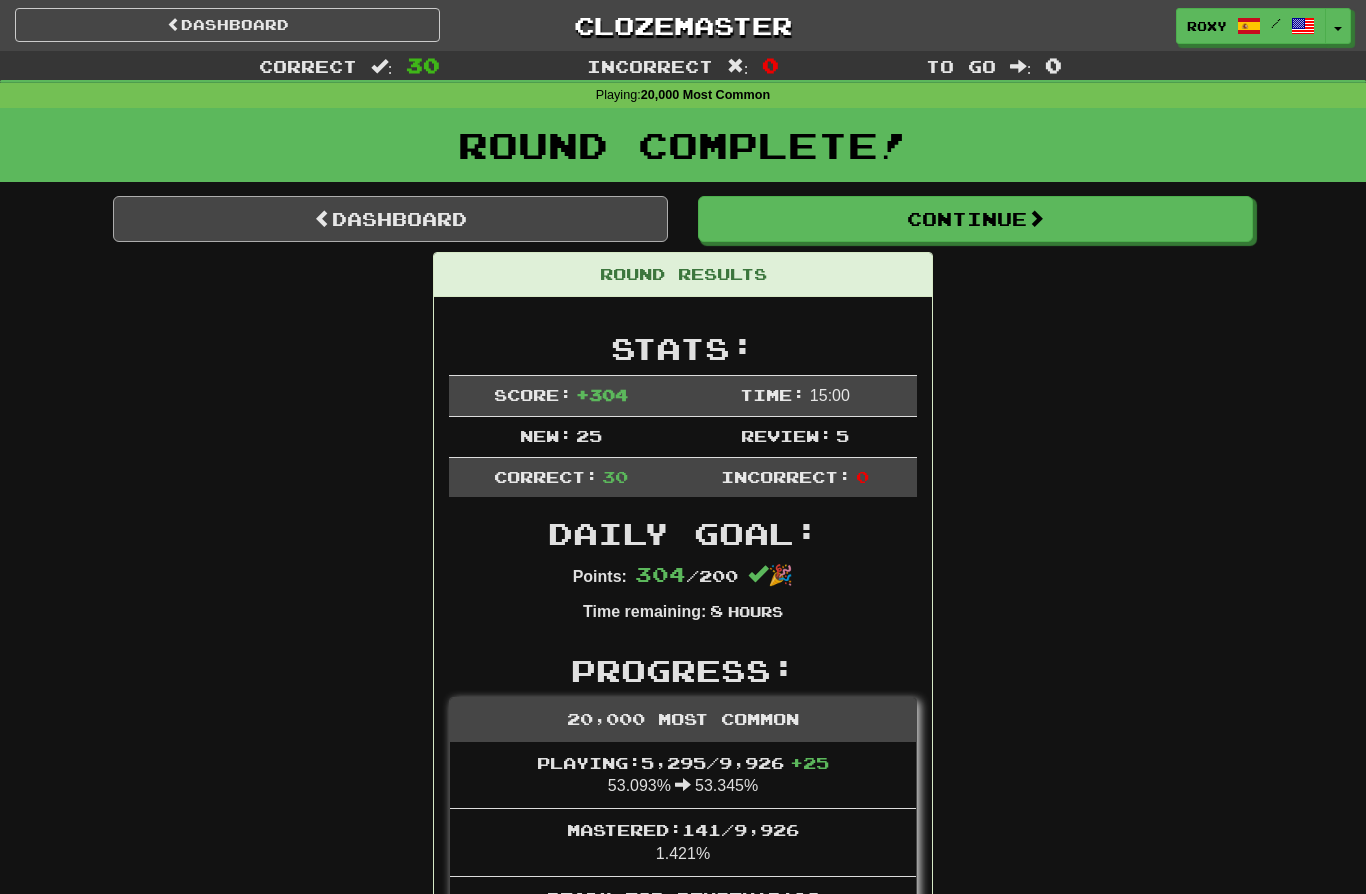click on "Dashboard" at bounding box center [390, 219] 